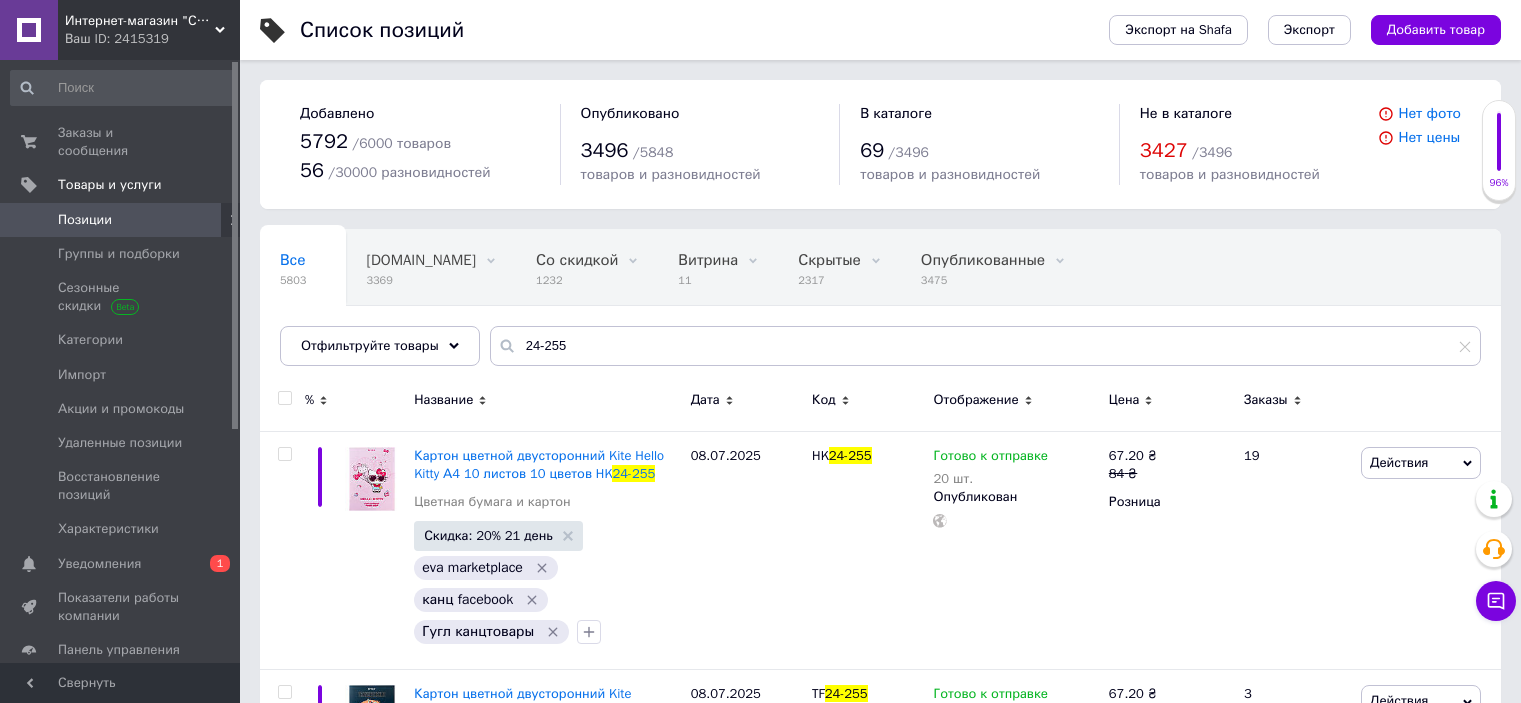 scroll, scrollTop: 32, scrollLeft: 0, axis: vertical 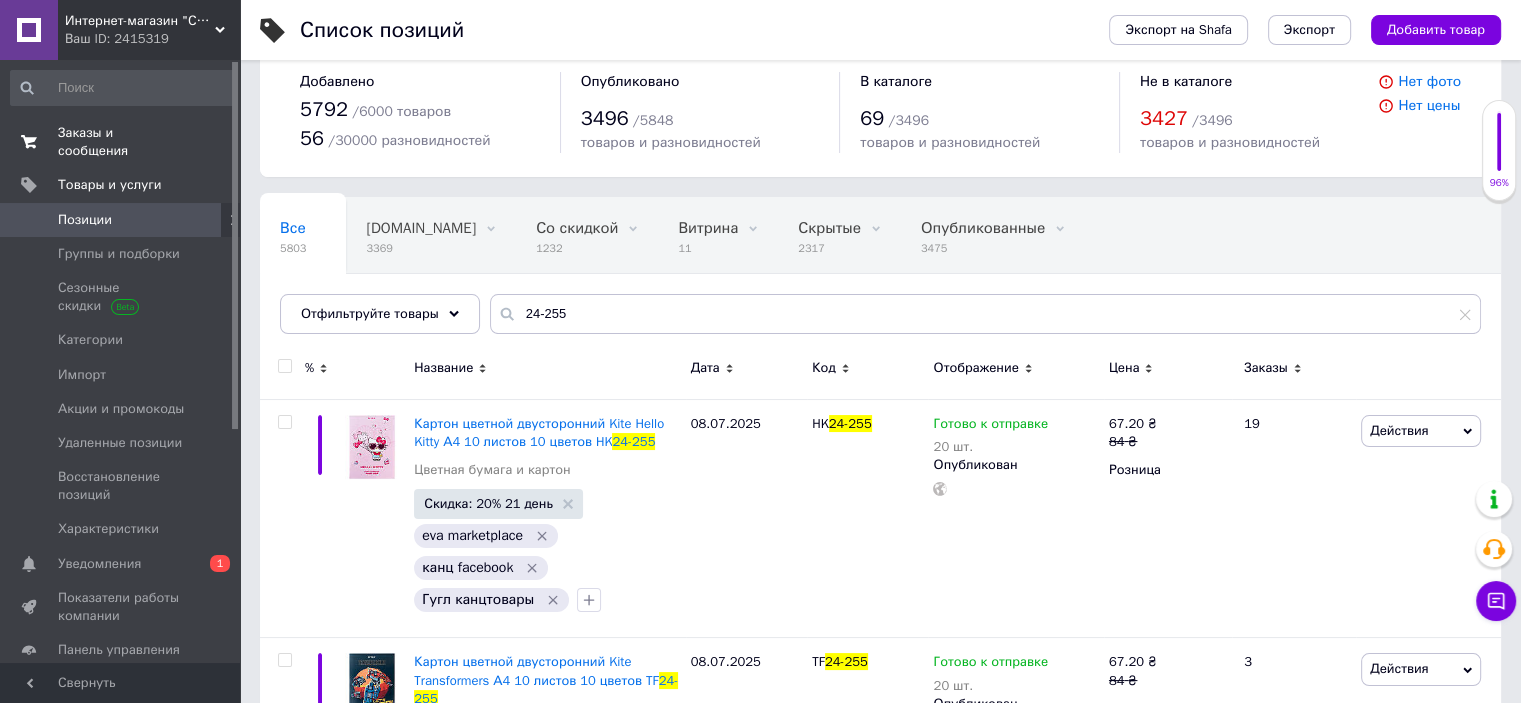 click on "Заказы и сообщения 0 0" at bounding box center [123, 142] 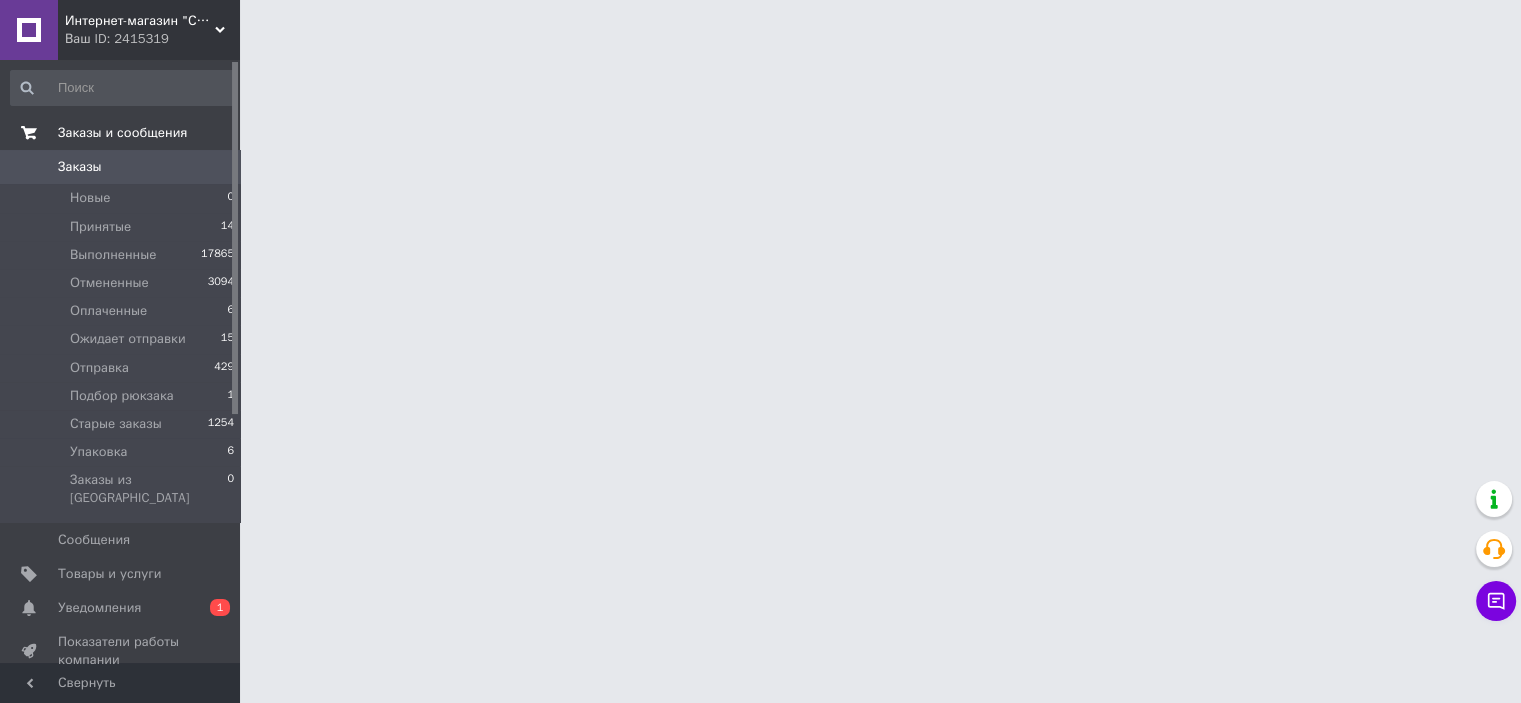 scroll, scrollTop: 0, scrollLeft: 0, axis: both 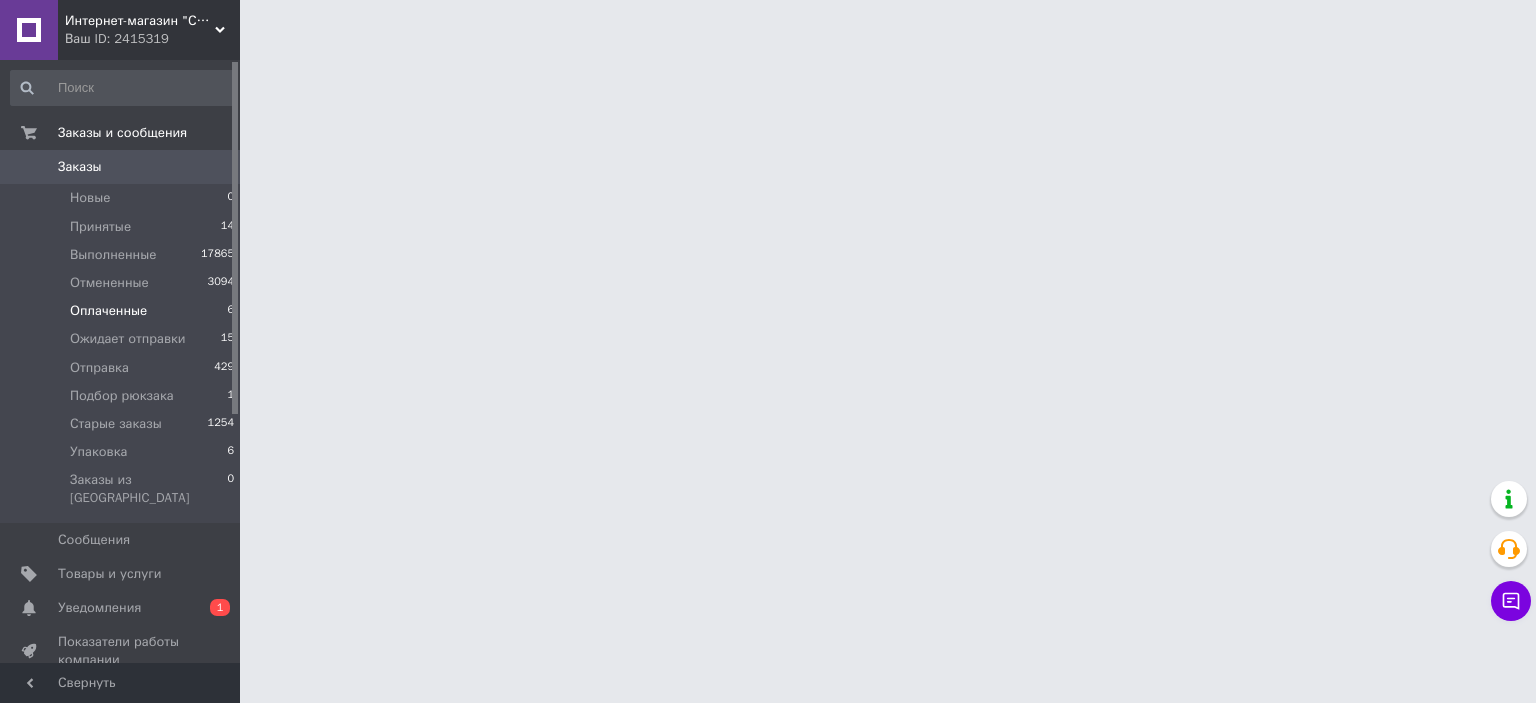 click on "Оплаченные" at bounding box center (108, 311) 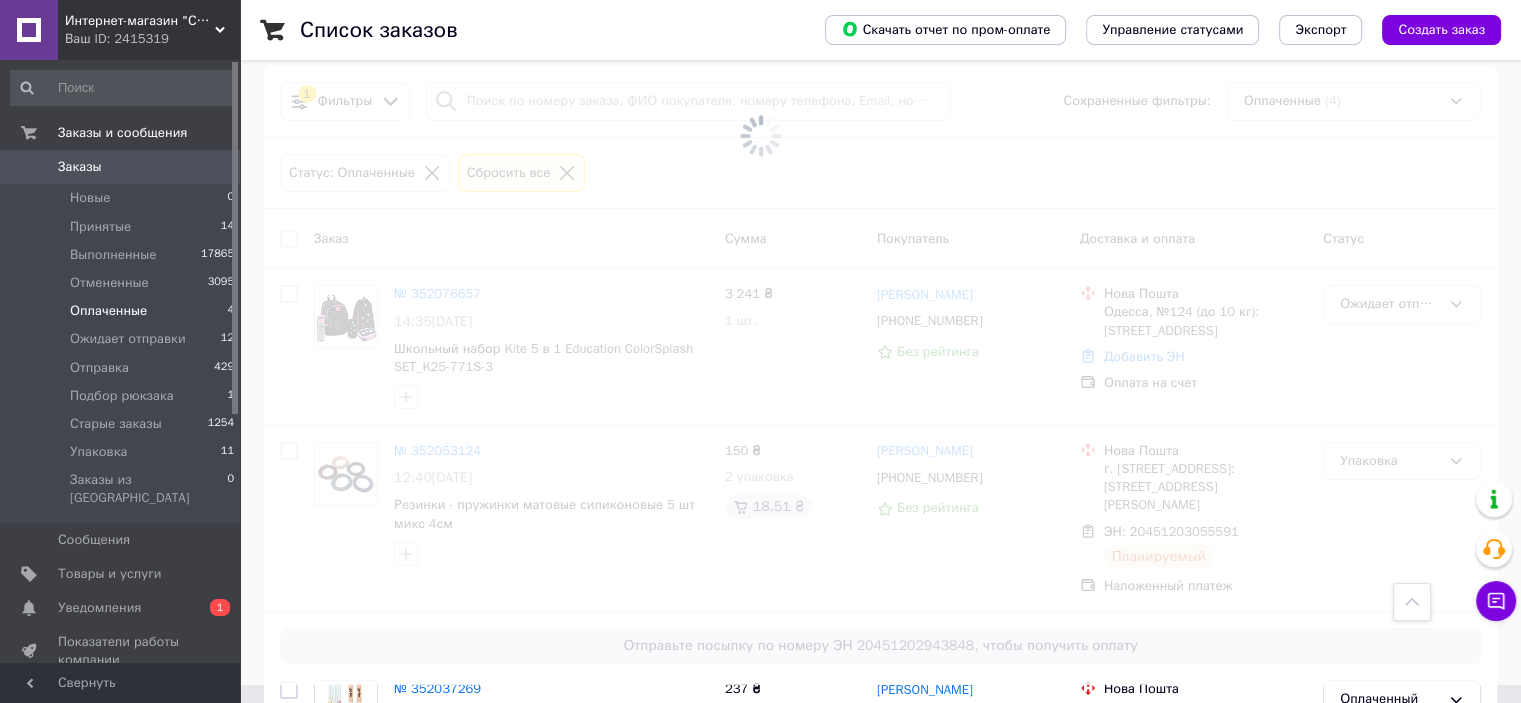 scroll, scrollTop: 0, scrollLeft: 0, axis: both 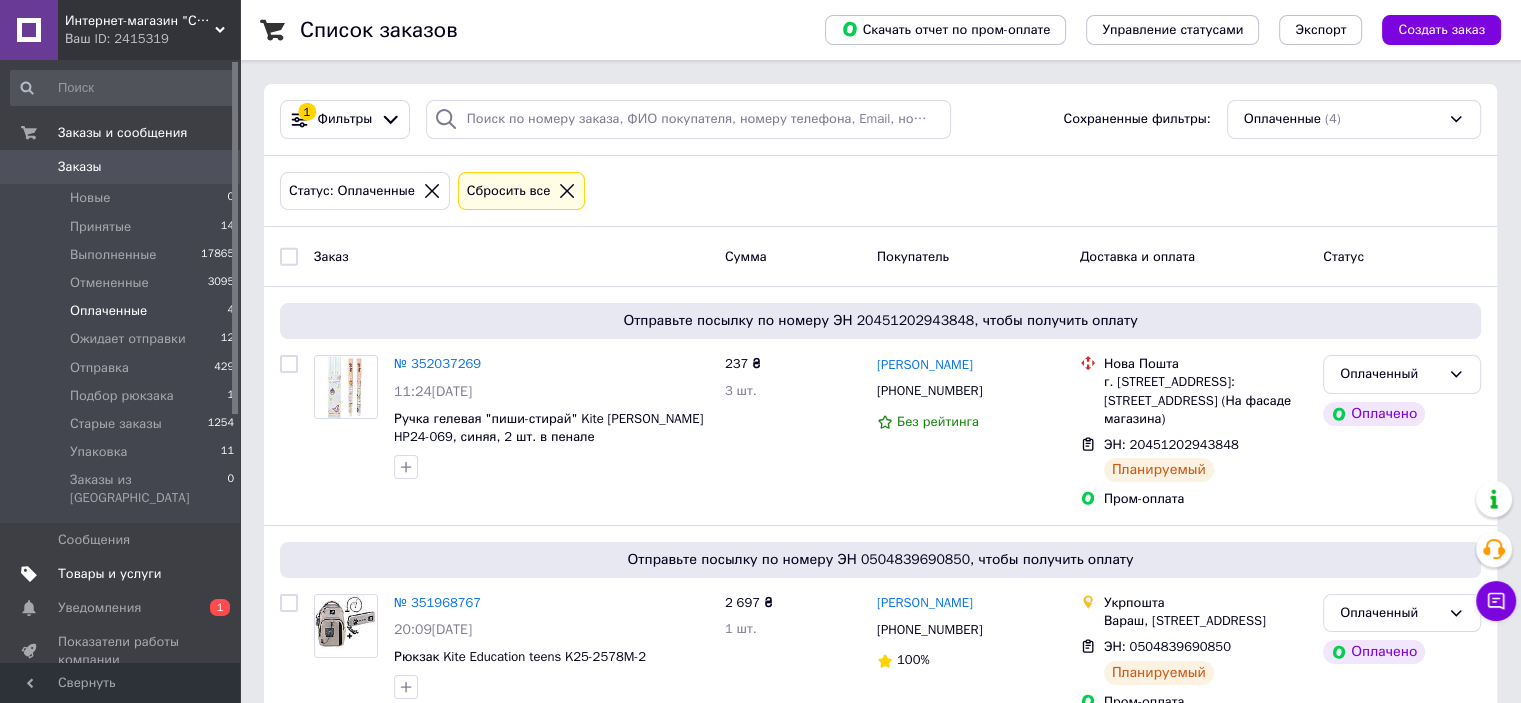 click on "Товары и услуги" at bounding box center (110, 574) 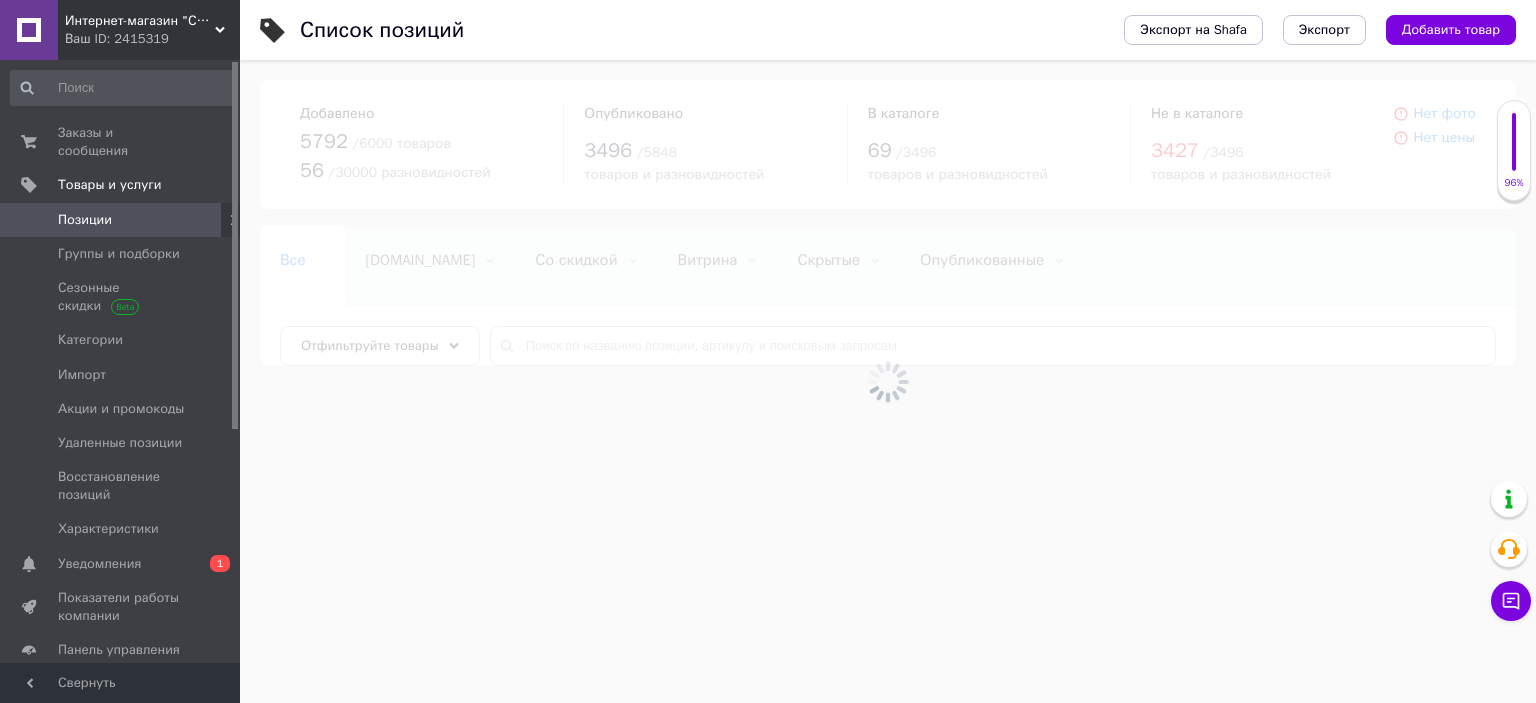 drag, startPoint x: 542, startPoint y: 359, endPoint x: 576, endPoint y: 346, distance: 36.40055 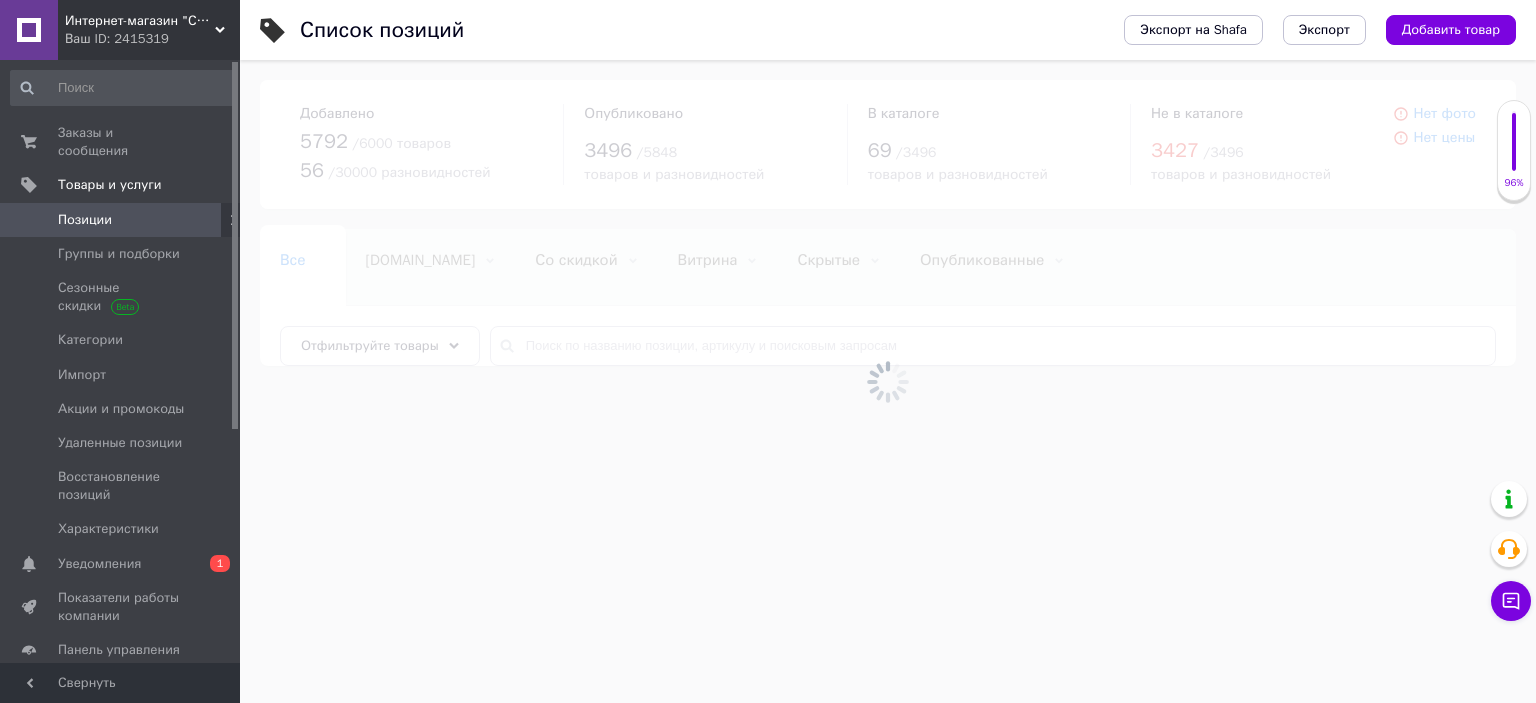 click at bounding box center (888, 381) 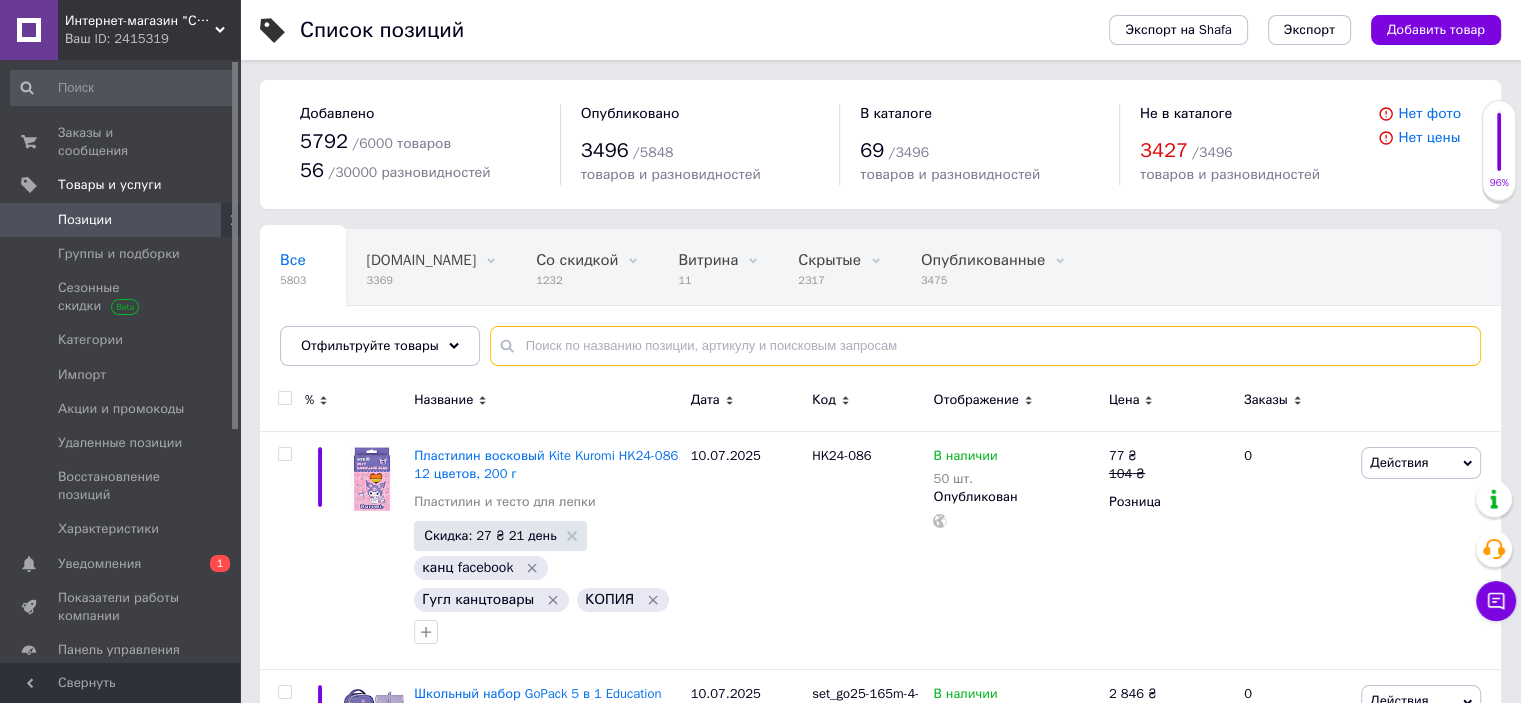 click at bounding box center [985, 346] 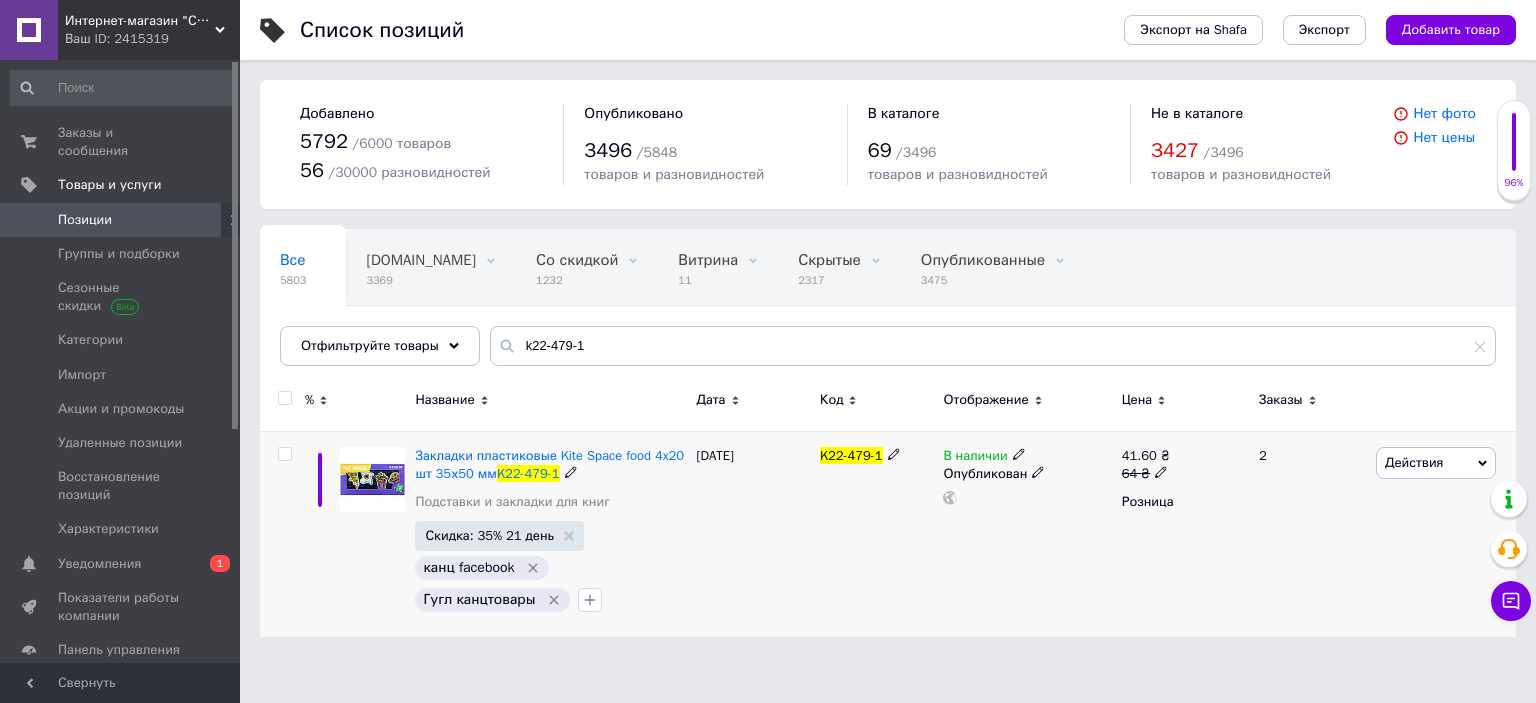 click 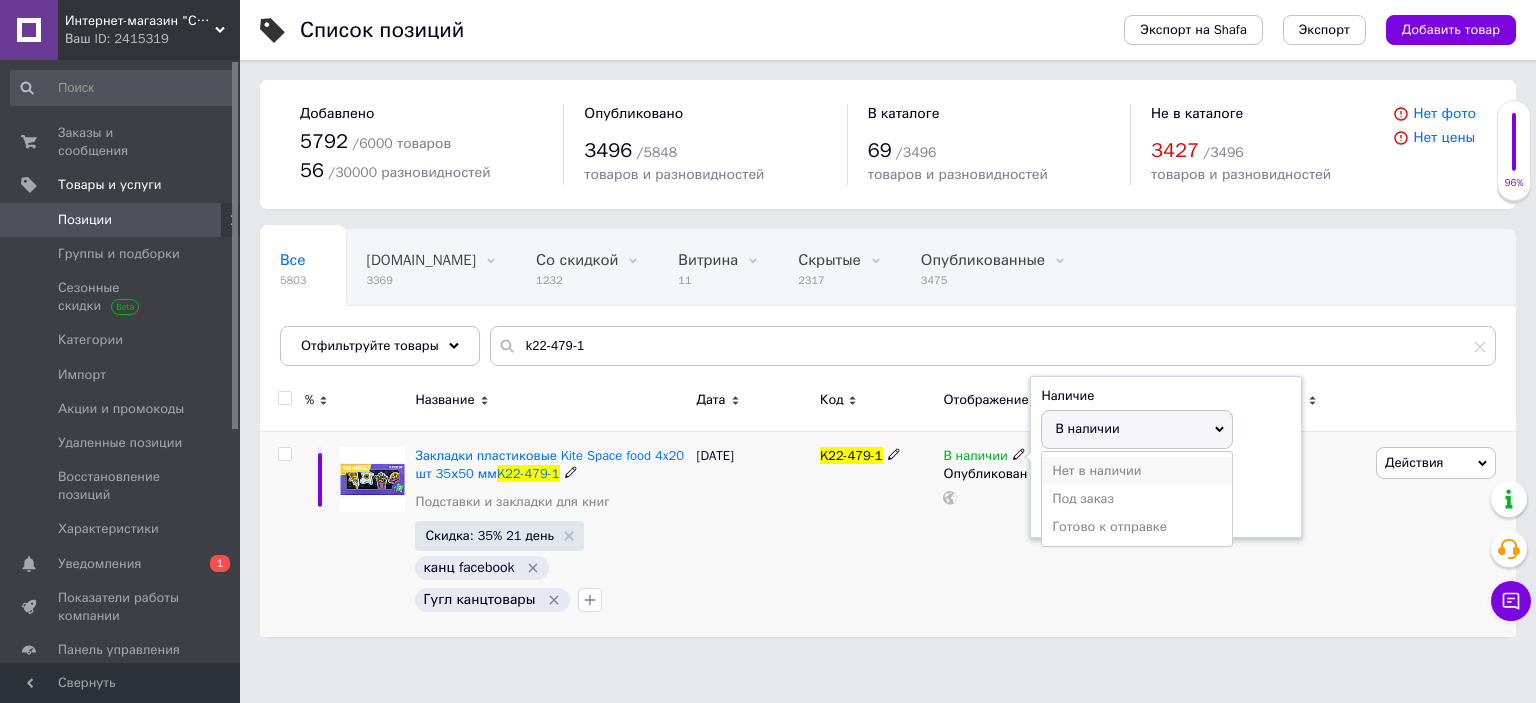 click on "Нет в наличии" at bounding box center [1137, 471] 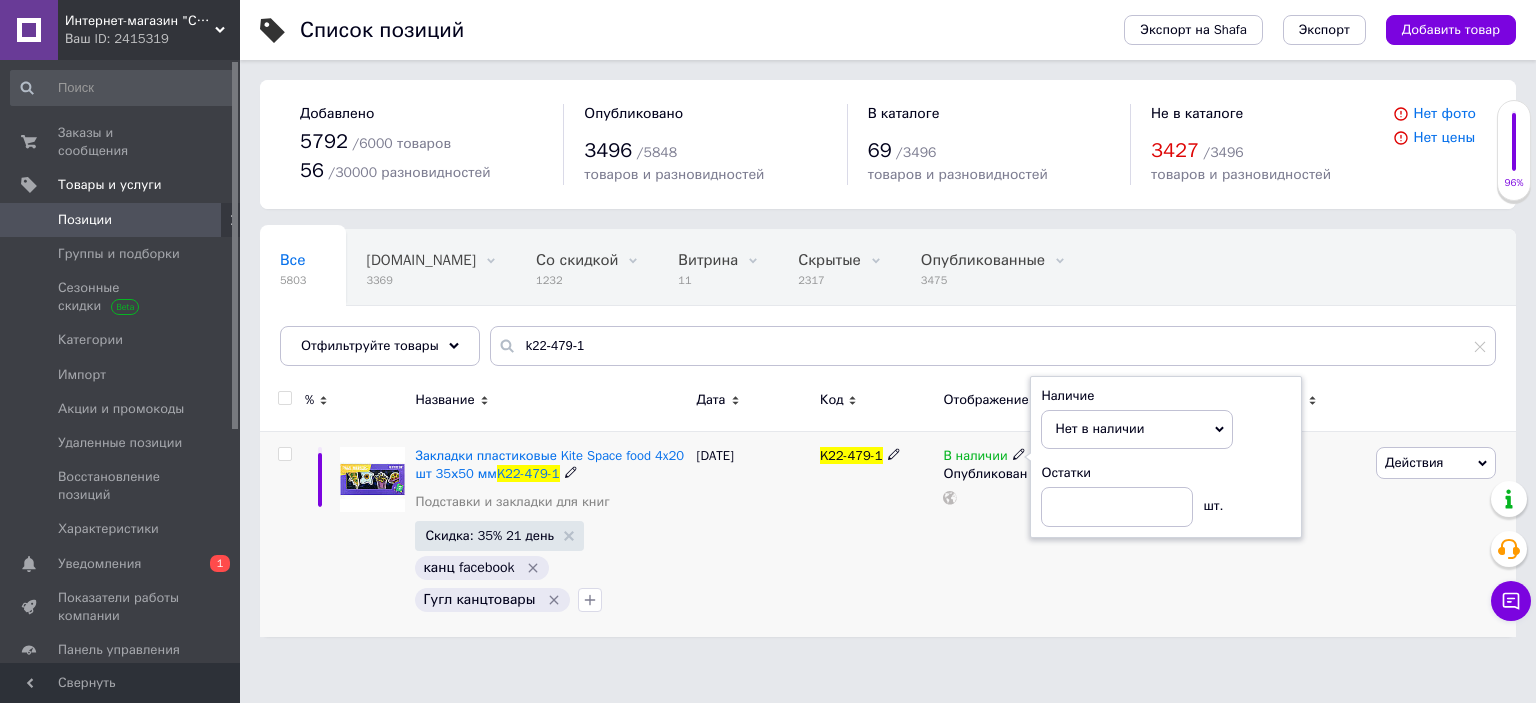 click on "В наличии Наличие Нет в наличии В наличии Под заказ Готово к отправке Остатки шт. Опубликован" at bounding box center (1027, 534) 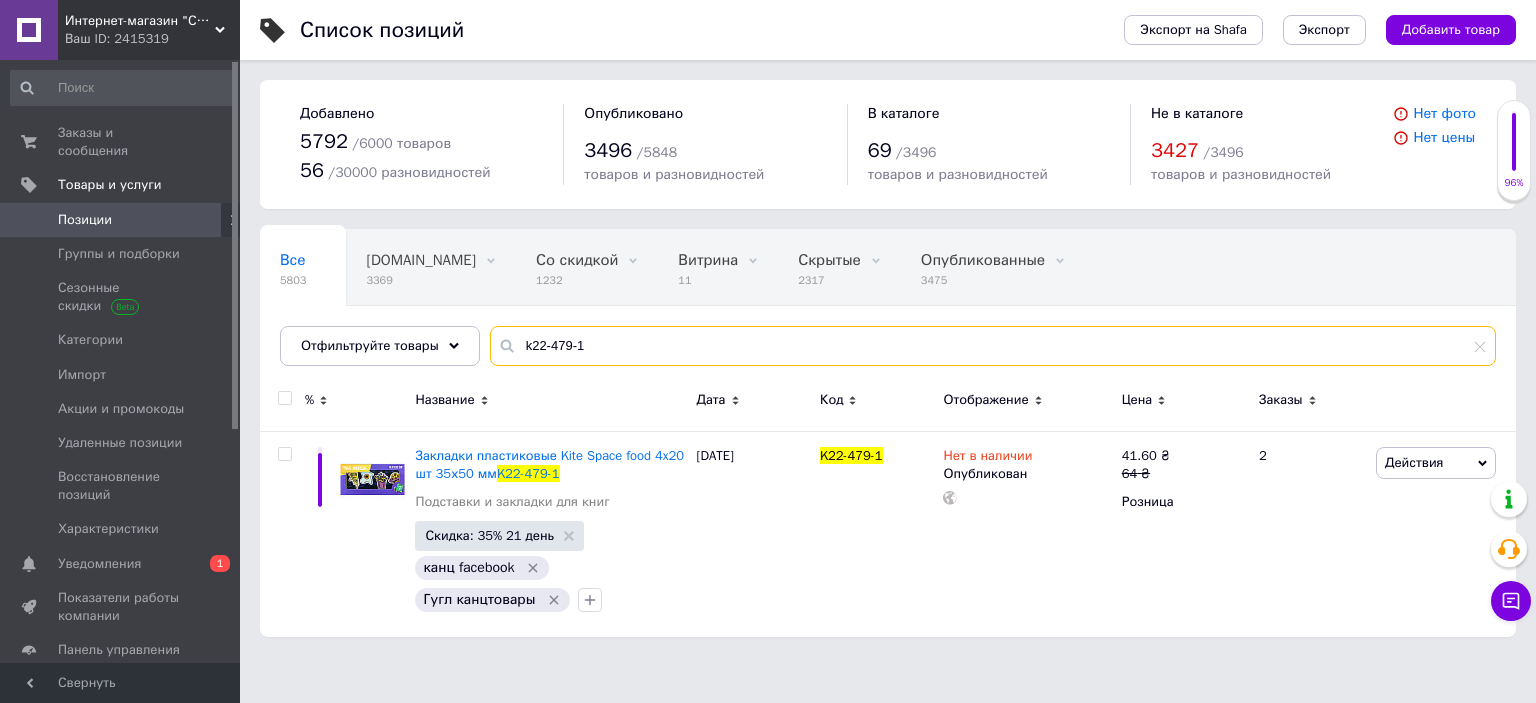 click on "k22-479-1" at bounding box center (993, 346) 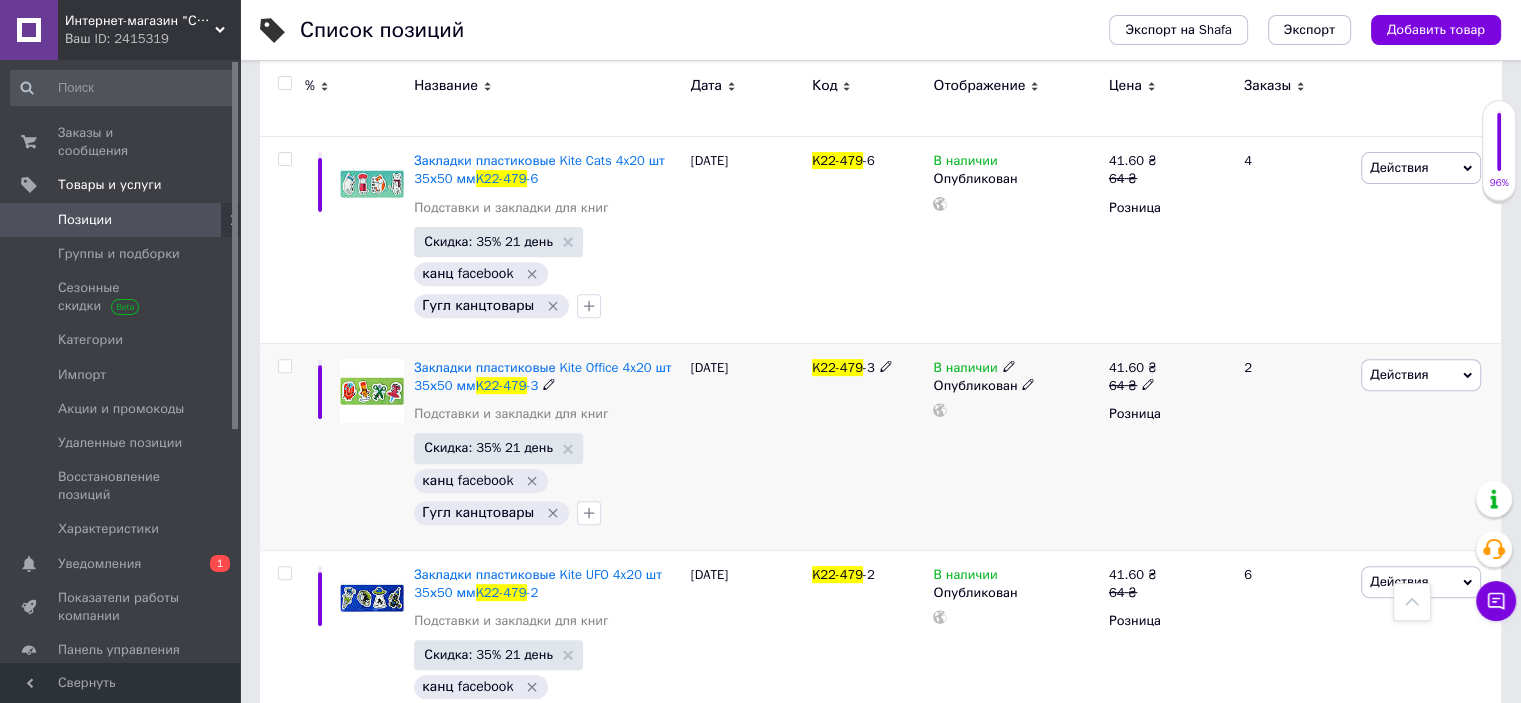 scroll, scrollTop: 700, scrollLeft: 0, axis: vertical 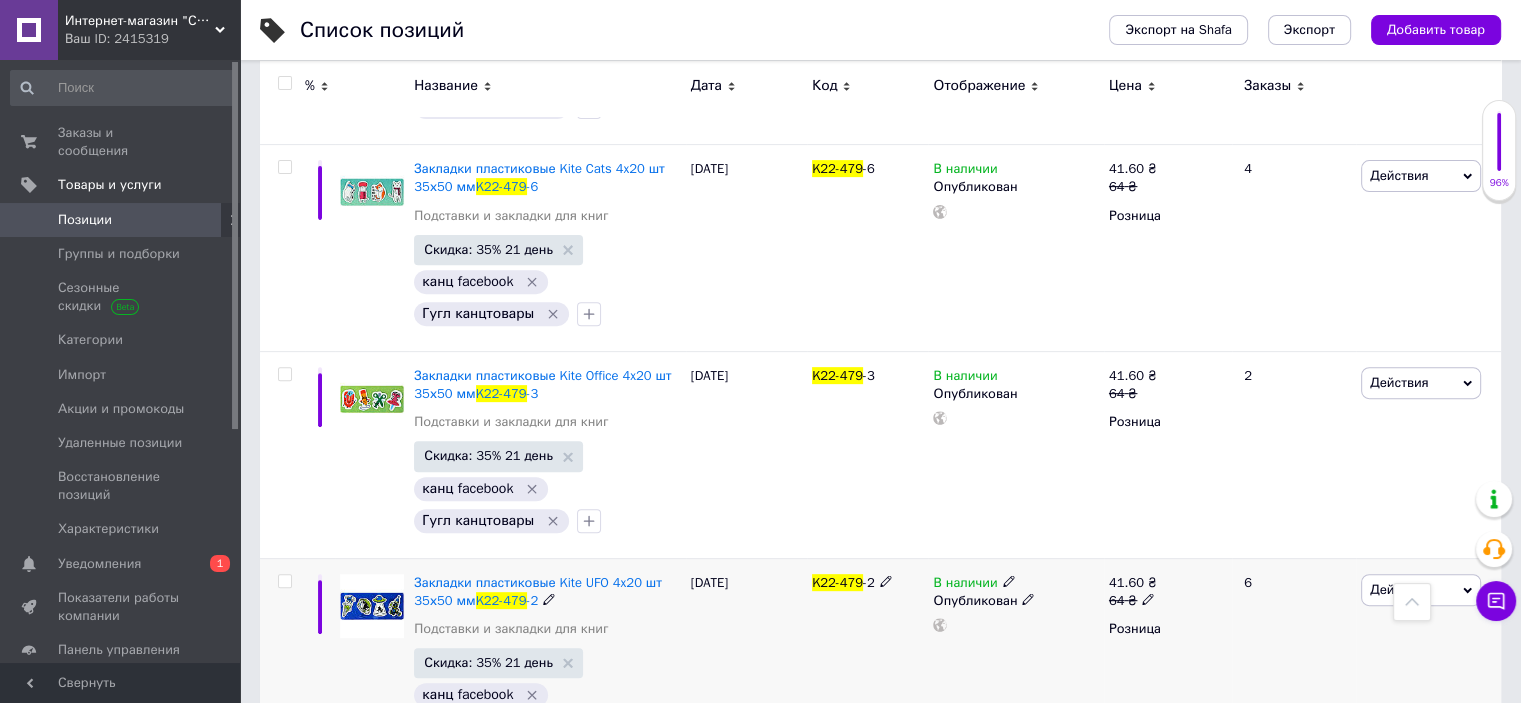 click 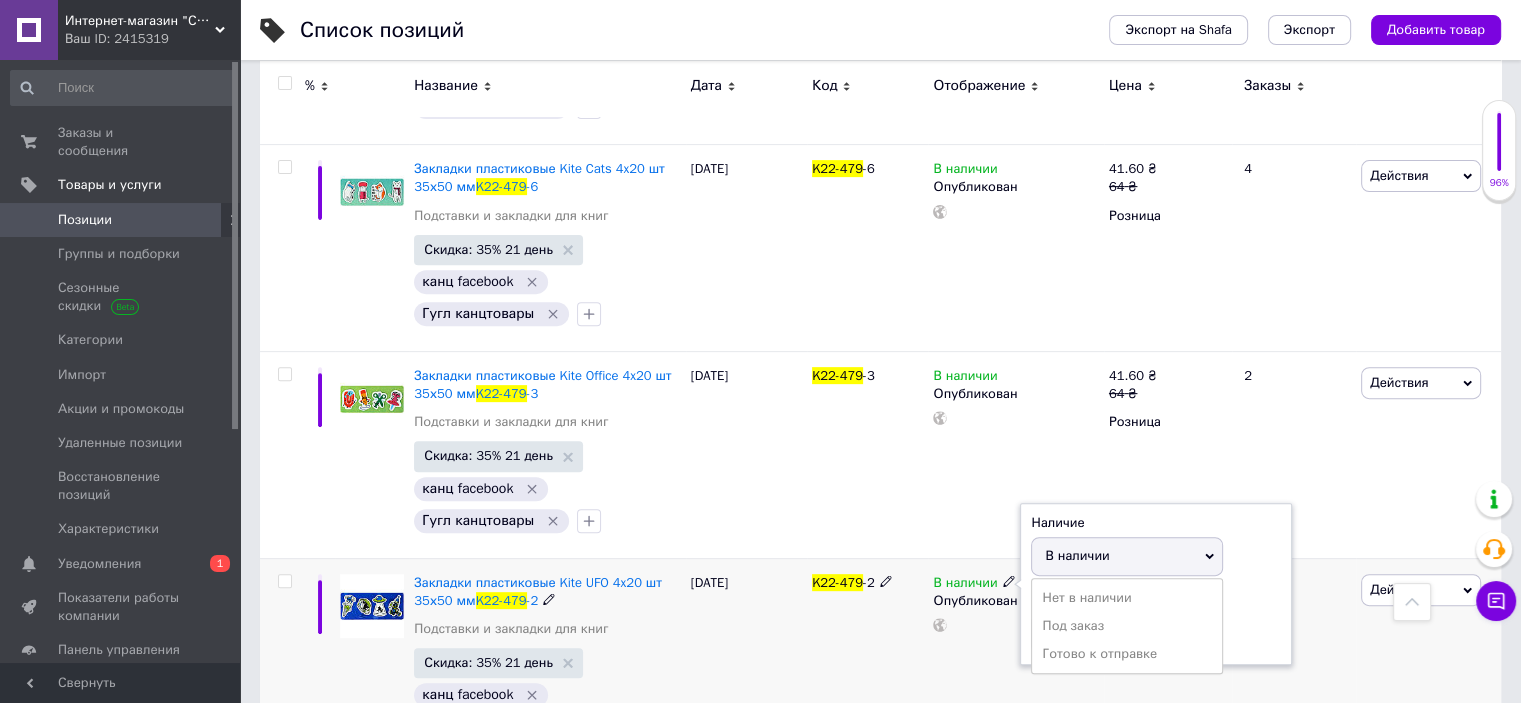 click on "Нет в наличии" at bounding box center (1127, 598) 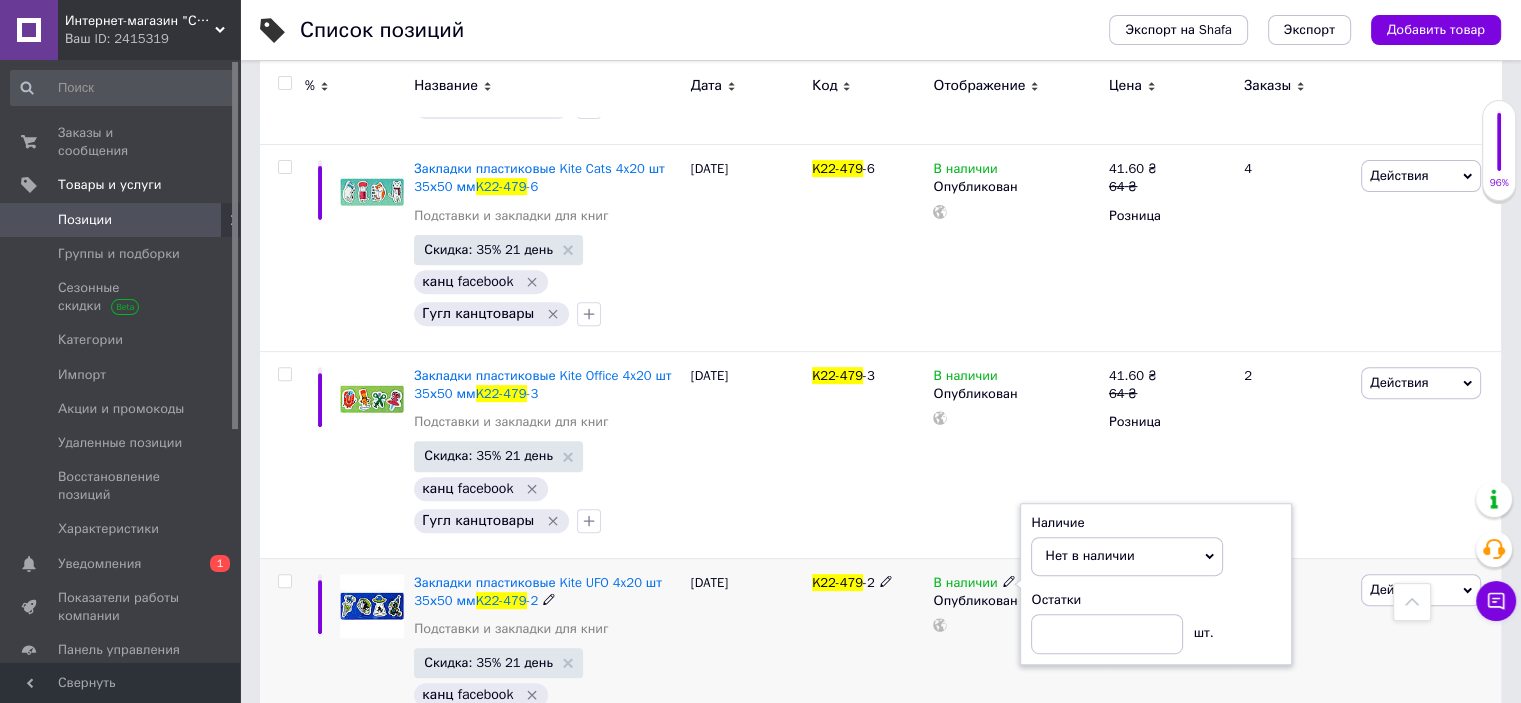 click on "В наличии Наличие Нет в наличии В наличии Под заказ Готово к отправке Остатки шт. Опубликован" at bounding box center (1015, 661) 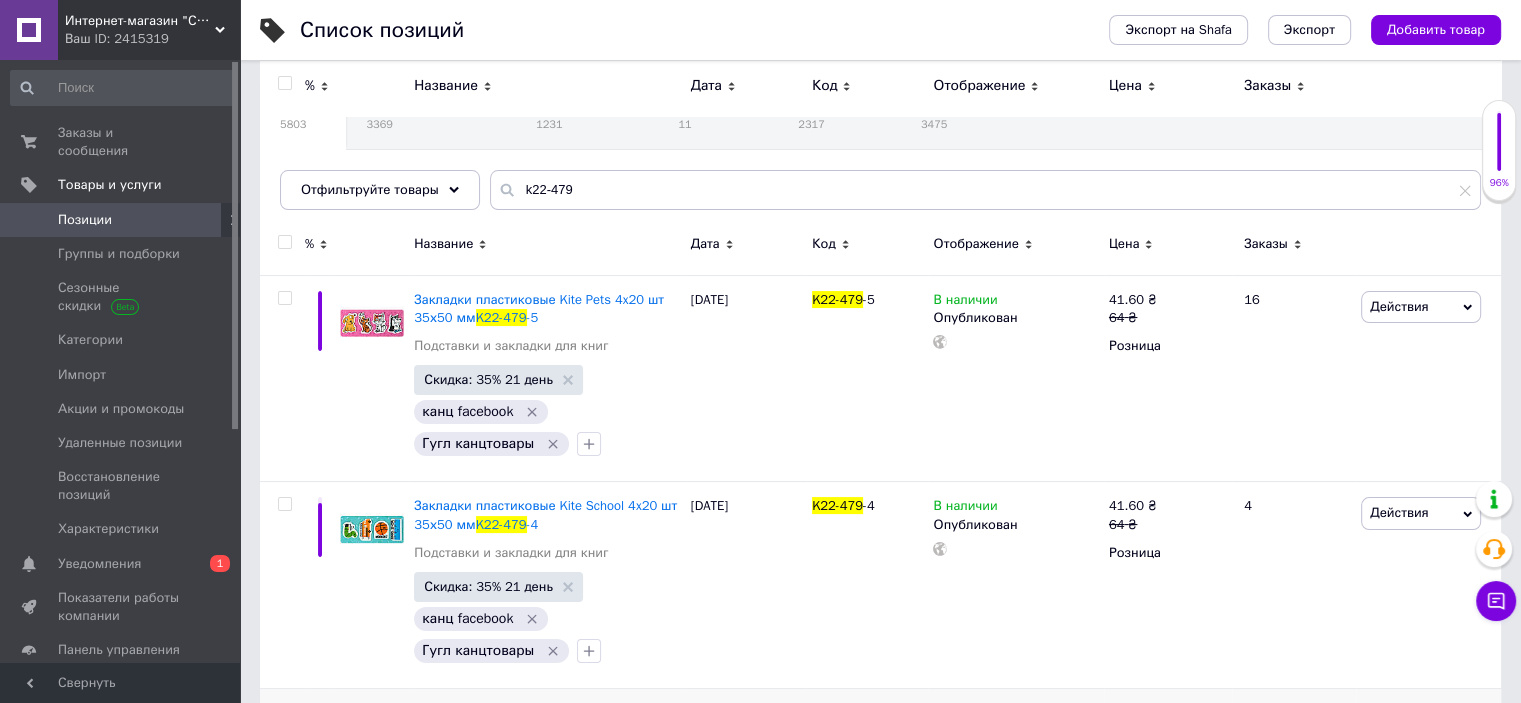 scroll, scrollTop: 0, scrollLeft: 0, axis: both 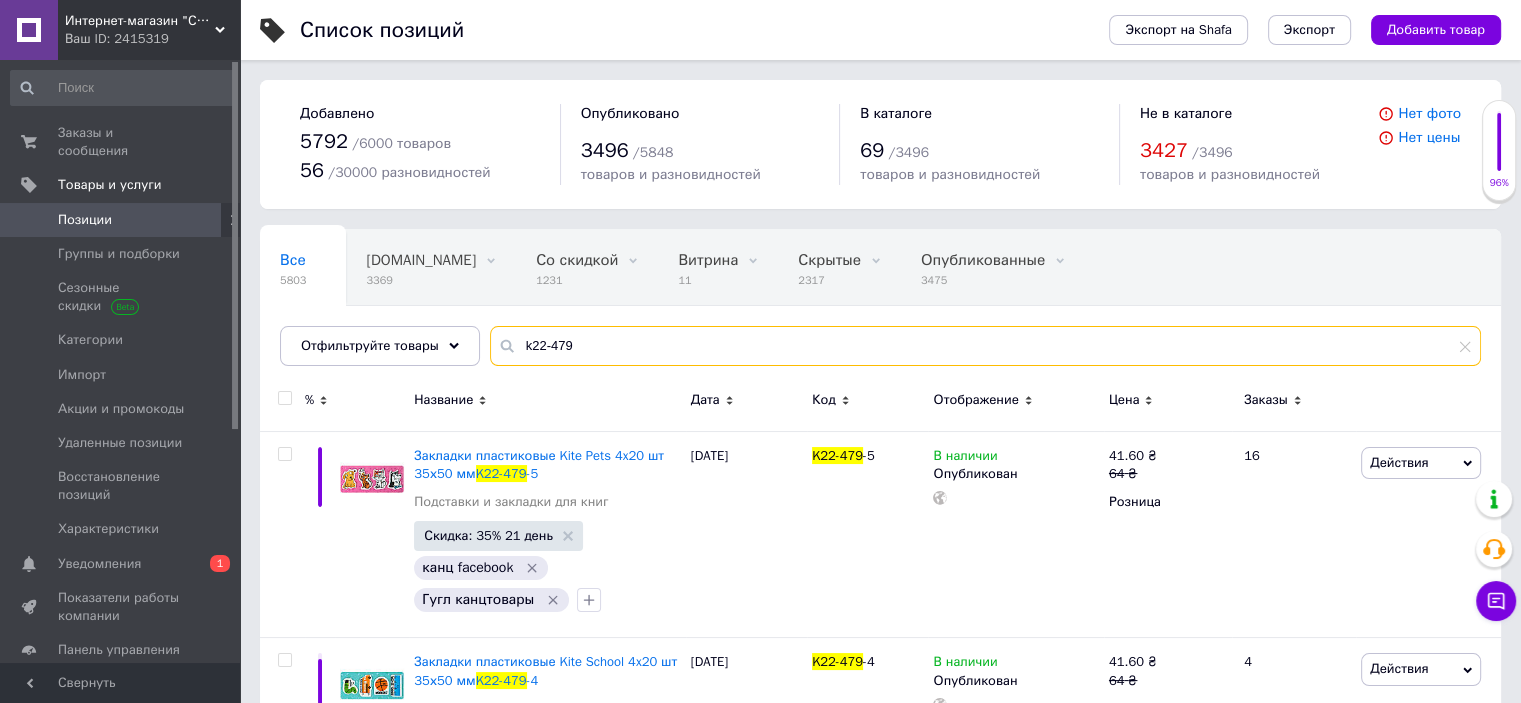 drag, startPoint x: 596, startPoint y: 352, endPoint x: 500, endPoint y: 363, distance: 96.62815 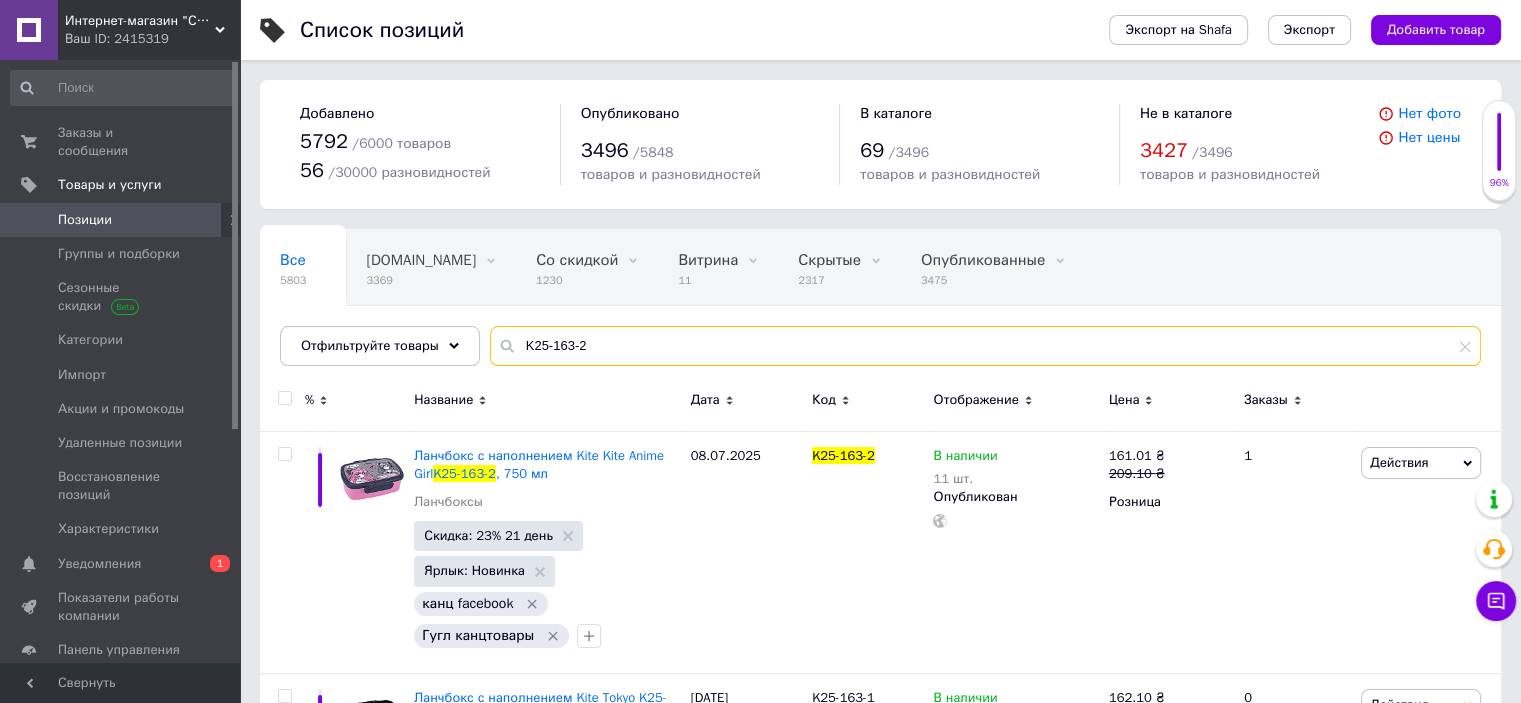drag, startPoint x: 612, startPoint y: 341, endPoint x: 572, endPoint y: 348, distance: 40.60788 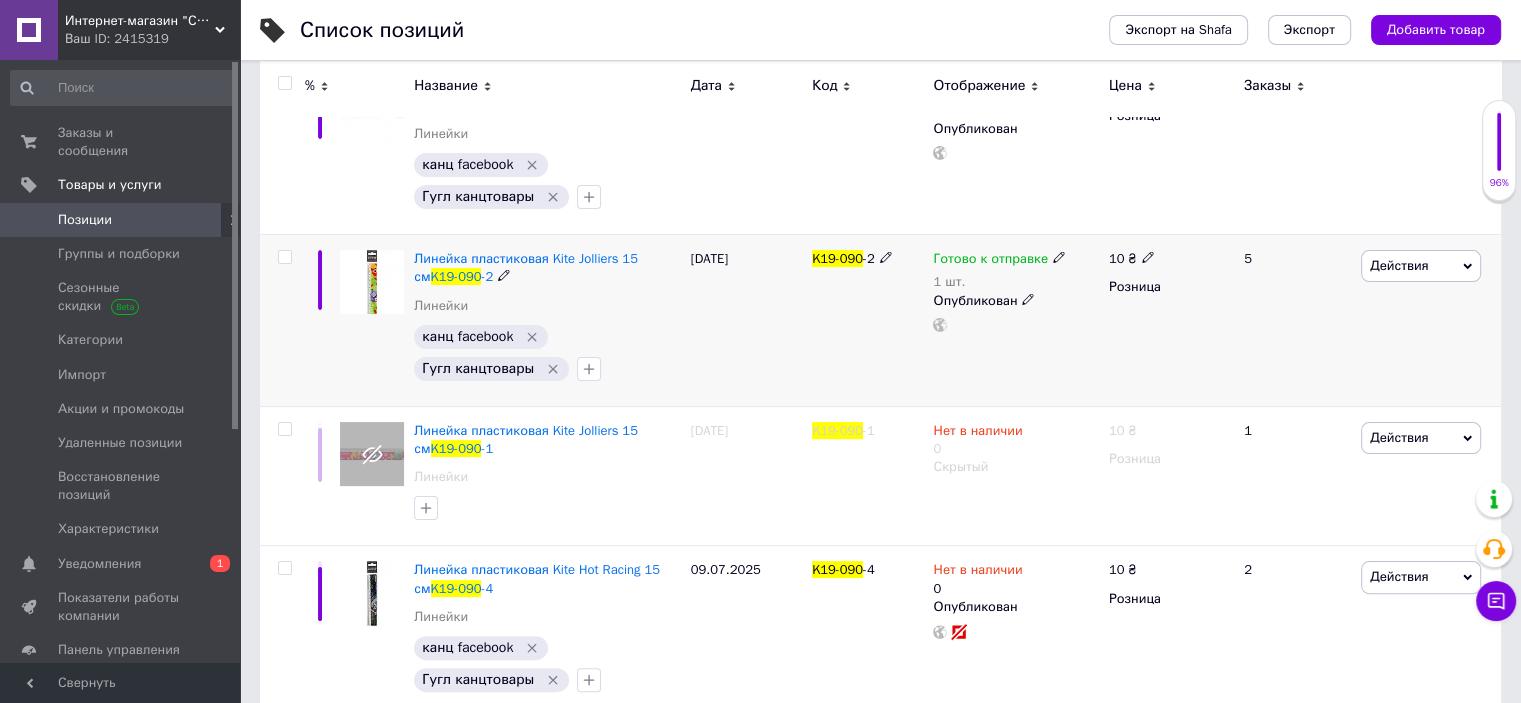 scroll, scrollTop: 572, scrollLeft: 0, axis: vertical 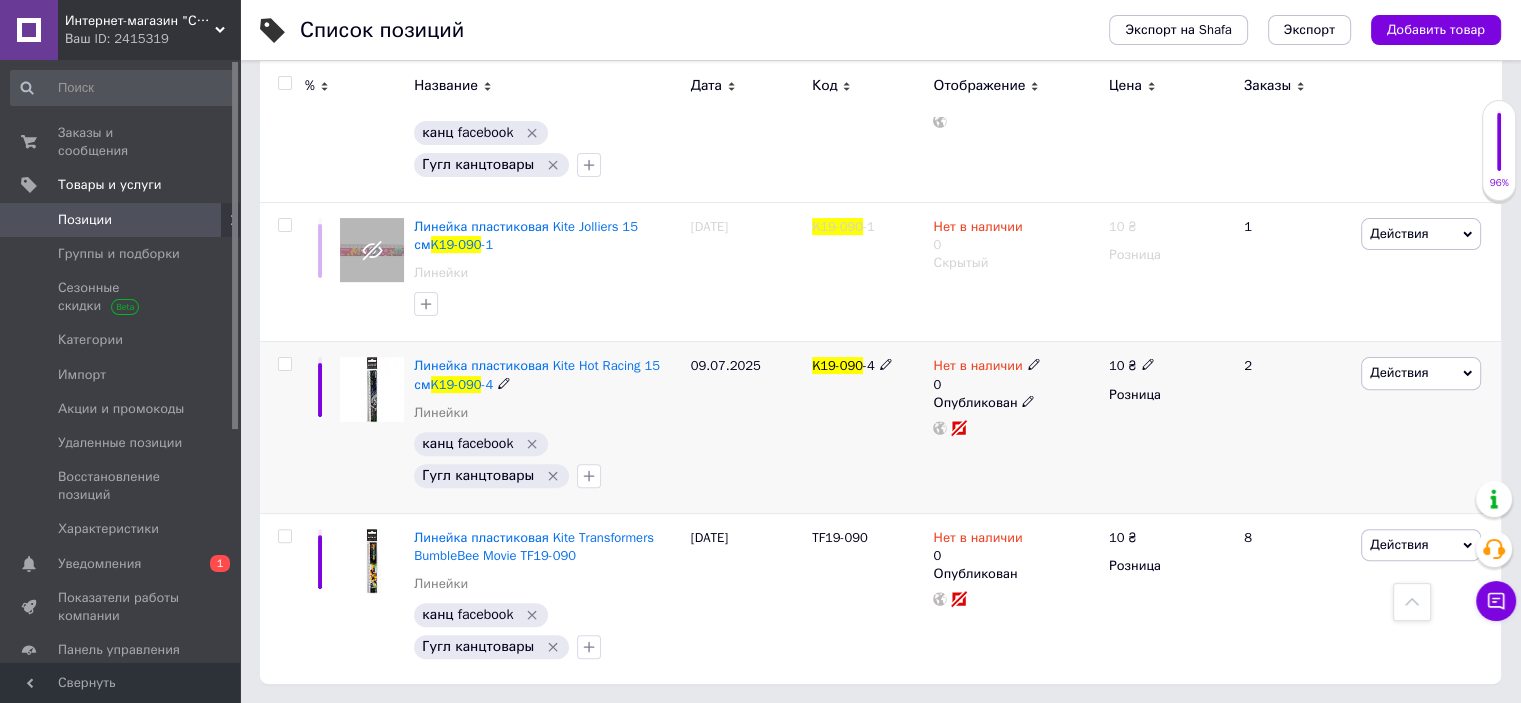 click on "Действия" at bounding box center (1421, 373) 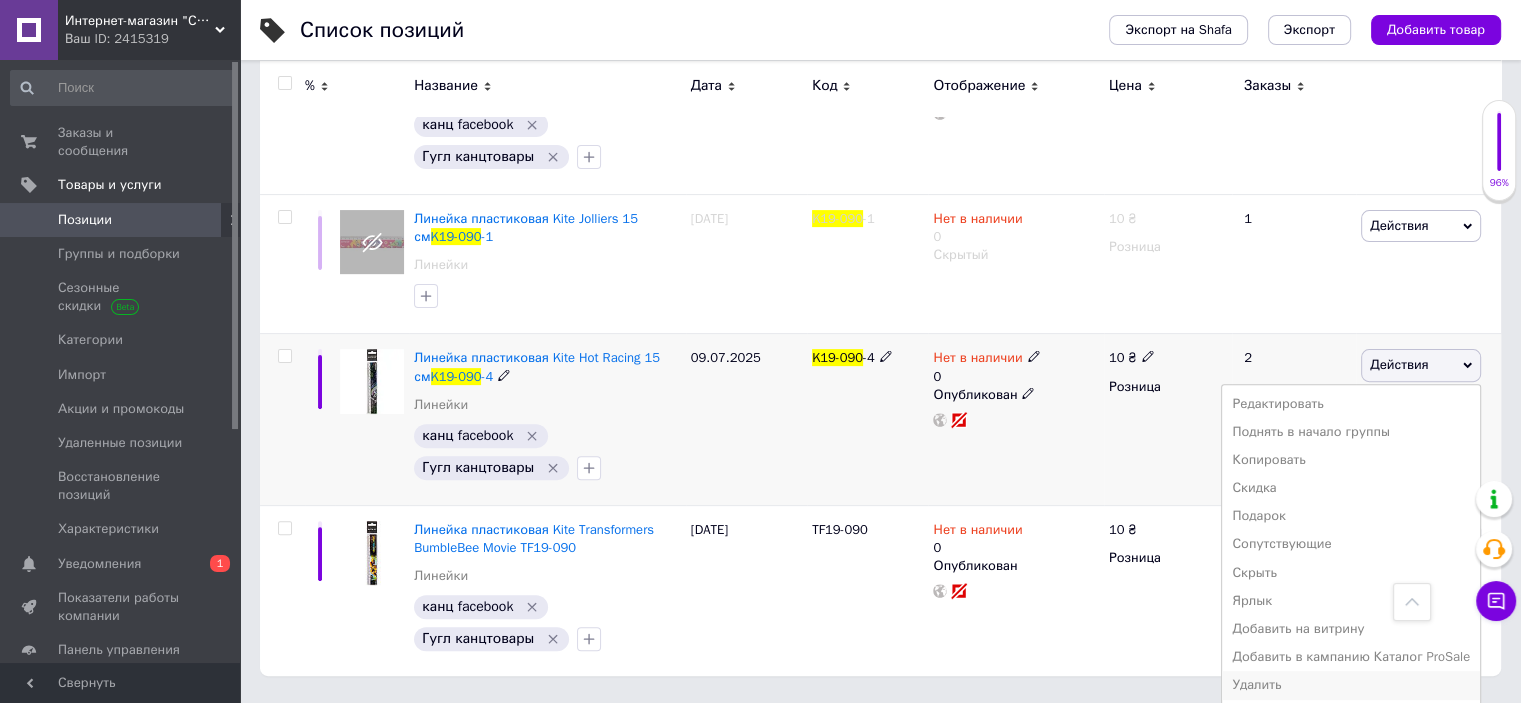 click on "Удалить" at bounding box center (1351, 685) 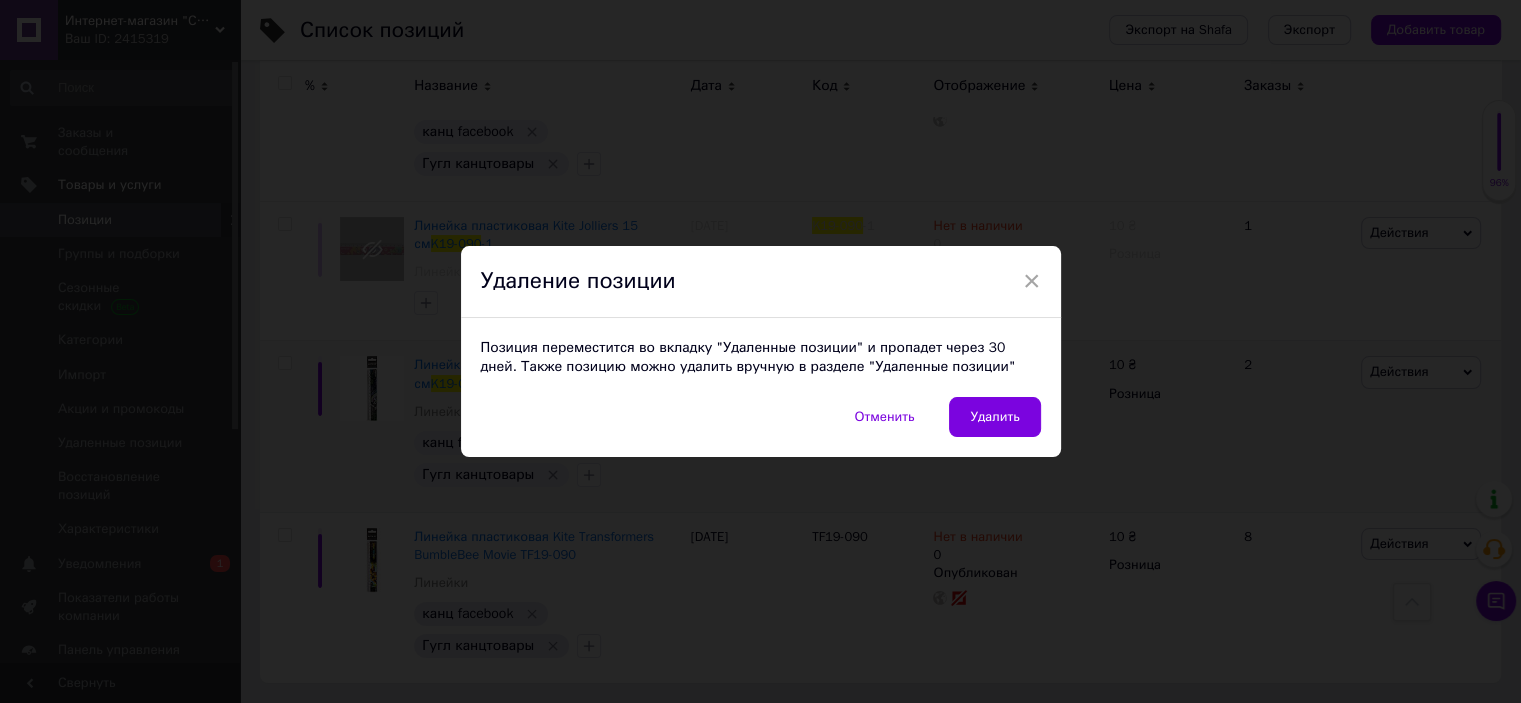 scroll, scrollTop: 572, scrollLeft: 0, axis: vertical 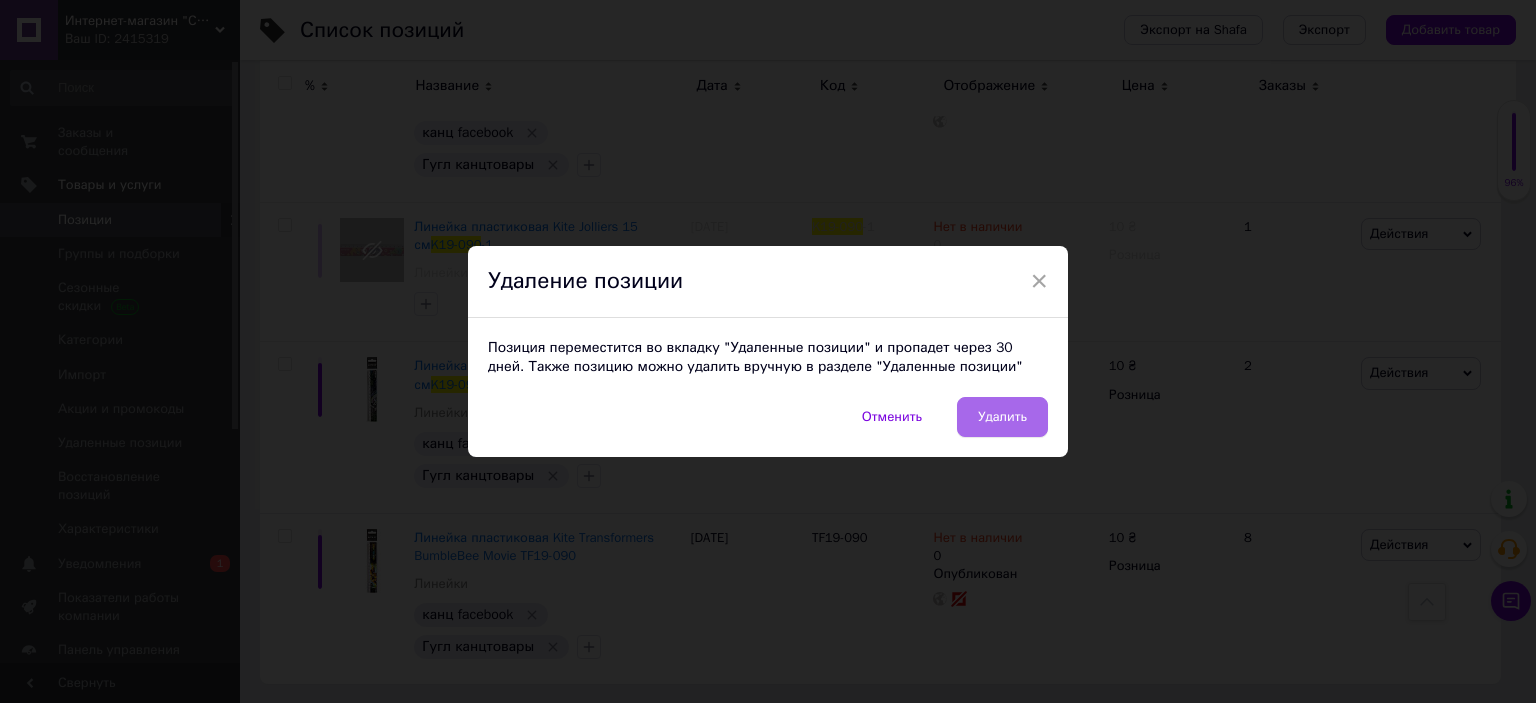 click on "Удалить" at bounding box center [1002, 417] 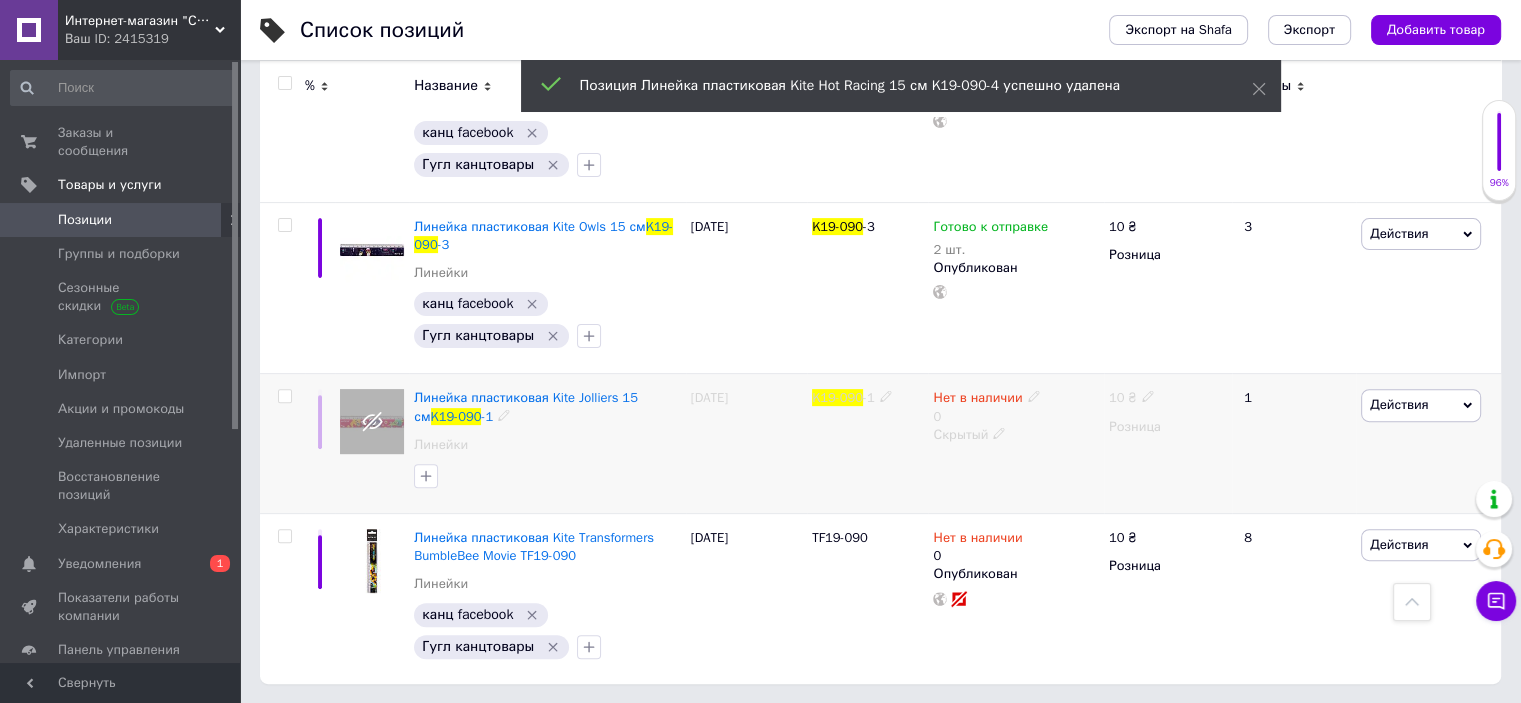 scroll, scrollTop: 572, scrollLeft: 0, axis: vertical 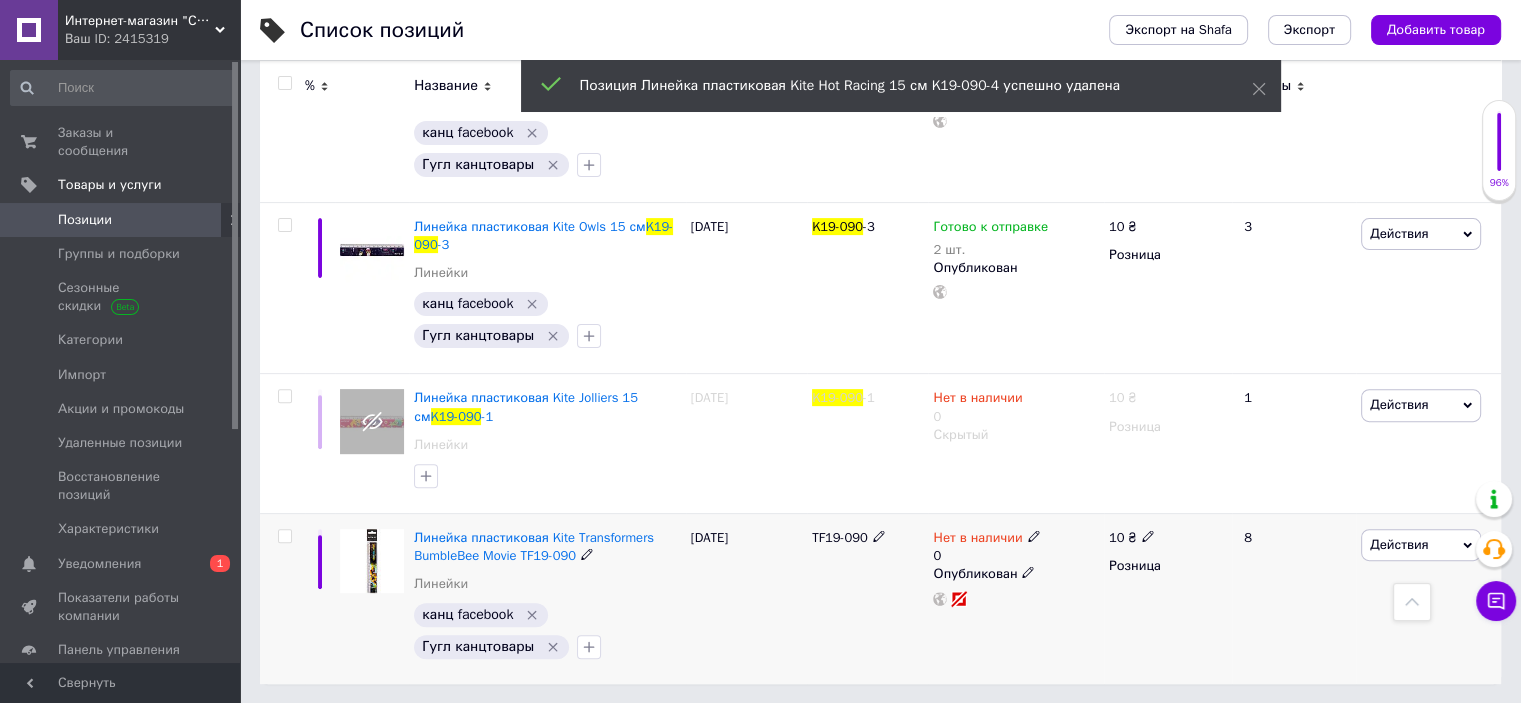 click on "Действия" at bounding box center [1399, 544] 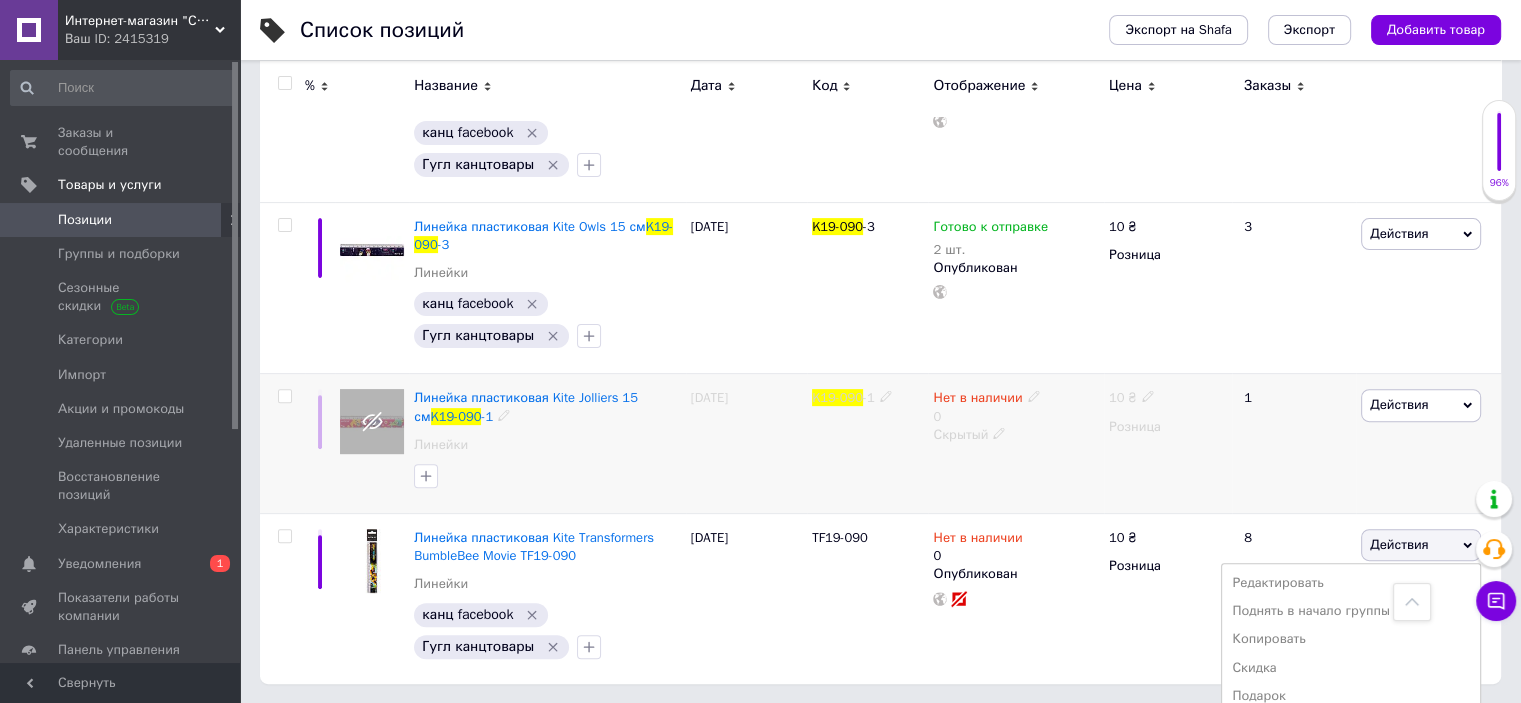 click on "1" at bounding box center [1294, 444] 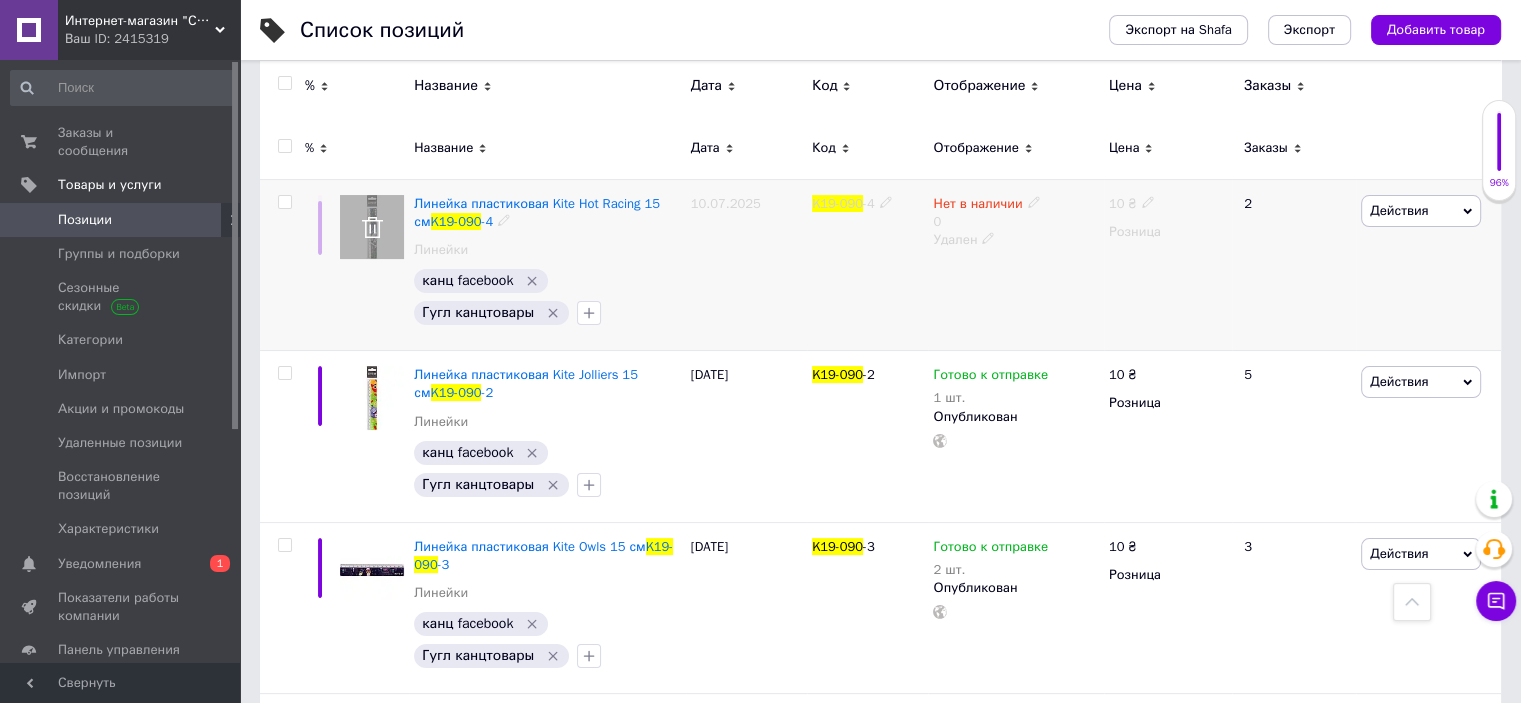 scroll, scrollTop: 0, scrollLeft: 0, axis: both 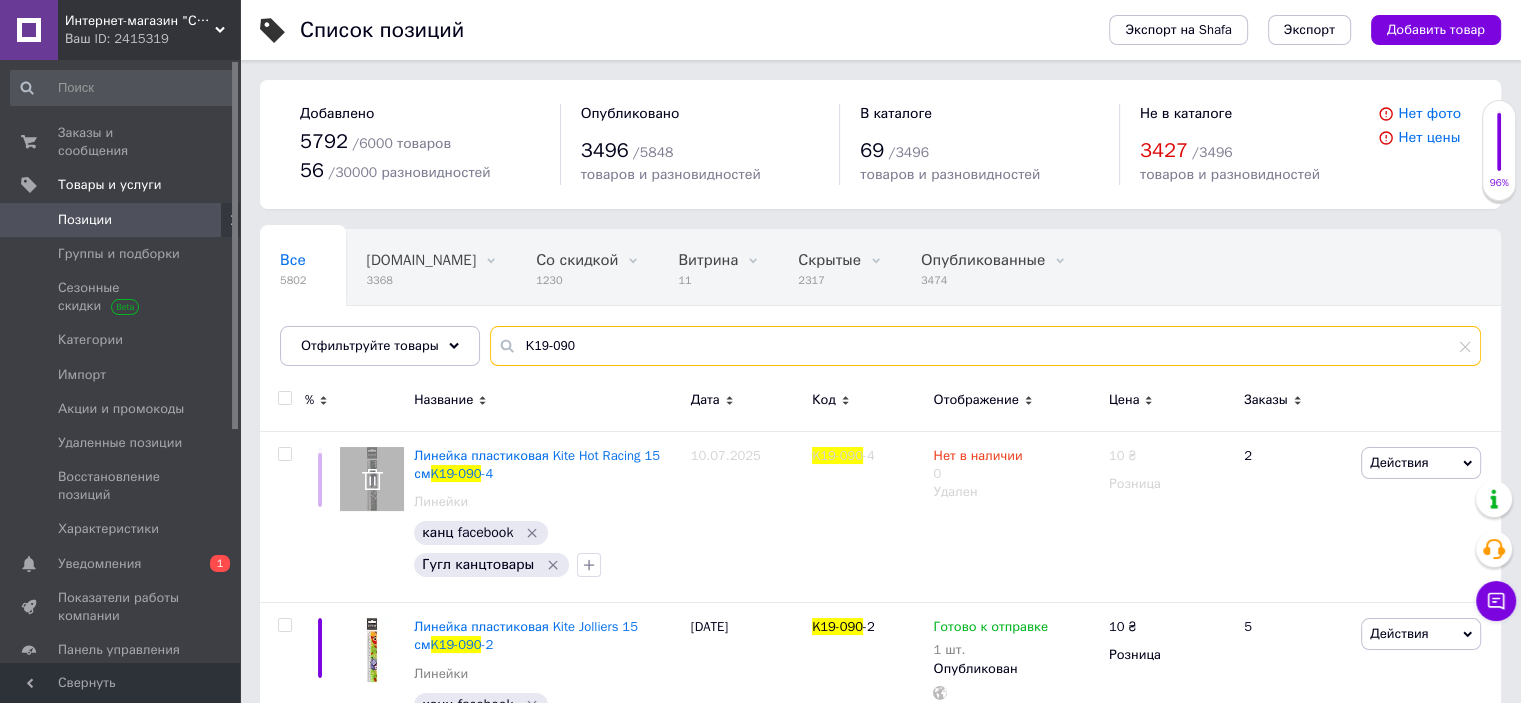 drag, startPoint x: 606, startPoint y: 359, endPoint x: 415, endPoint y: 374, distance: 191.5881 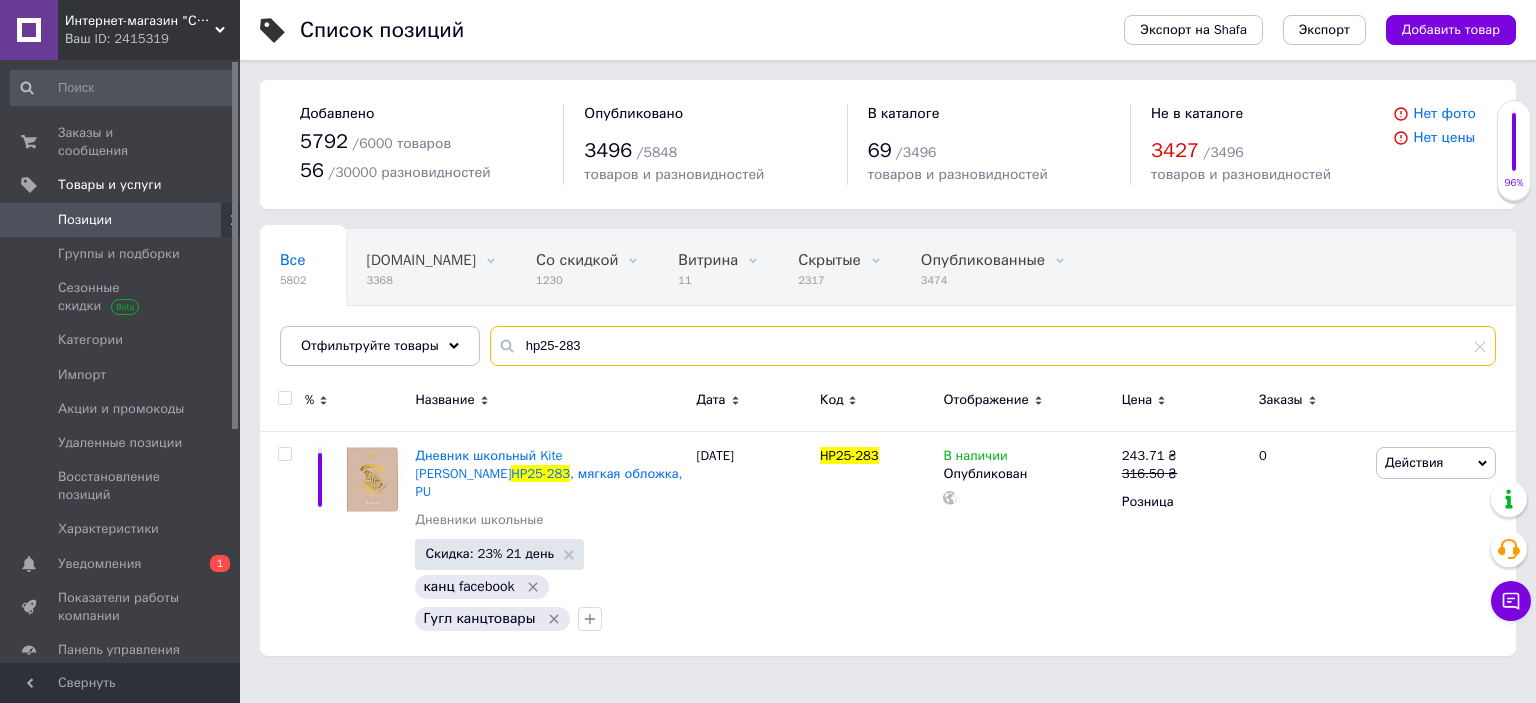 drag, startPoint x: 656, startPoint y: 339, endPoint x: 536, endPoint y: 375, distance: 125.283676 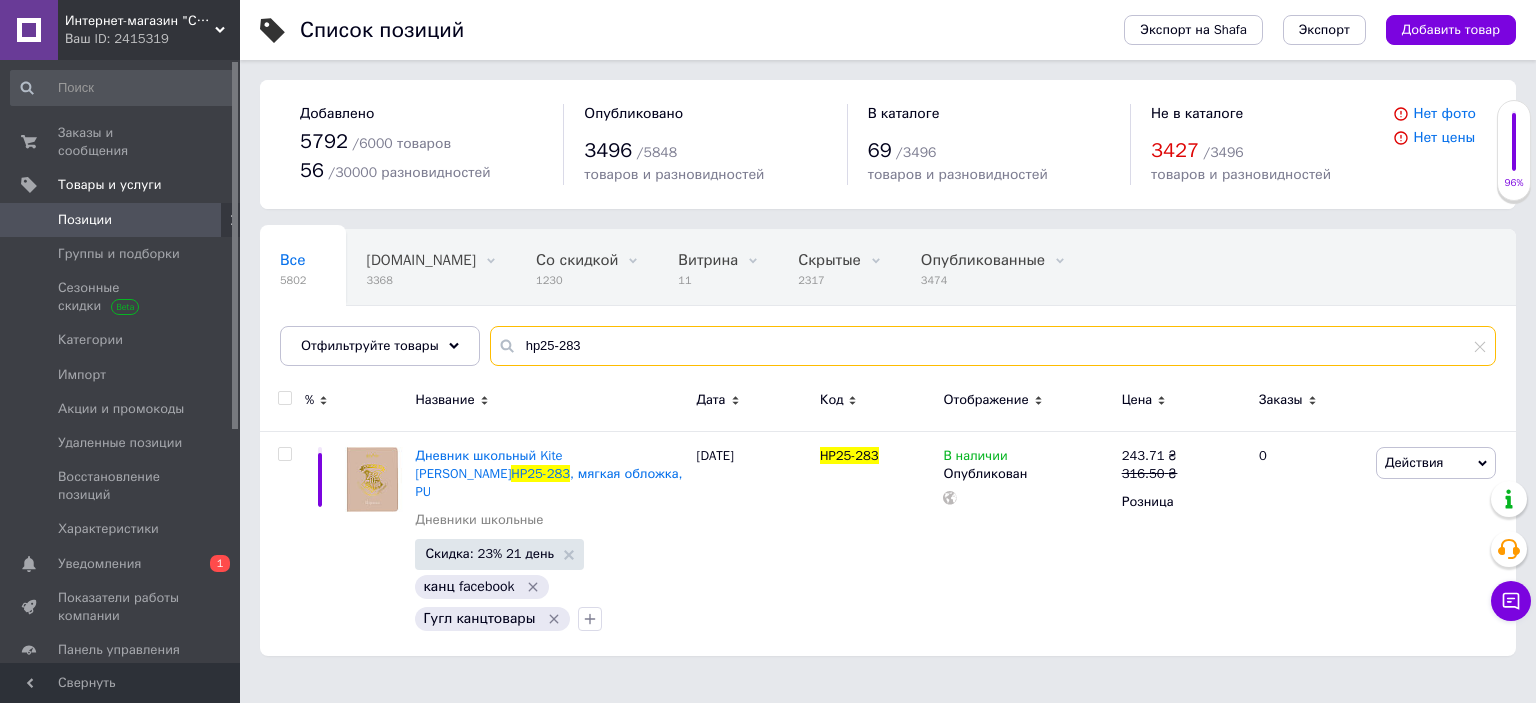 paste on "k24-642-8" 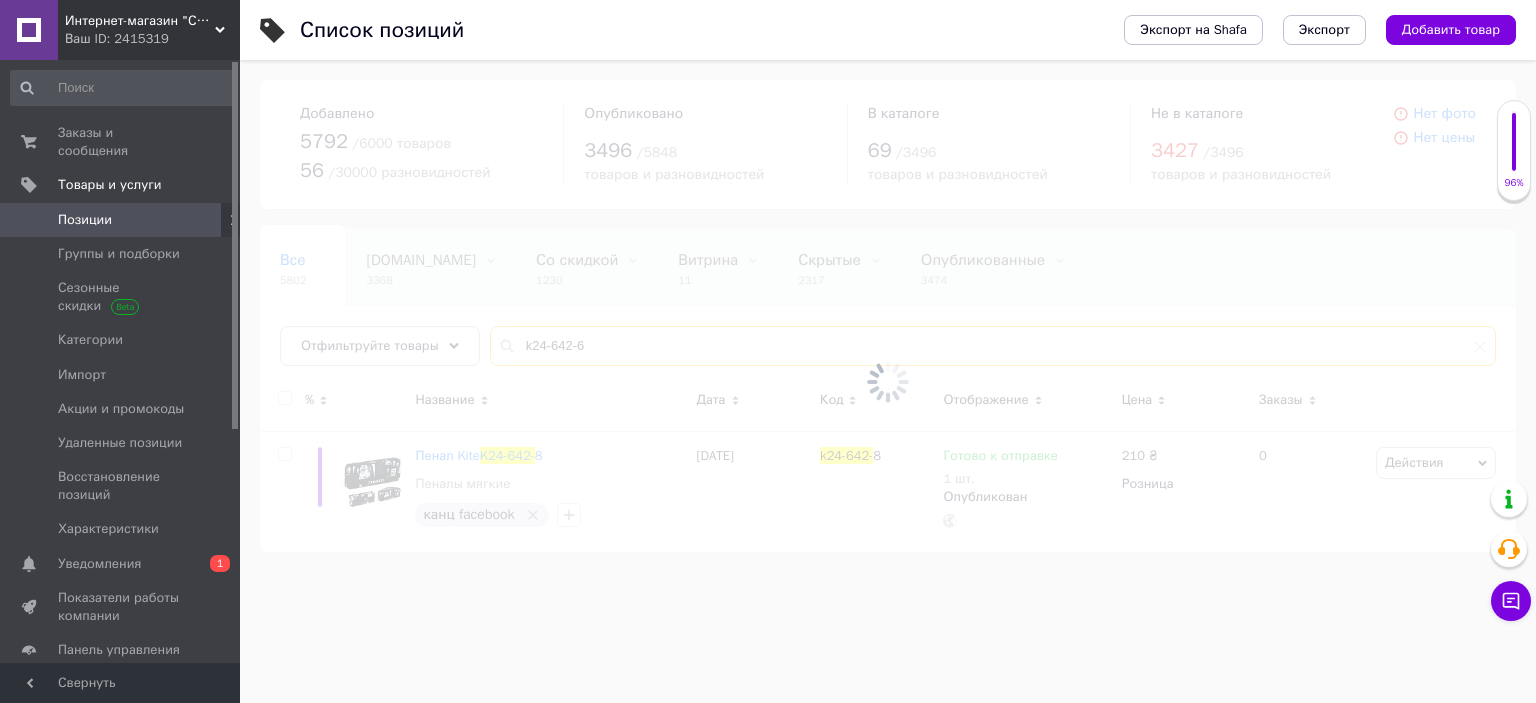 type on "k24-642-6" 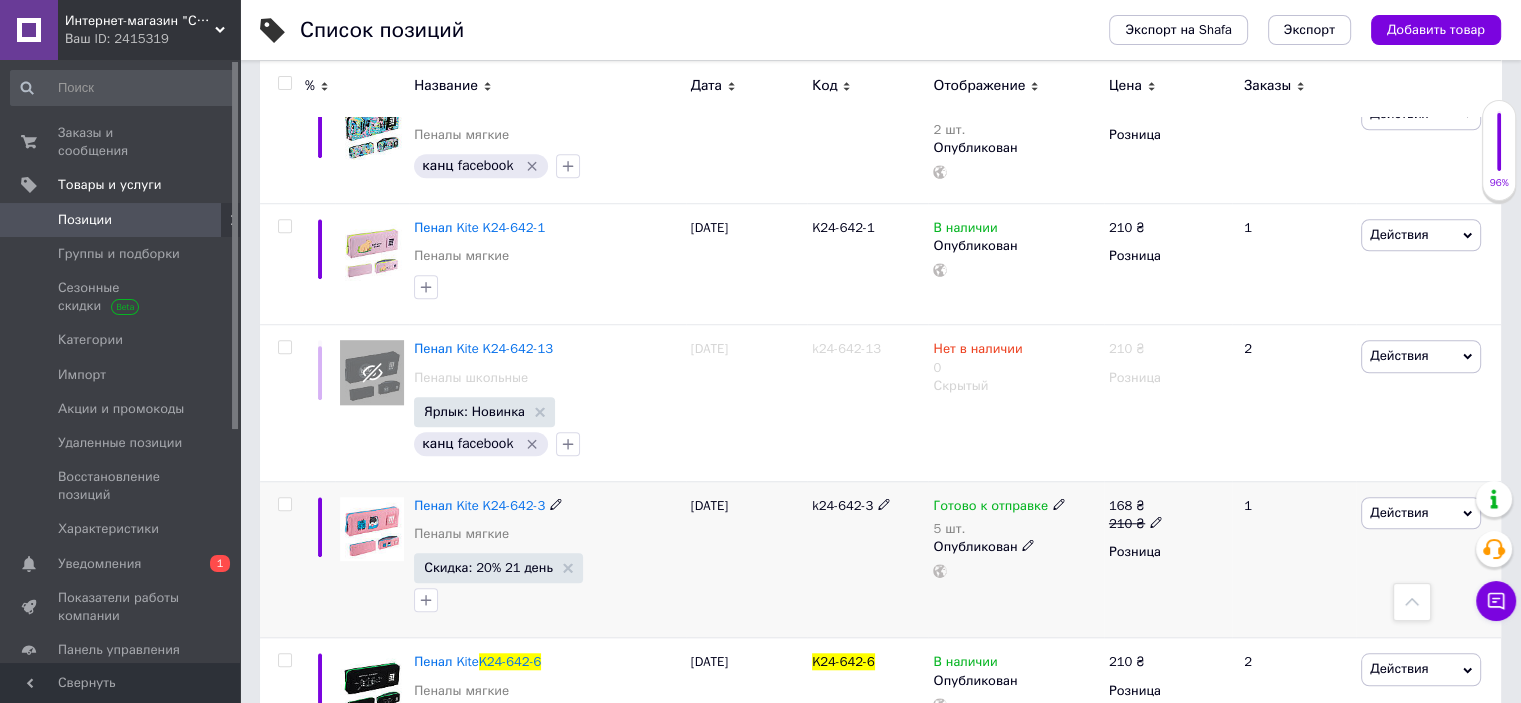 scroll, scrollTop: 1619, scrollLeft: 0, axis: vertical 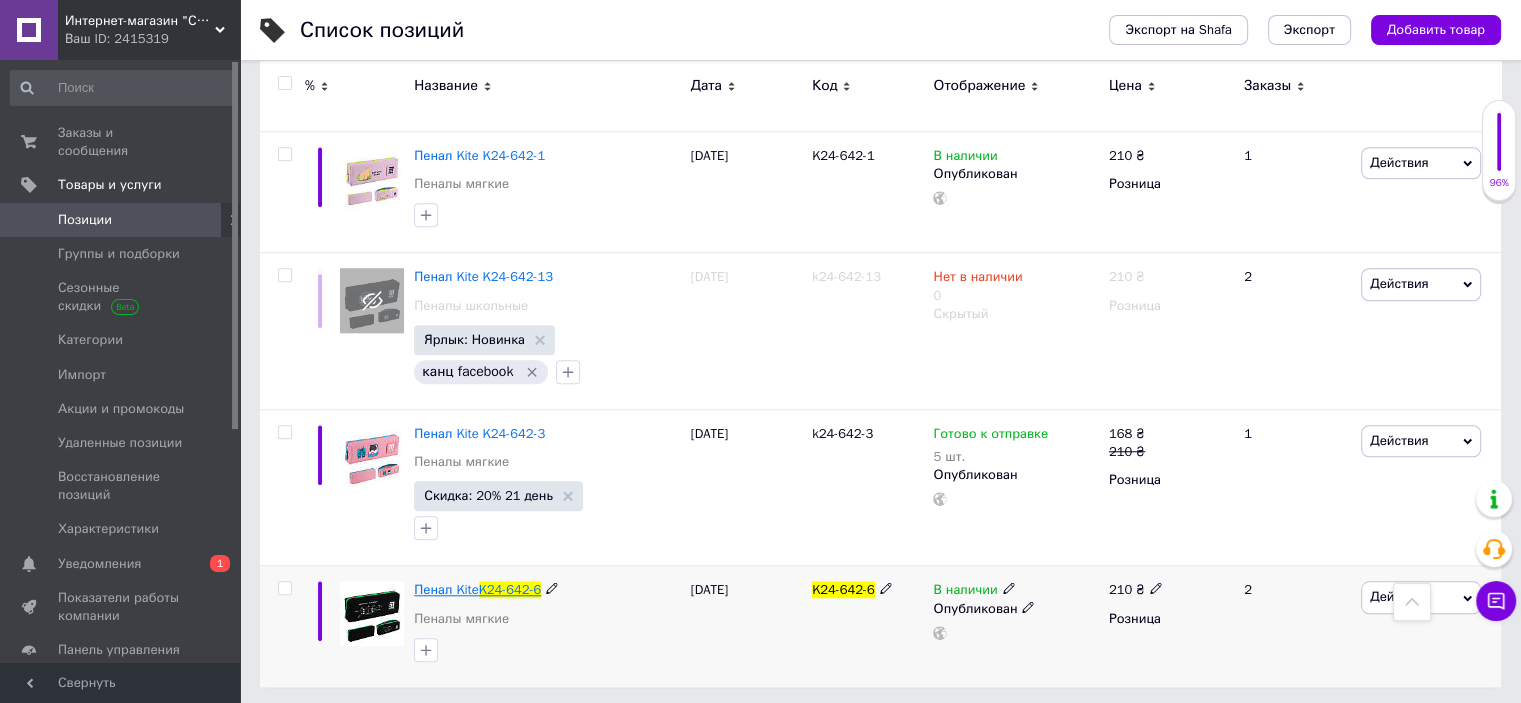 click on "K24-642-6" at bounding box center (510, 589) 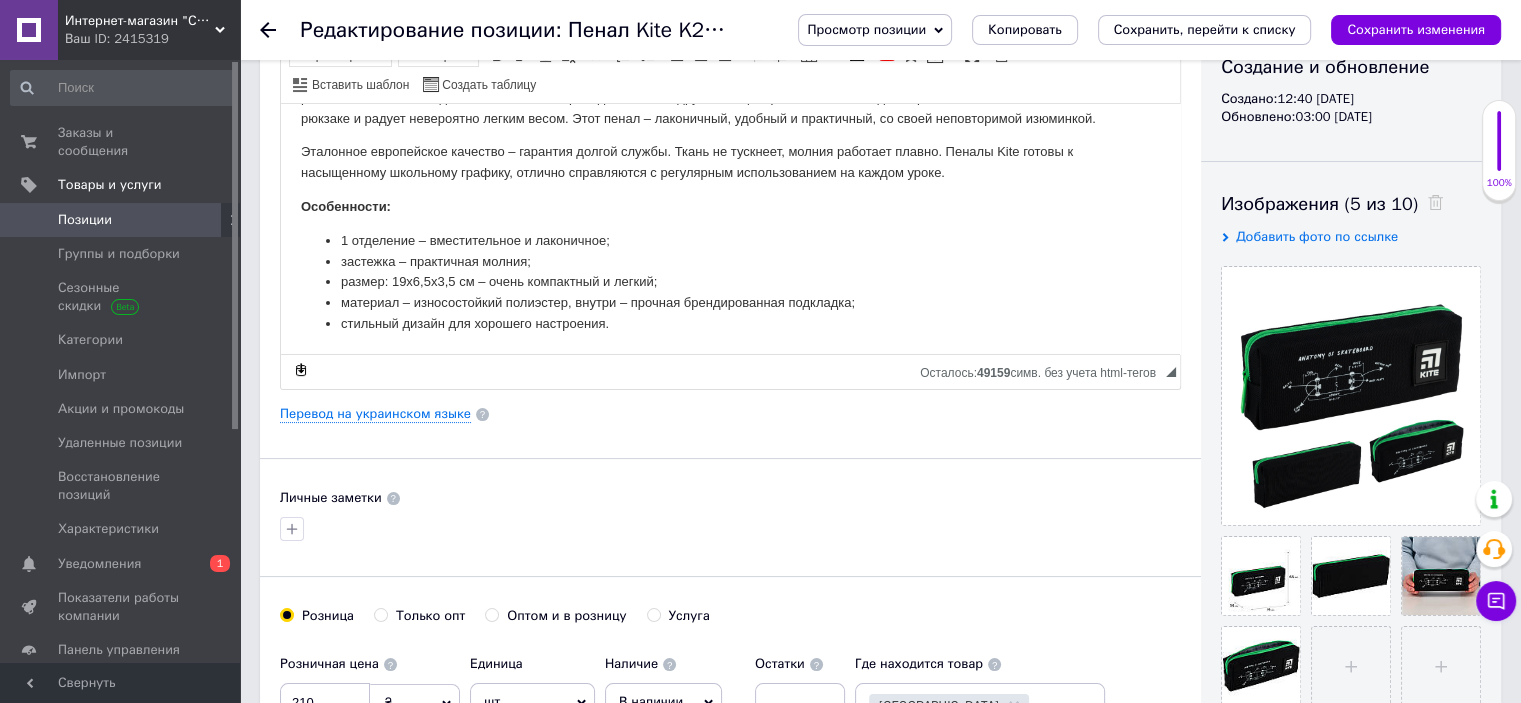scroll, scrollTop: 400, scrollLeft: 0, axis: vertical 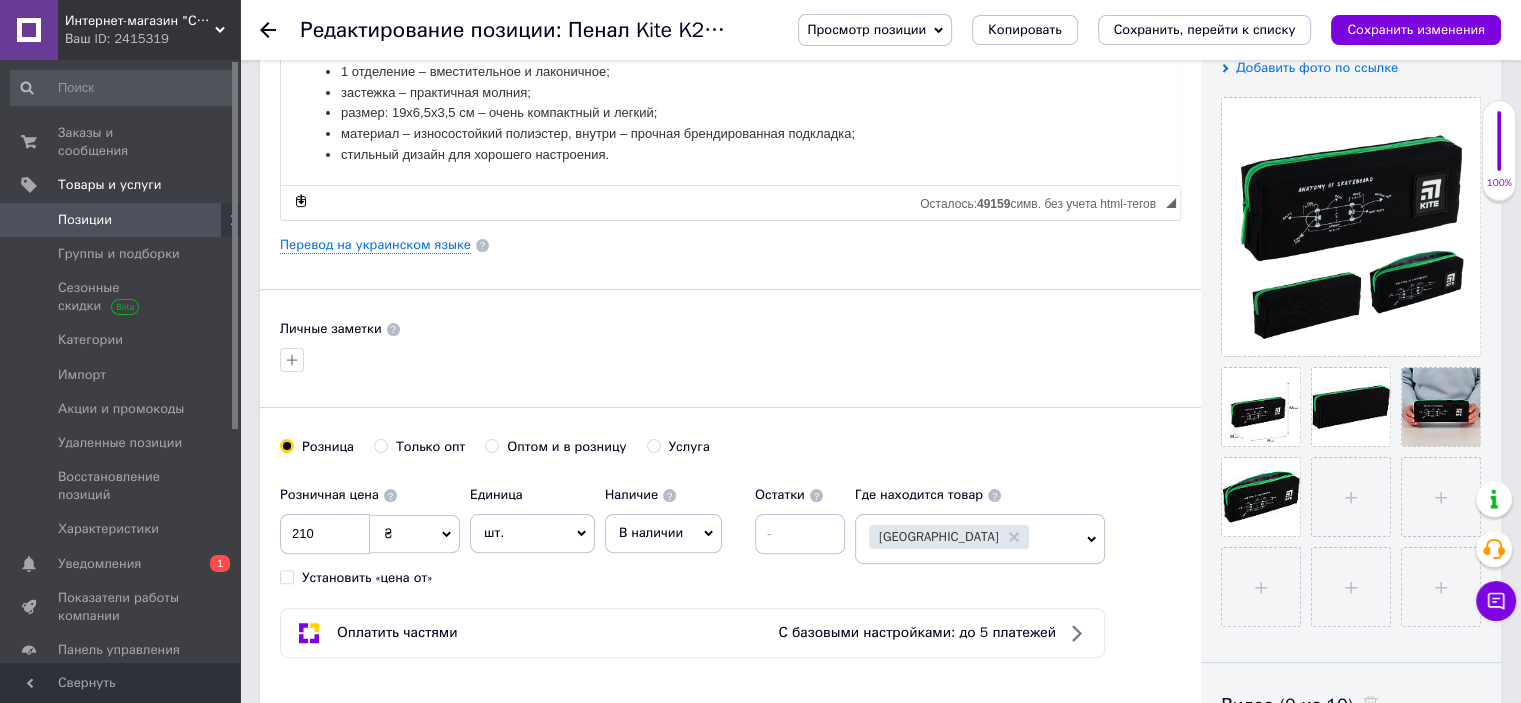 click on "В наличии" at bounding box center [663, 533] 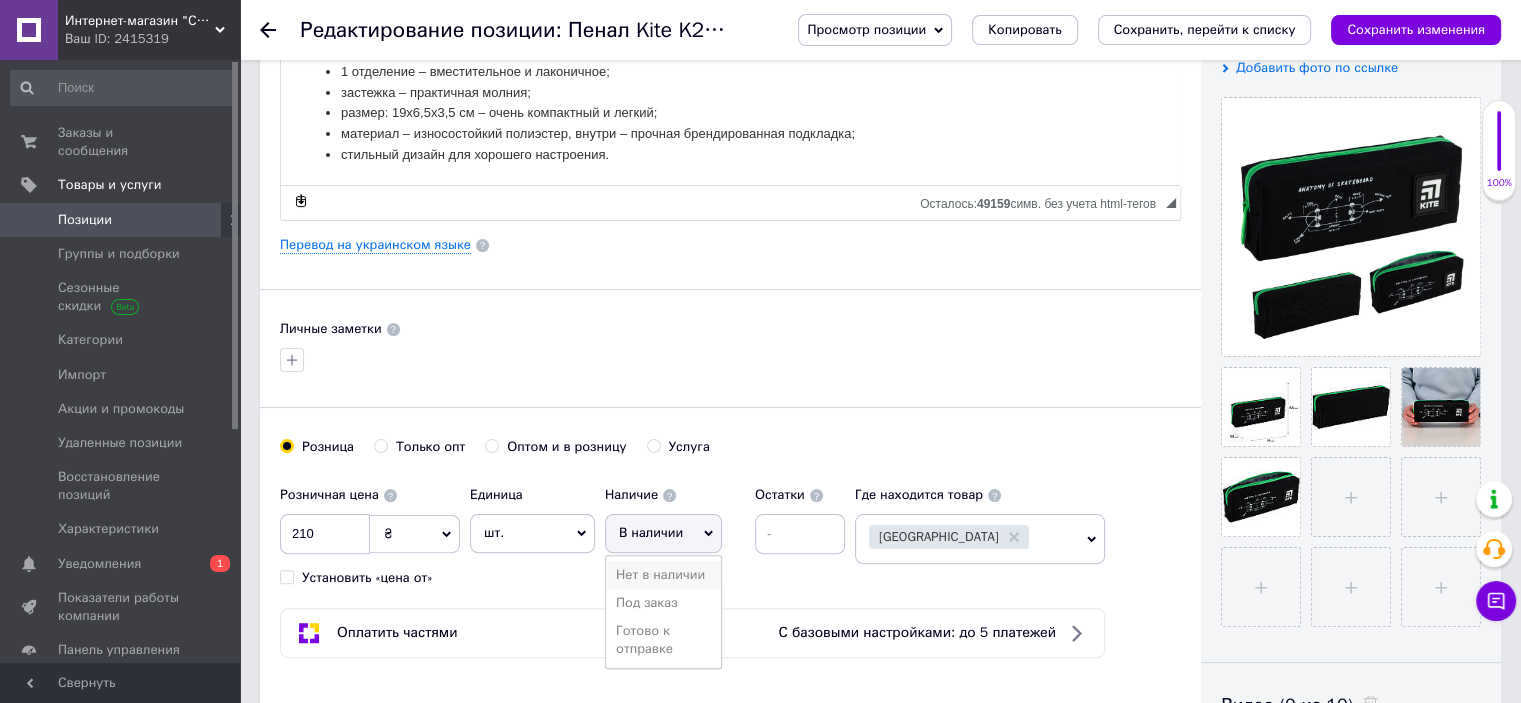 click on "Нет в наличии" at bounding box center [663, 575] 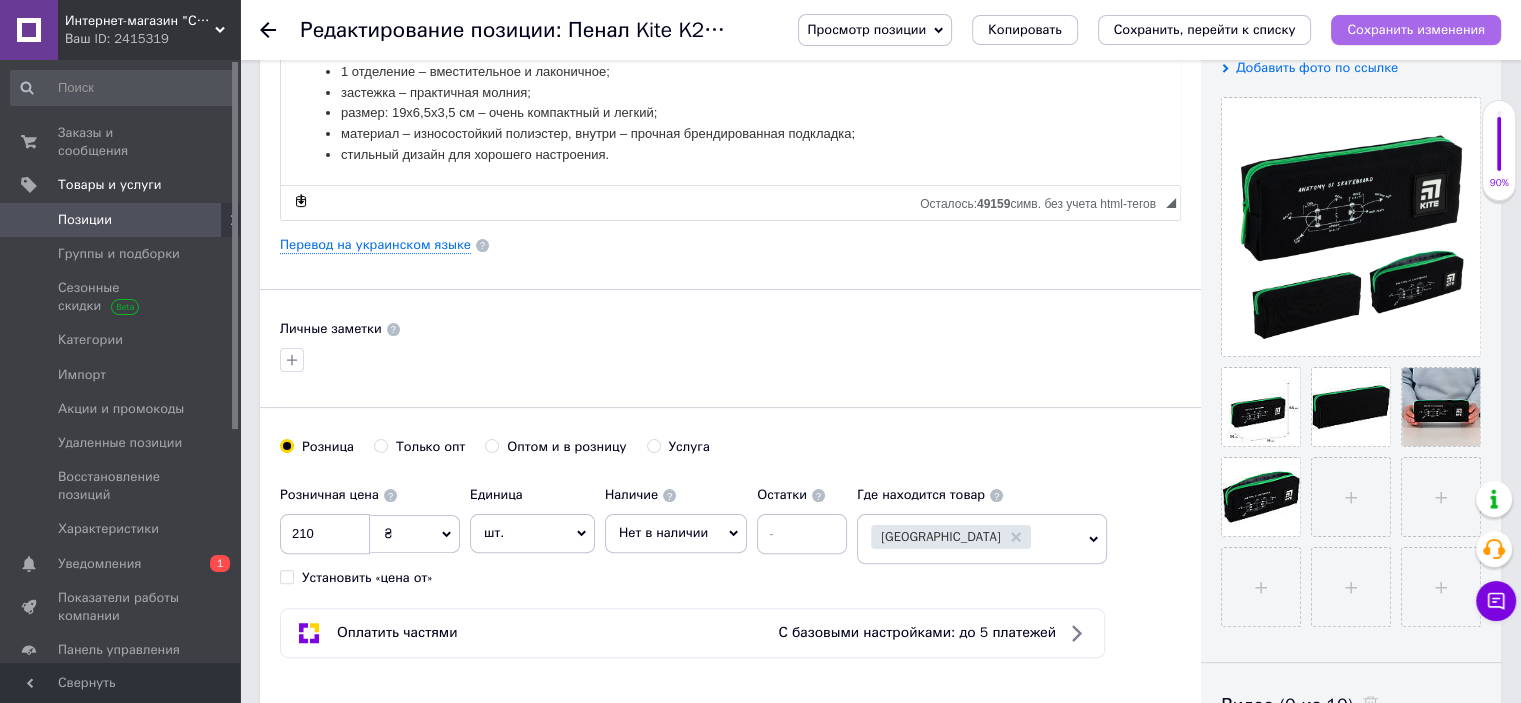 click on "Сохранить изменения" at bounding box center (1416, 29) 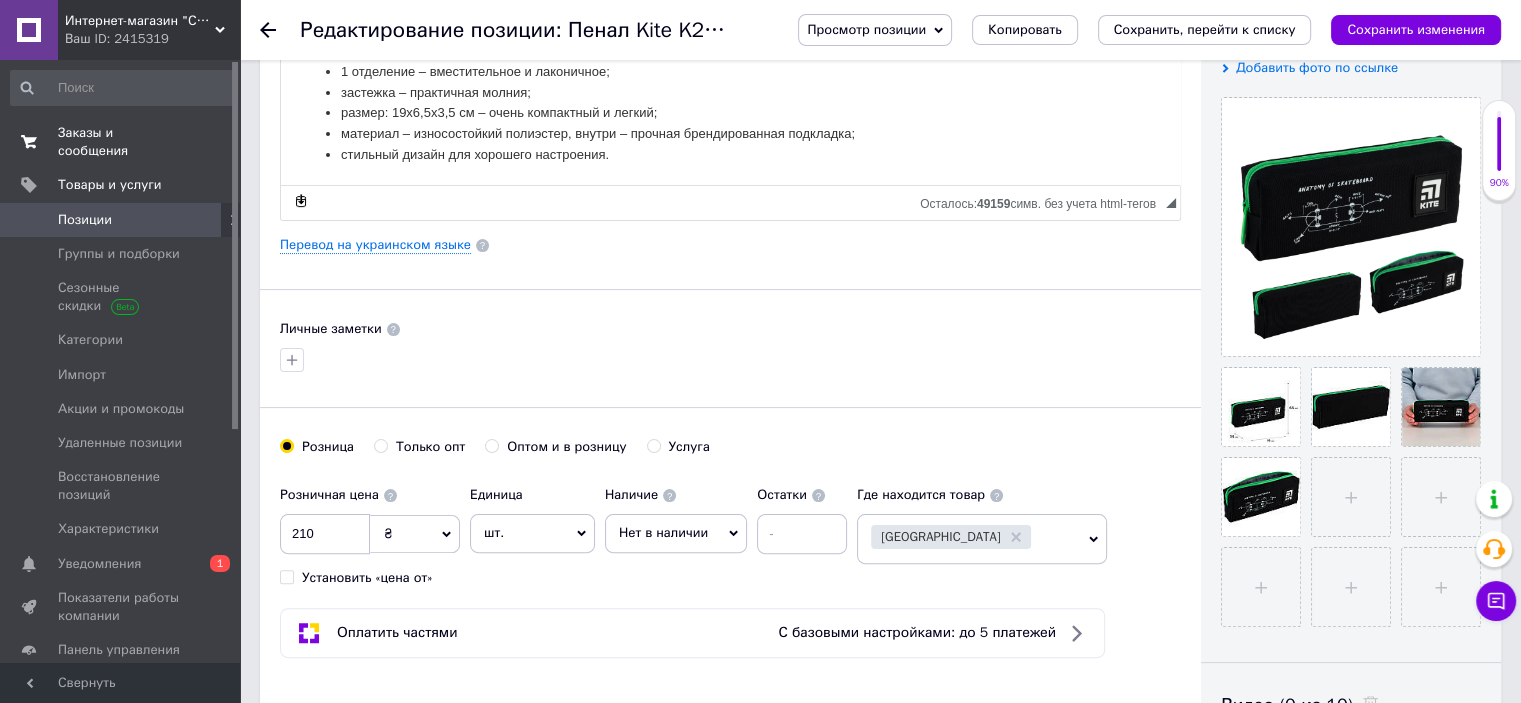 click on "Заказы и сообщения" at bounding box center [121, 142] 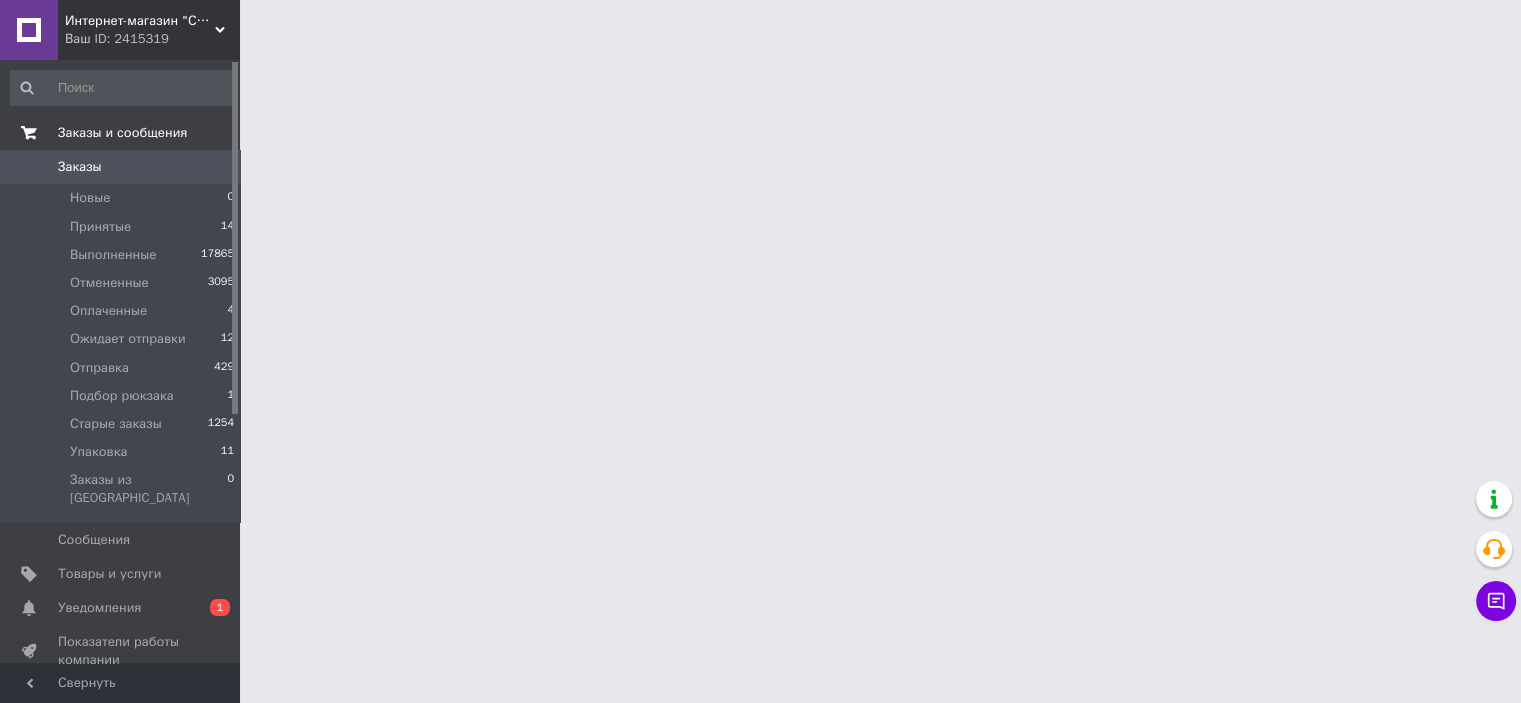 scroll, scrollTop: 0, scrollLeft: 0, axis: both 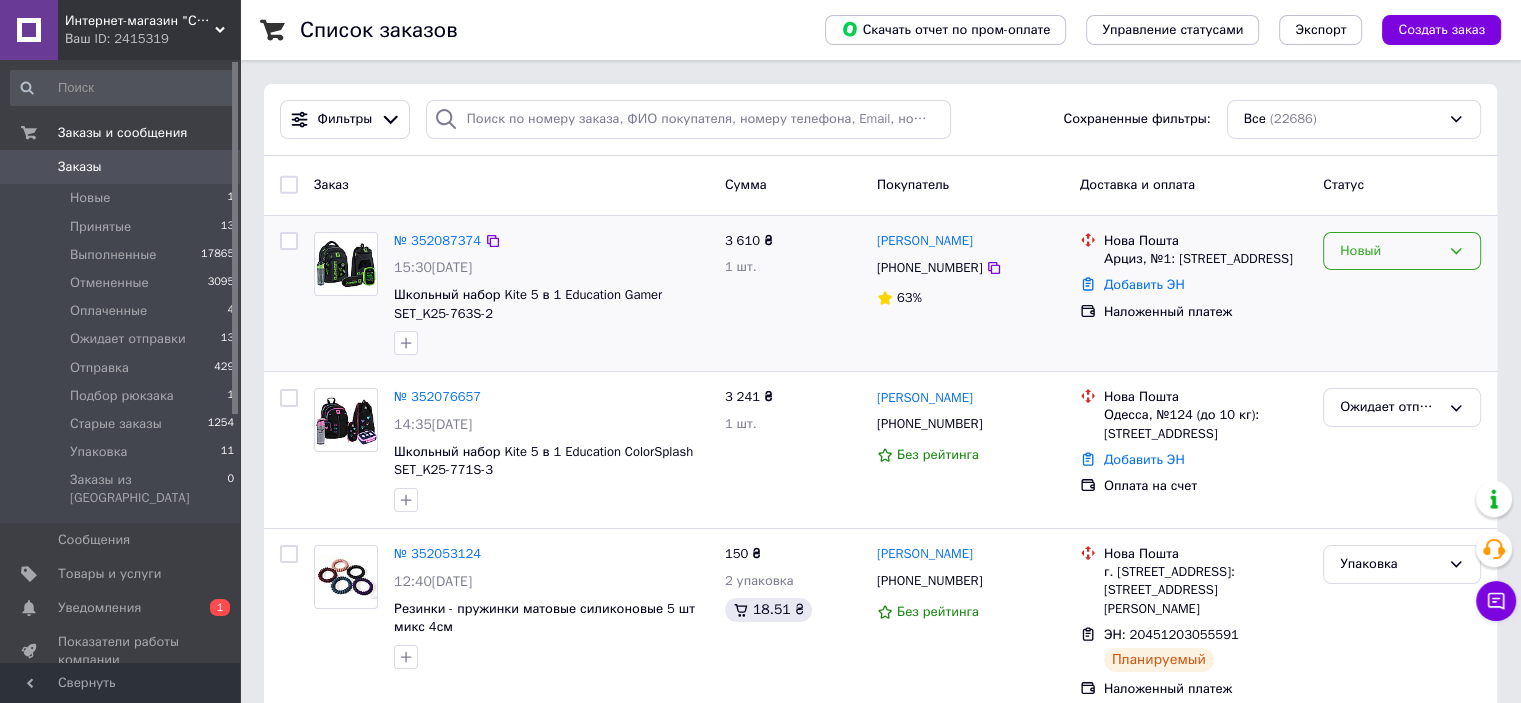 click on "Новый" at bounding box center (1402, 251) 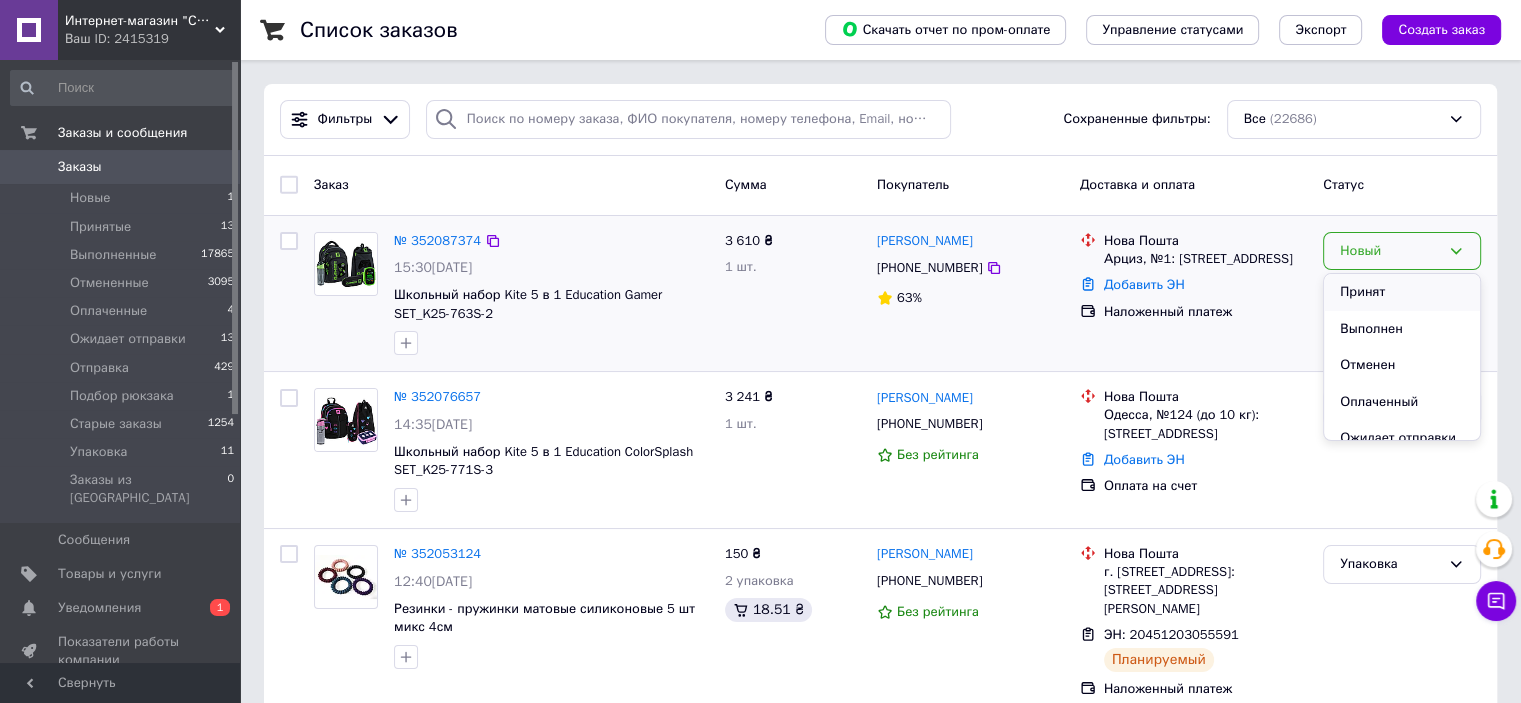 click on "Принят" at bounding box center [1402, 292] 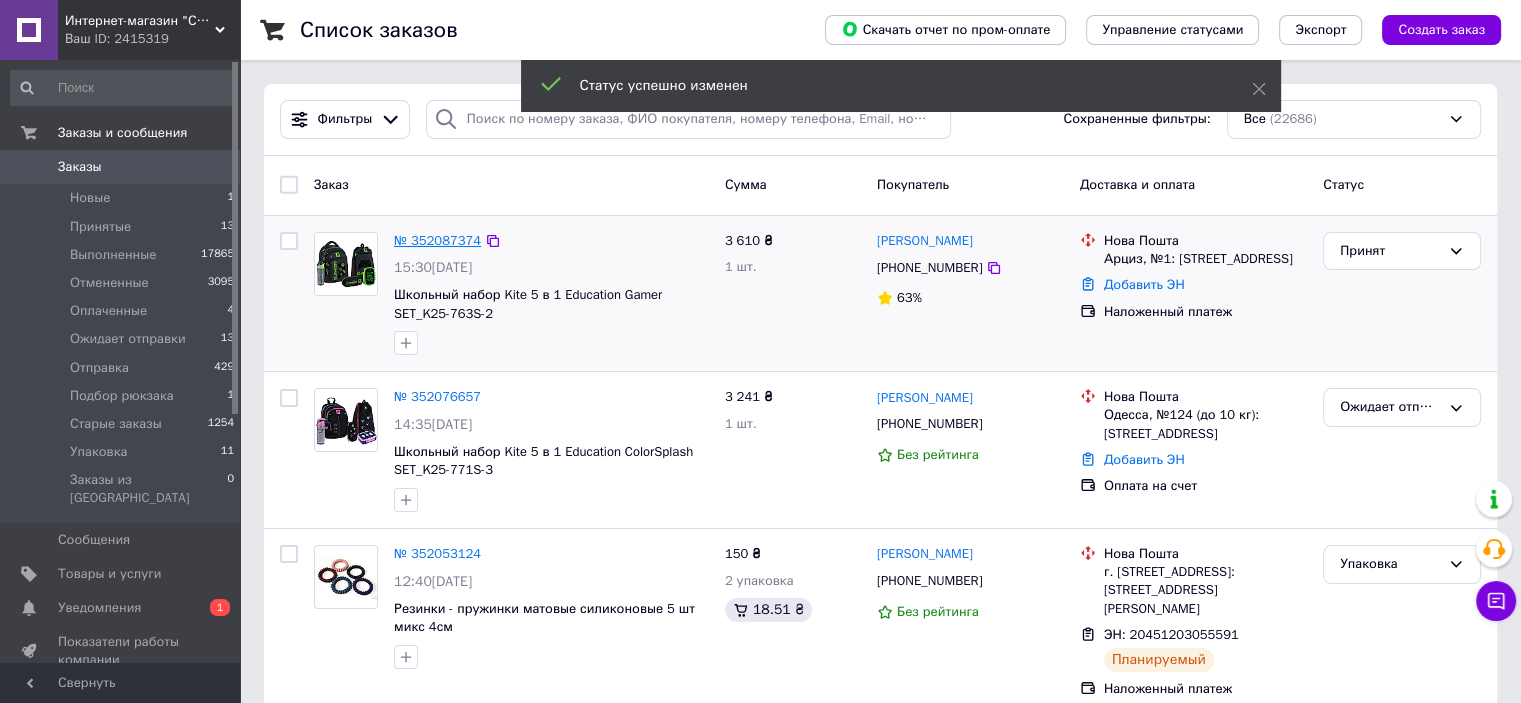 click on "№ 352087374" at bounding box center [437, 240] 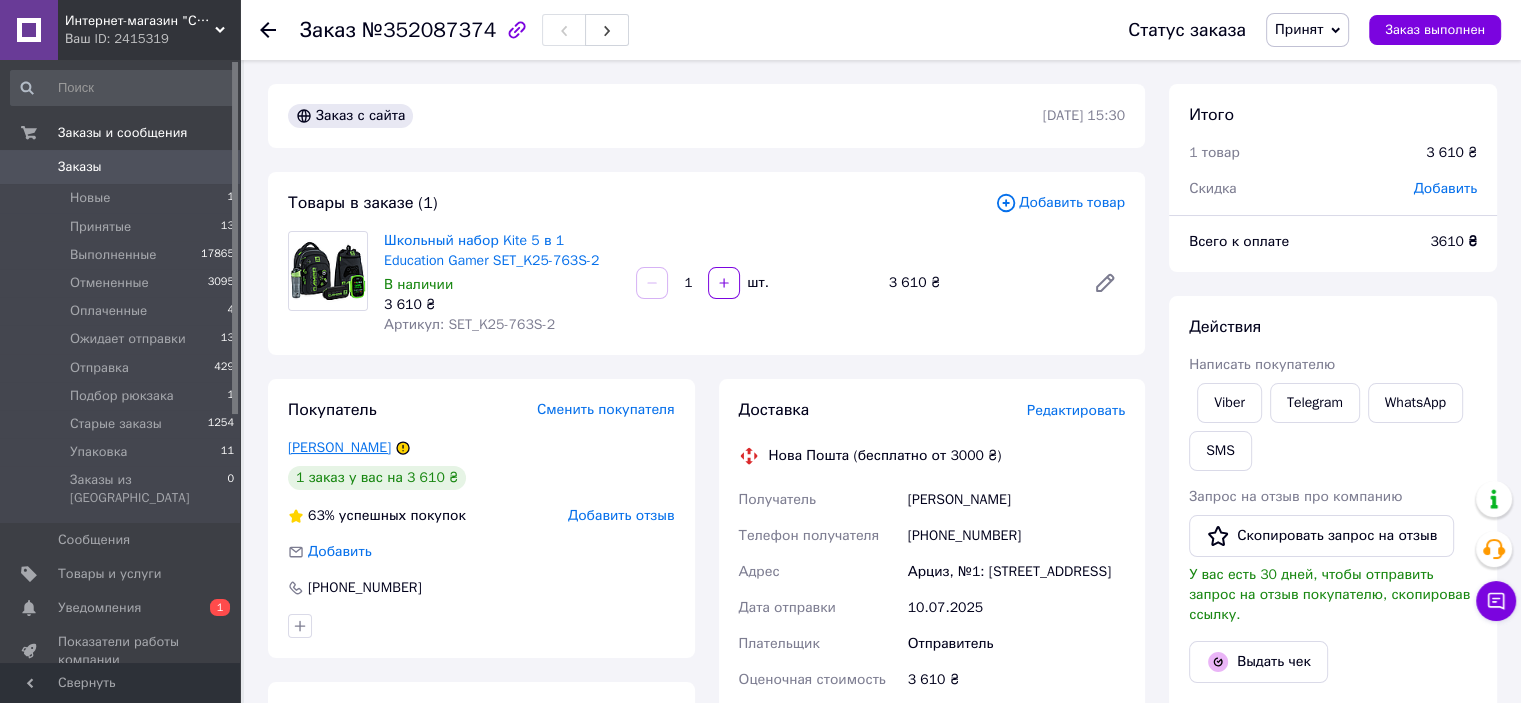 click on "[PERSON_NAME]" at bounding box center [339, 447] 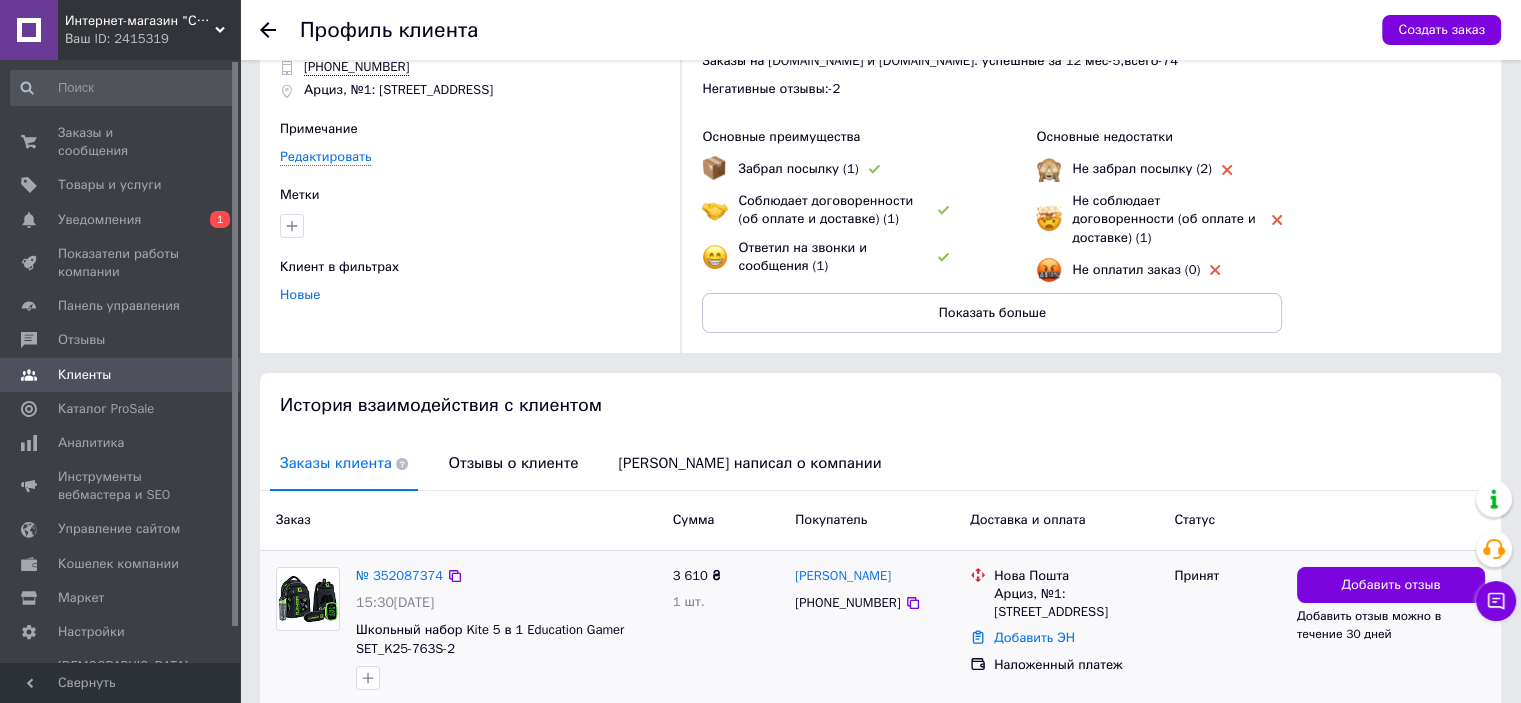 scroll, scrollTop: 156, scrollLeft: 0, axis: vertical 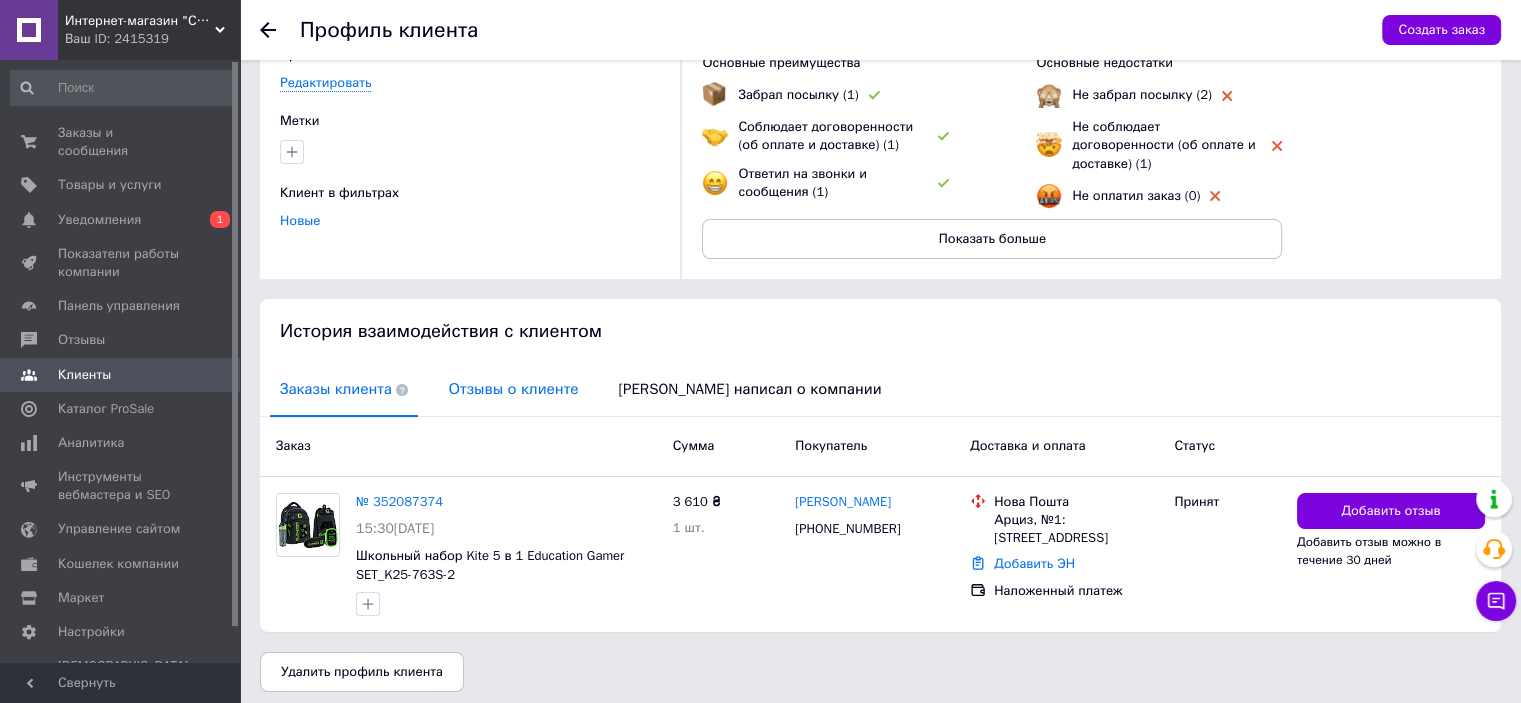 click on "Отзывы о клиенте" at bounding box center (513, 389) 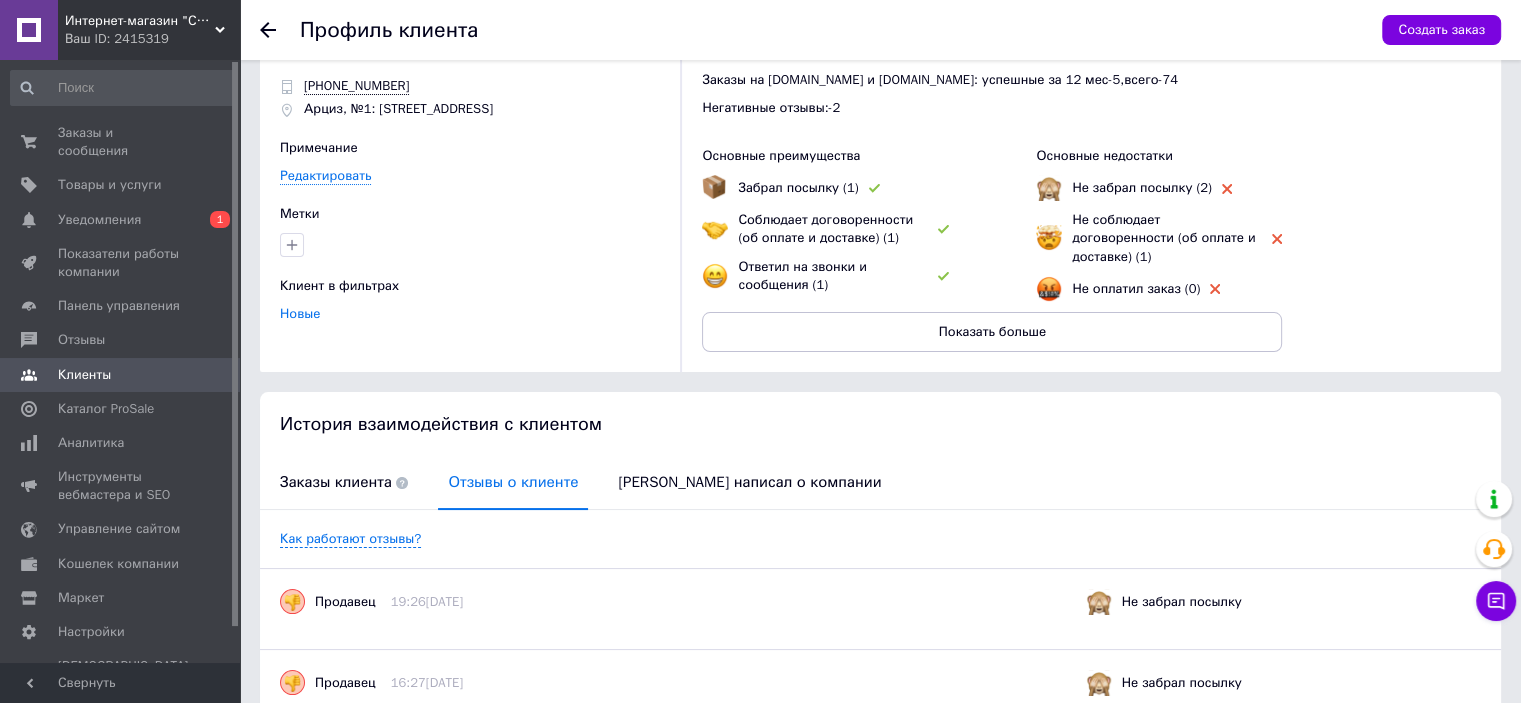 scroll, scrollTop: 0, scrollLeft: 0, axis: both 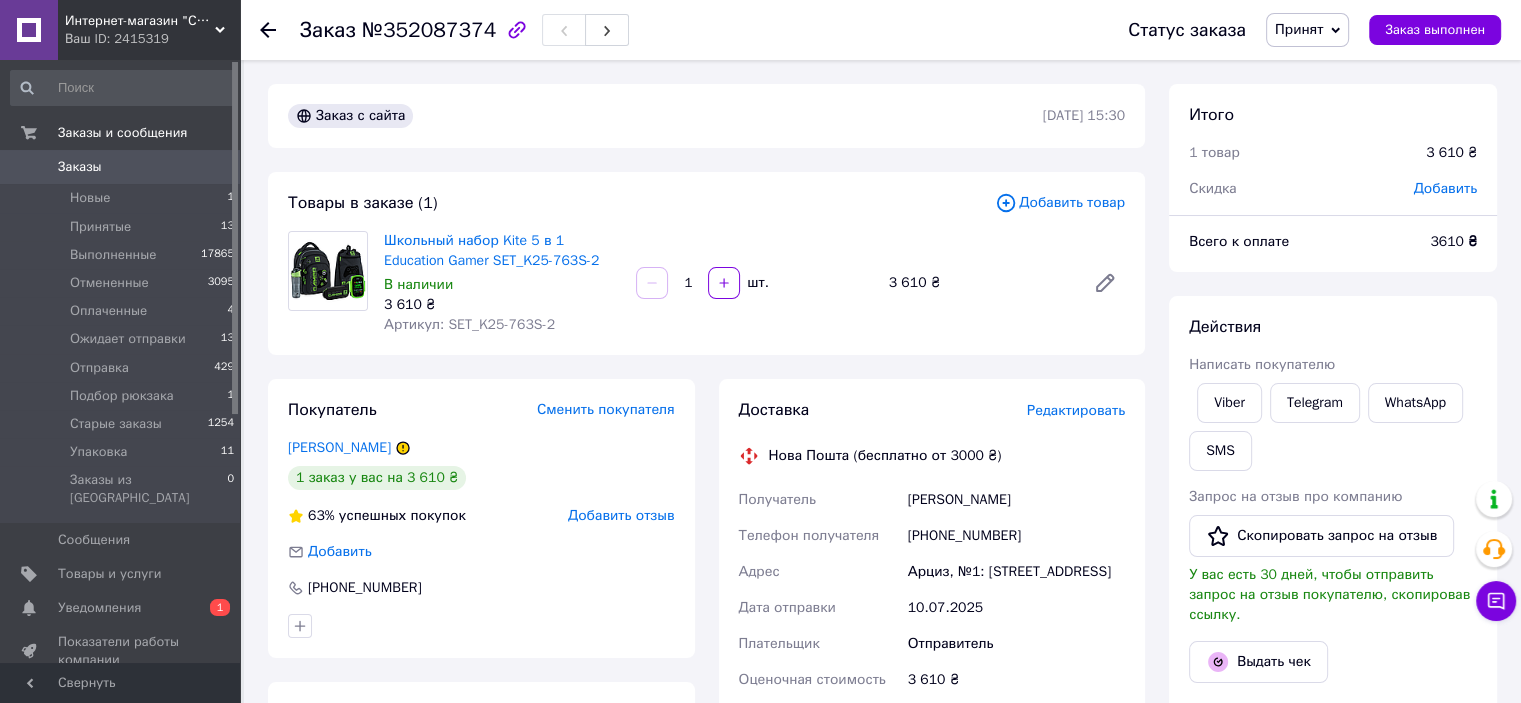click on "Артикул: SET_K25-763S-2" at bounding box center [502, 325] 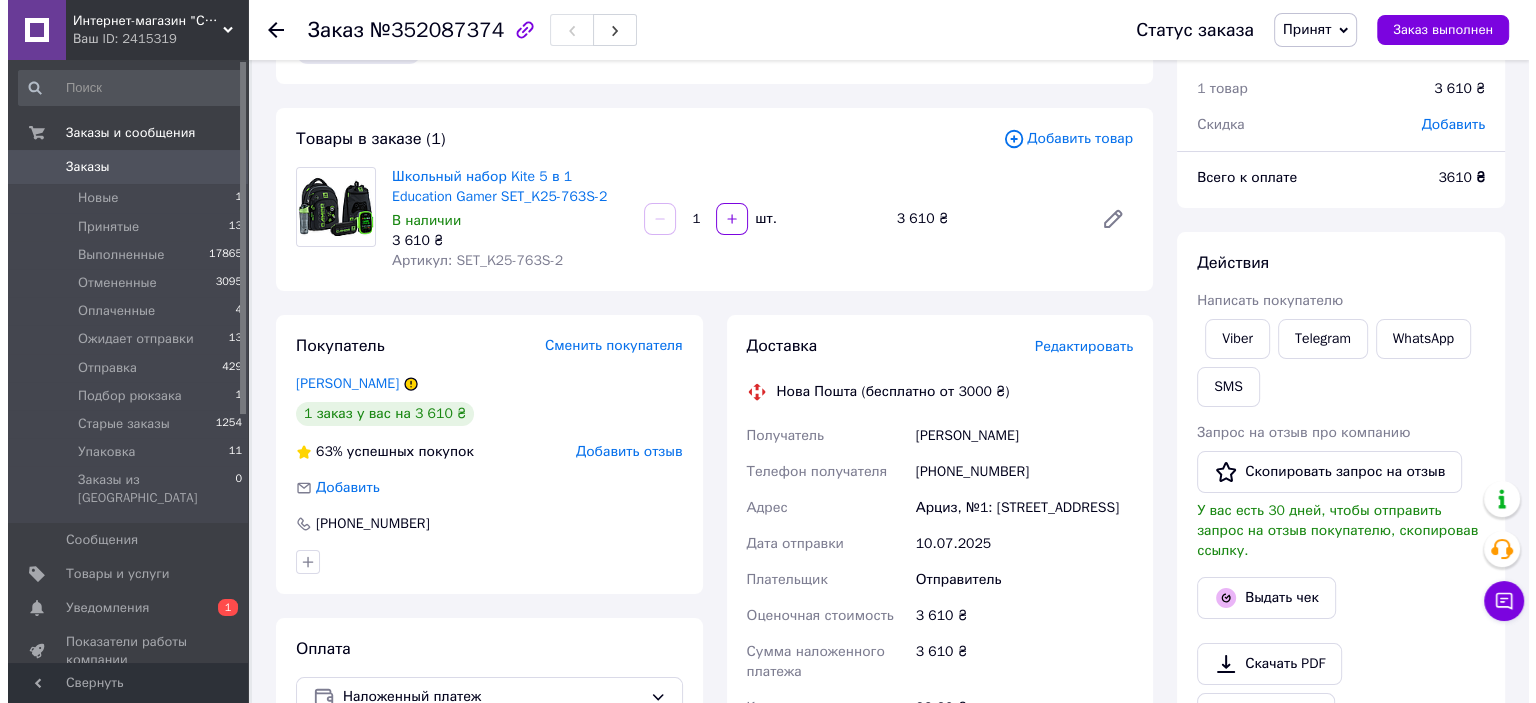 scroll, scrollTop: 100, scrollLeft: 0, axis: vertical 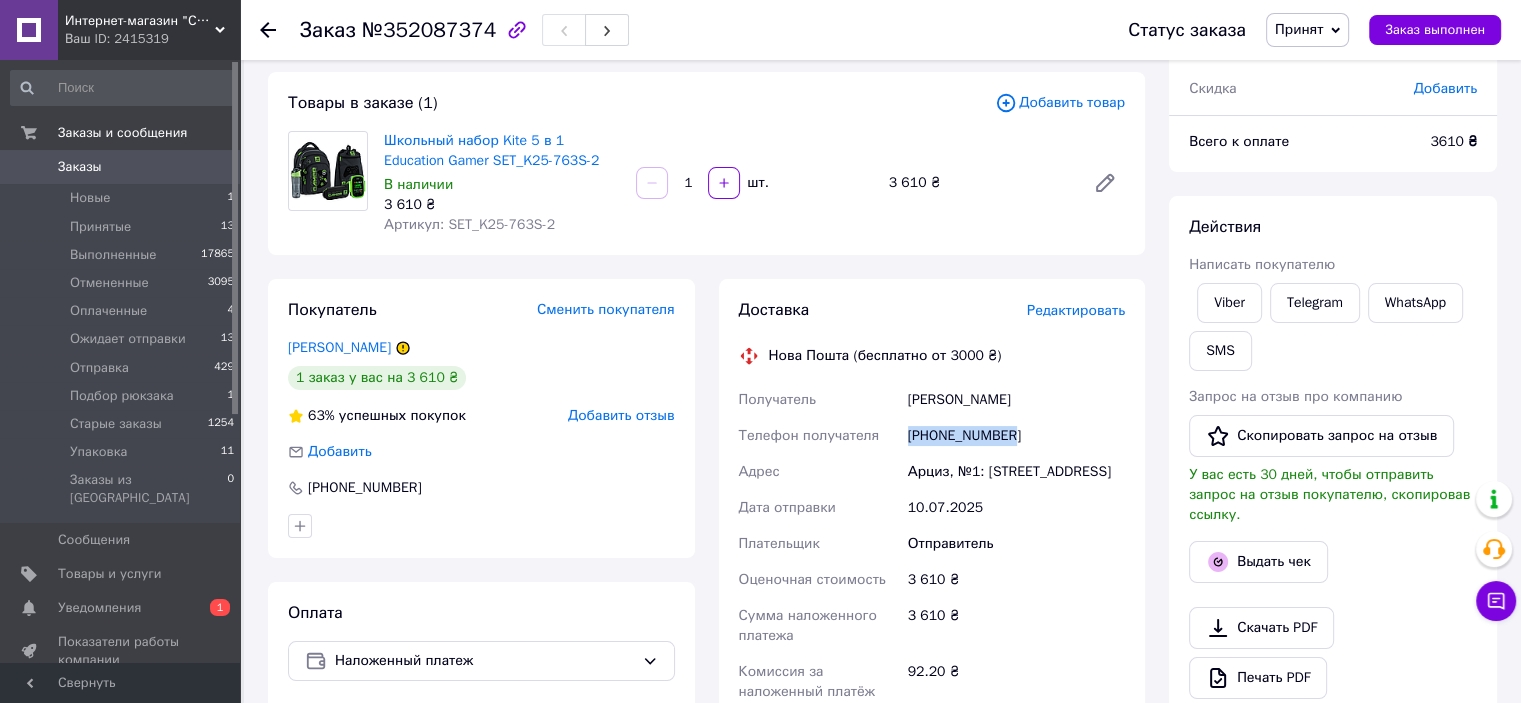 drag, startPoint x: 1024, startPoint y: 434, endPoint x: 902, endPoint y: 440, distance: 122.14745 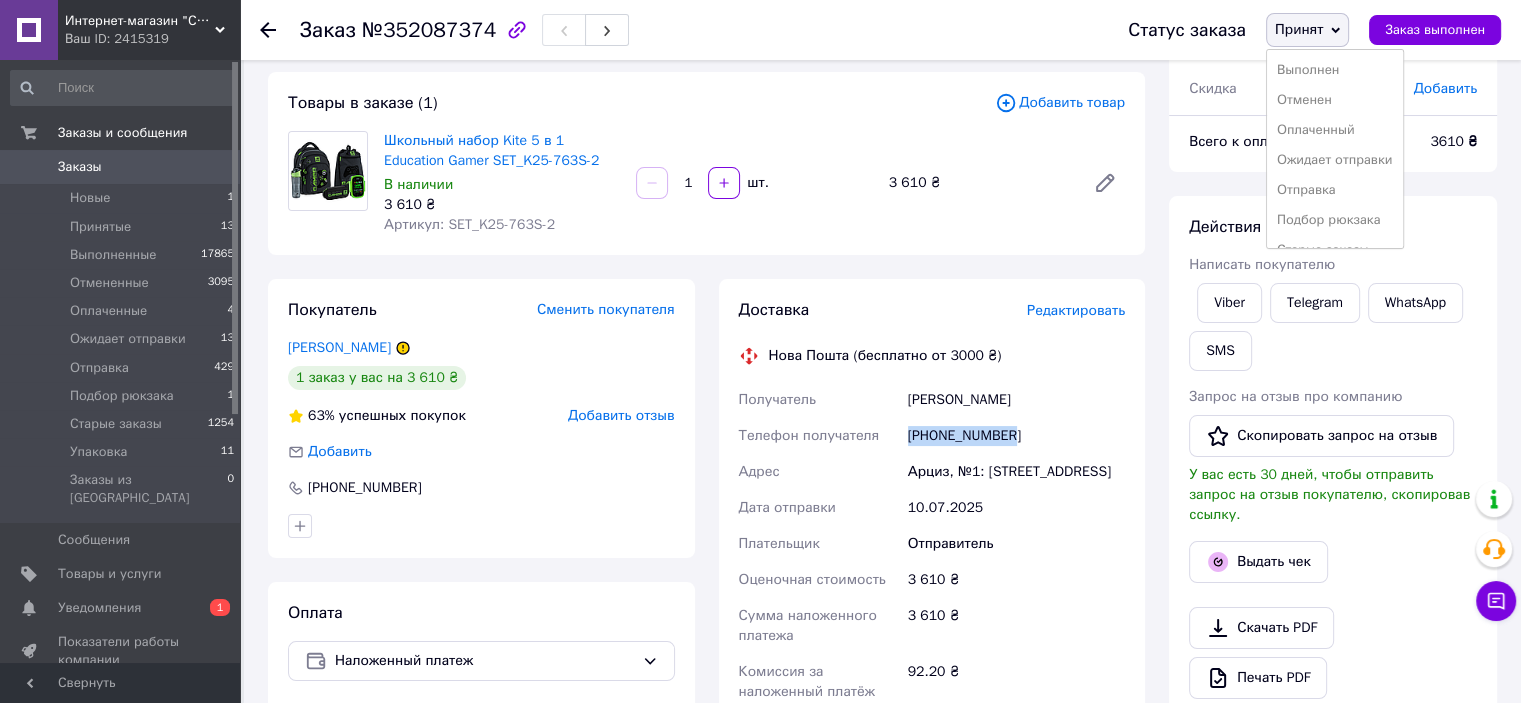 click on "Принят" at bounding box center (1307, 30) 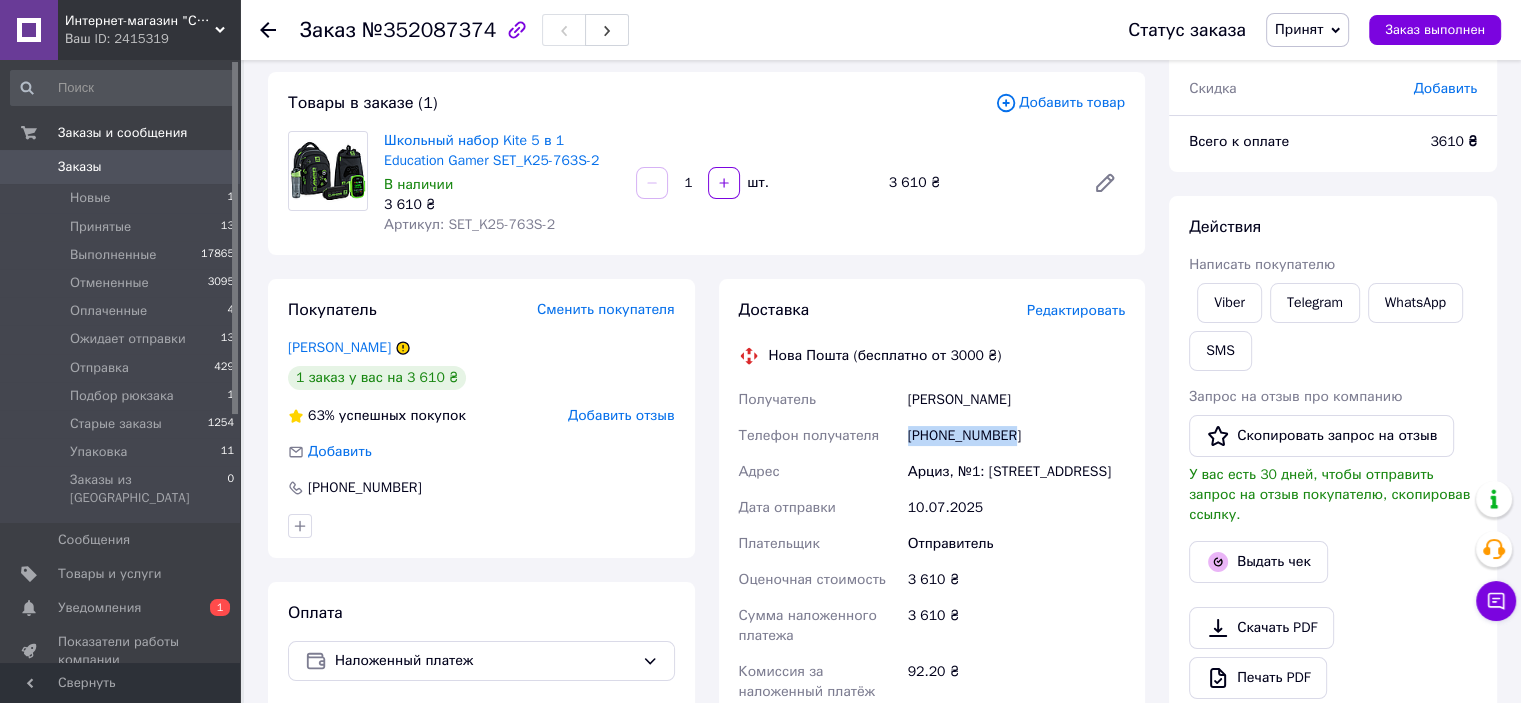 click on "Принят" at bounding box center [1299, 29] 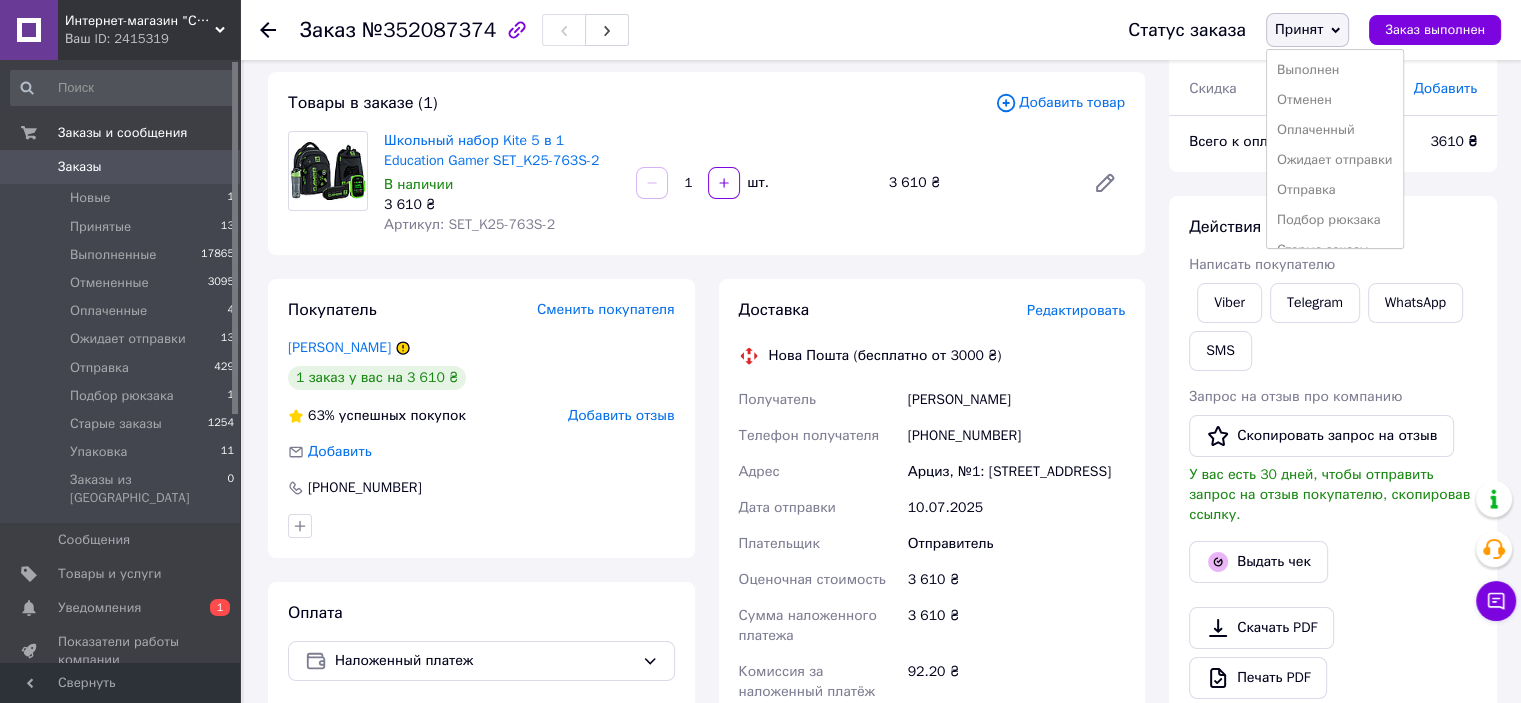 click on "Школьный набор Kite 5 в 1 Education Gamer SET_K25-763S-2 В наличии 3 610 ₴ Артикул: SET_K25-763S-2 1   шт. 3 610 ₴" at bounding box center (754, 183) 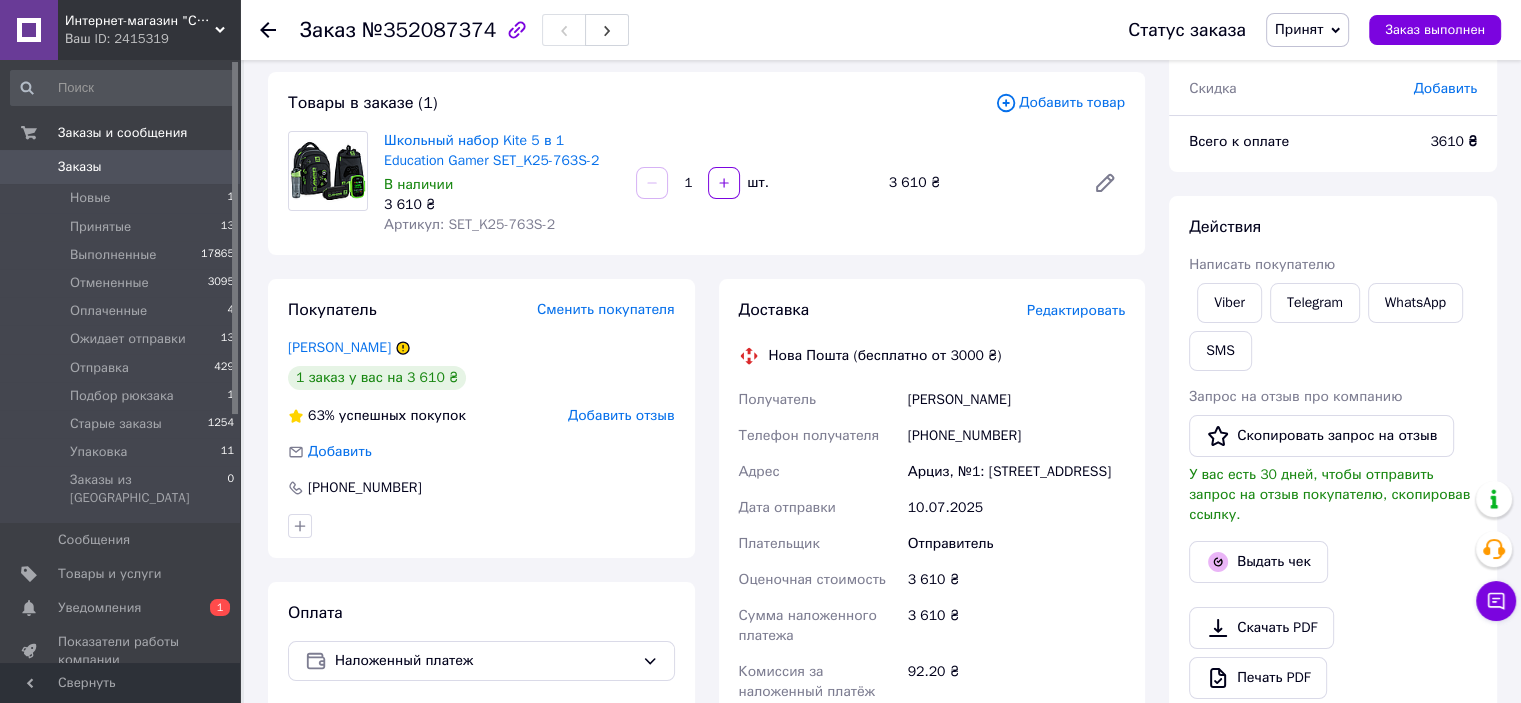click on "Товары в заказе (1) Добавить товар Школьный набор Kite 5 в 1 Education Gamer SET_K25-763S-2 В наличии 3 610 ₴ Артикул: SET_K25-763S-2 1   шт. 3 610 ₴" at bounding box center (706, 163) 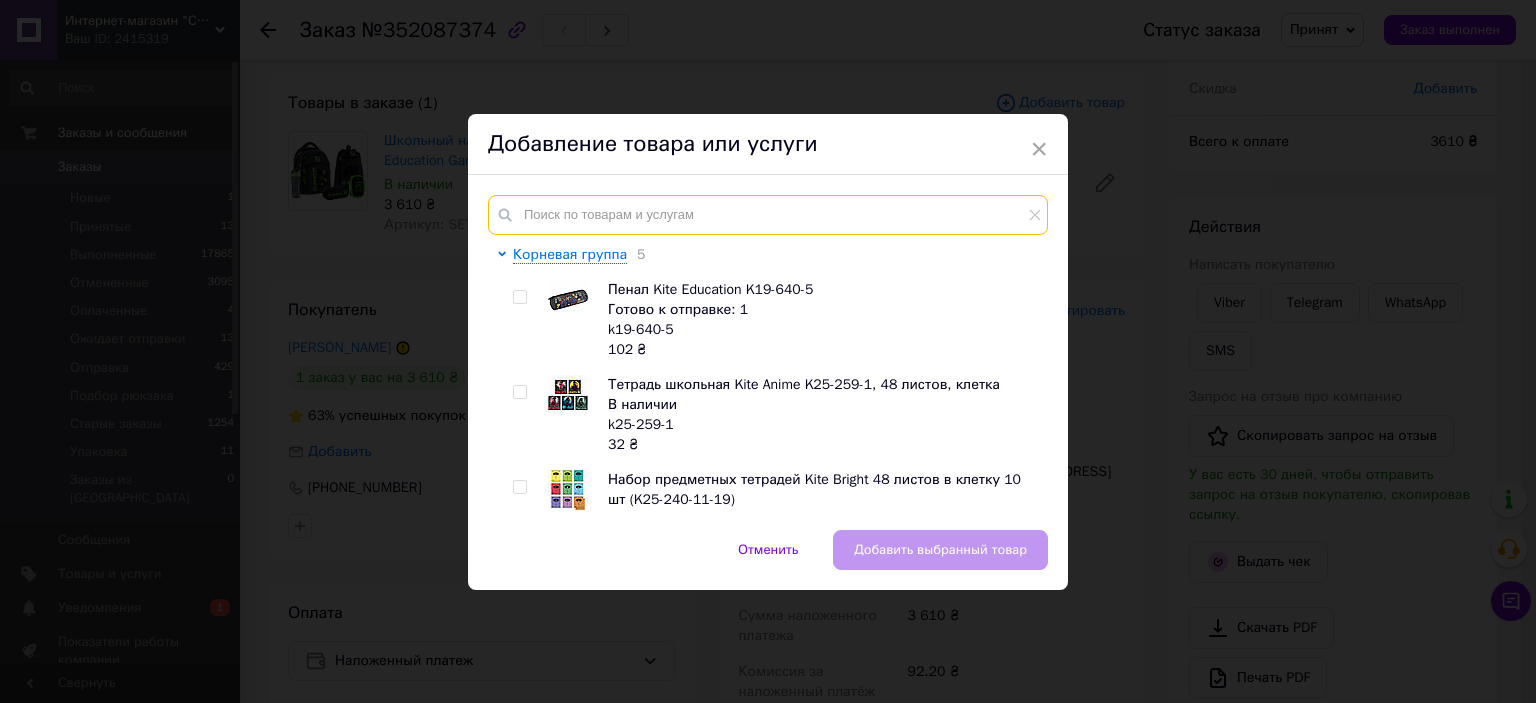 click at bounding box center (768, 215) 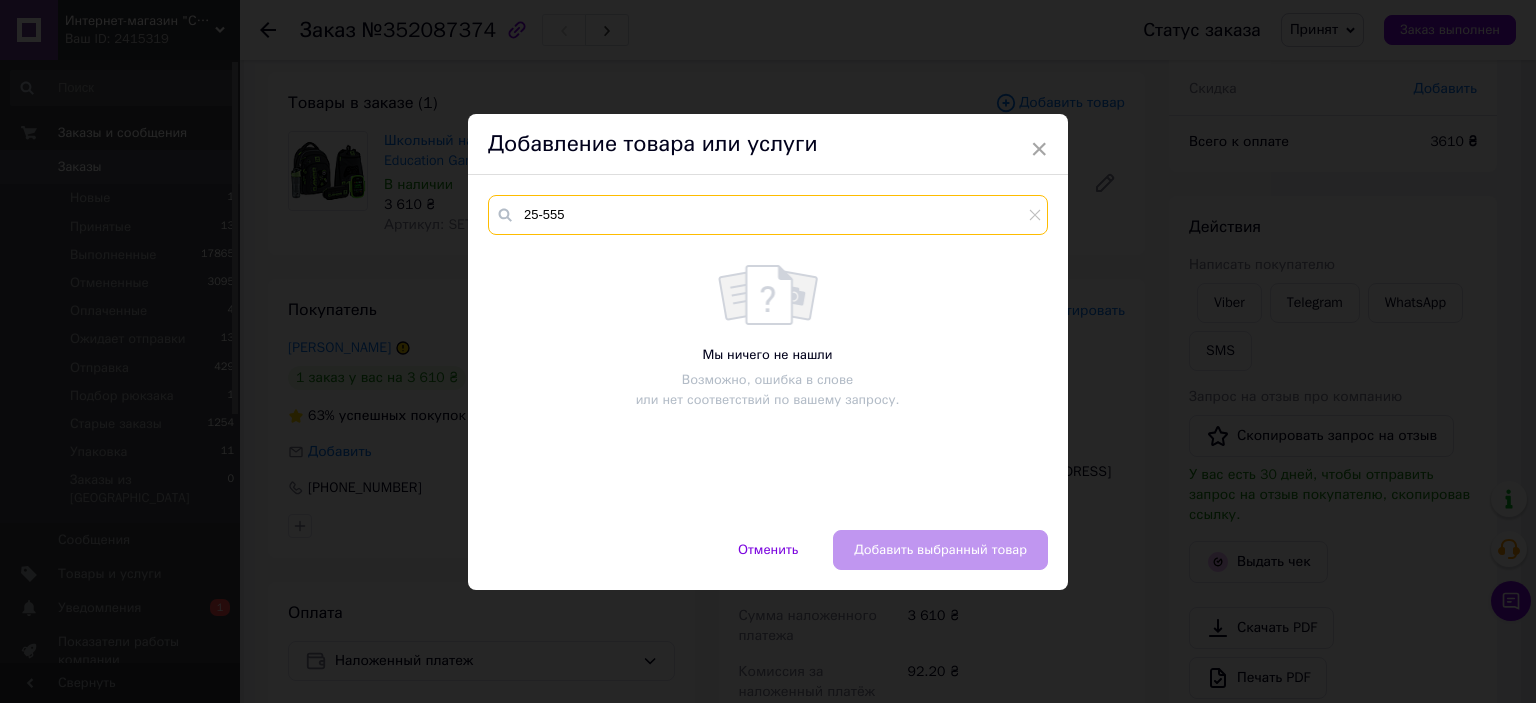 type on "25-555" 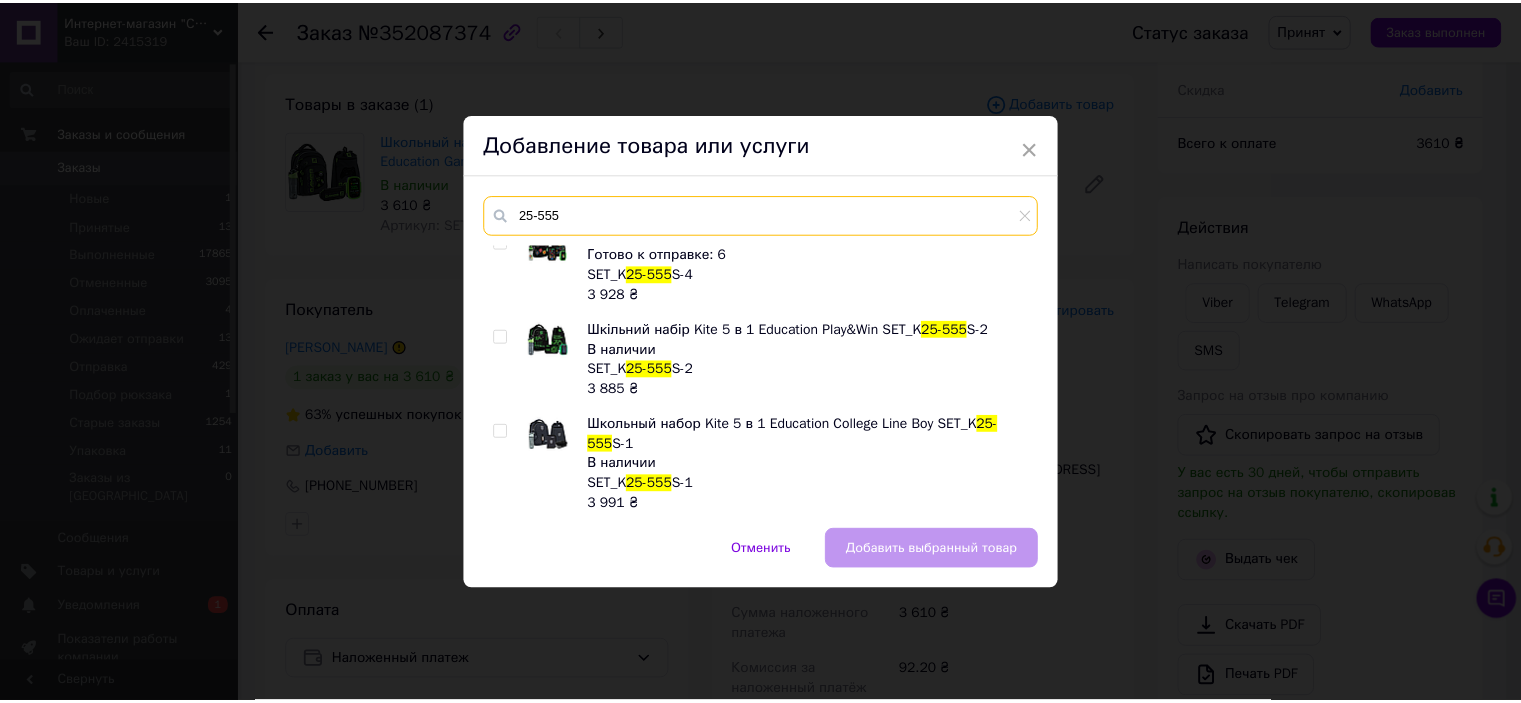 scroll, scrollTop: 900, scrollLeft: 0, axis: vertical 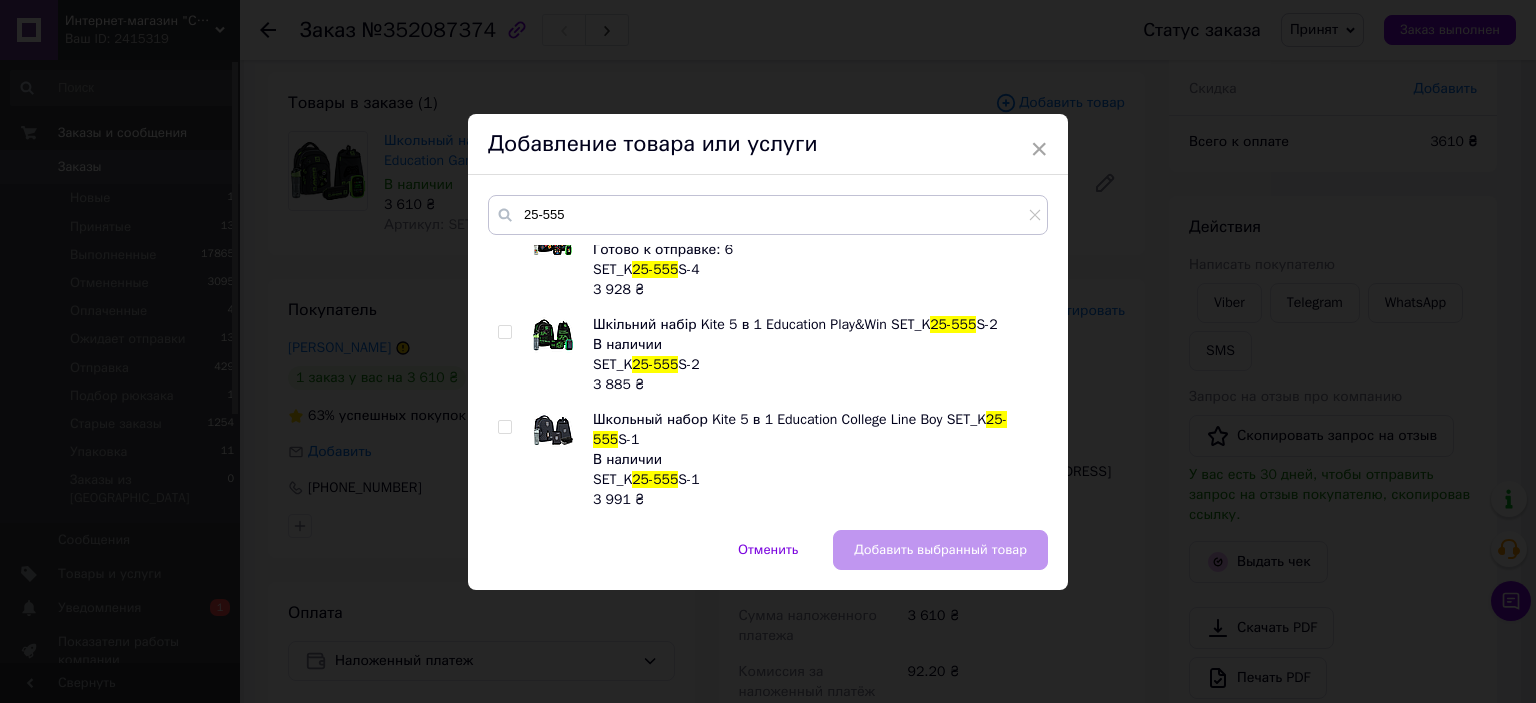 click at bounding box center [504, 332] 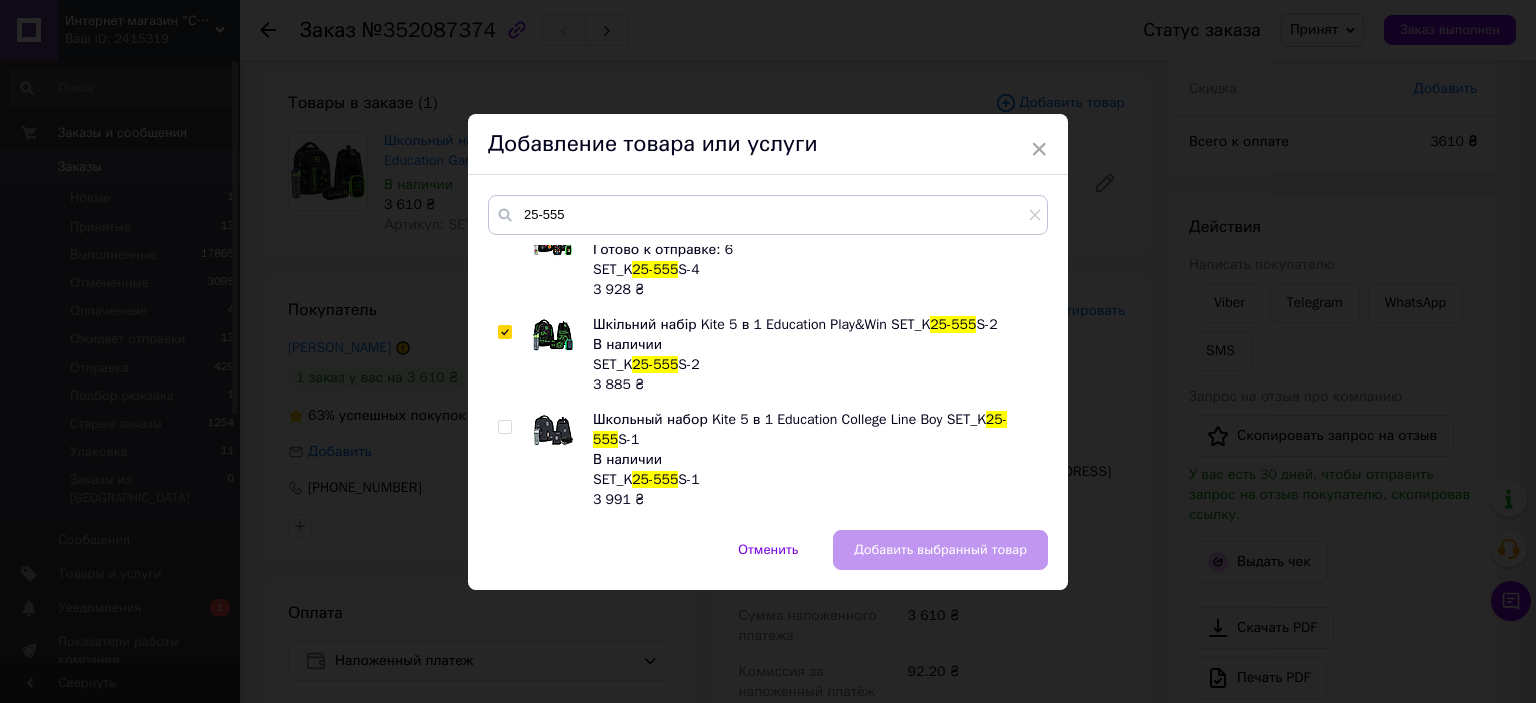 checkbox on "true" 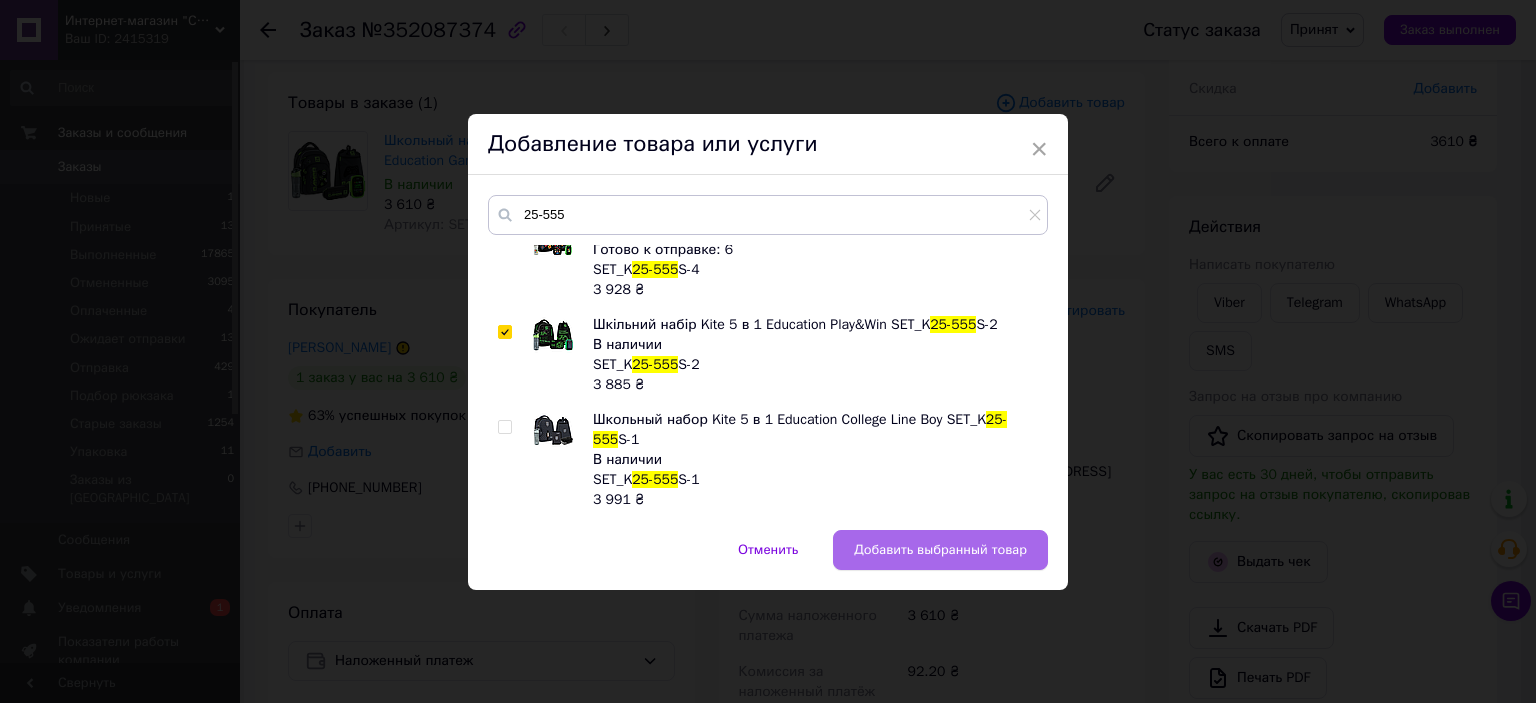 click on "Добавить выбранный товар" at bounding box center [940, 550] 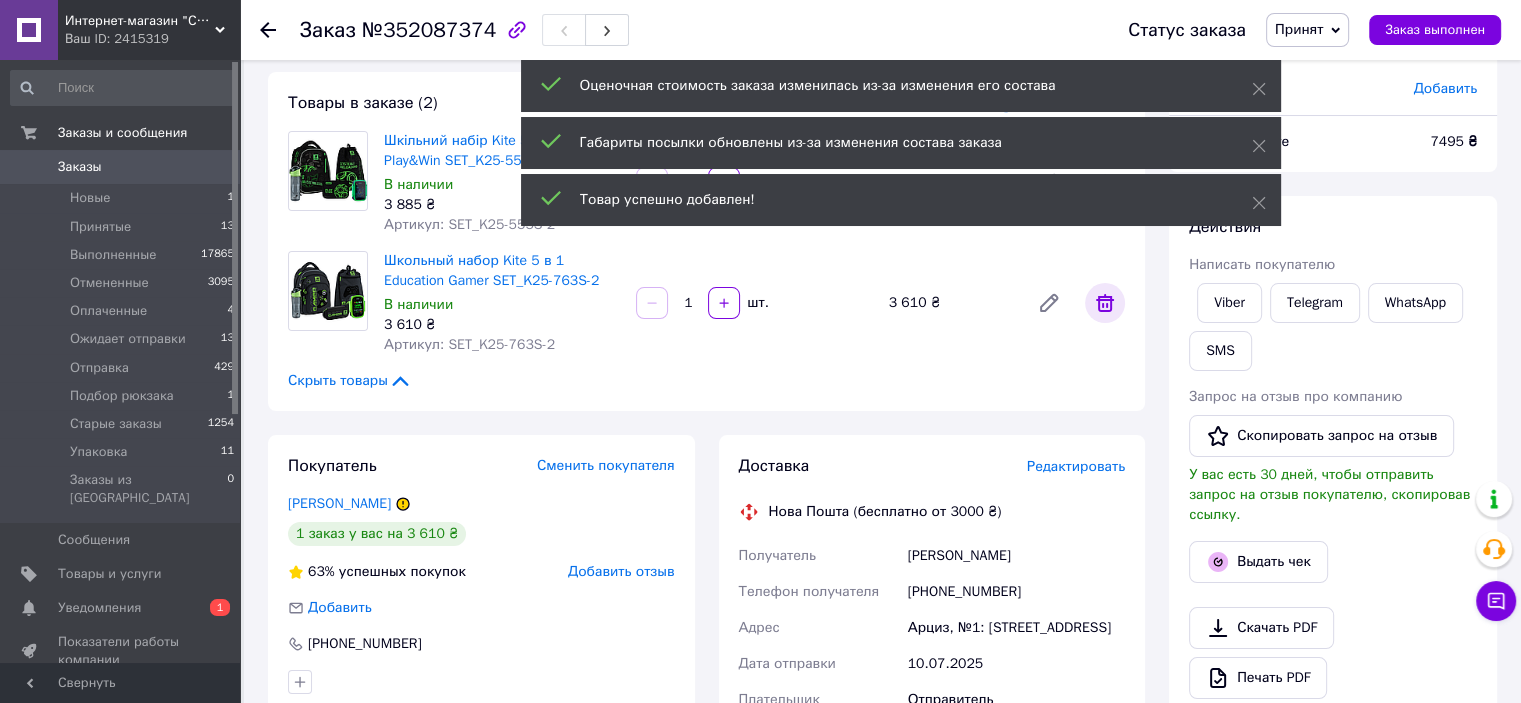 click 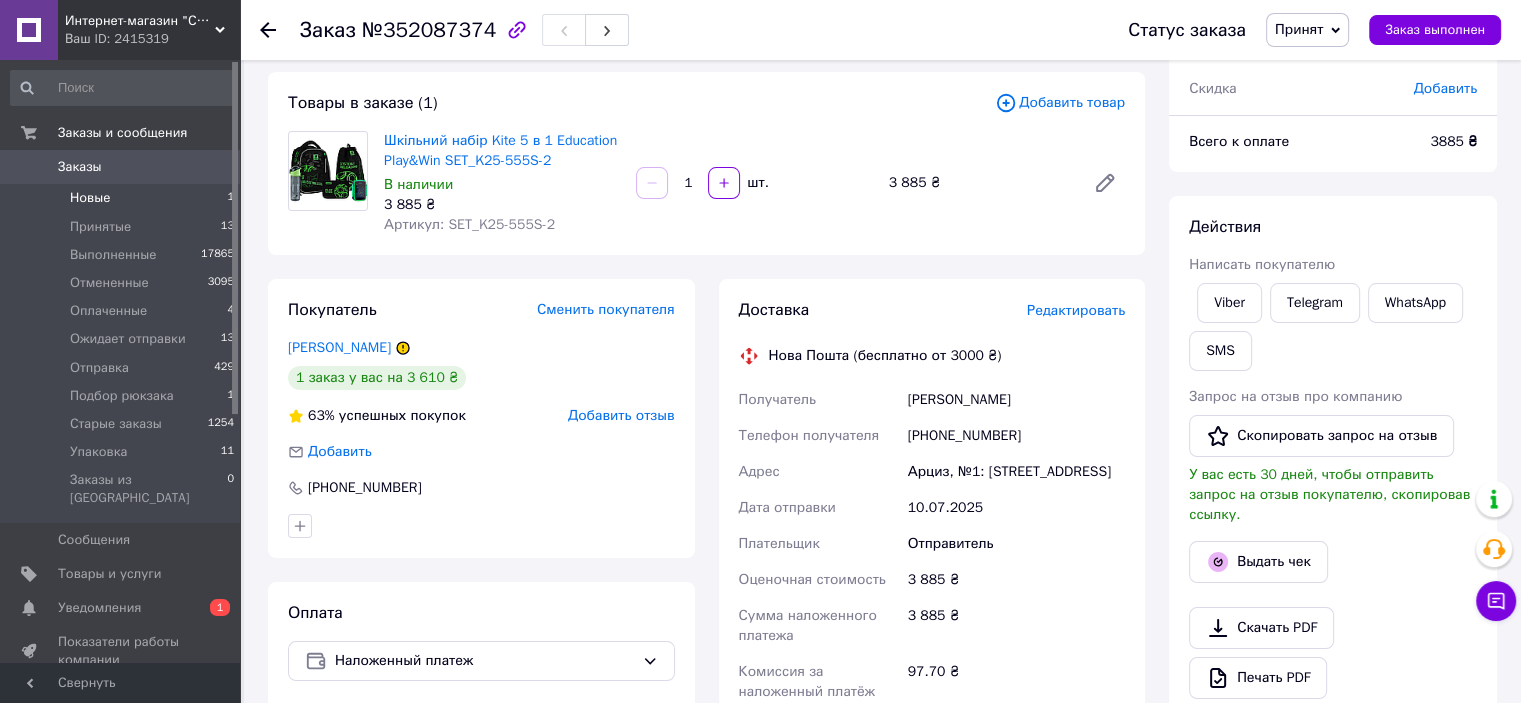 click on "Новые" at bounding box center (90, 198) 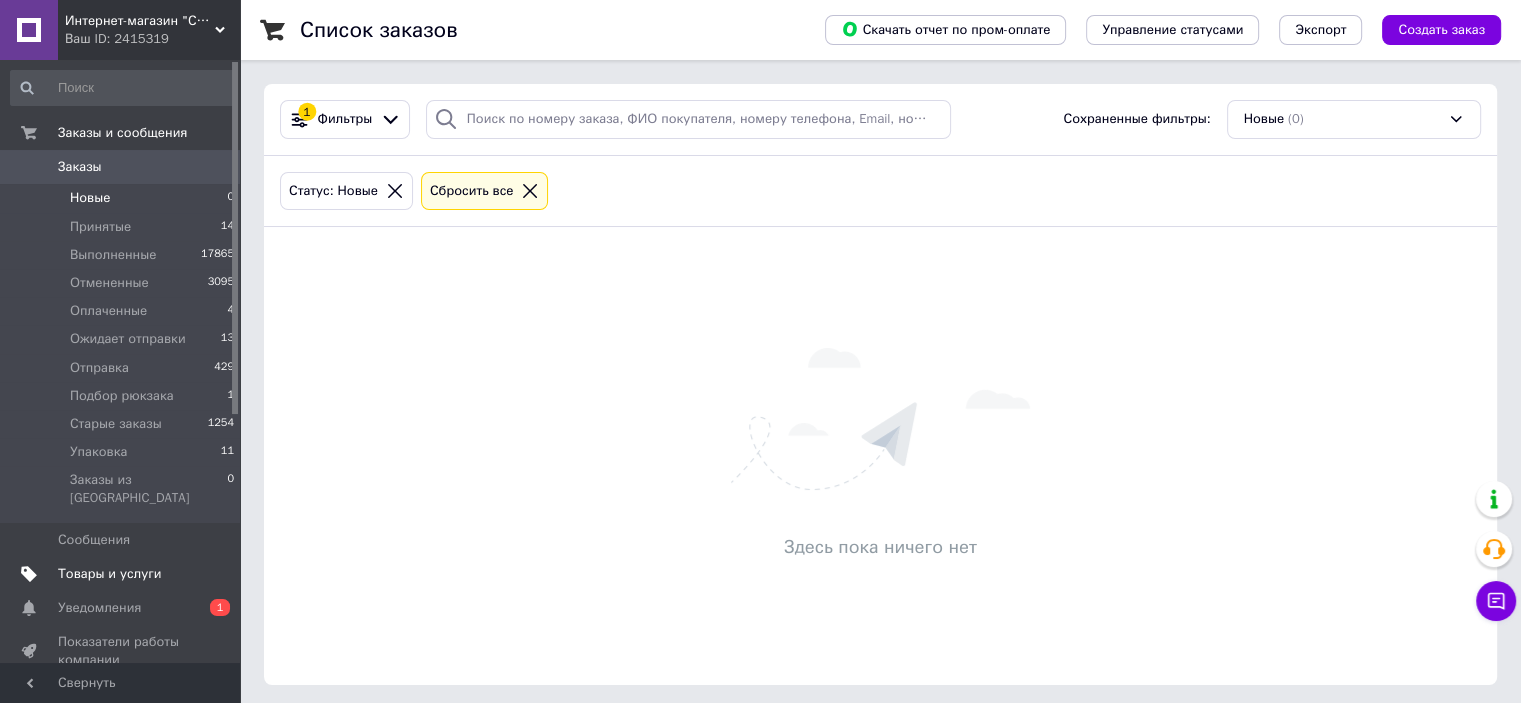 click on "Товары и услуги" at bounding box center (110, 574) 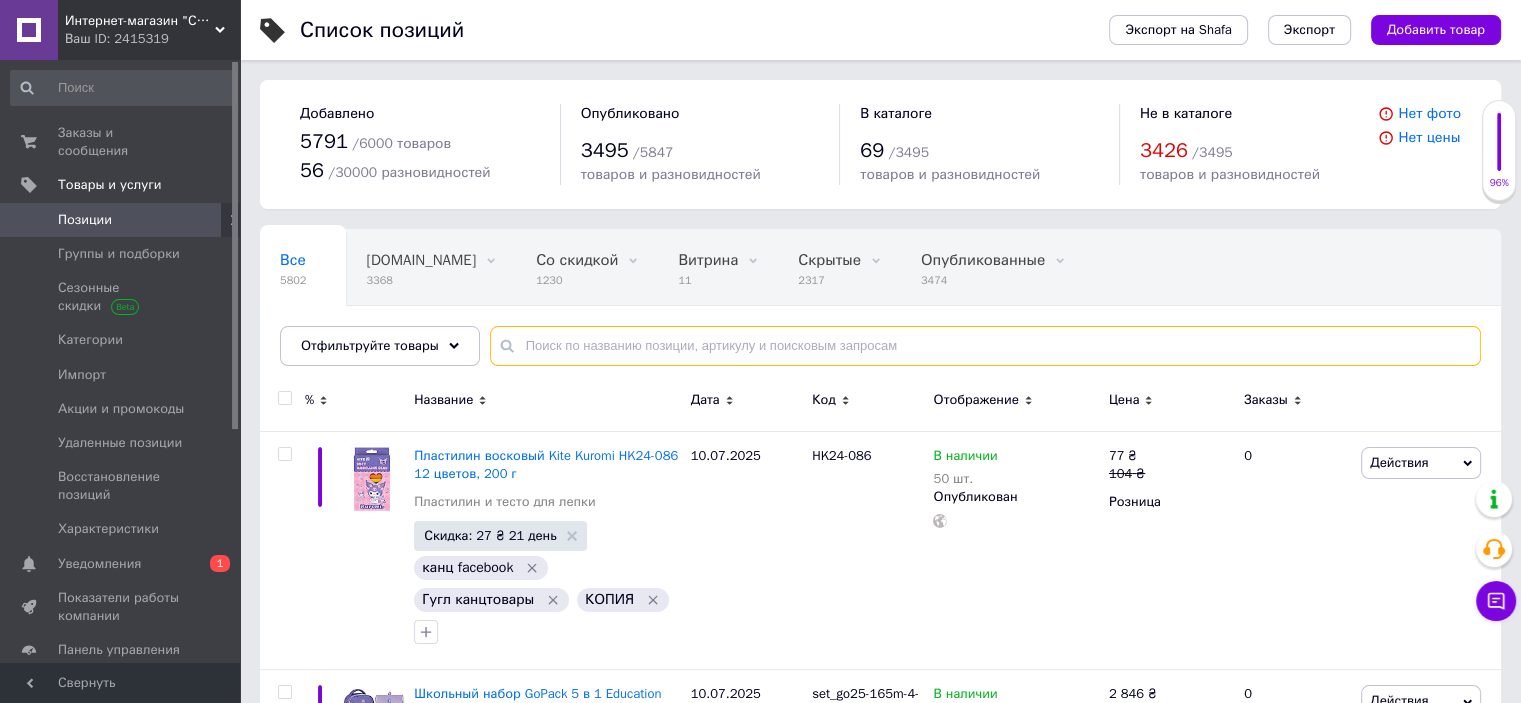 click at bounding box center [985, 346] 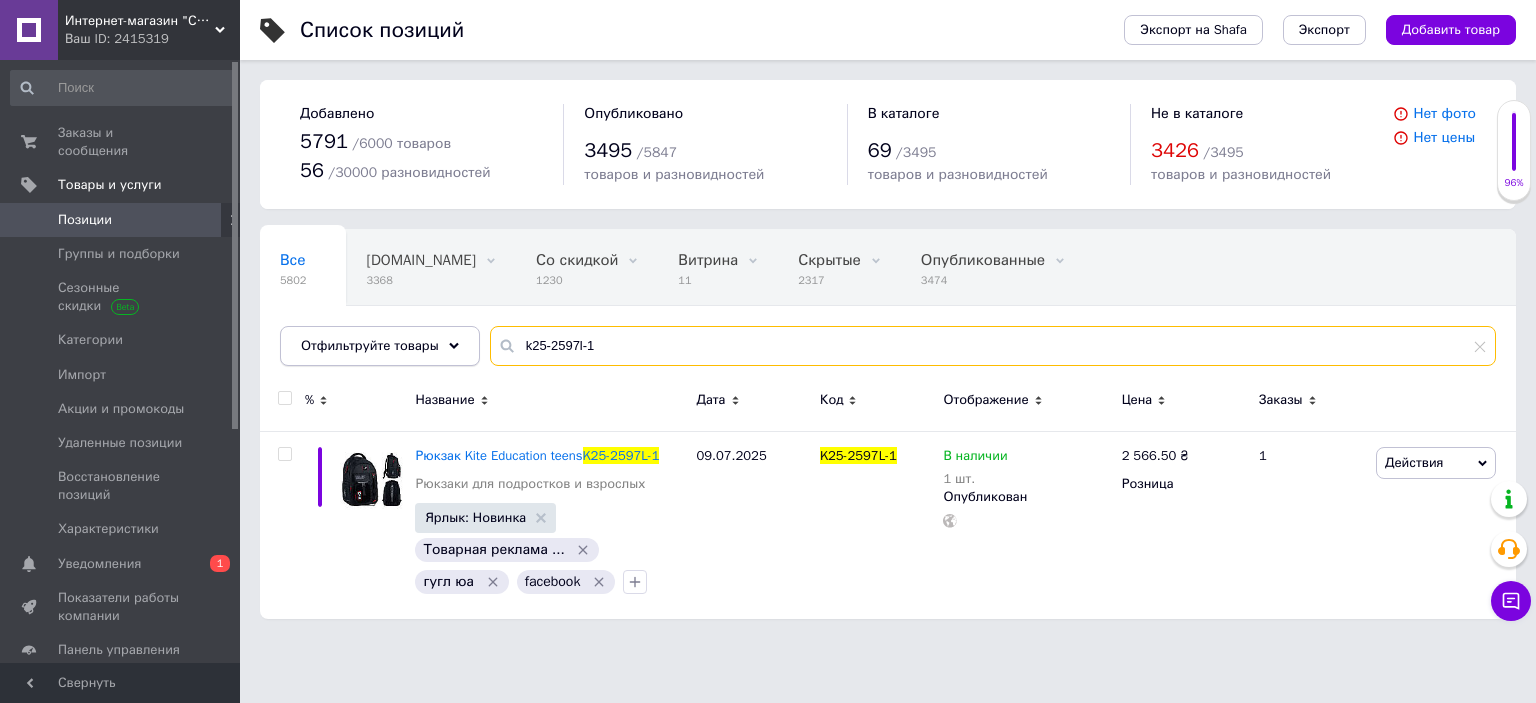 drag, startPoint x: 647, startPoint y: 361, endPoint x: 470, endPoint y: 350, distance: 177.34148 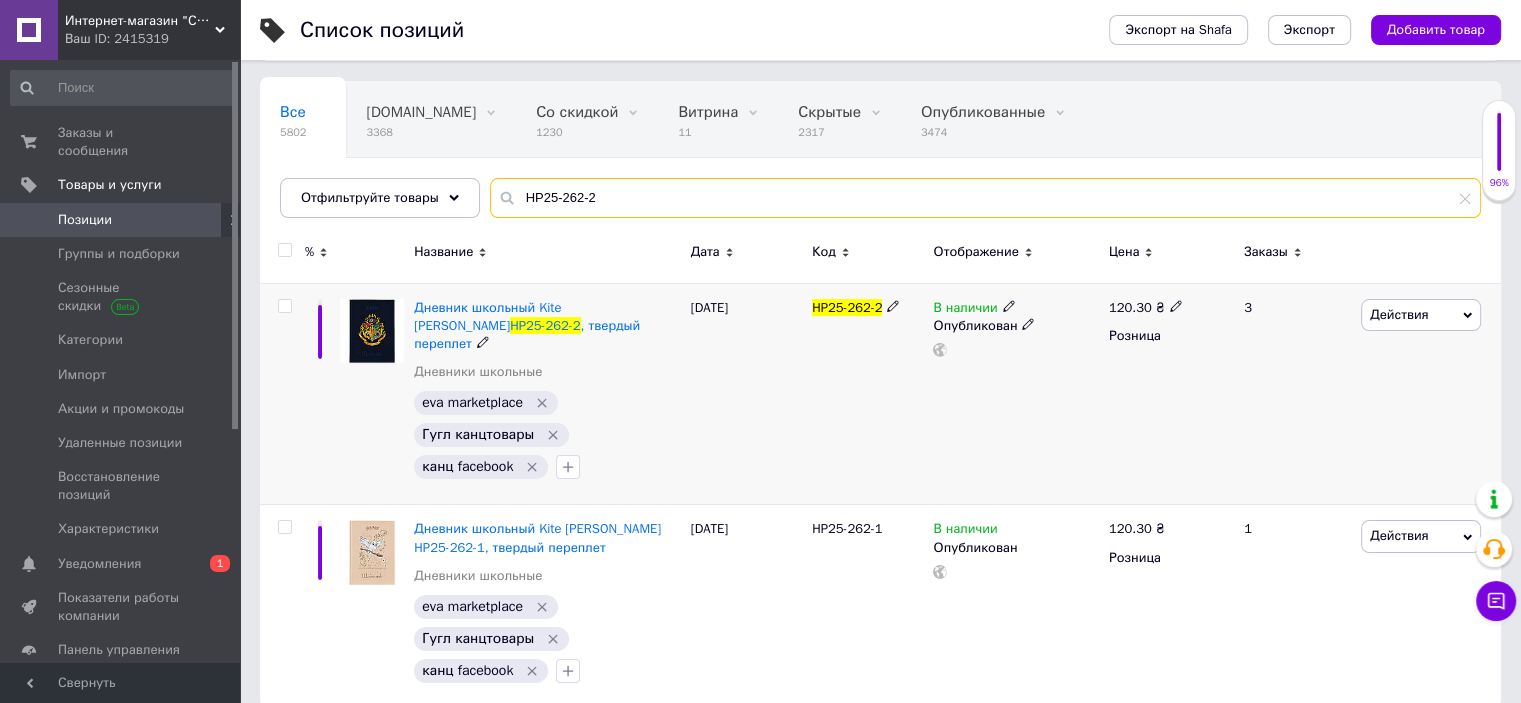 scroll, scrollTop: 153, scrollLeft: 0, axis: vertical 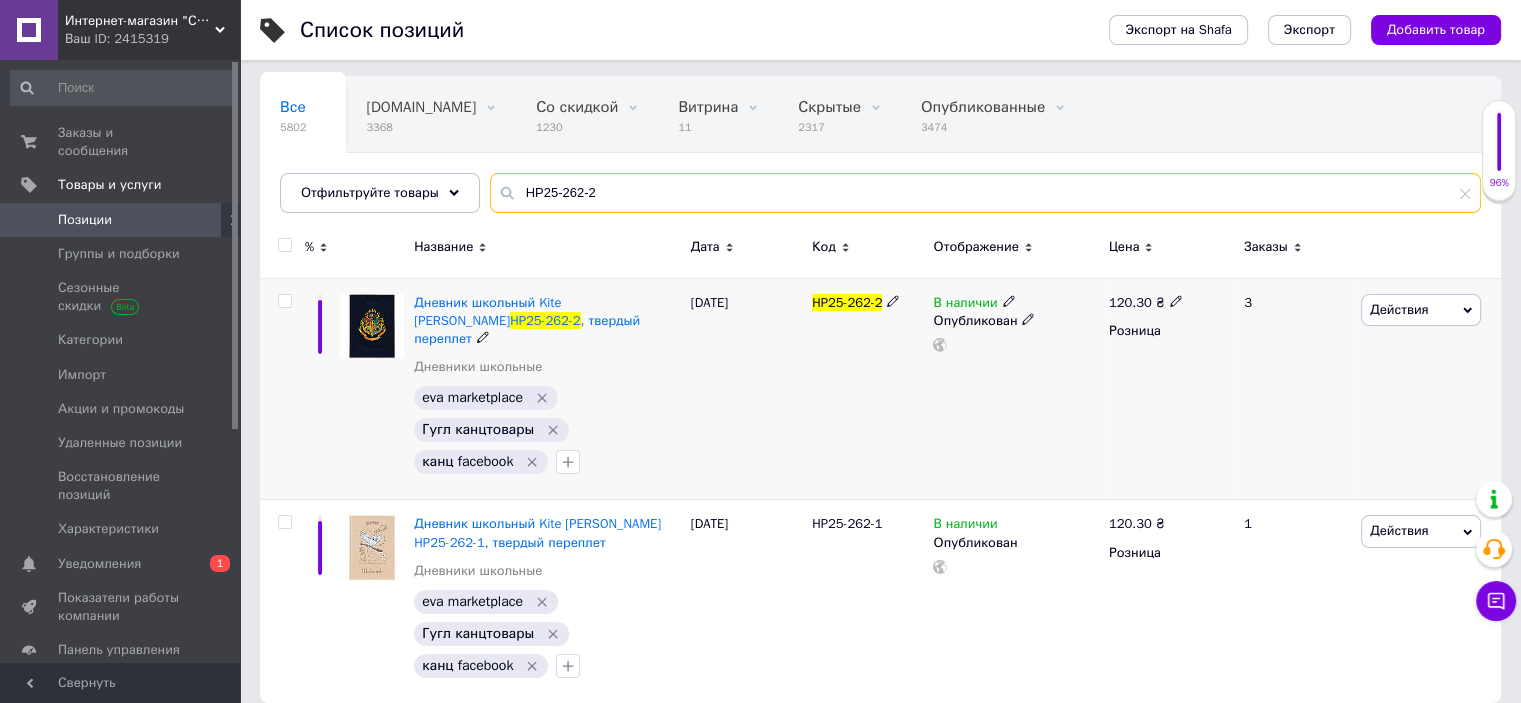 type on "HP25-262-2" 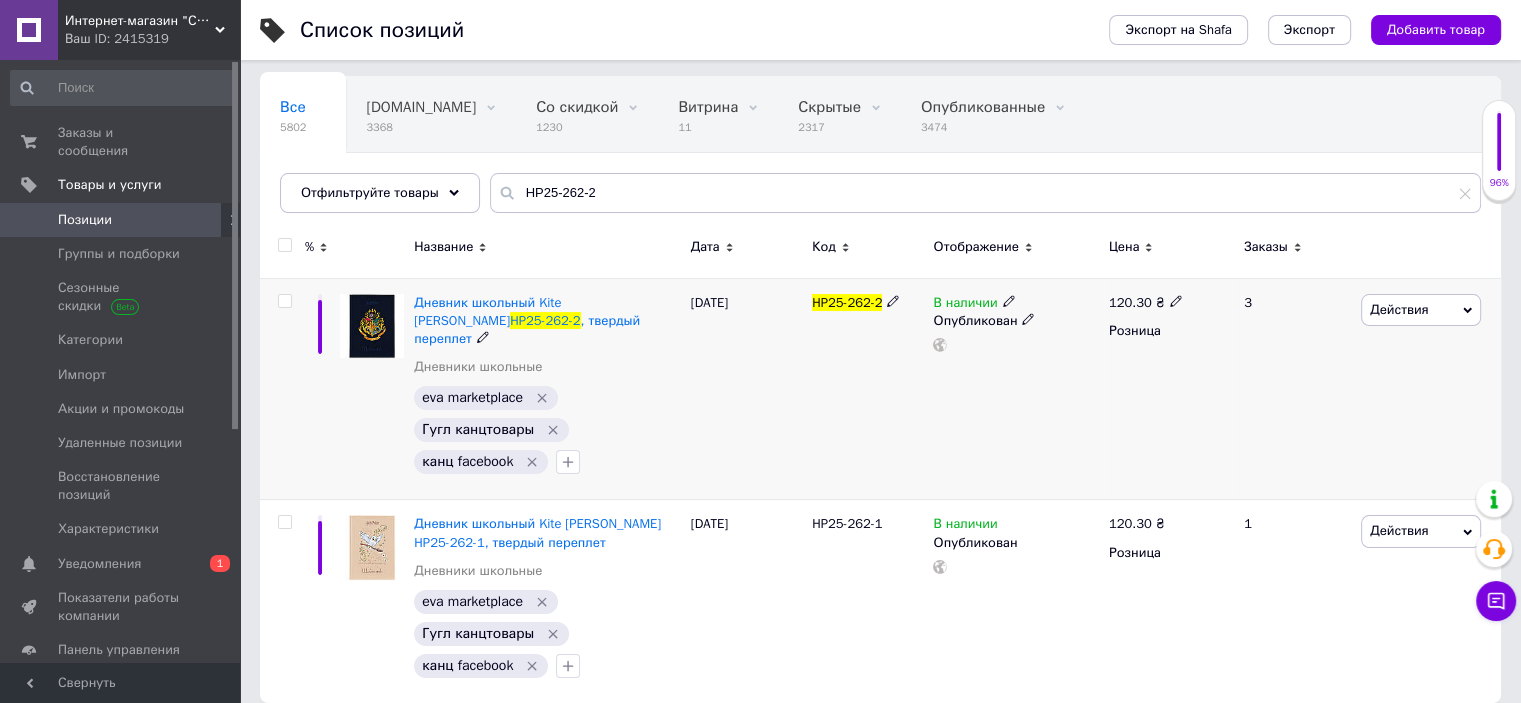 click 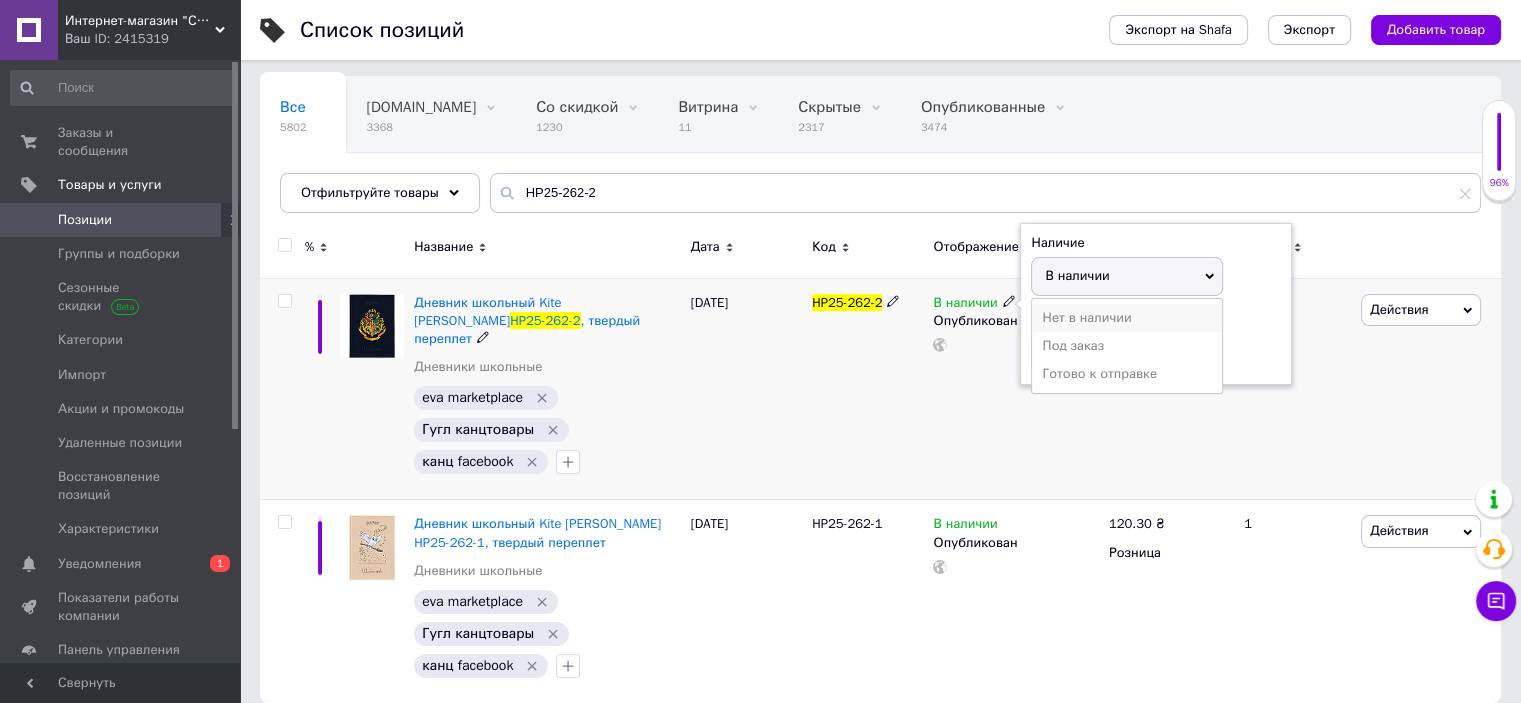 click on "Нет в наличии" at bounding box center (1127, 318) 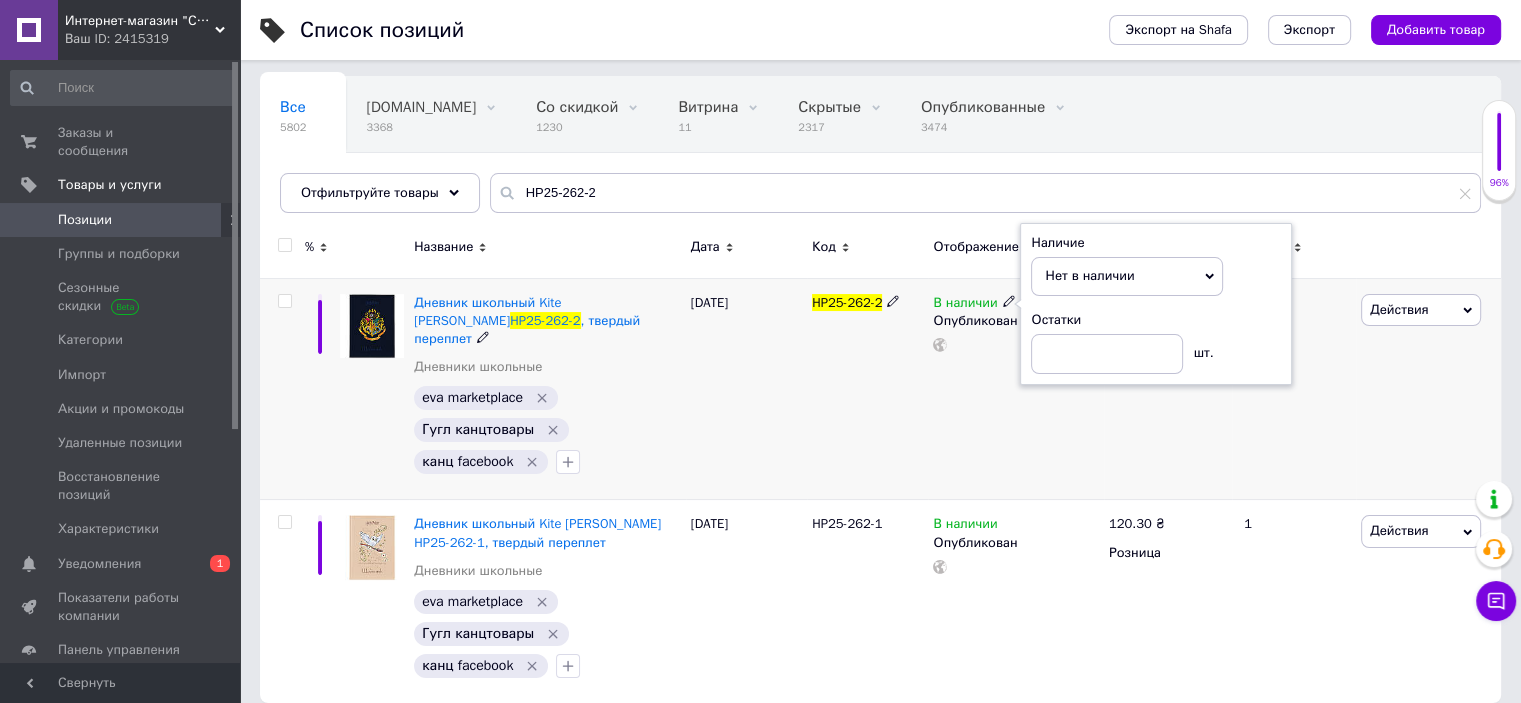 click on "HP25-262-2" at bounding box center [867, 389] 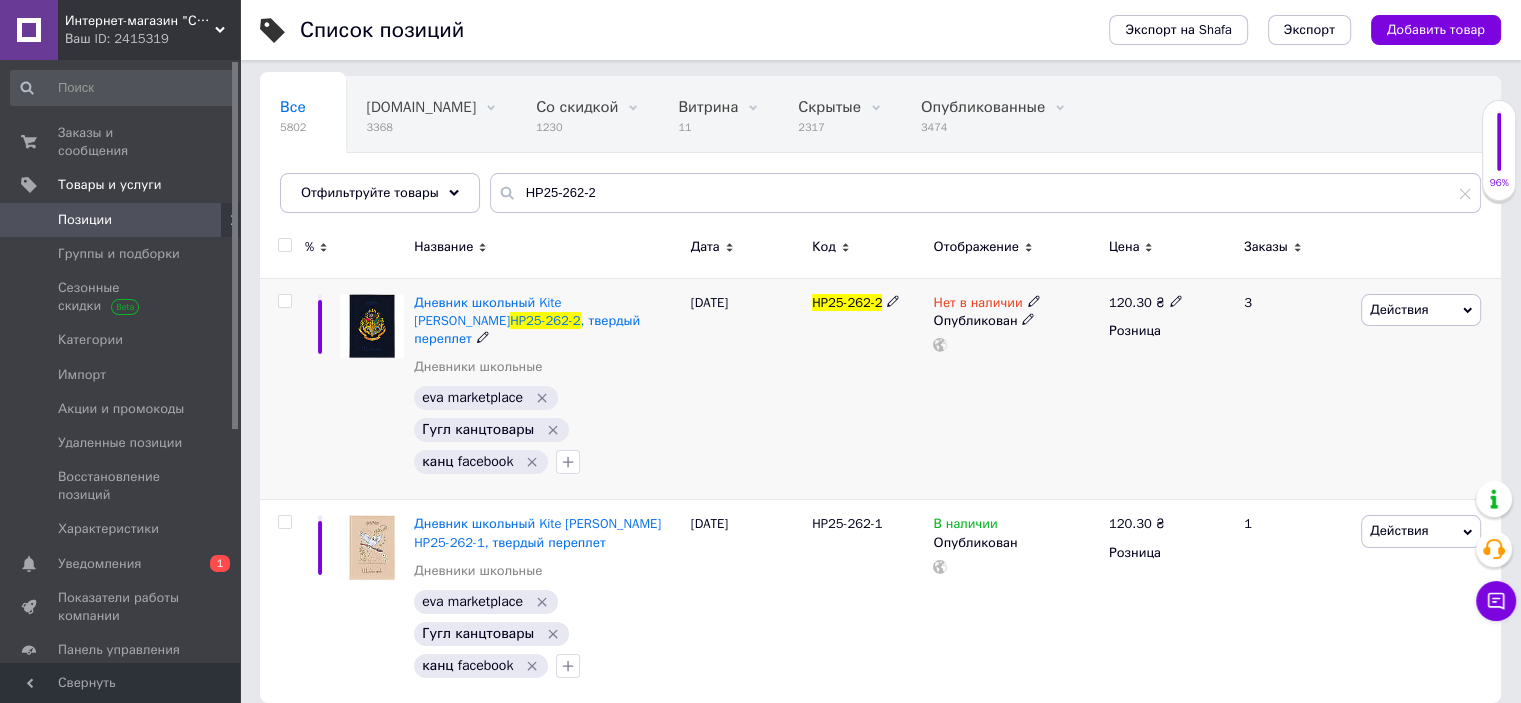 click on "HP25-262-2" at bounding box center (867, 389) 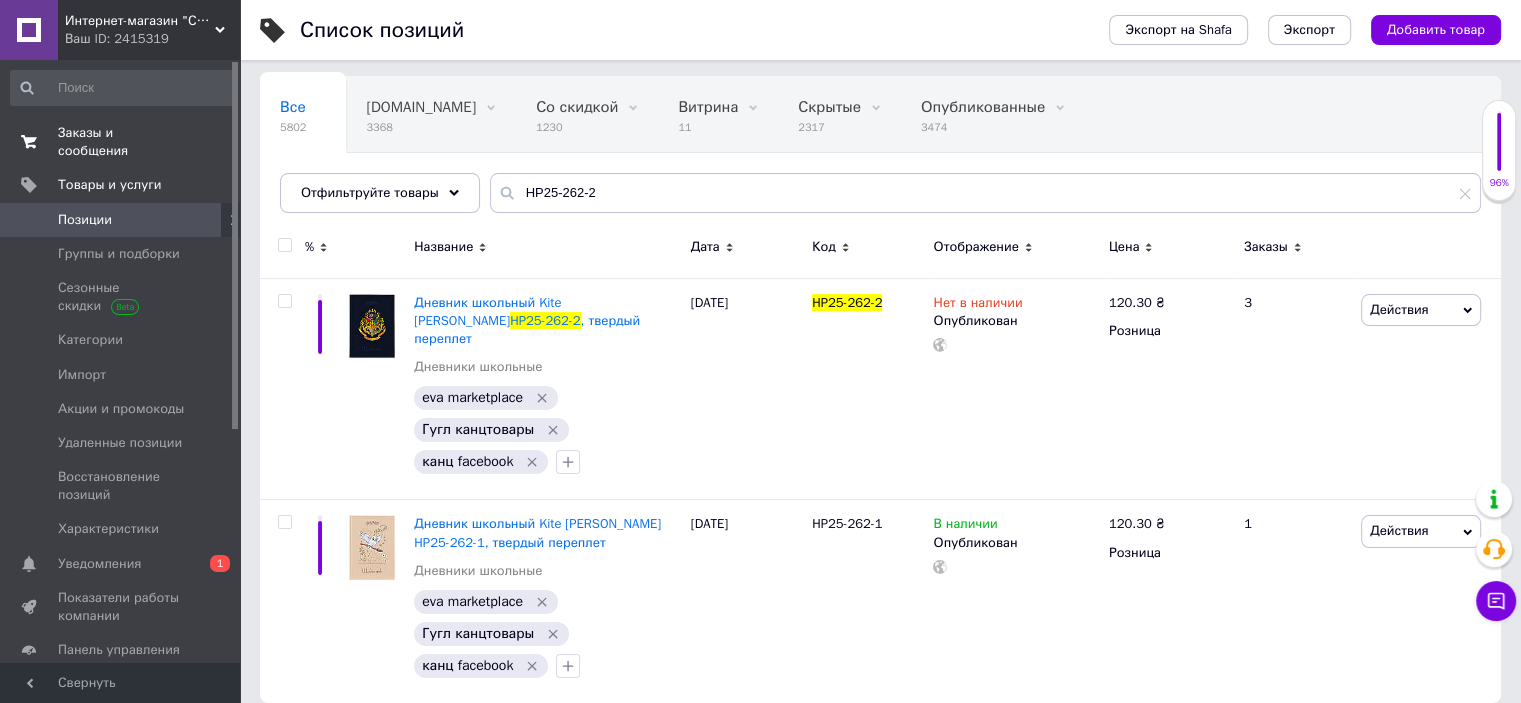 click on "Заказы и сообщения" at bounding box center [121, 142] 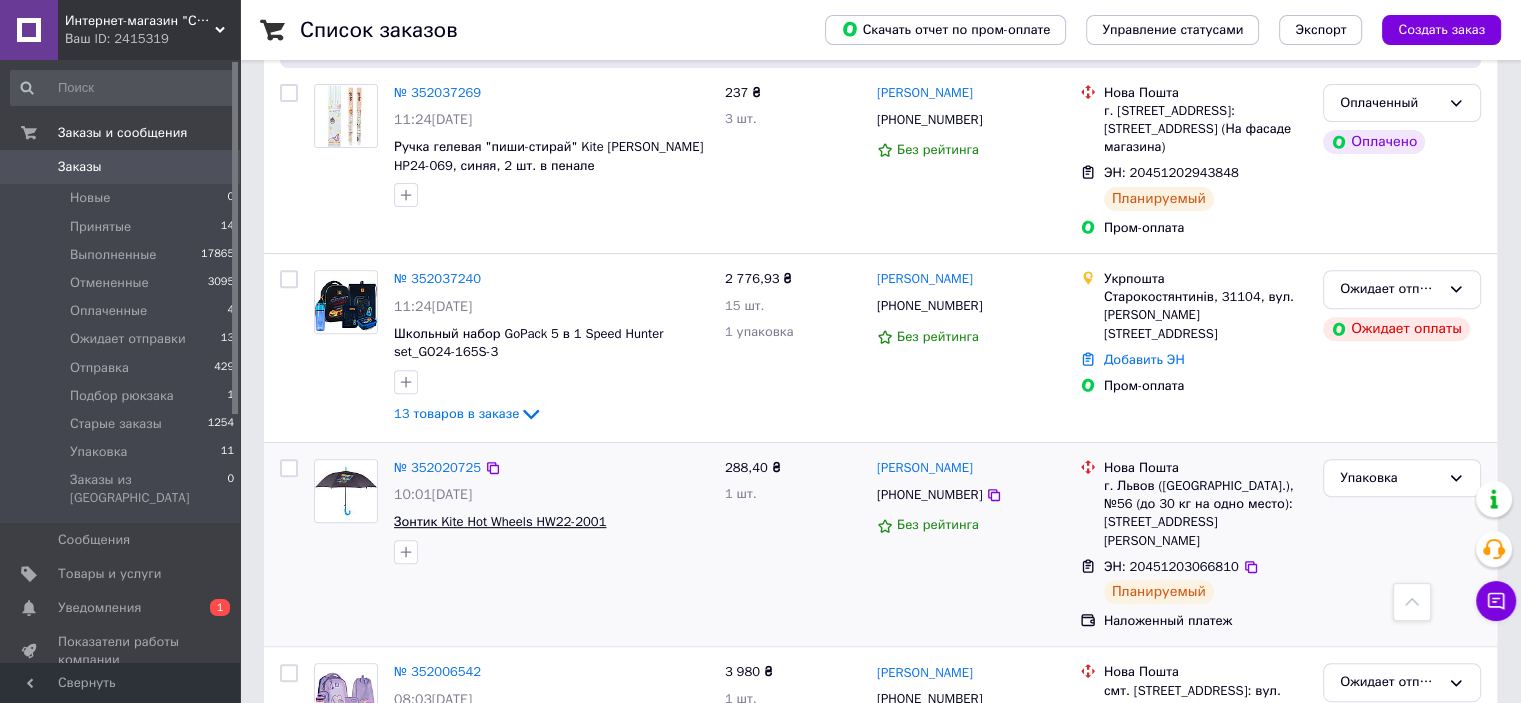 scroll, scrollTop: 800, scrollLeft: 0, axis: vertical 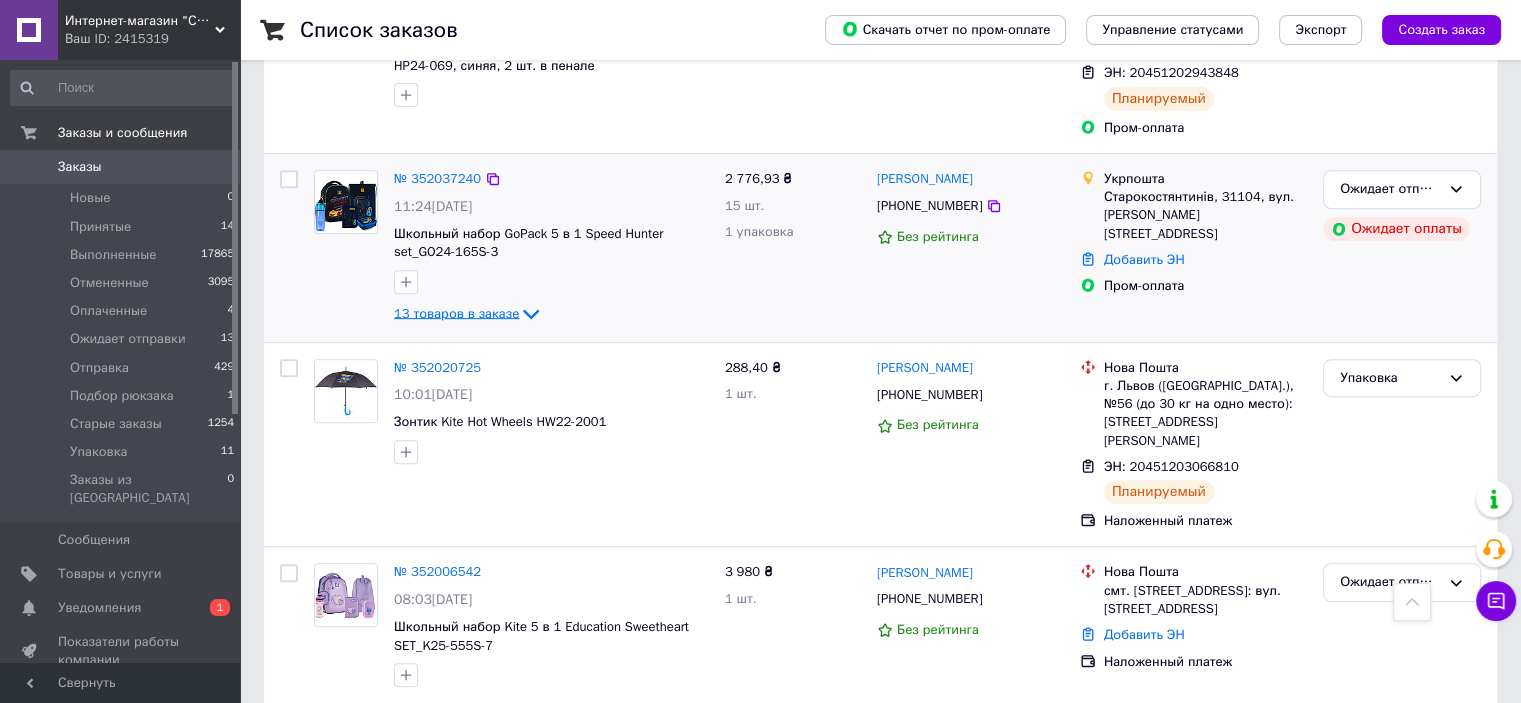 click 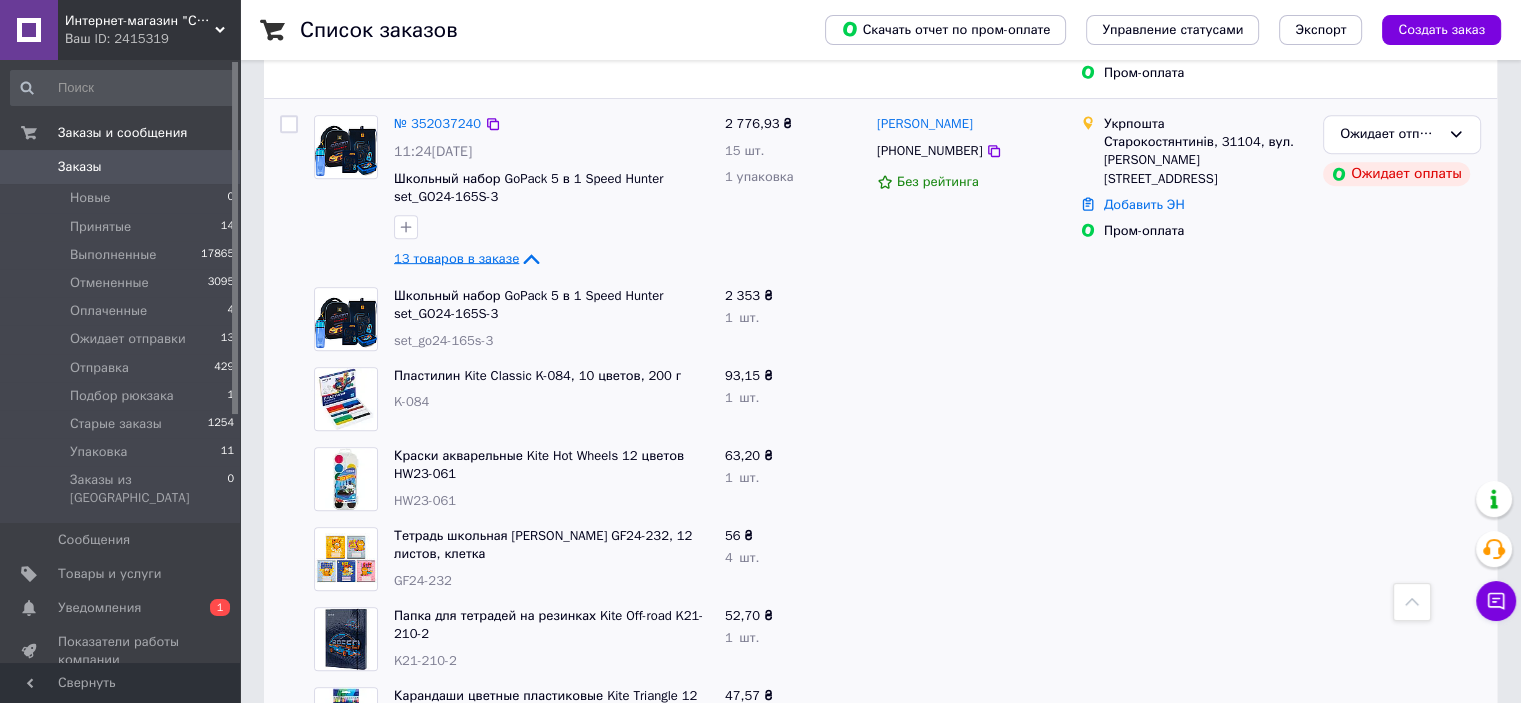 scroll, scrollTop: 1000, scrollLeft: 0, axis: vertical 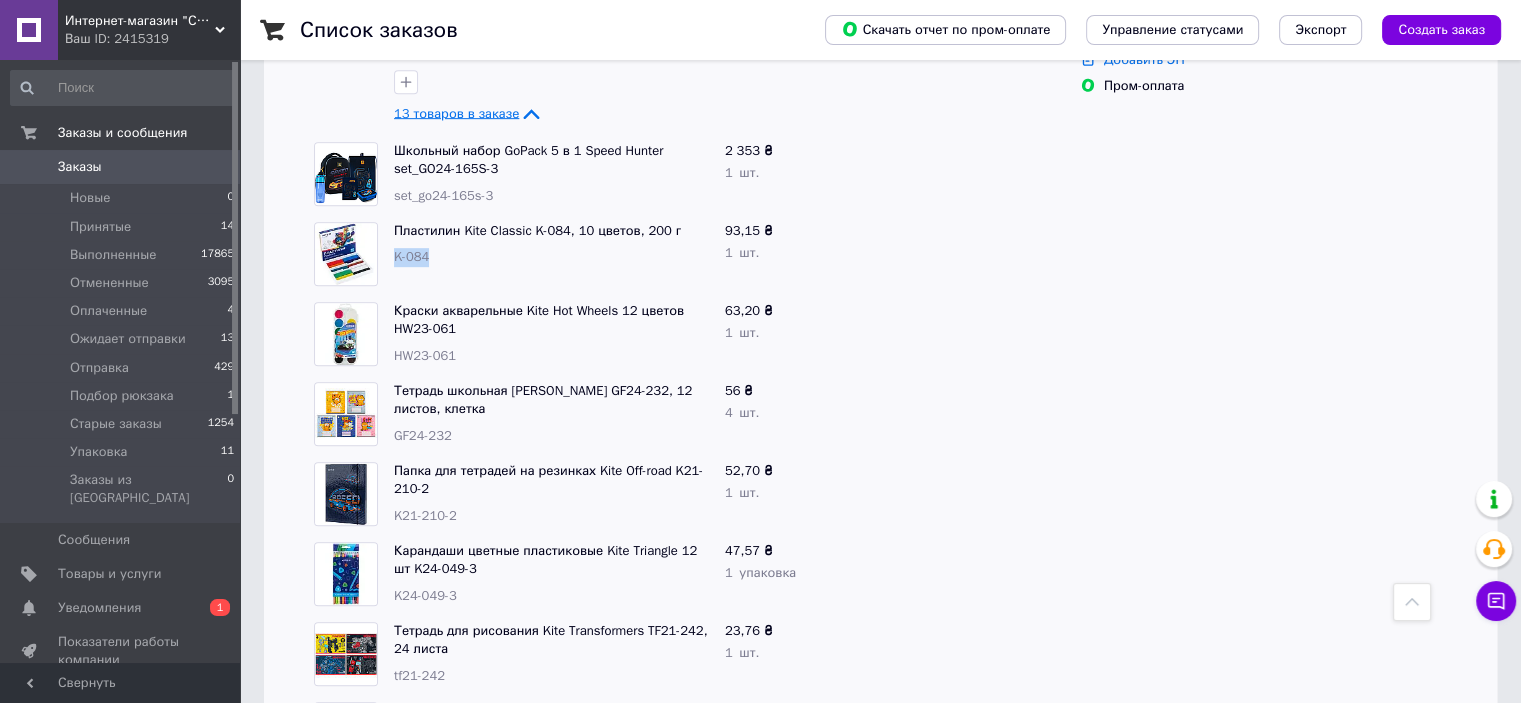 drag, startPoint x: 436, startPoint y: 256, endPoint x: 392, endPoint y: 259, distance: 44.102154 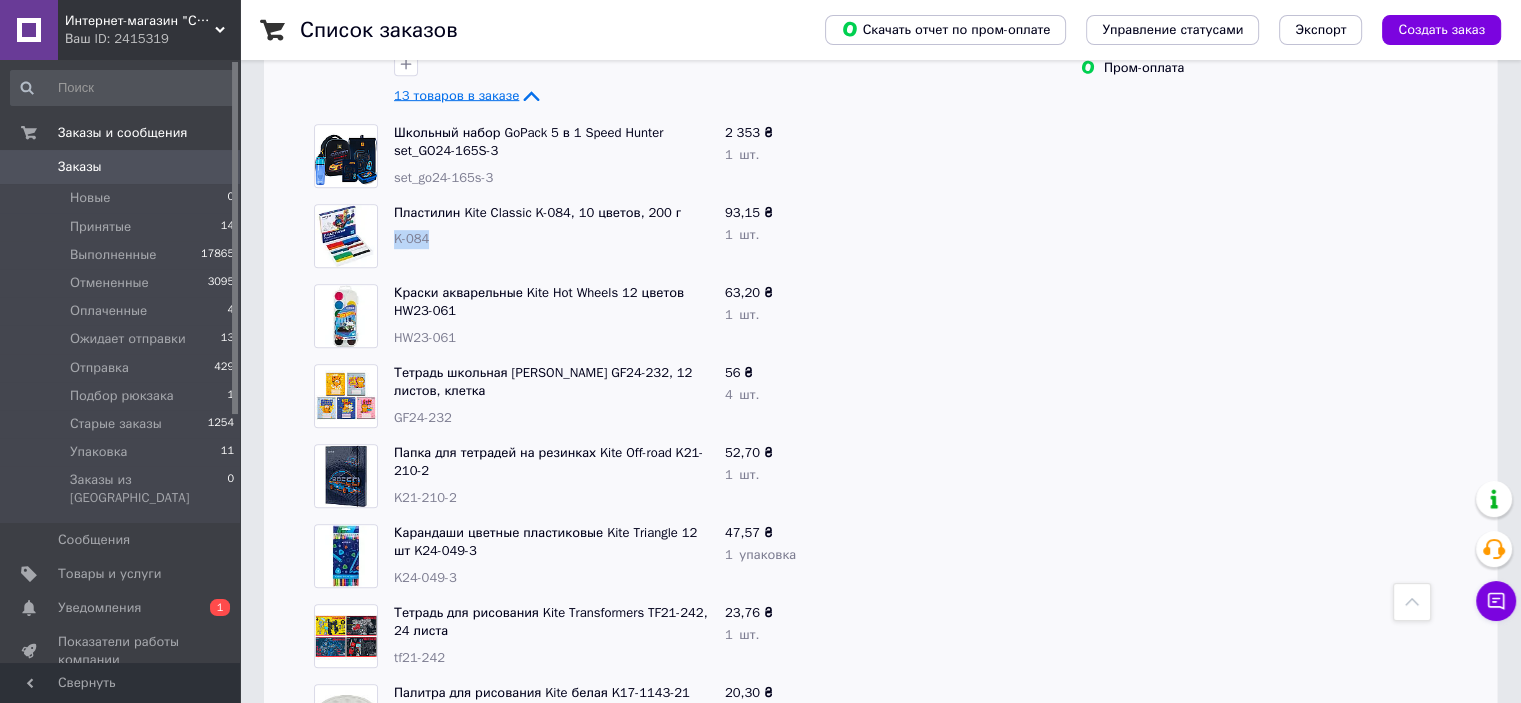 scroll, scrollTop: 1100, scrollLeft: 0, axis: vertical 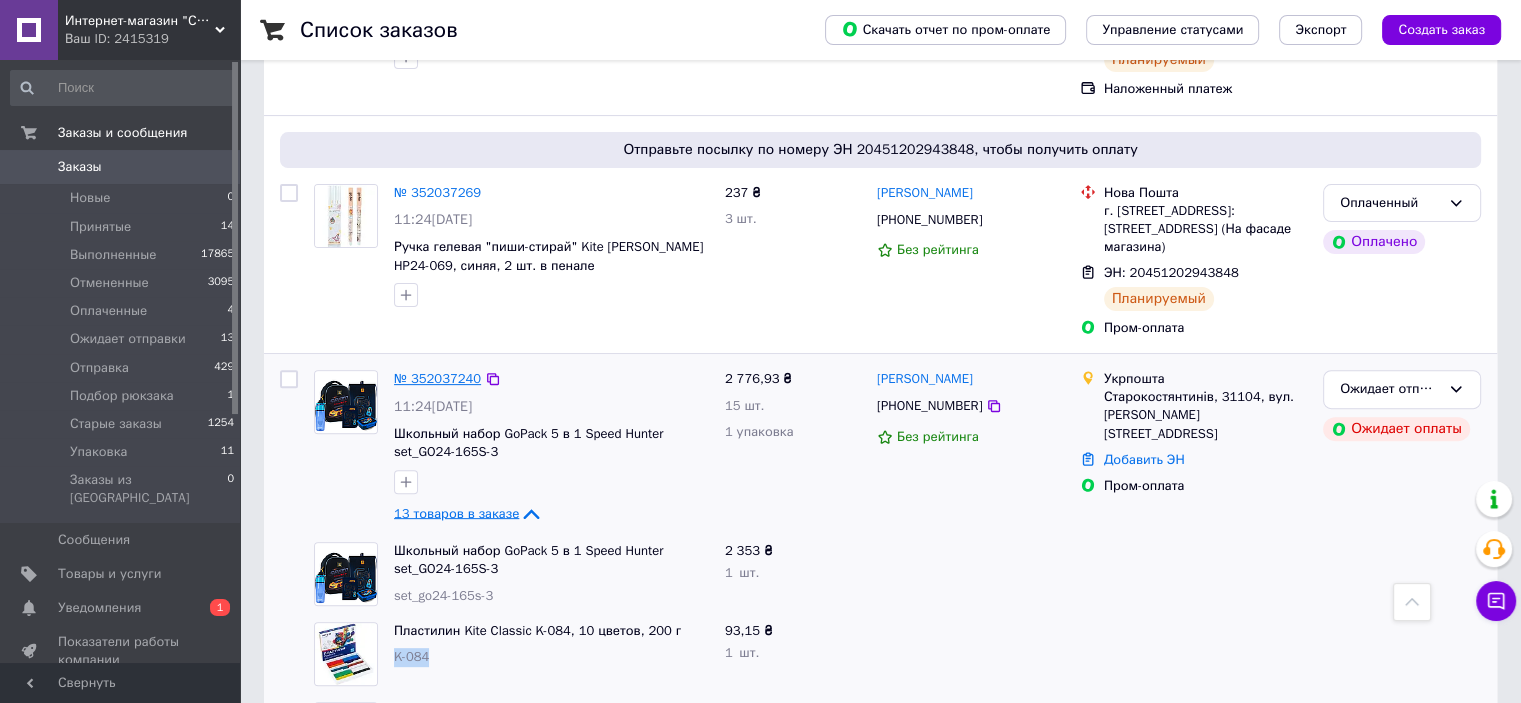 click on "№ 352037240" at bounding box center (437, 378) 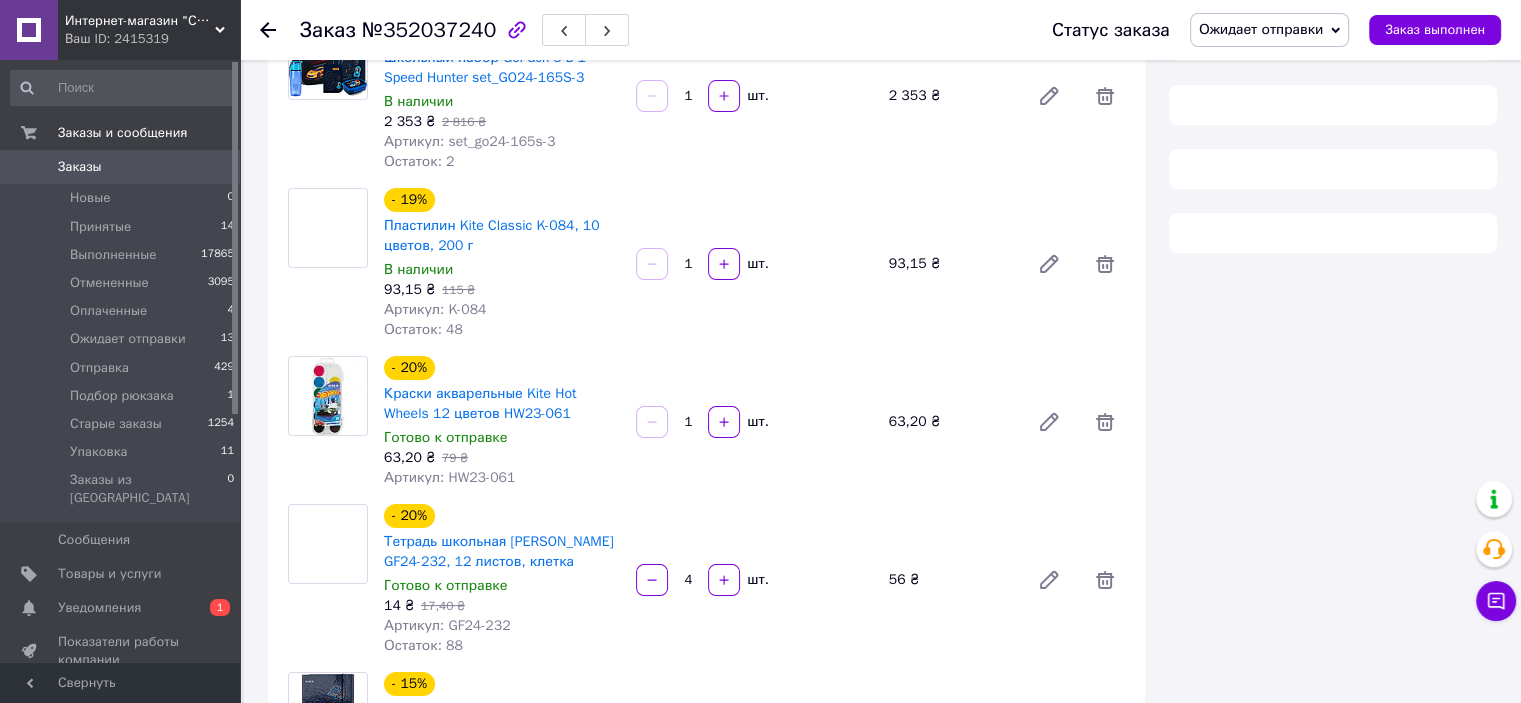 scroll, scrollTop: 600, scrollLeft: 0, axis: vertical 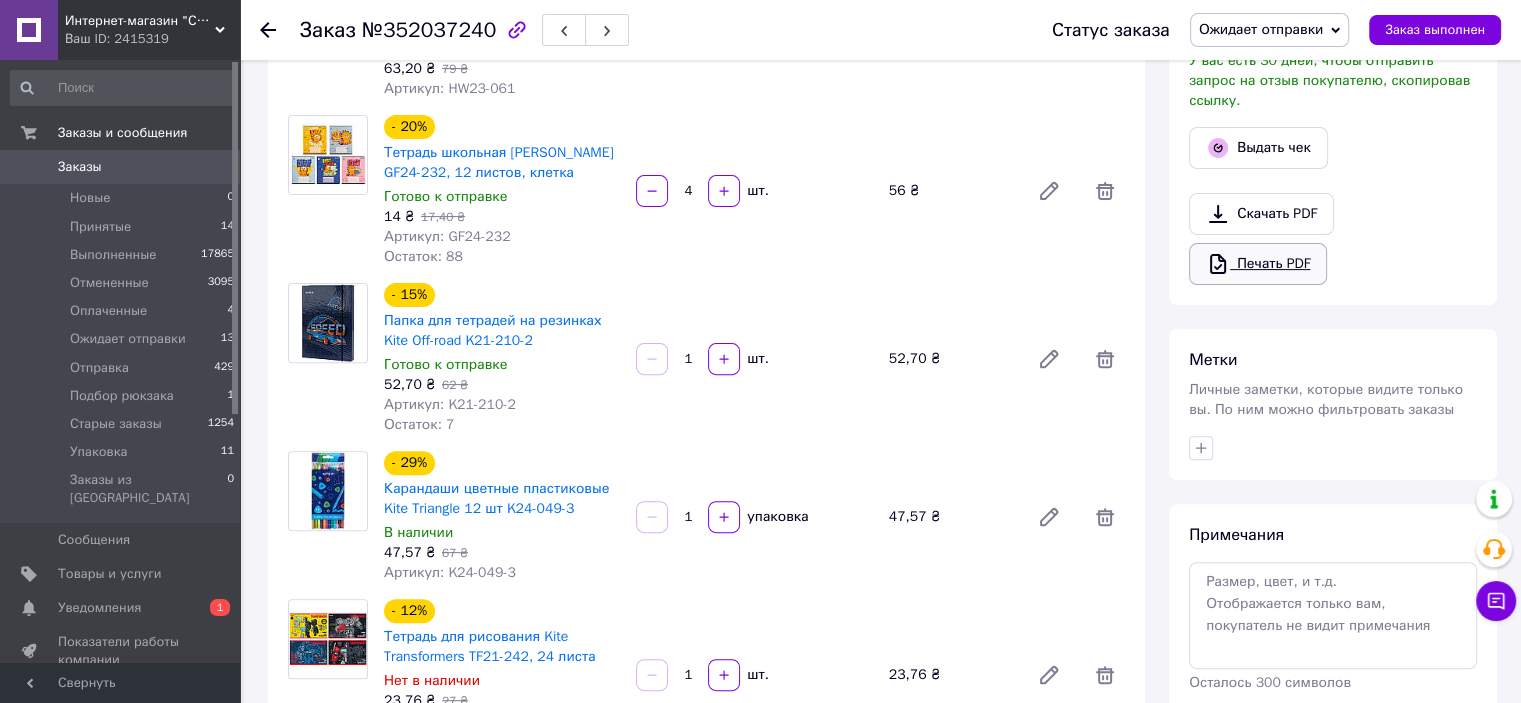 click on "Печать PDF" at bounding box center [1258, 264] 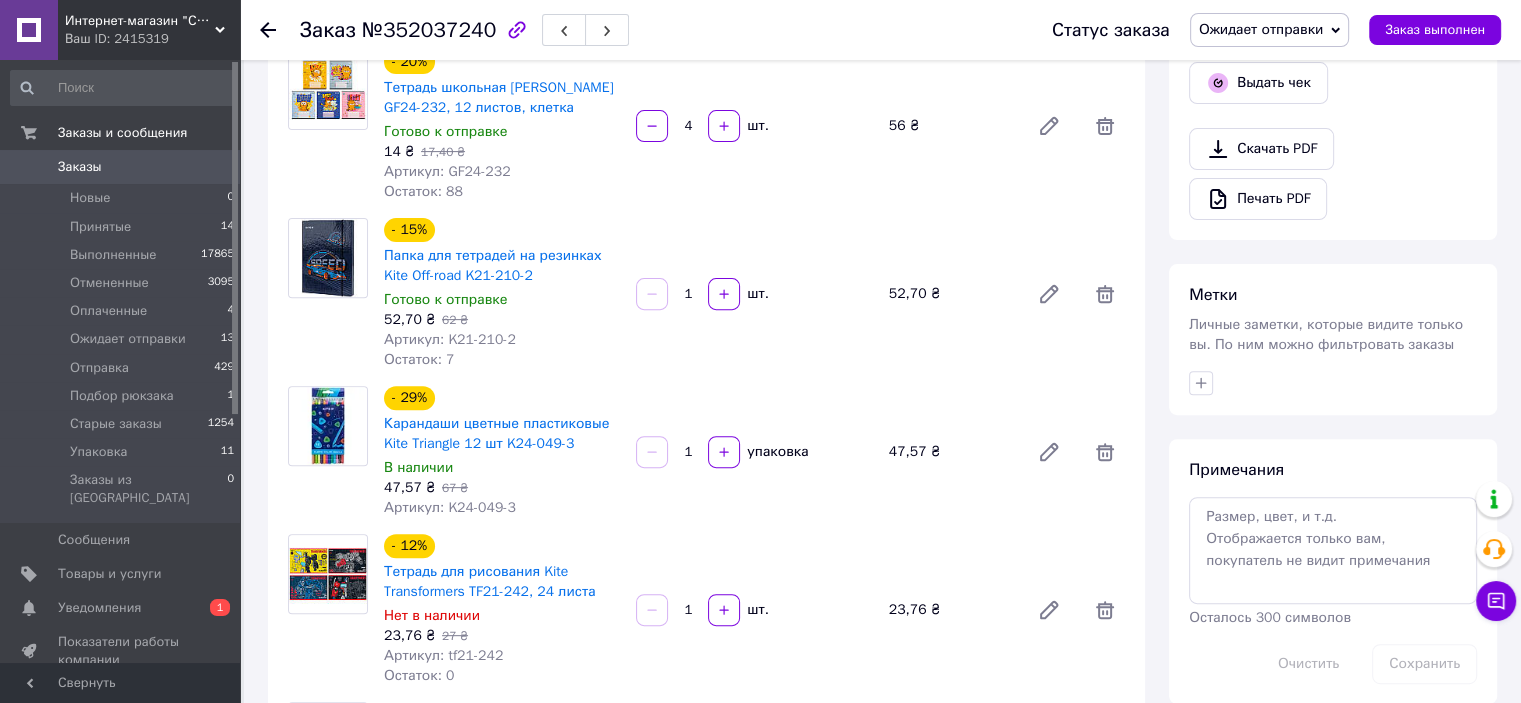 scroll, scrollTop: 700, scrollLeft: 0, axis: vertical 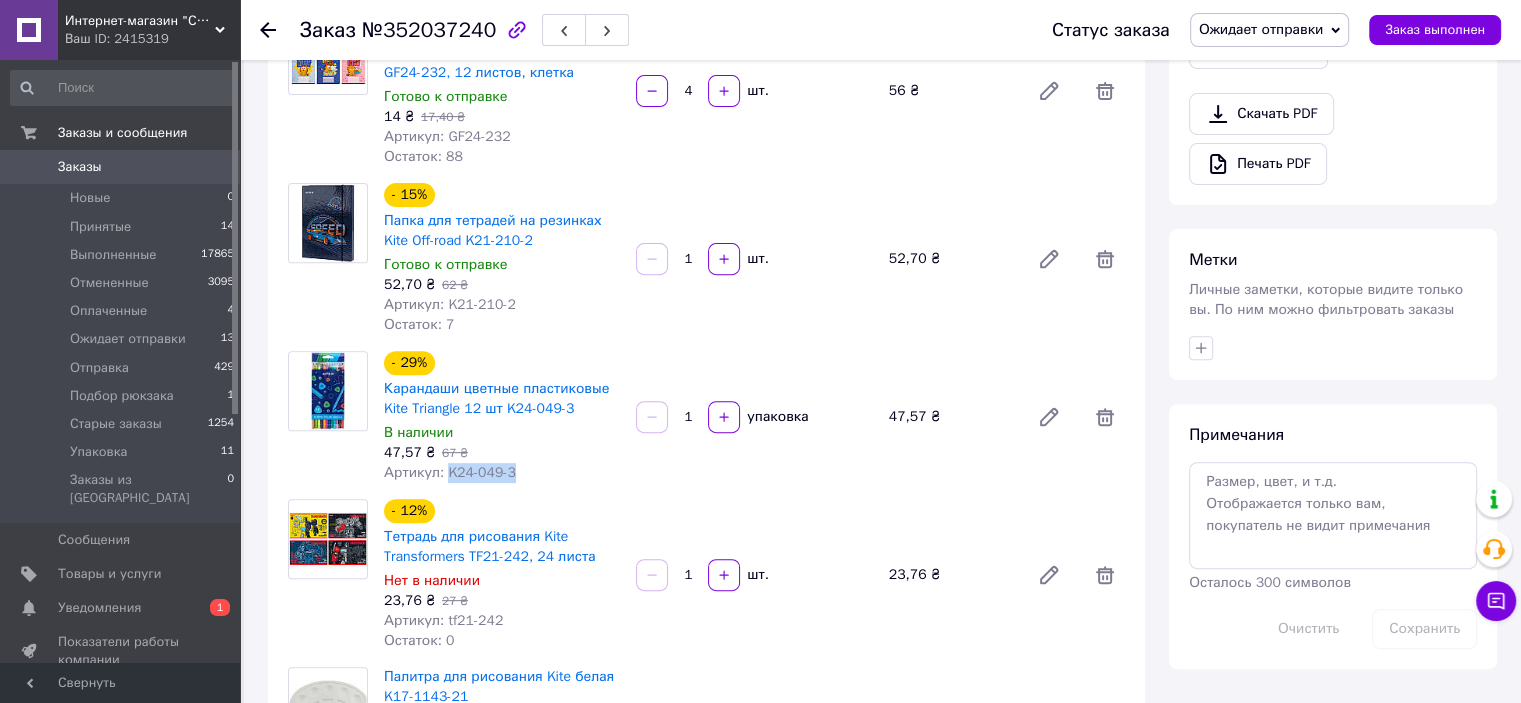 copy on "K24-049-3" 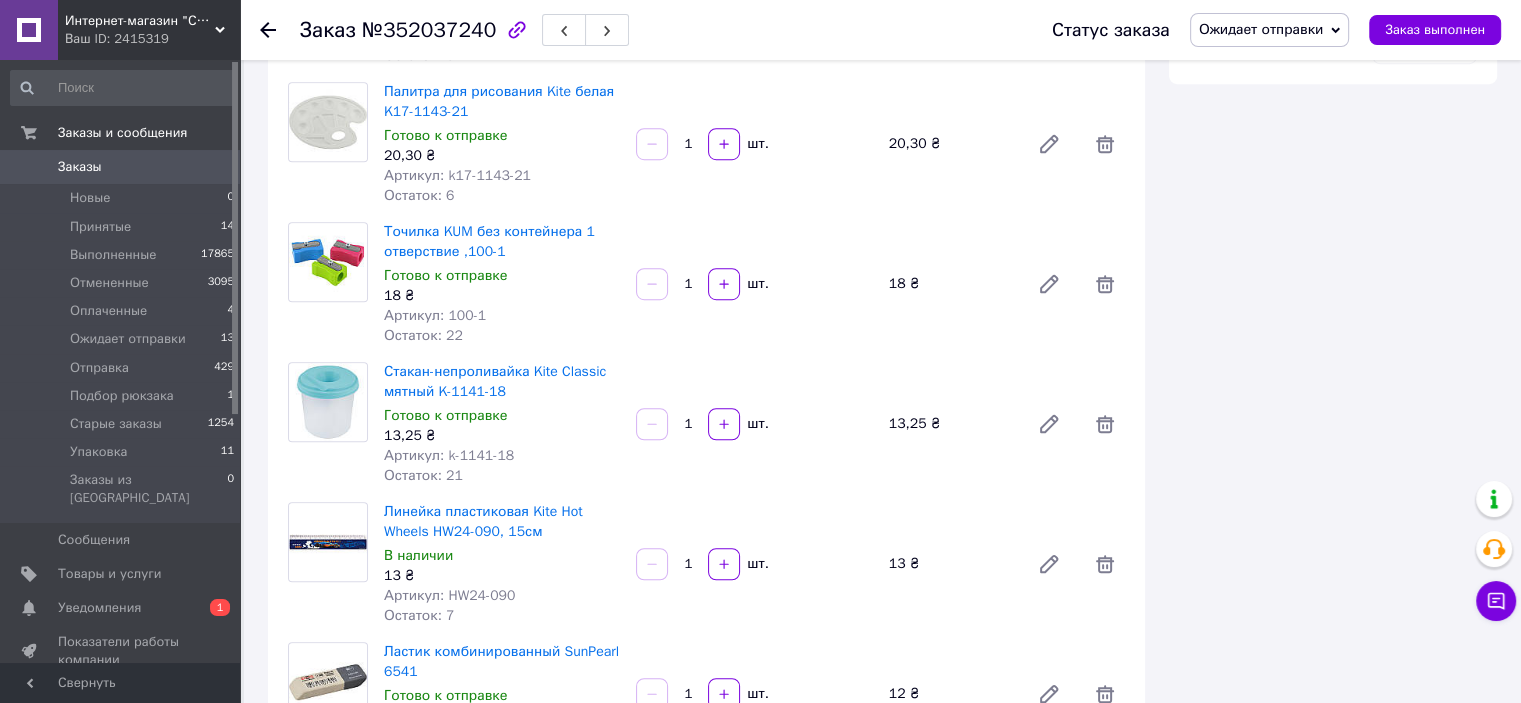 scroll, scrollTop: 1400, scrollLeft: 0, axis: vertical 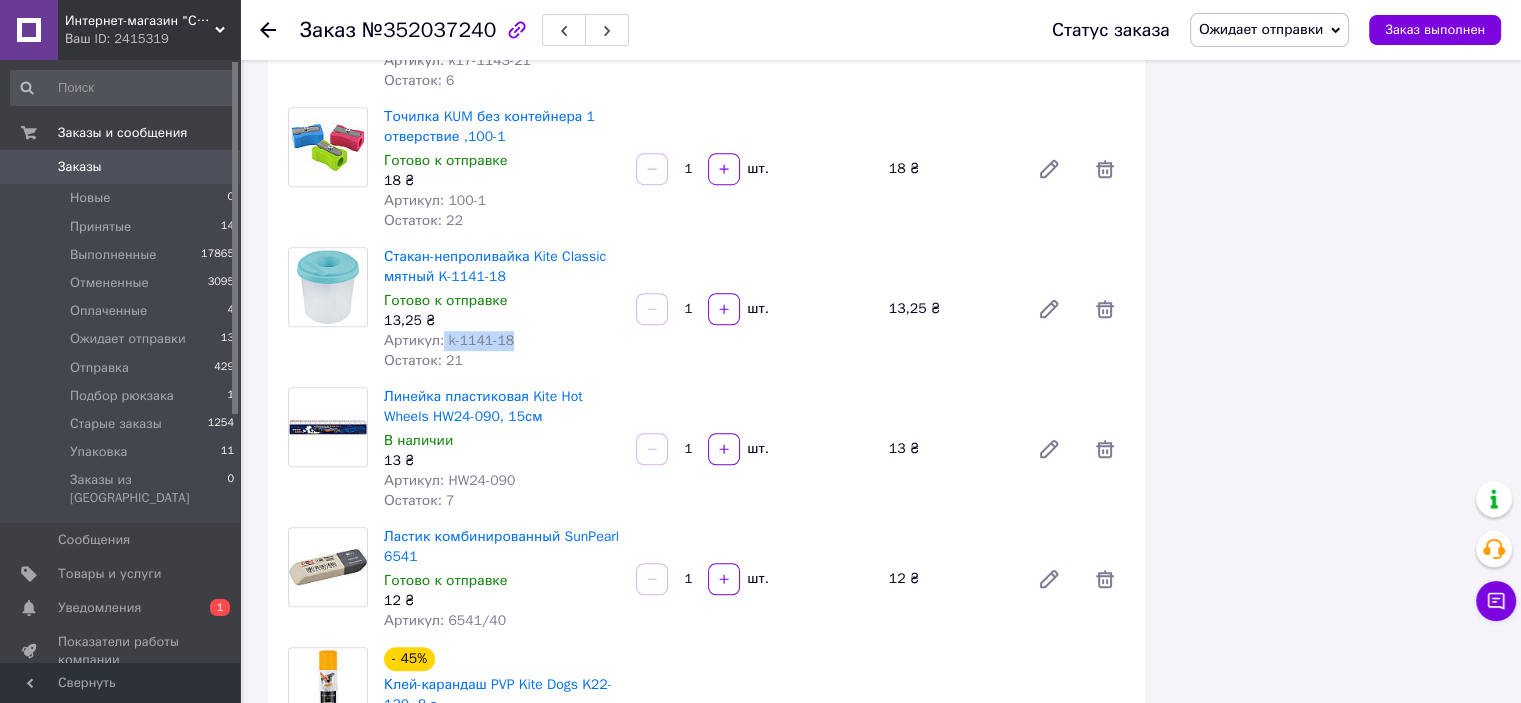 copy on "k-1141-18" 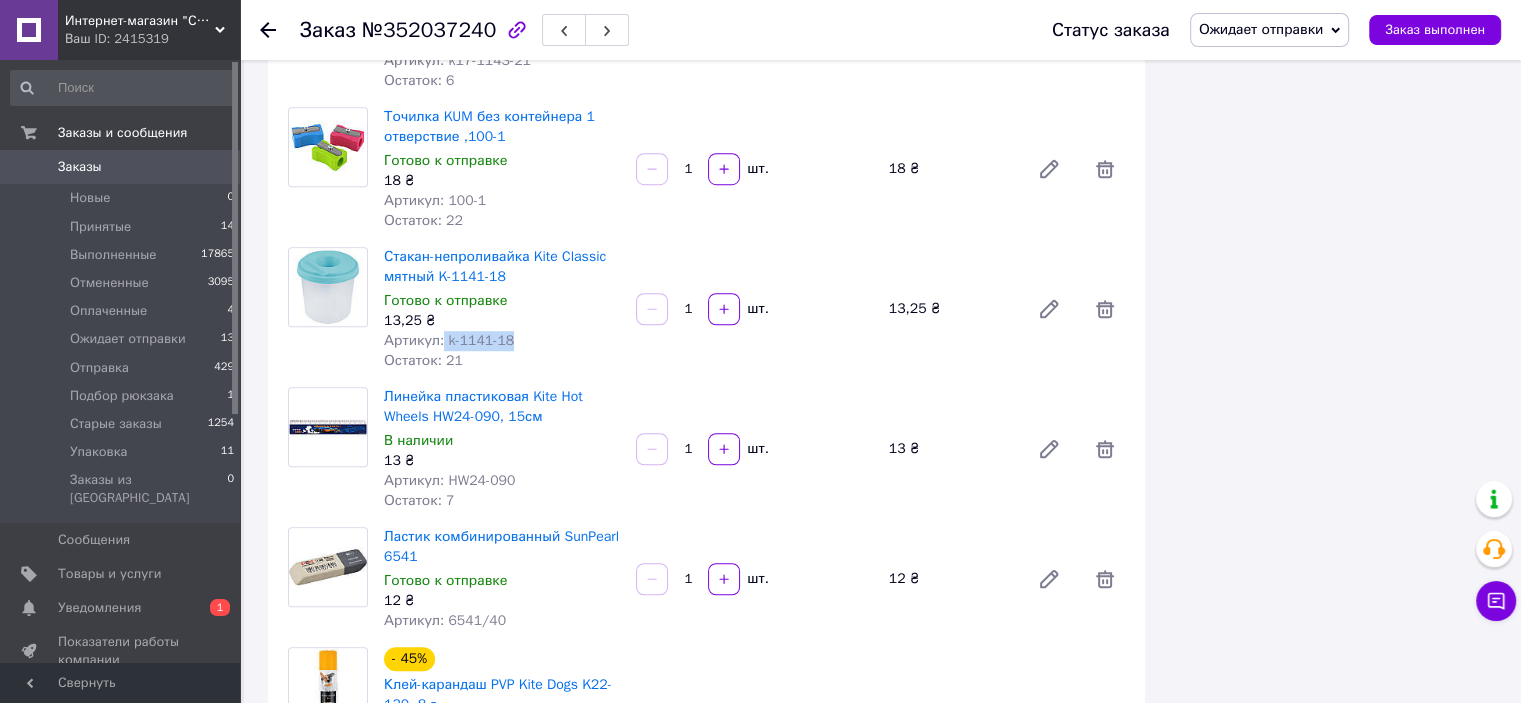 drag, startPoint x: 516, startPoint y: 345, endPoint x: 432, endPoint y: 333, distance: 84.85281 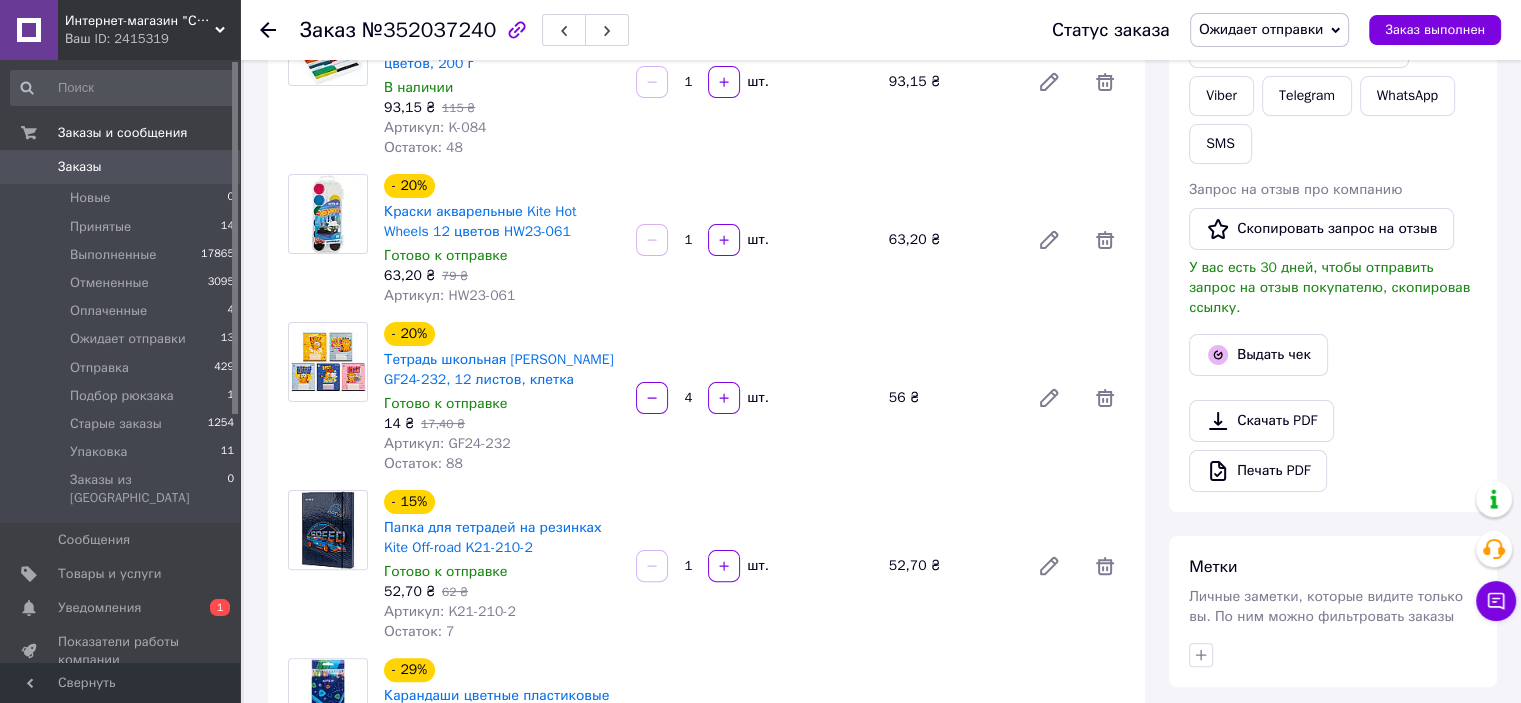 scroll, scrollTop: 200, scrollLeft: 0, axis: vertical 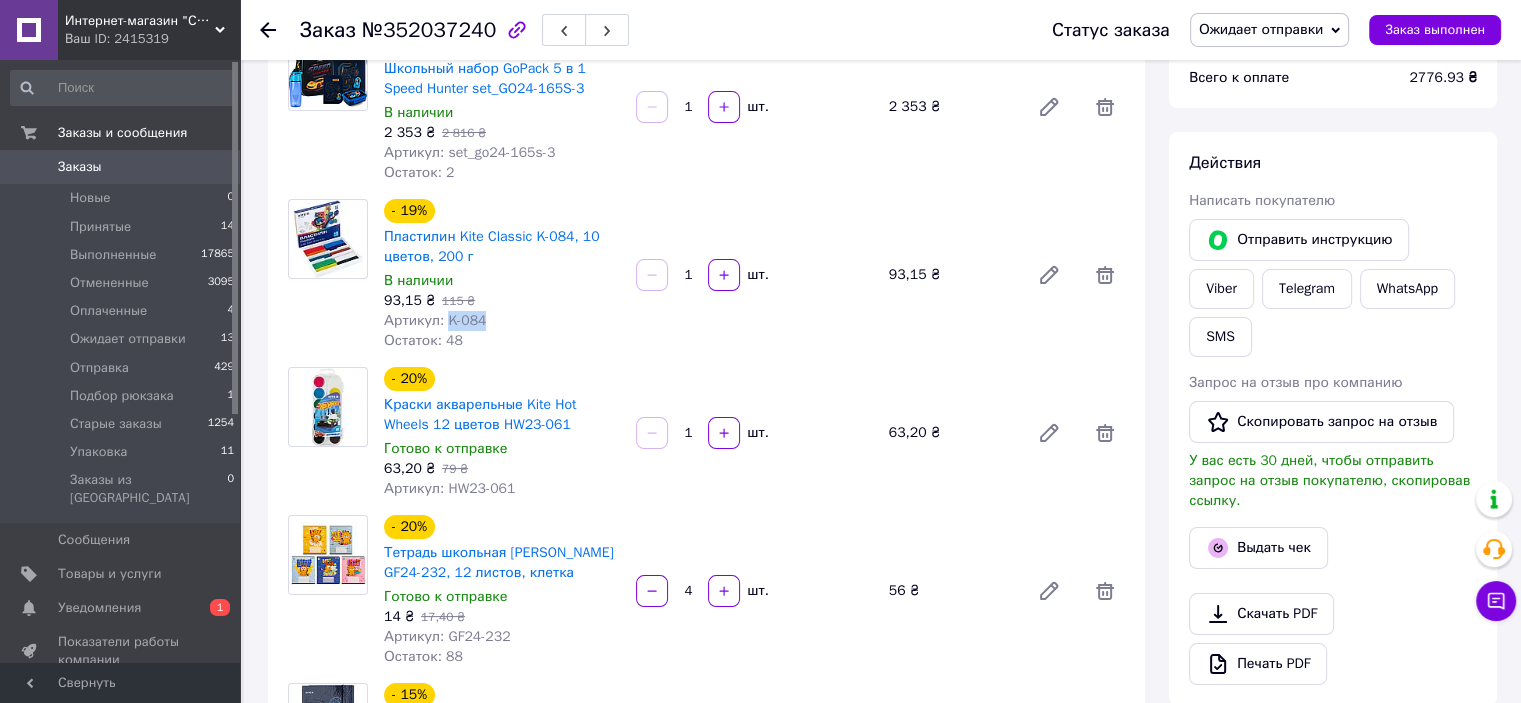copy on "K-084" 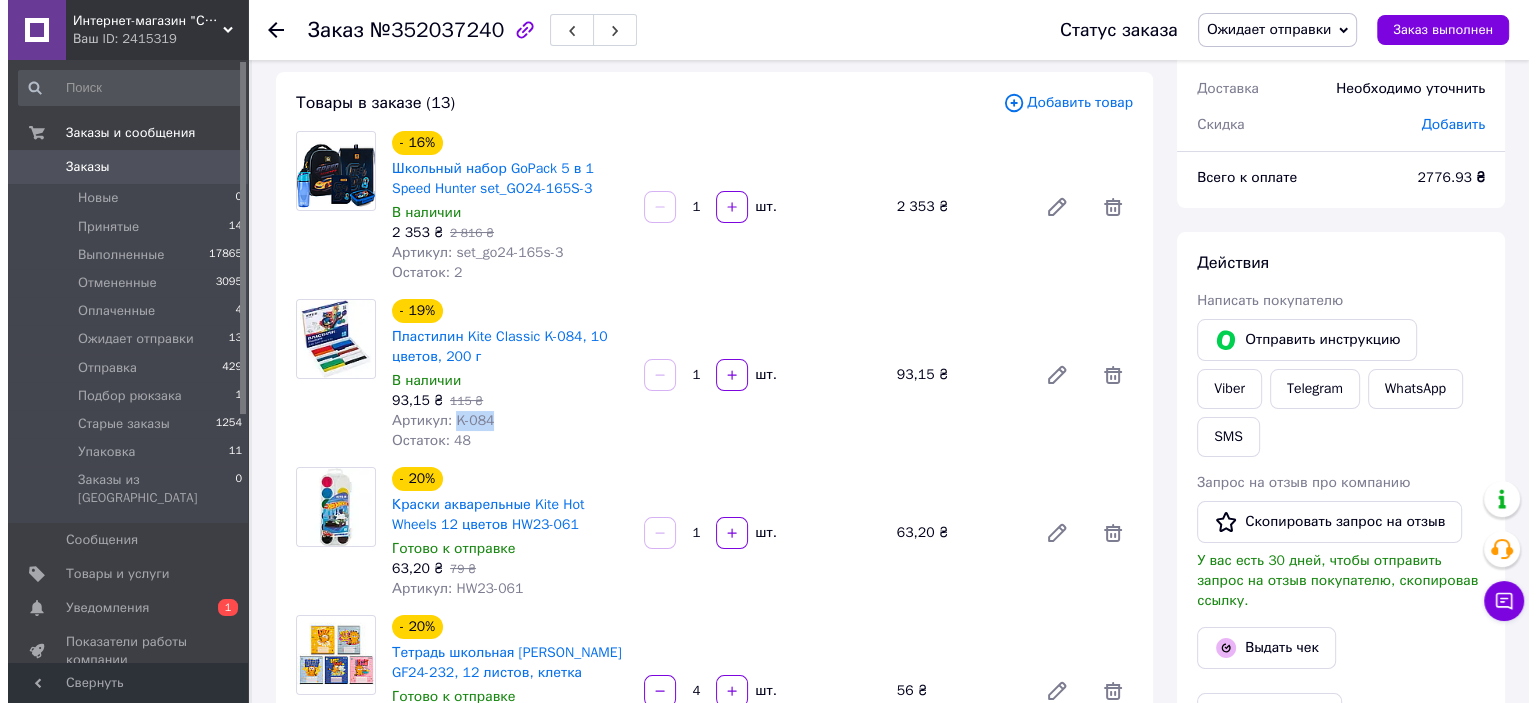 scroll, scrollTop: 0, scrollLeft: 0, axis: both 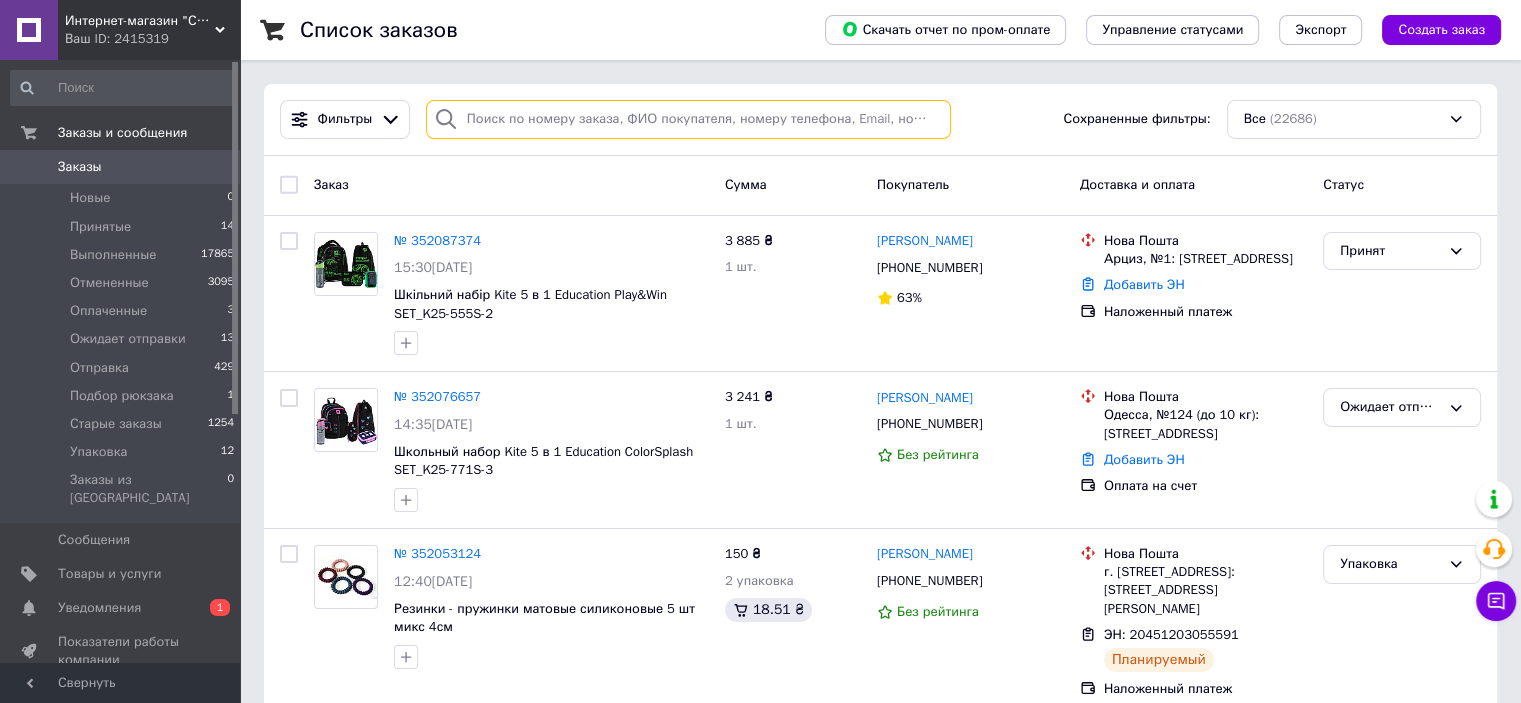 click at bounding box center [688, 119] 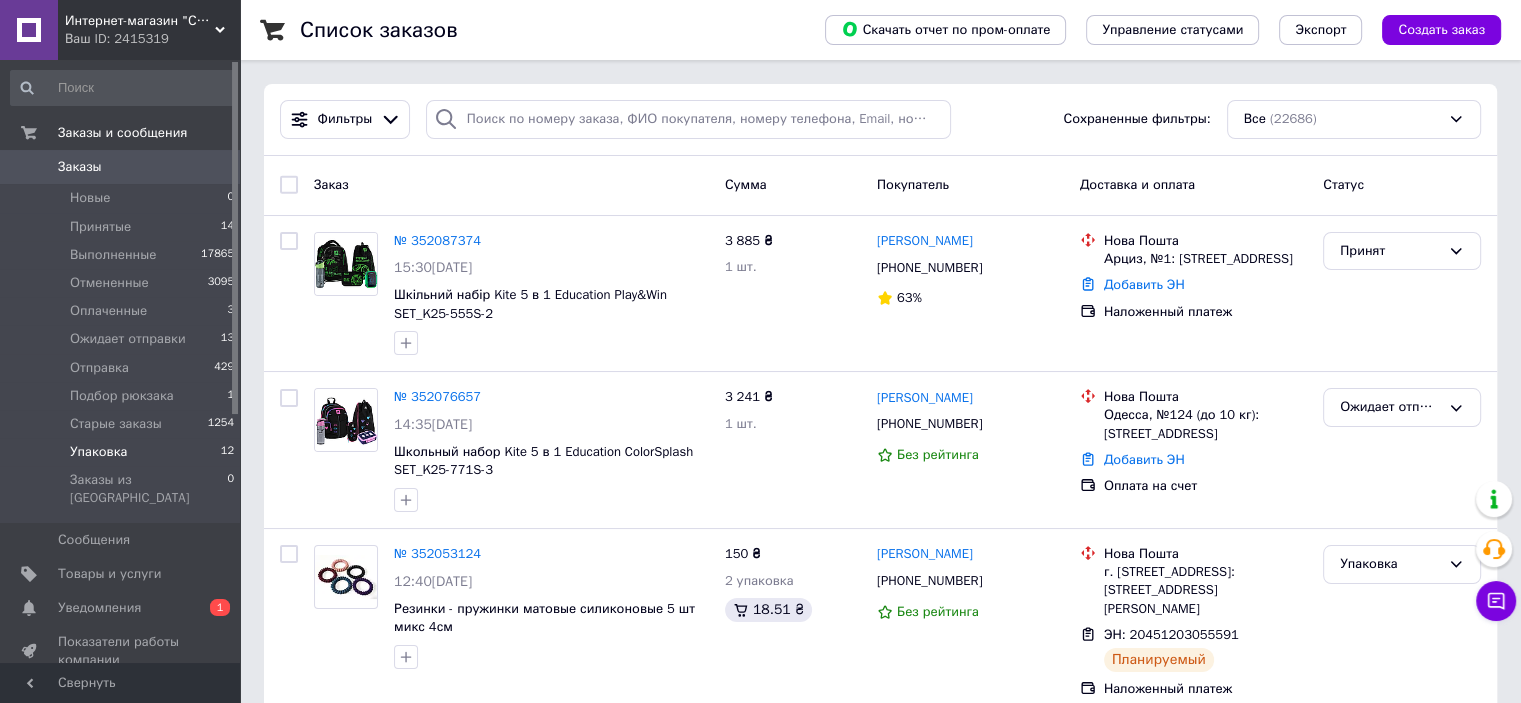click on "Упаковка" at bounding box center [98, 452] 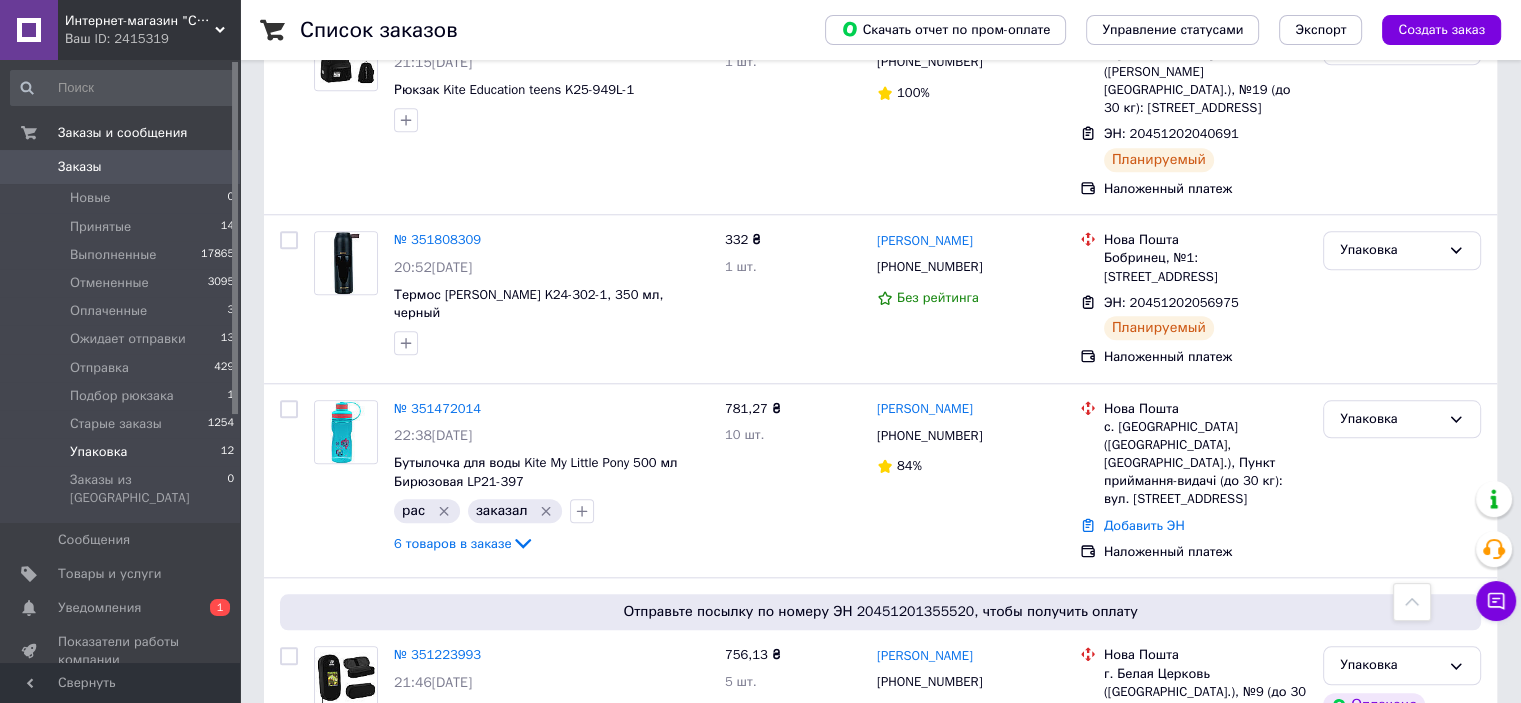 scroll, scrollTop: 1913, scrollLeft: 0, axis: vertical 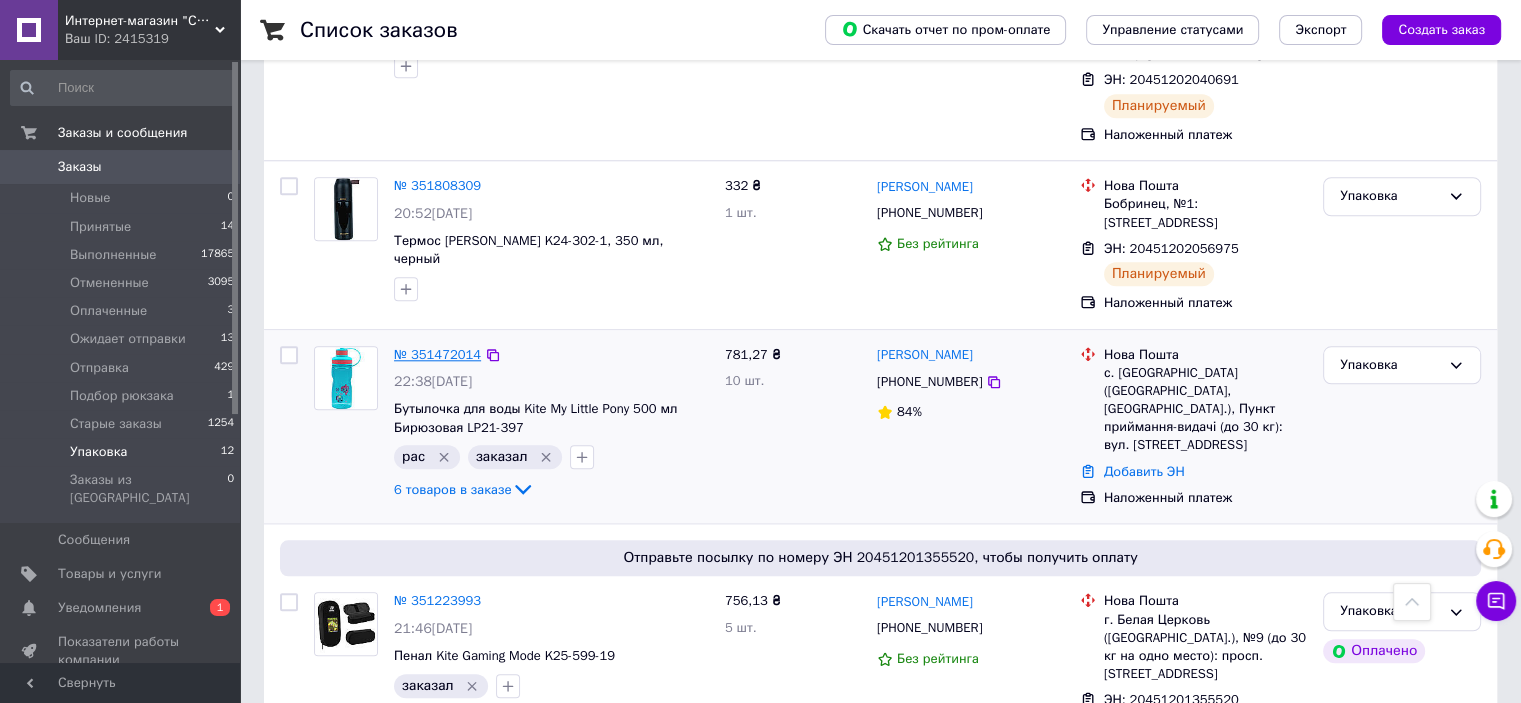 click on "№ 351472014" at bounding box center [437, 354] 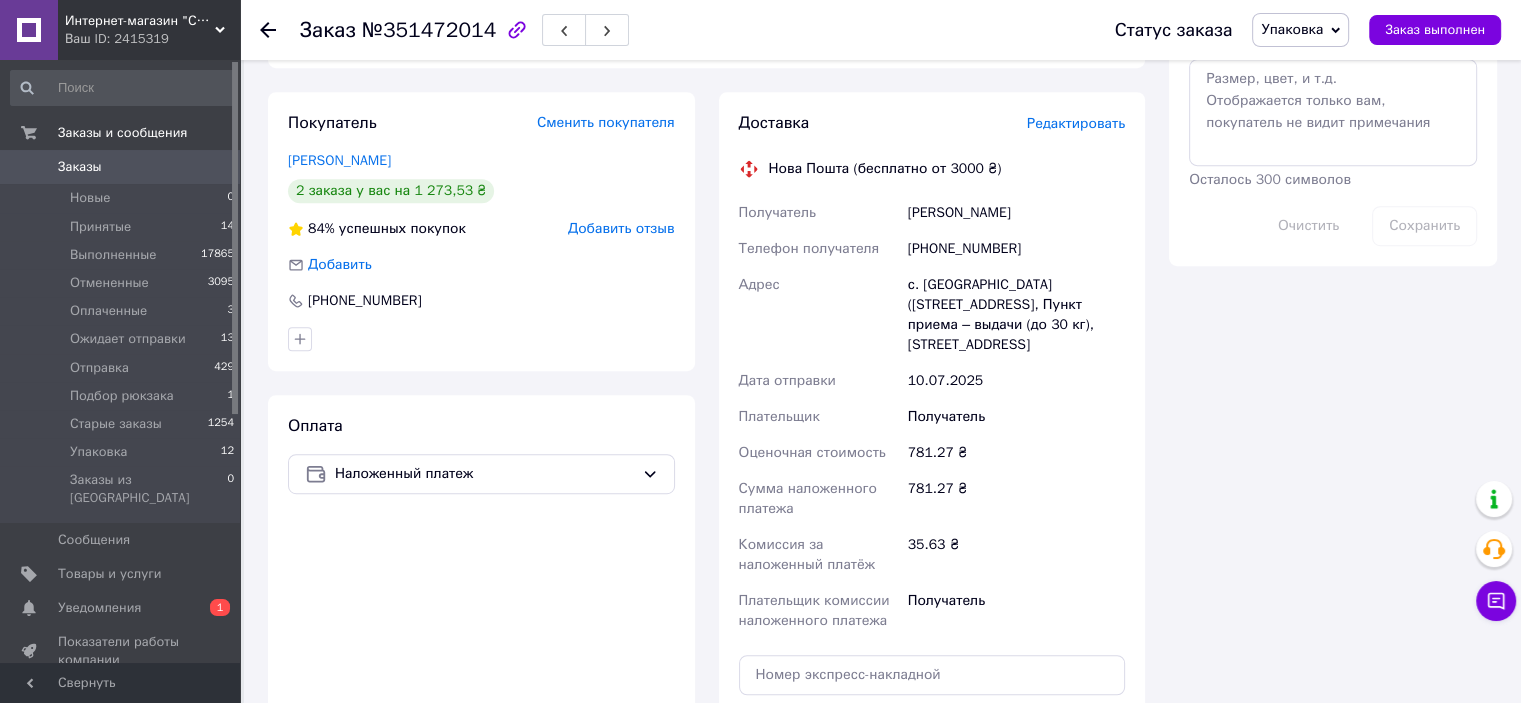 scroll, scrollTop: 1100, scrollLeft: 0, axis: vertical 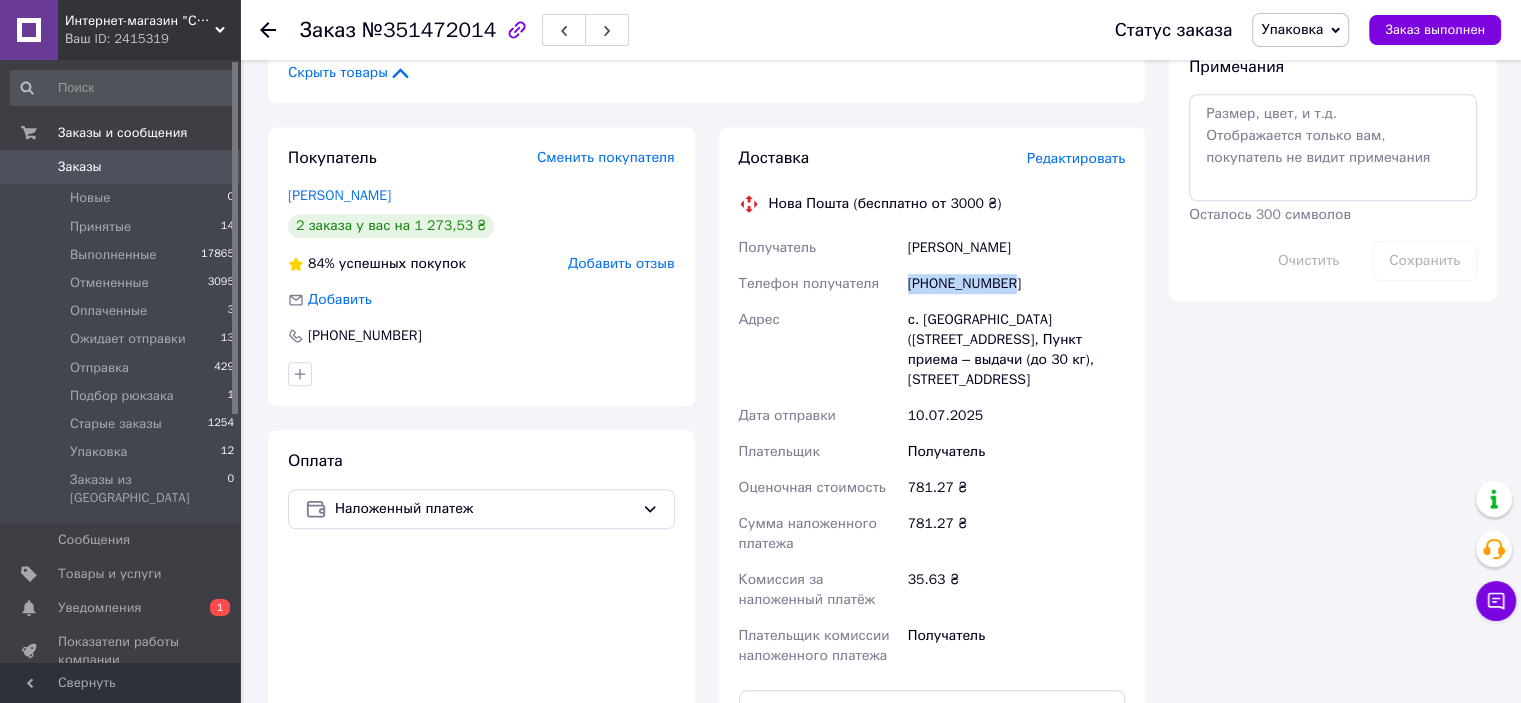 drag, startPoint x: 1028, startPoint y: 283, endPoint x: 904, endPoint y: 281, distance: 124.01613 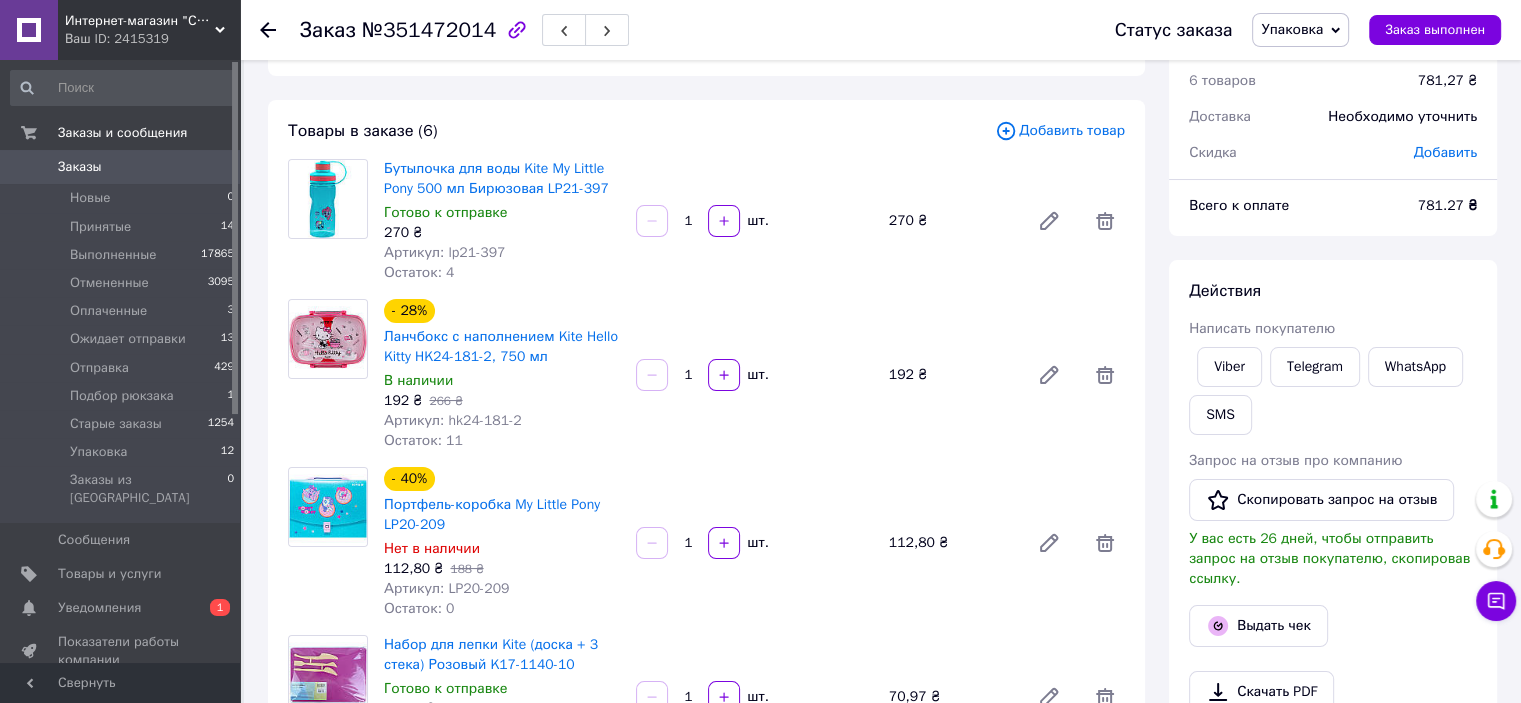 scroll, scrollTop: 0, scrollLeft: 0, axis: both 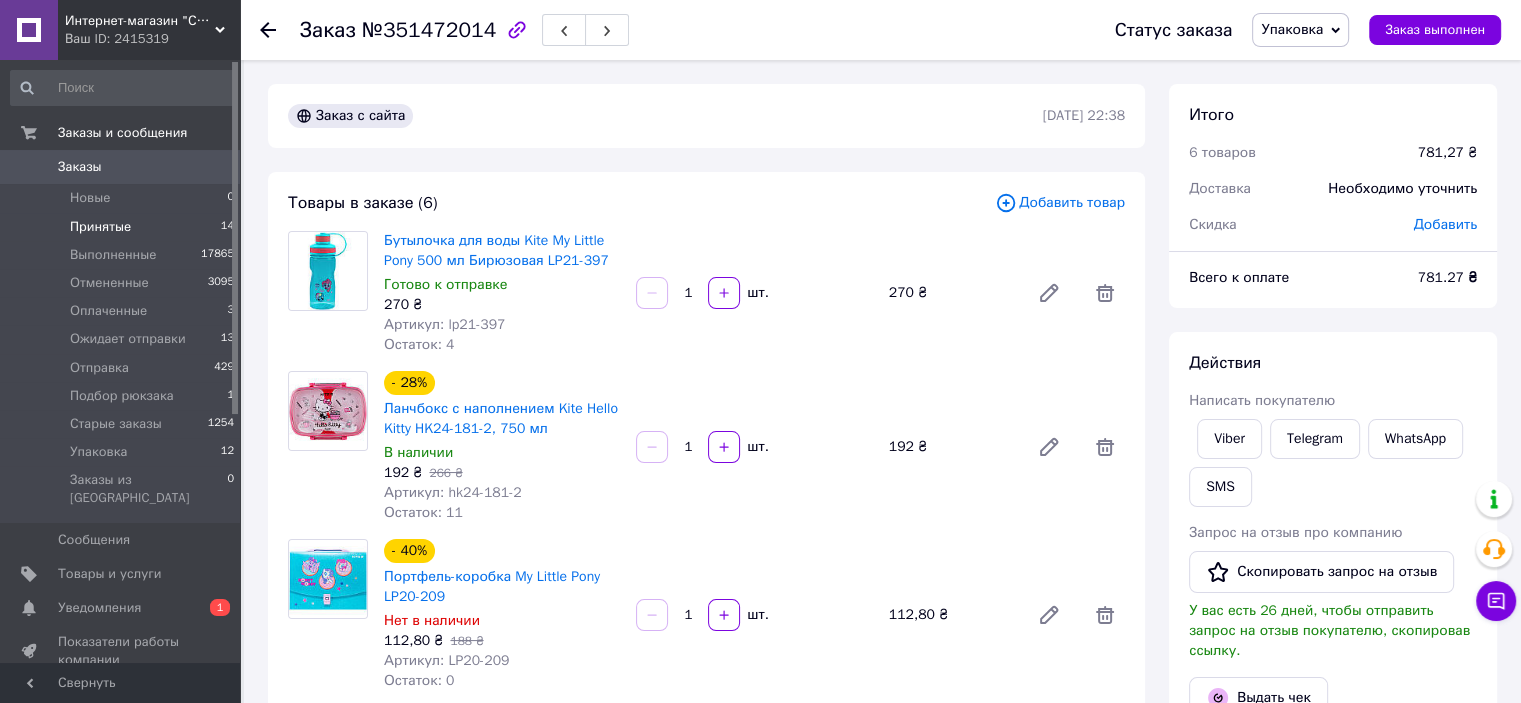 click on "Принятые" at bounding box center [100, 227] 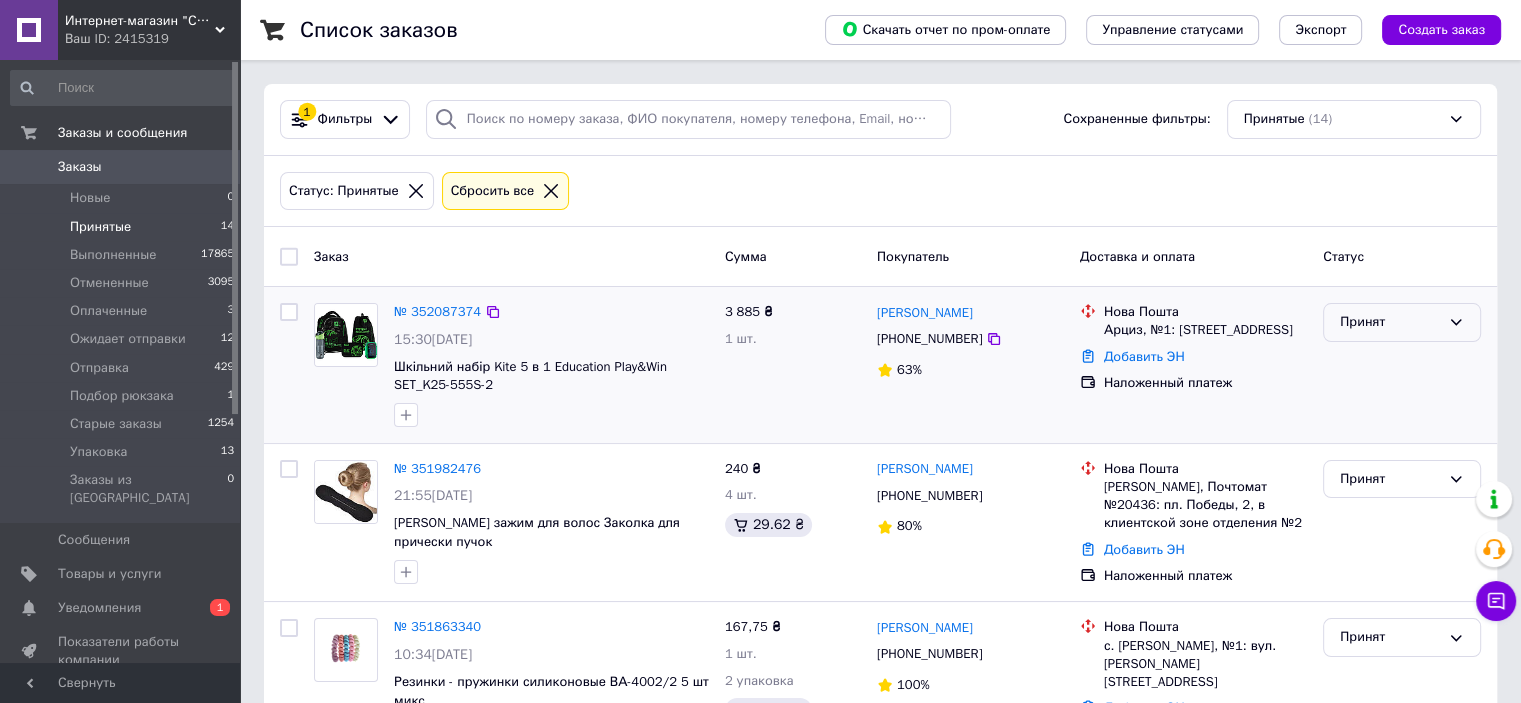 click on "Принят" at bounding box center (1390, 322) 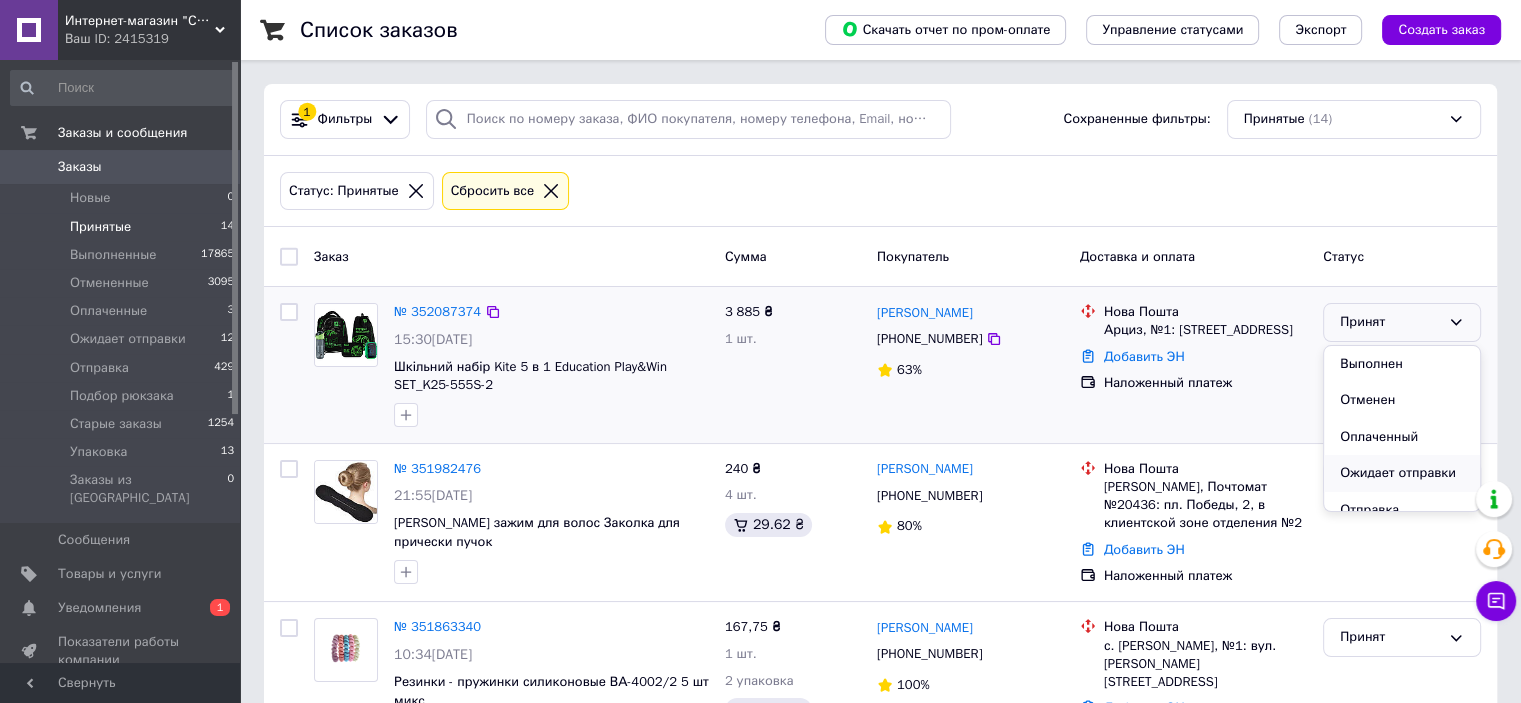 click on "Ожидает отправки" at bounding box center (1402, 473) 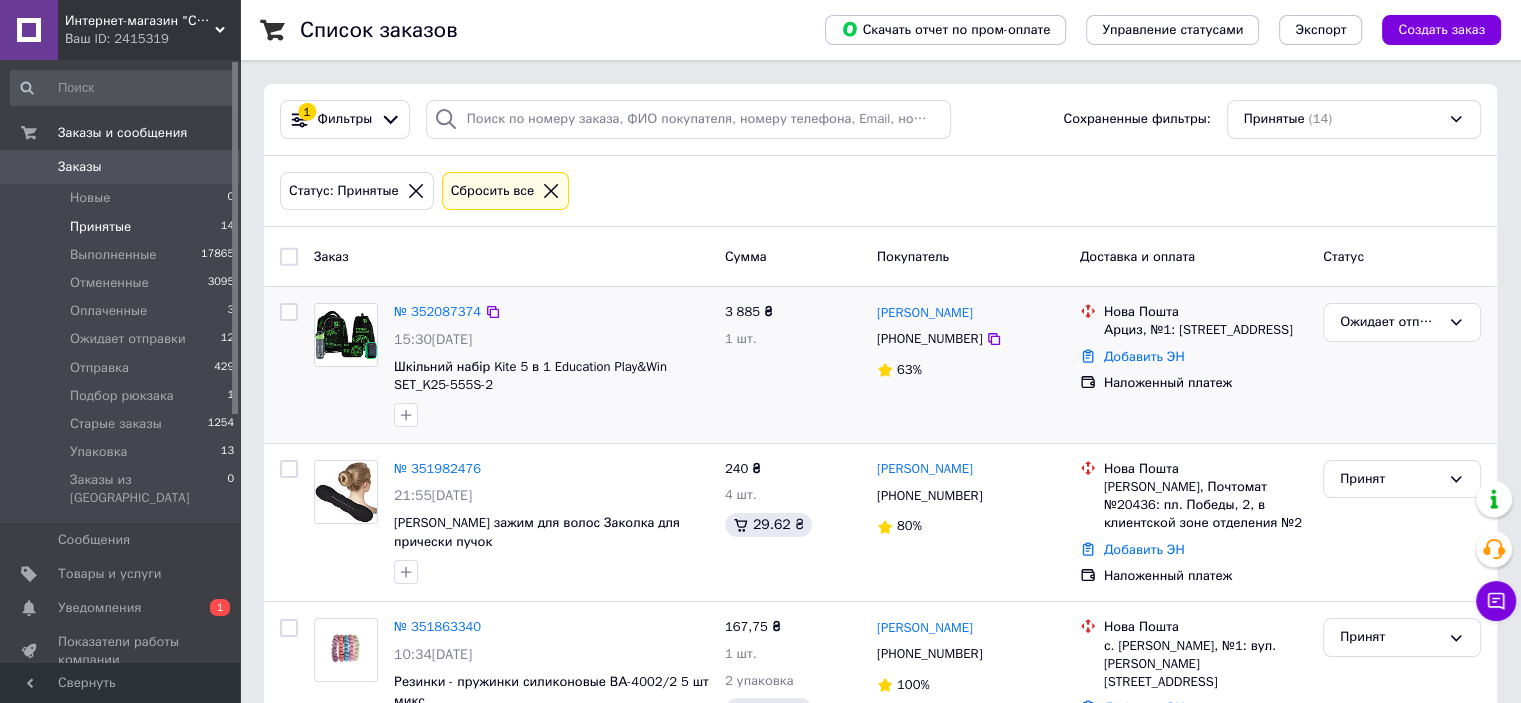 click 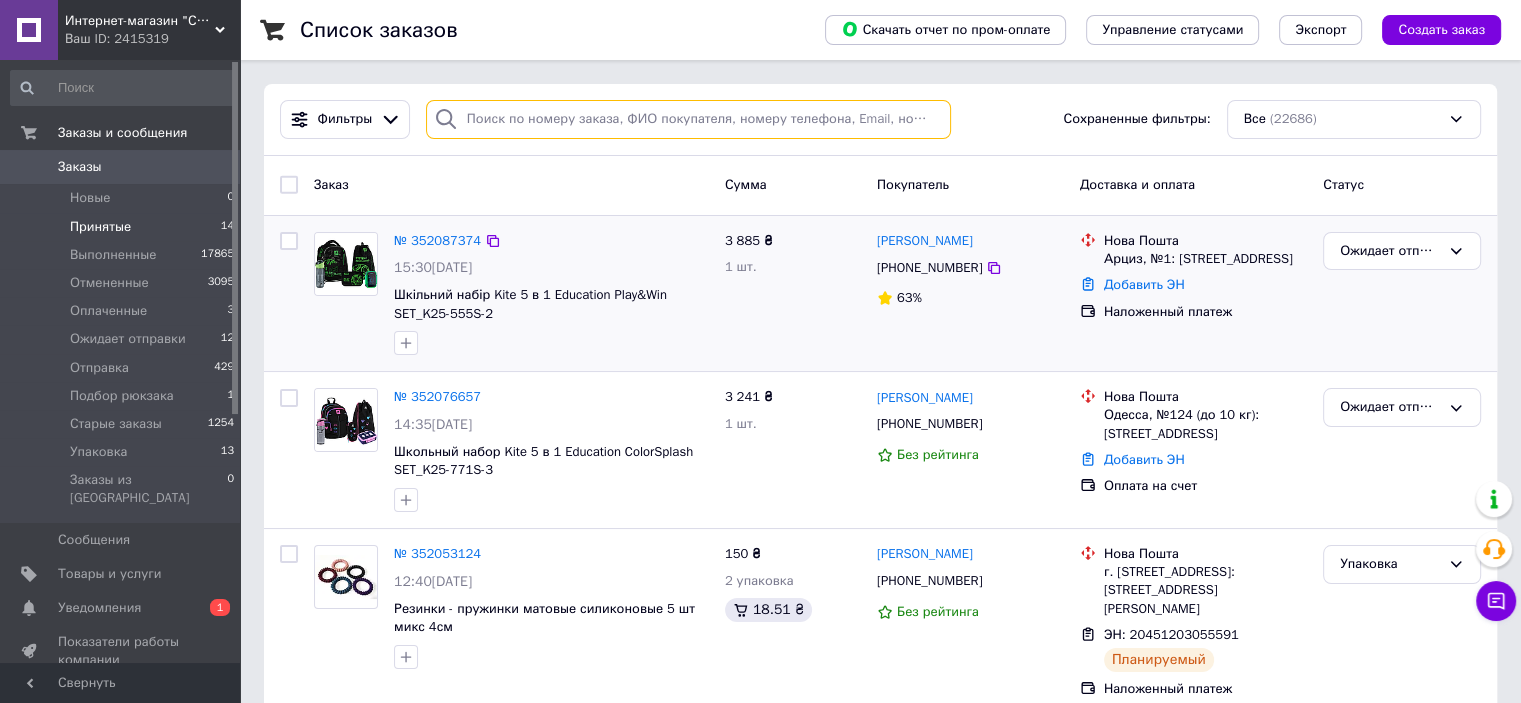 click at bounding box center (688, 119) 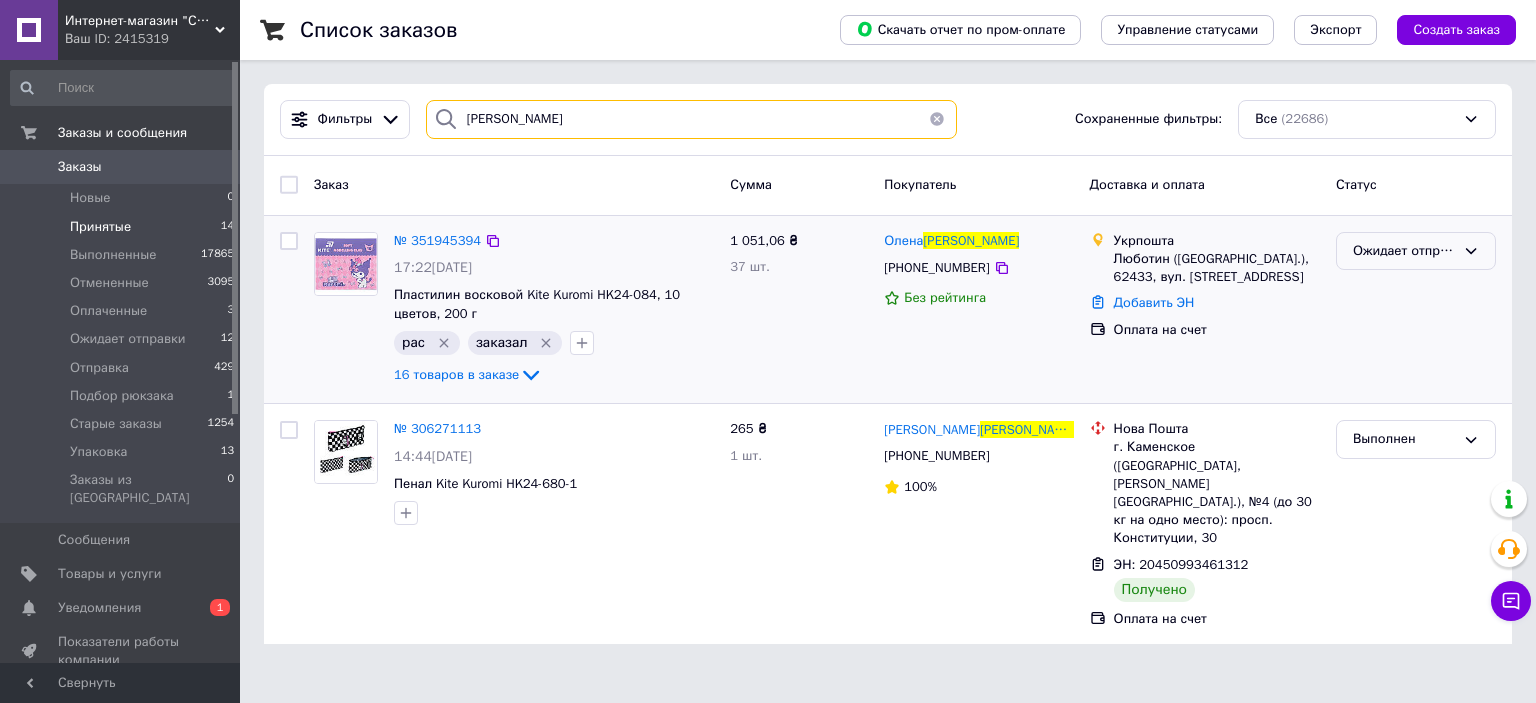 type on "[PERSON_NAME]" 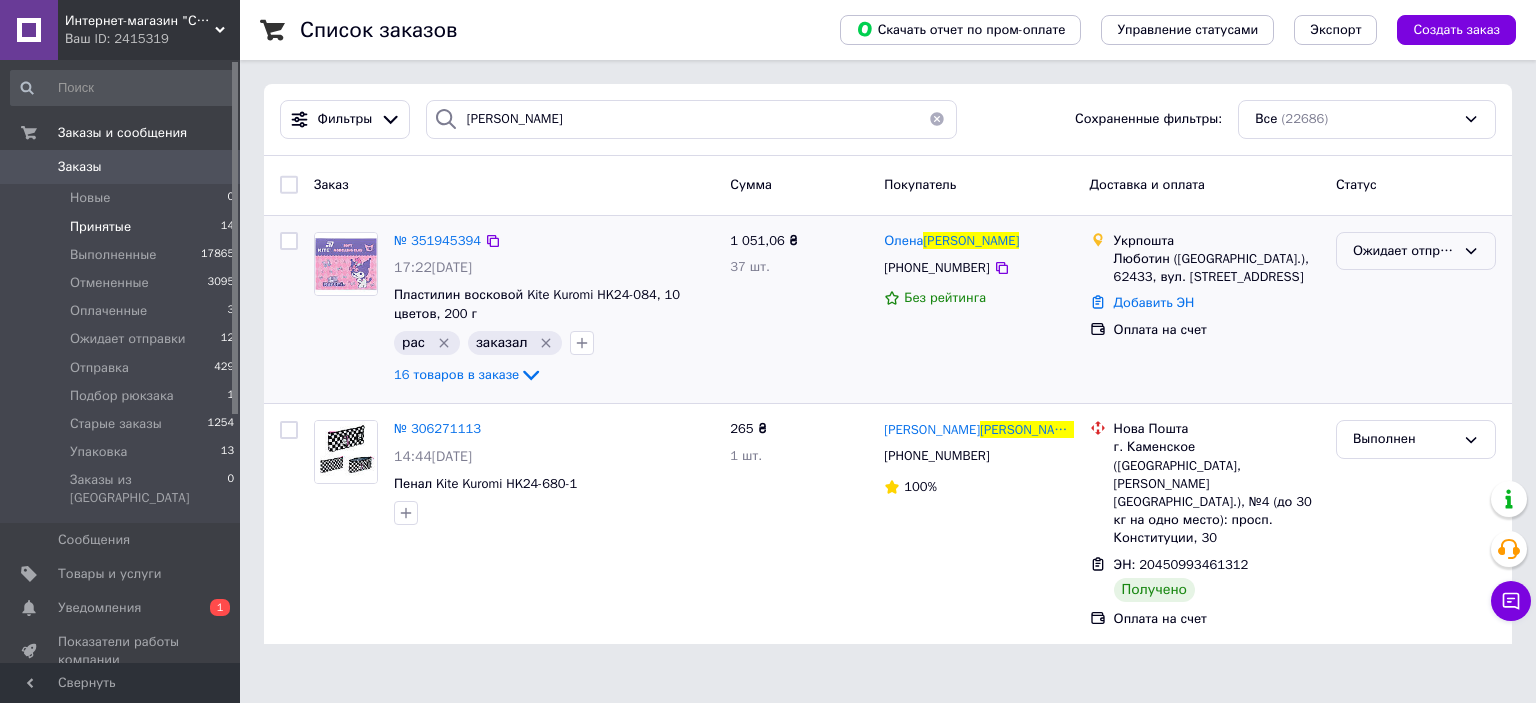 click on "Ожидает отправки" at bounding box center (1404, 251) 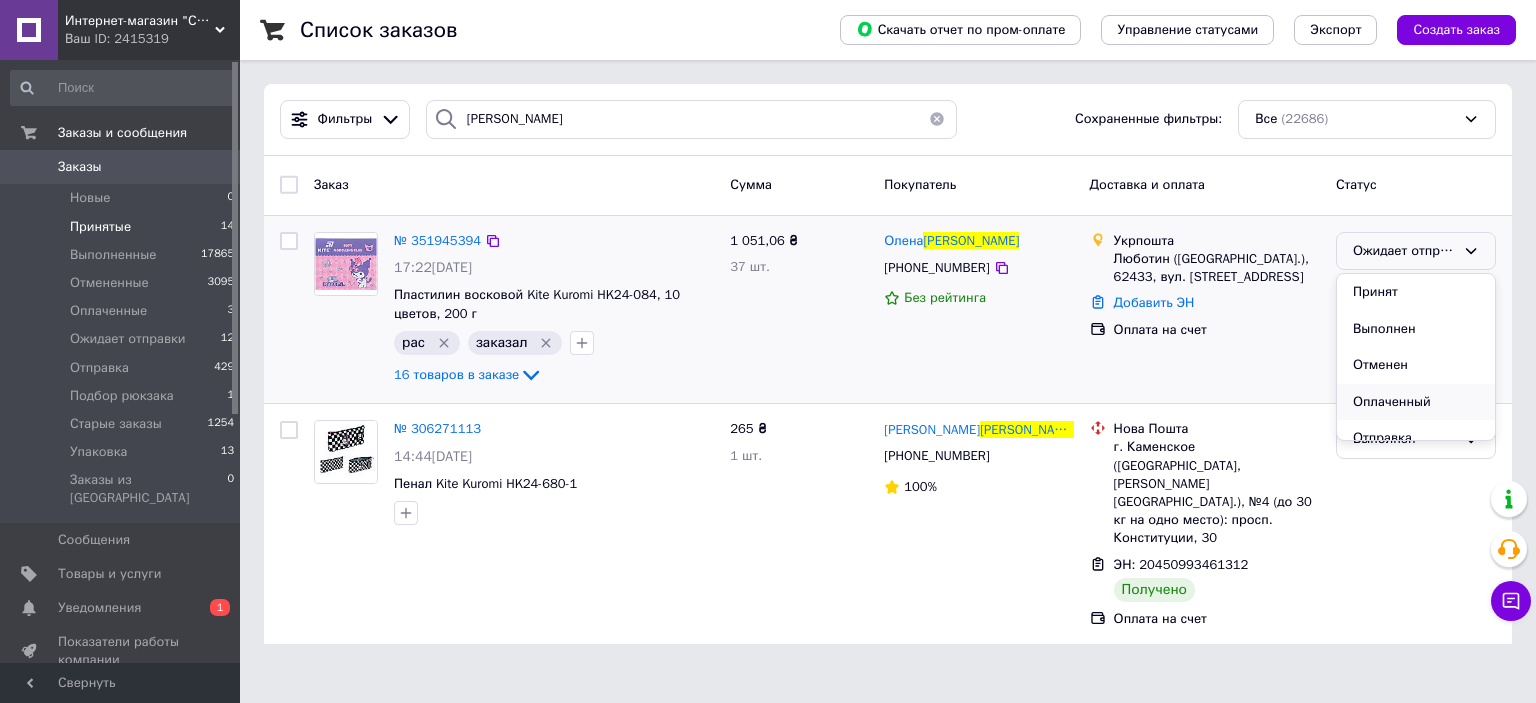 click on "Оплаченный" at bounding box center (1416, 402) 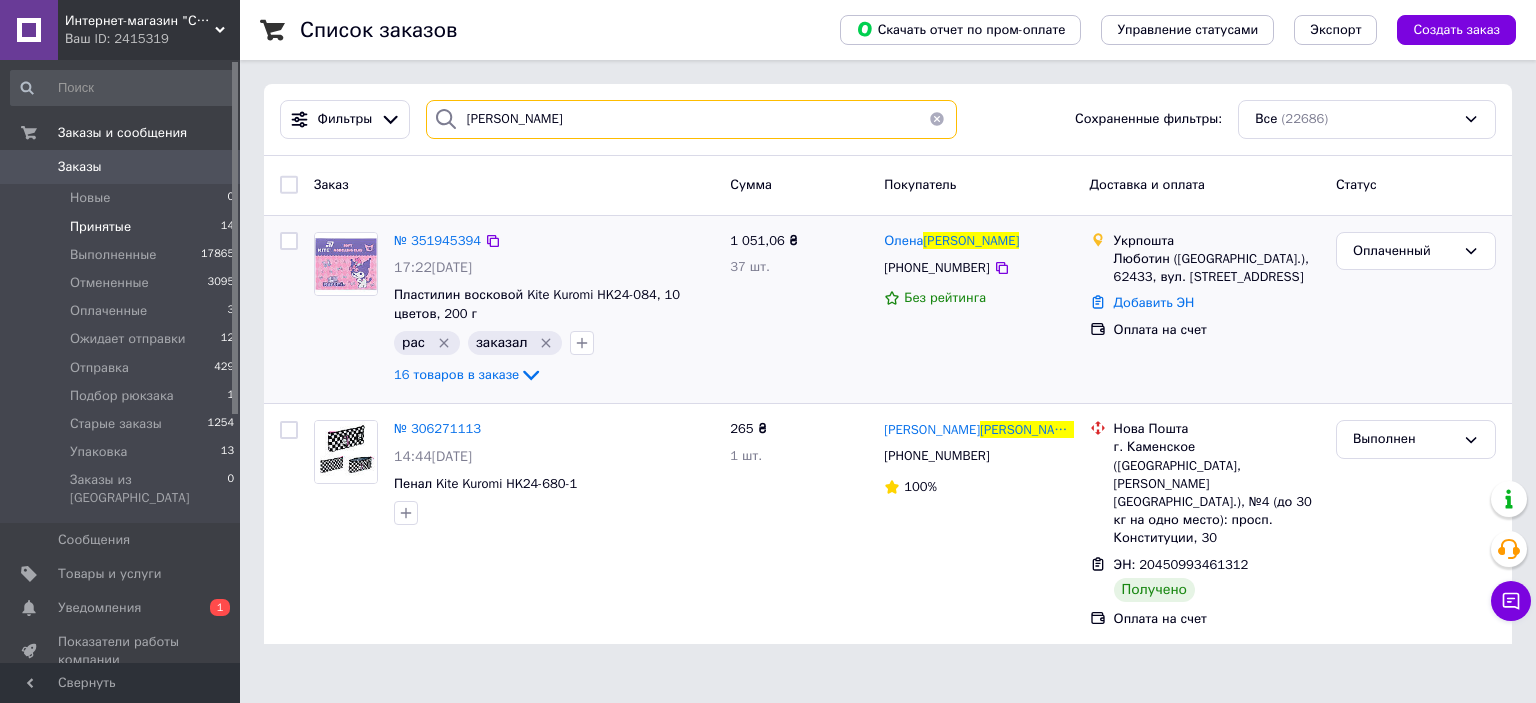 drag, startPoint x: 558, startPoint y: 126, endPoint x: 434, endPoint y: 123, distance: 124.036285 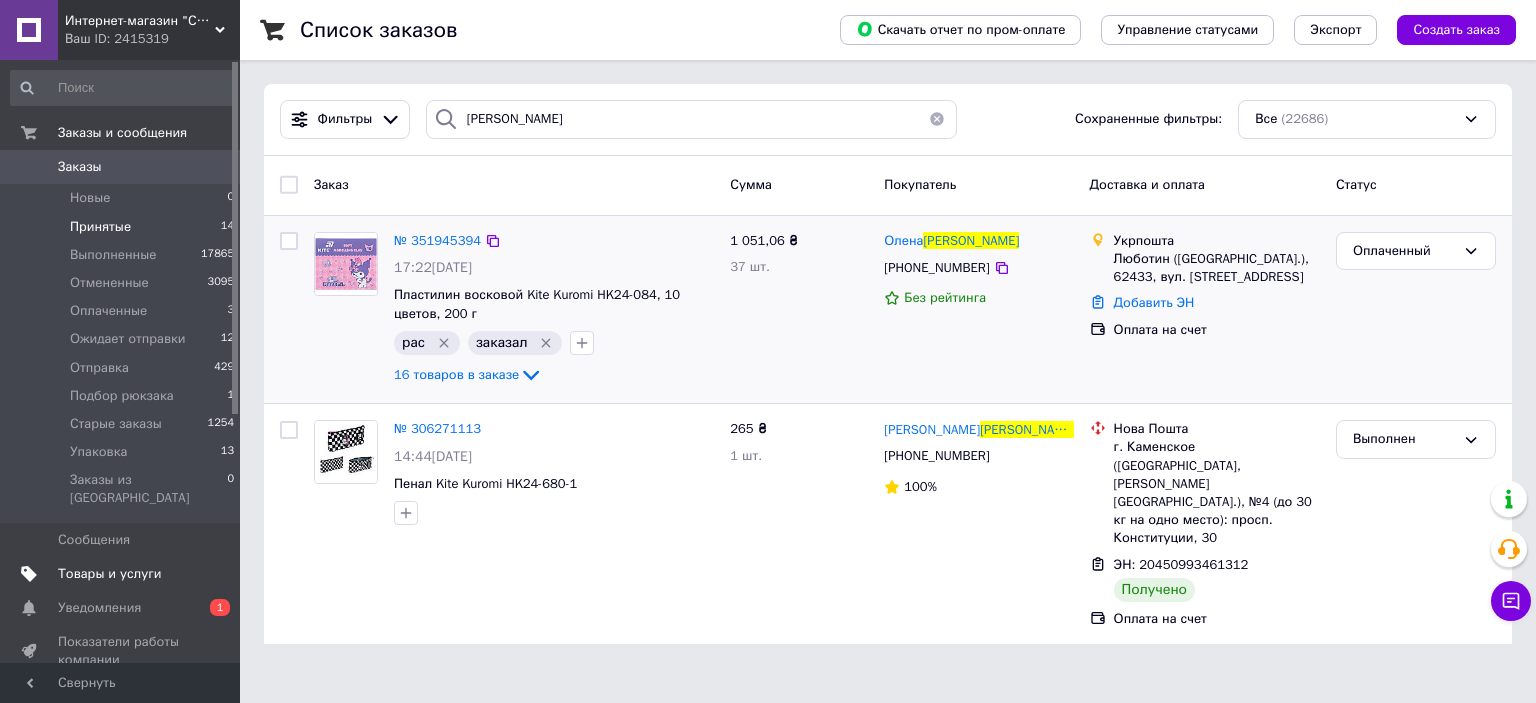 click on "Товары и услуги" at bounding box center (110, 574) 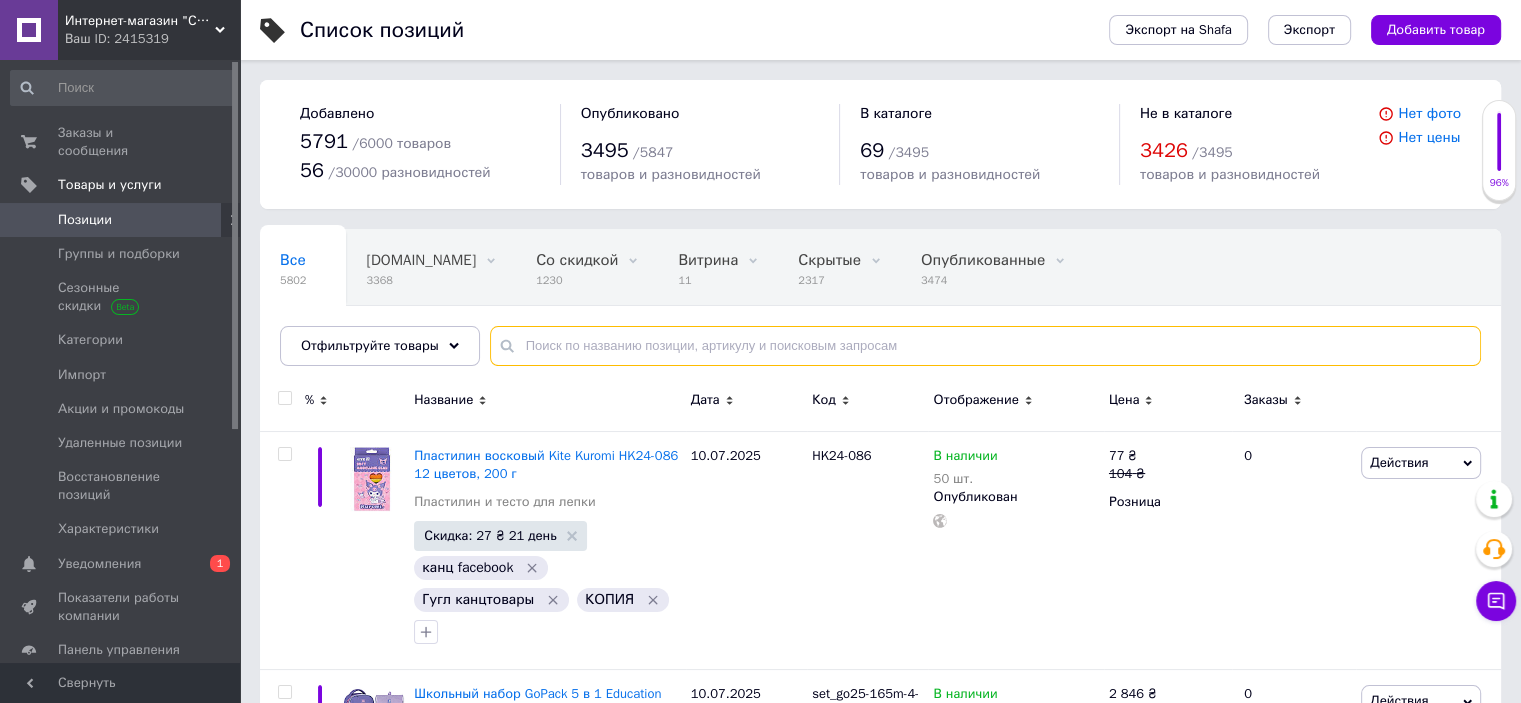 drag, startPoint x: 572, startPoint y: 326, endPoint x: 574, endPoint y: 340, distance: 14.142136 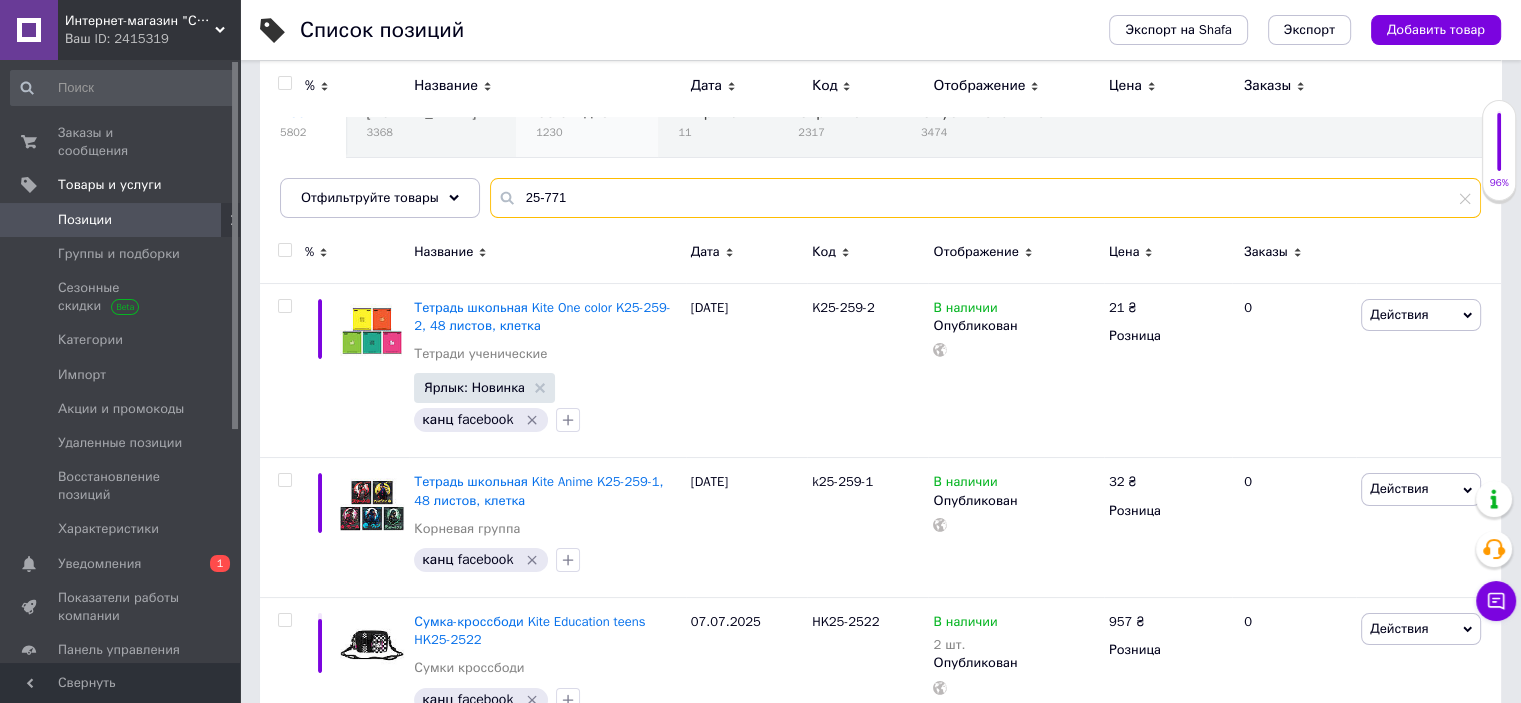 scroll, scrollTop: 100, scrollLeft: 0, axis: vertical 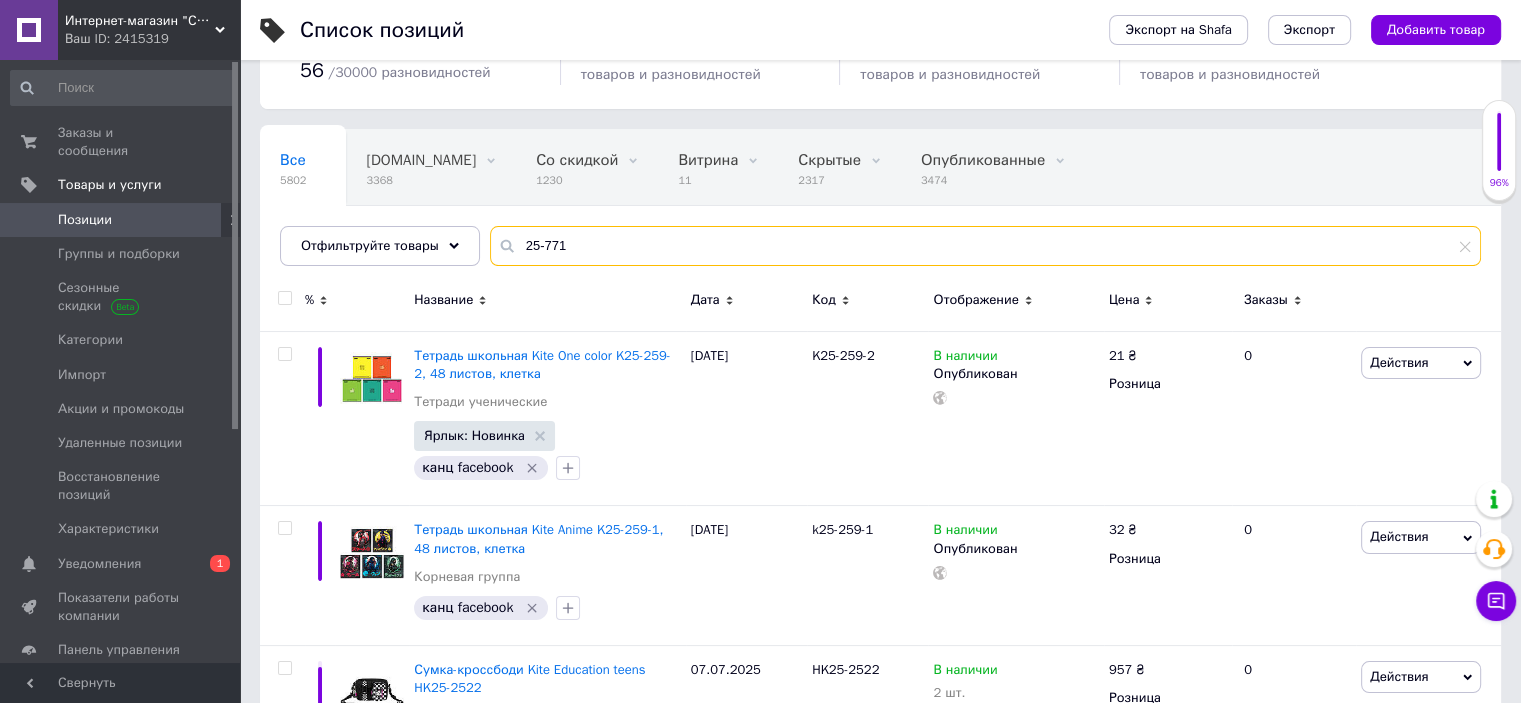 click on "25-771" at bounding box center [985, 246] 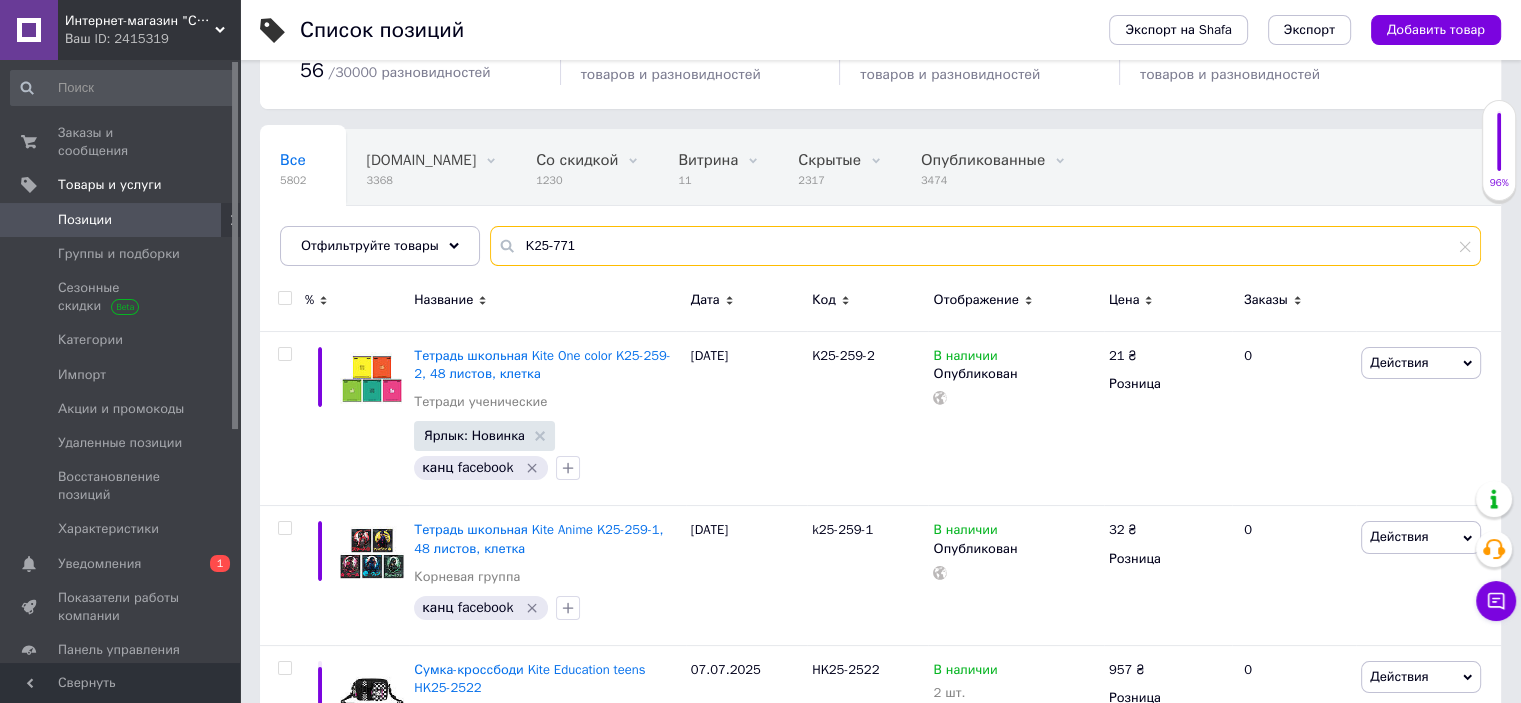 type on "K25-771" 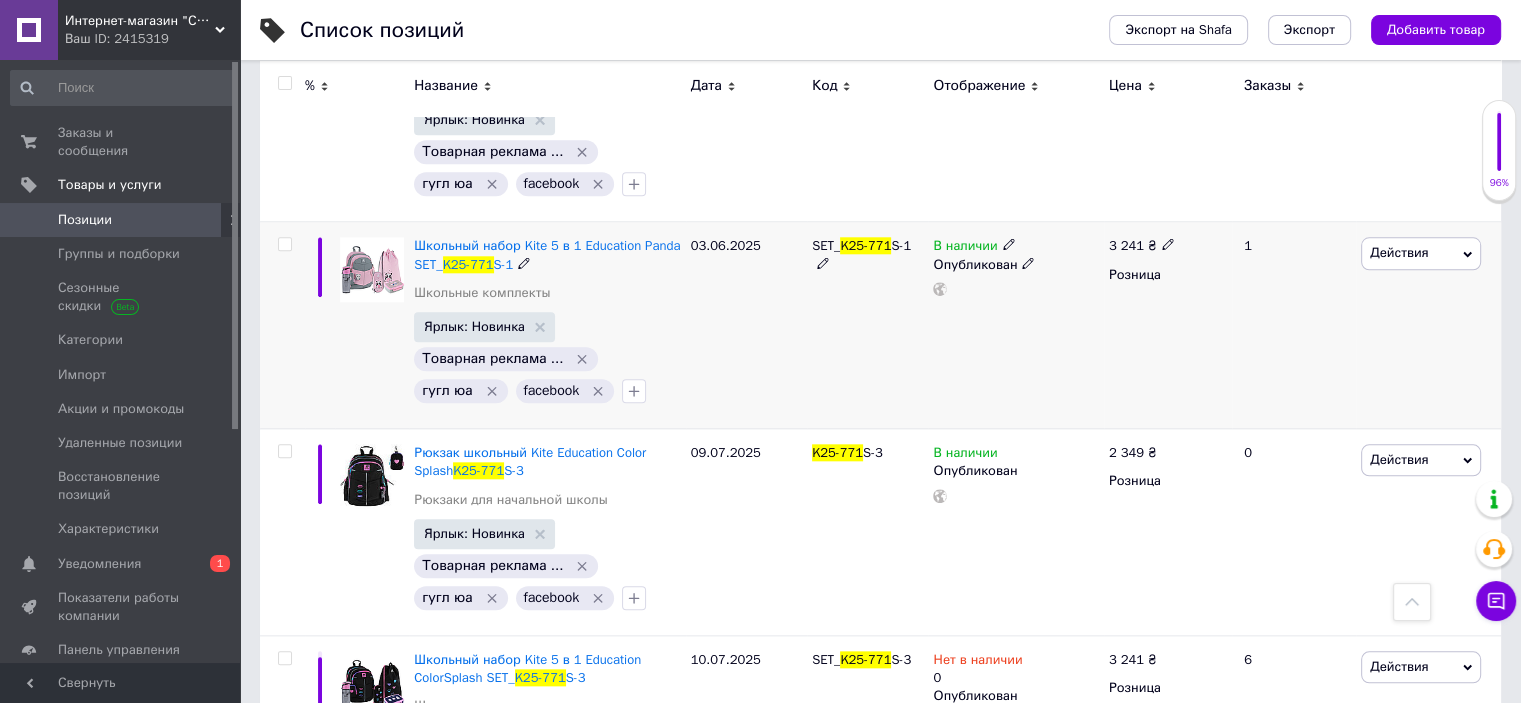 scroll, scrollTop: 2200, scrollLeft: 0, axis: vertical 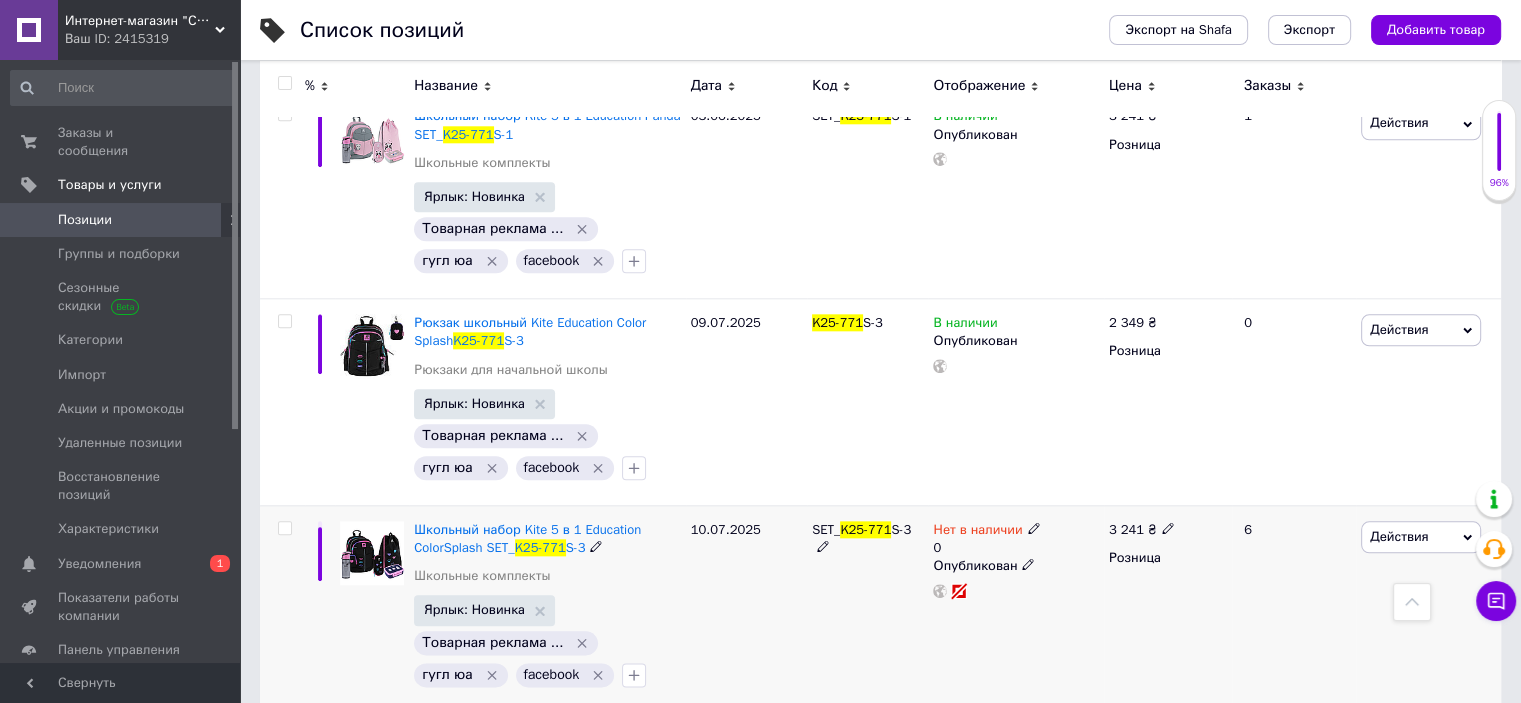 click 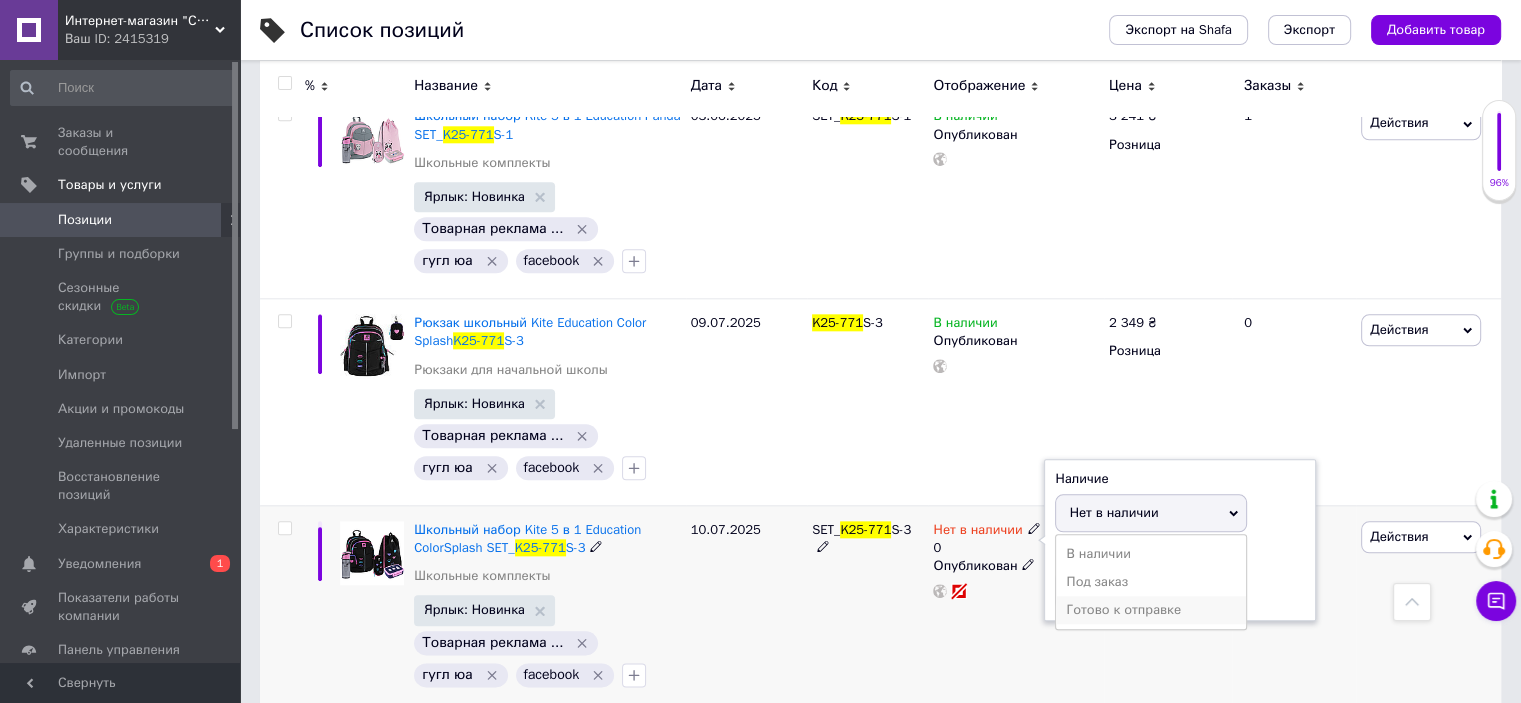 click on "Готово к отправке" at bounding box center (1151, 610) 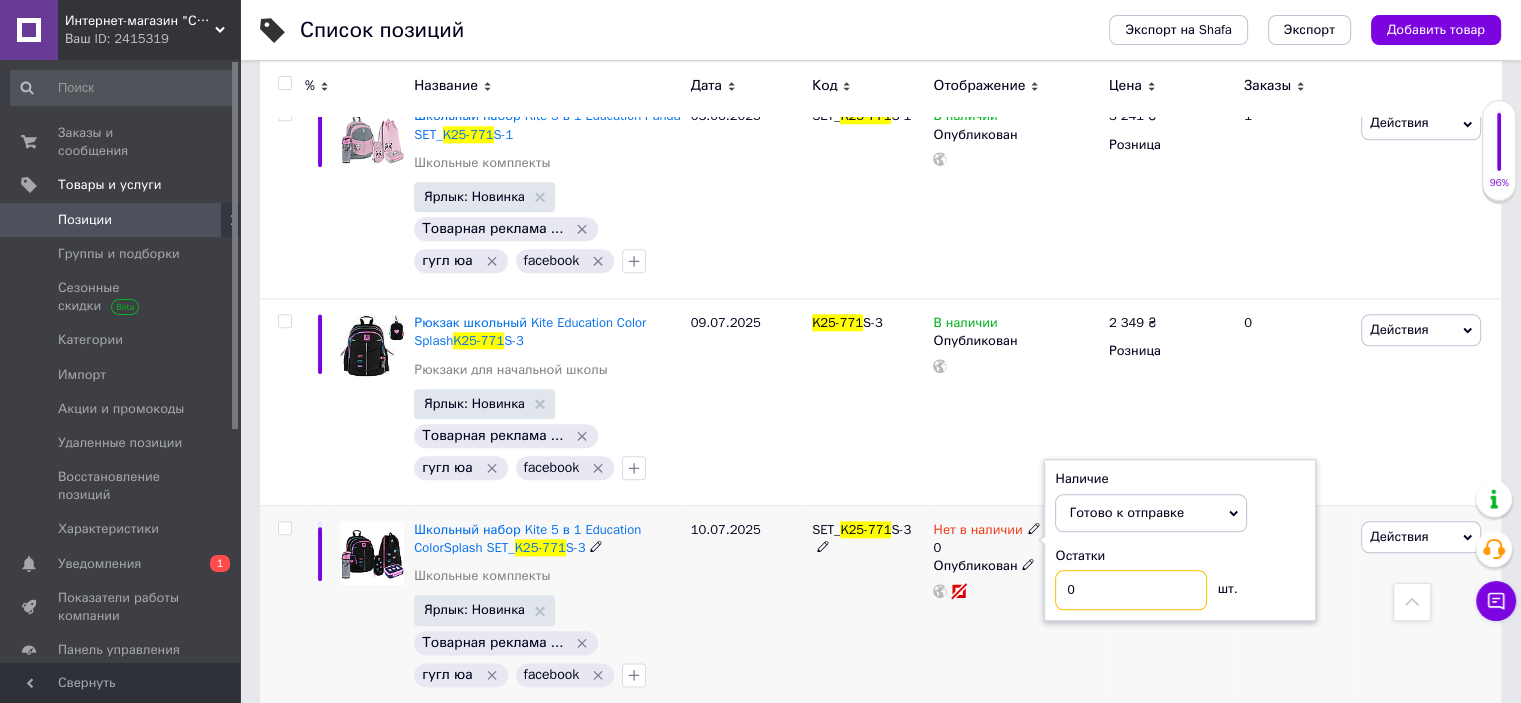 click on "0" at bounding box center [1131, 590] 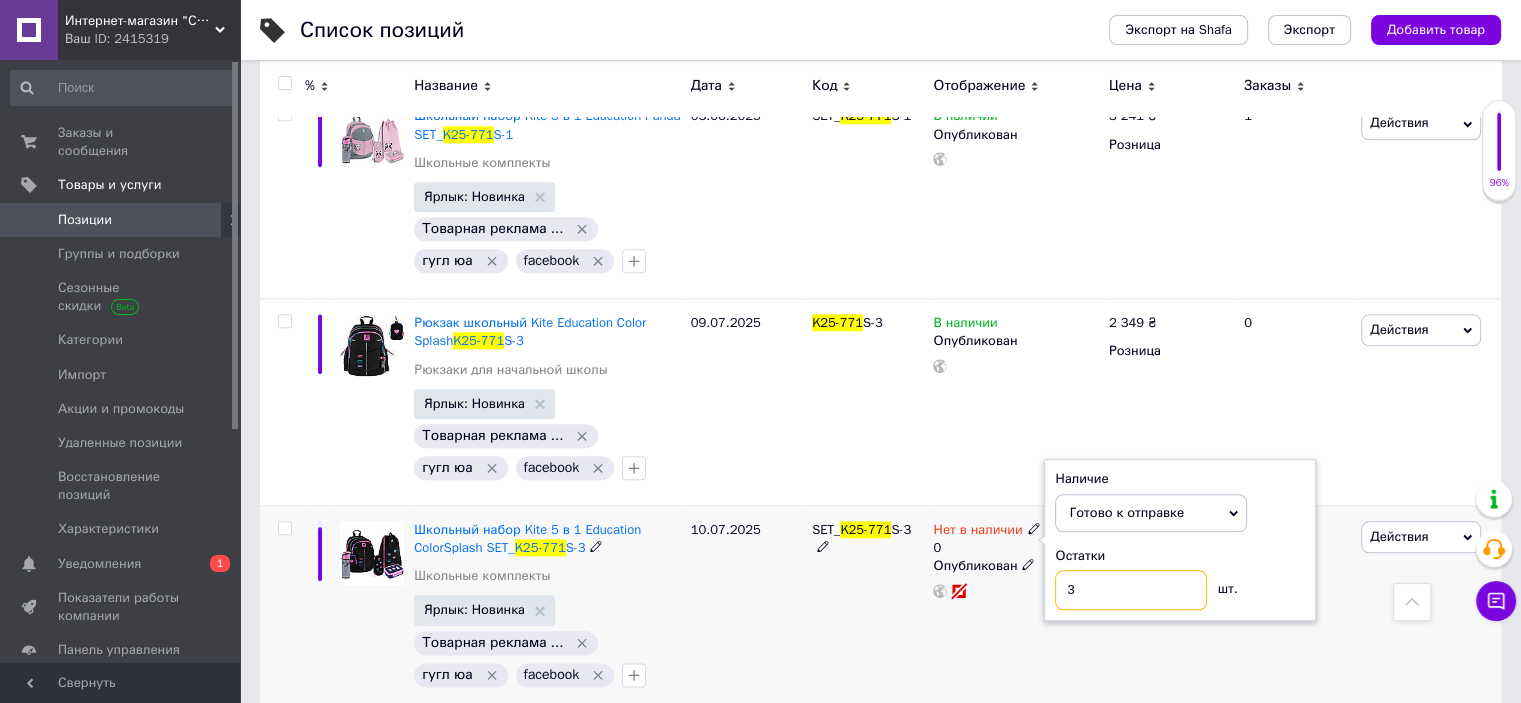 type on "3" 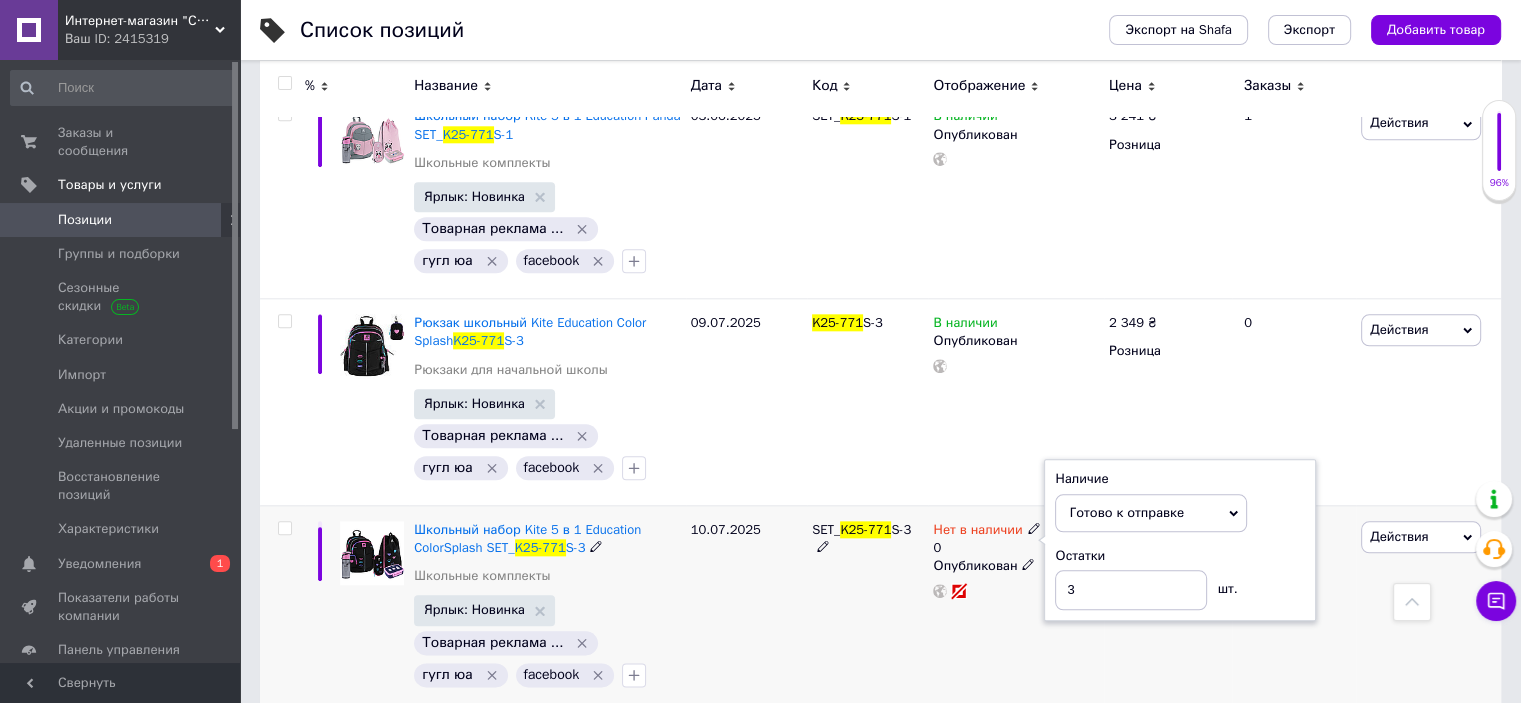 click on "10.07.2025" at bounding box center [746, 608] 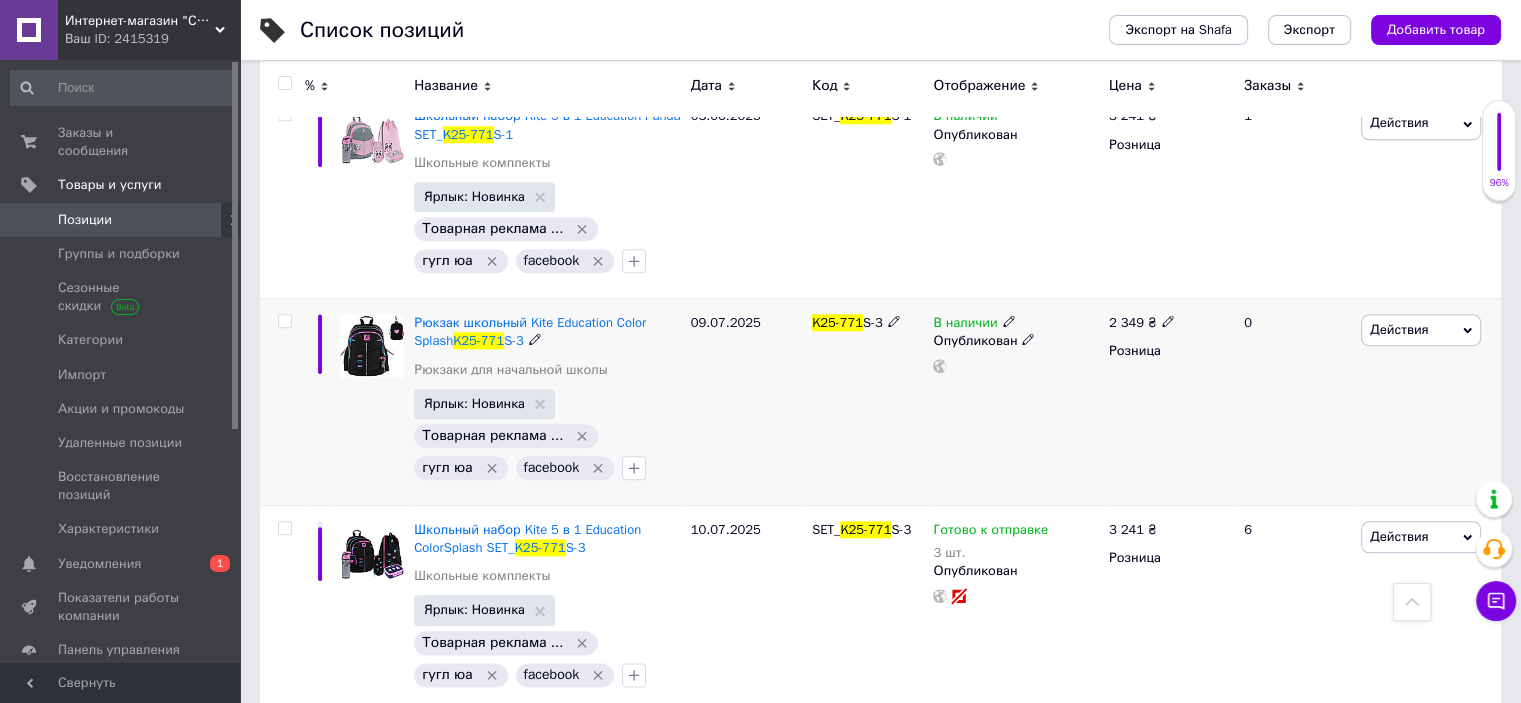 click on "В наличии Опубликован" at bounding box center (1015, 402) 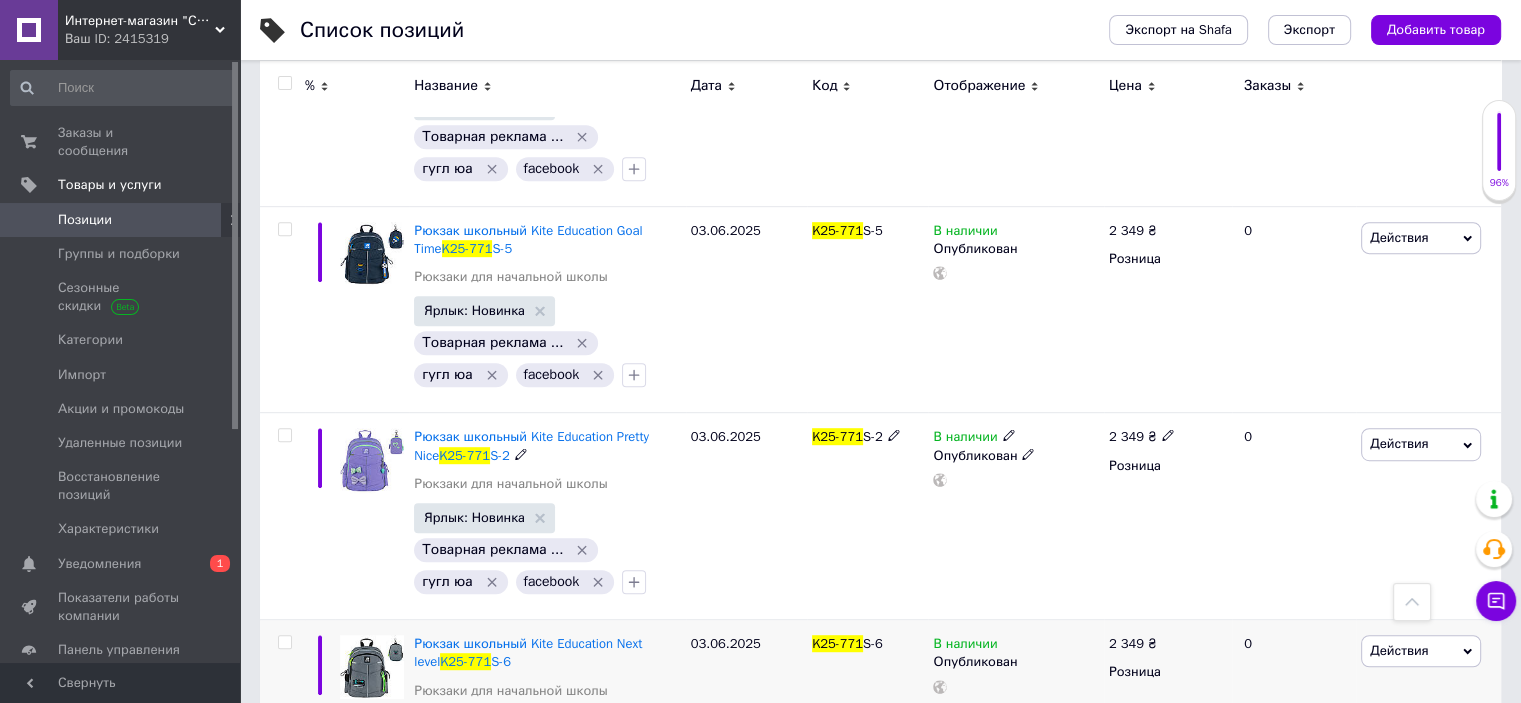 scroll, scrollTop: 900, scrollLeft: 0, axis: vertical 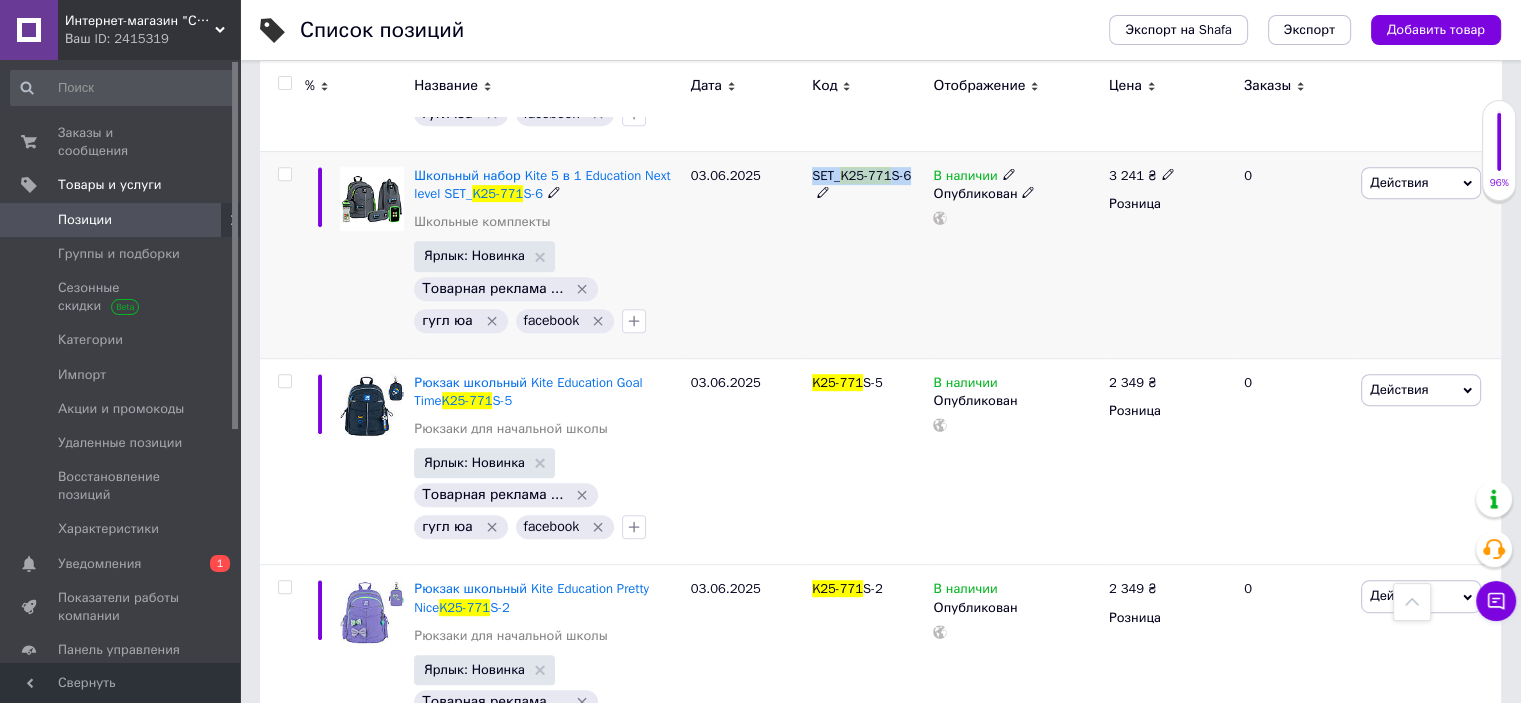 drag, startPoint x: 804, startPoint y: 181, endPoint x: 912, endPoint y: 187, distance: 108.16654 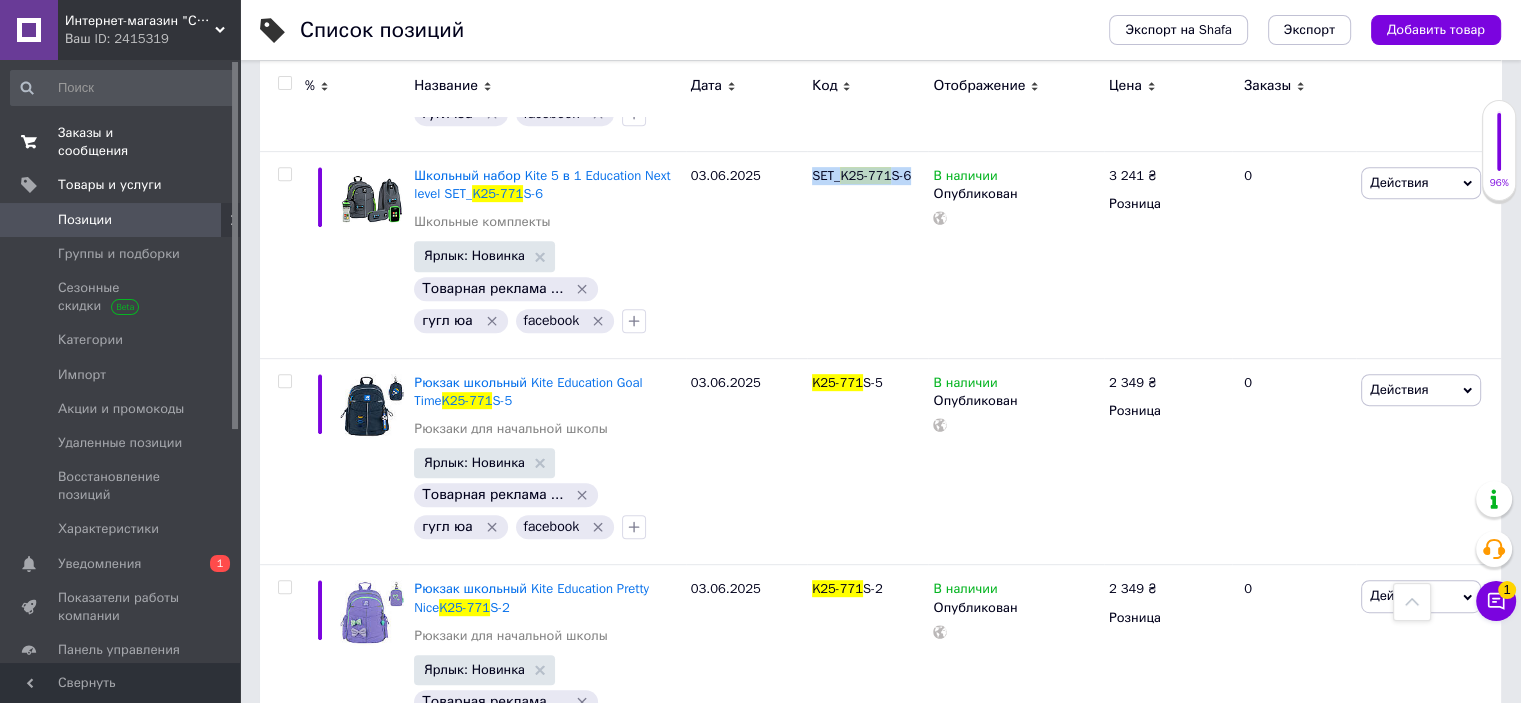 click on "Заказы и сообщения" at bounding box center [121, 142] 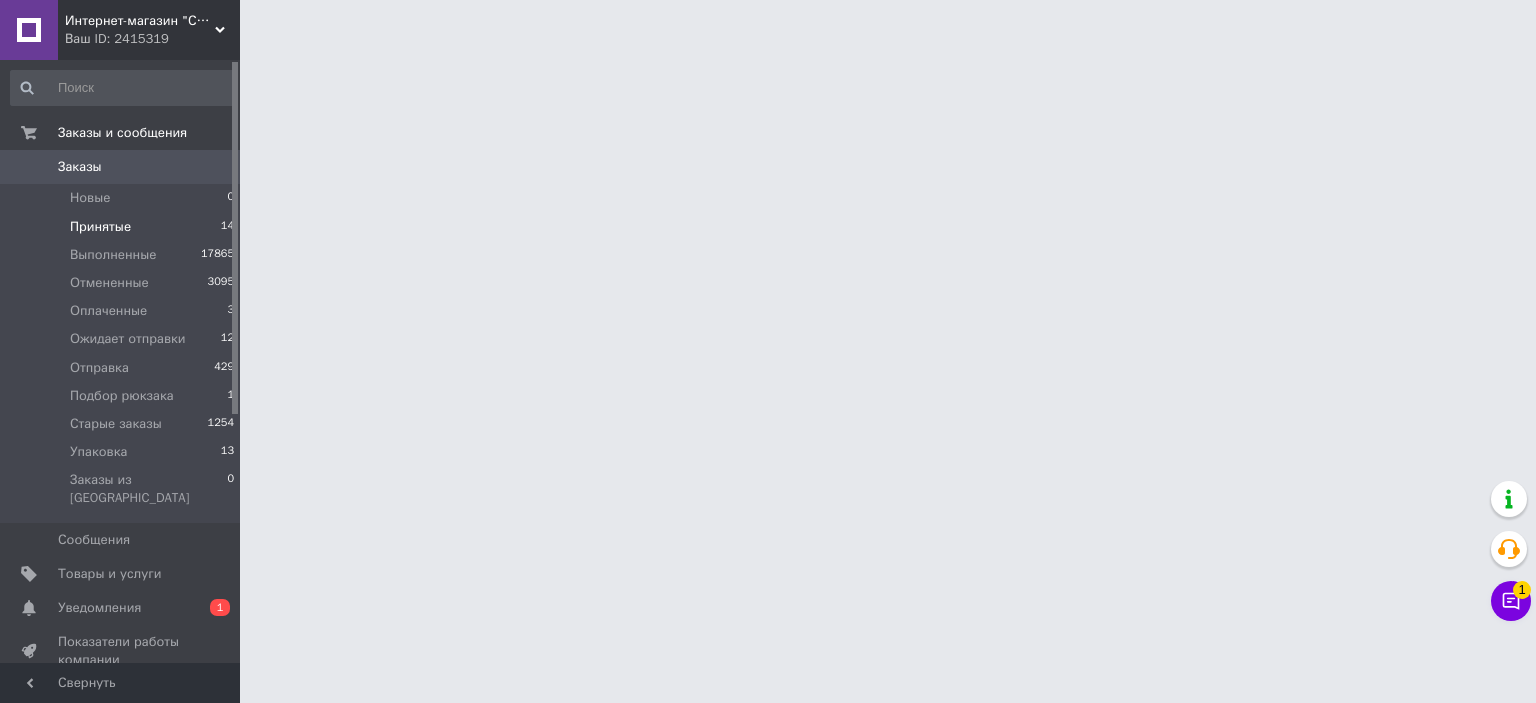 click on "Принятые" at bounding box center [100, 227] 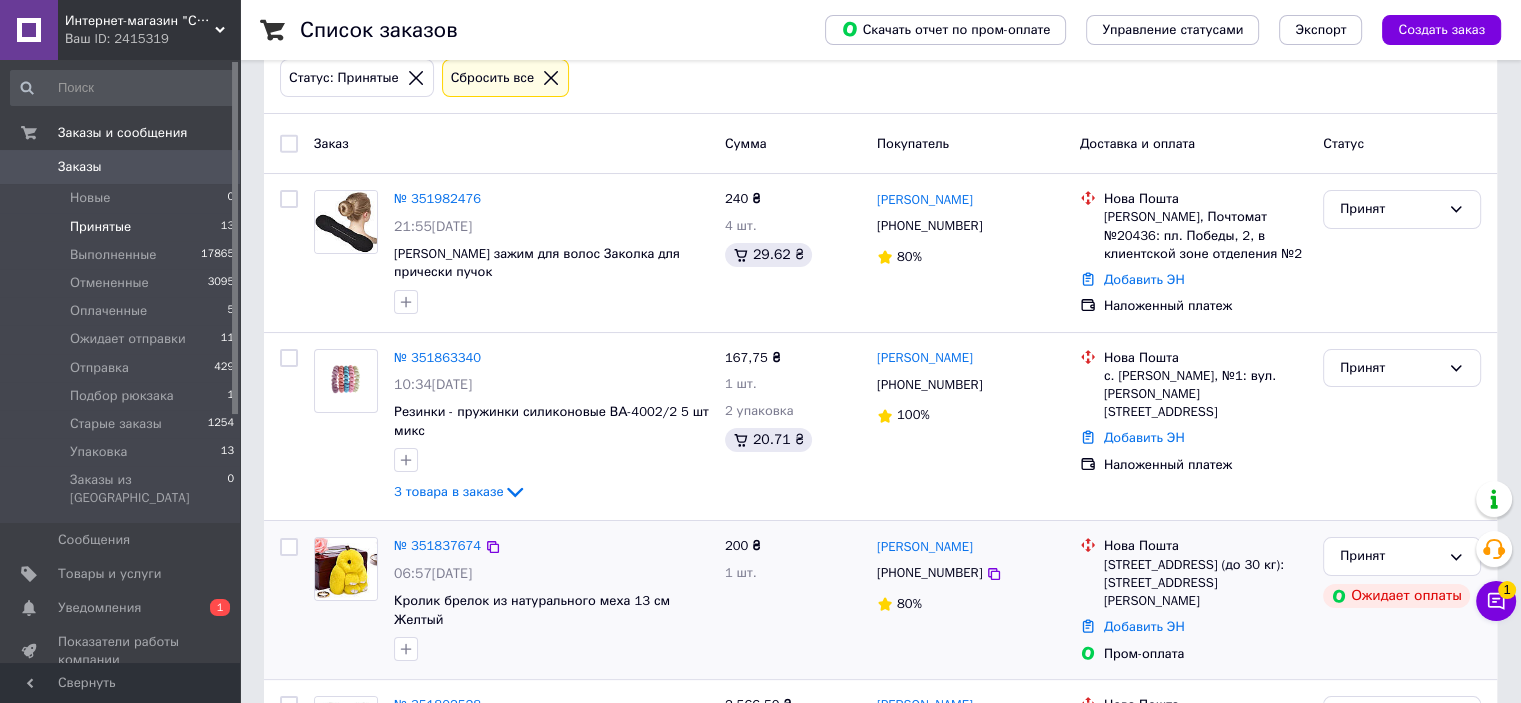 scroll, scrollTop: 200, scrollLeft: 0, axis: vertical 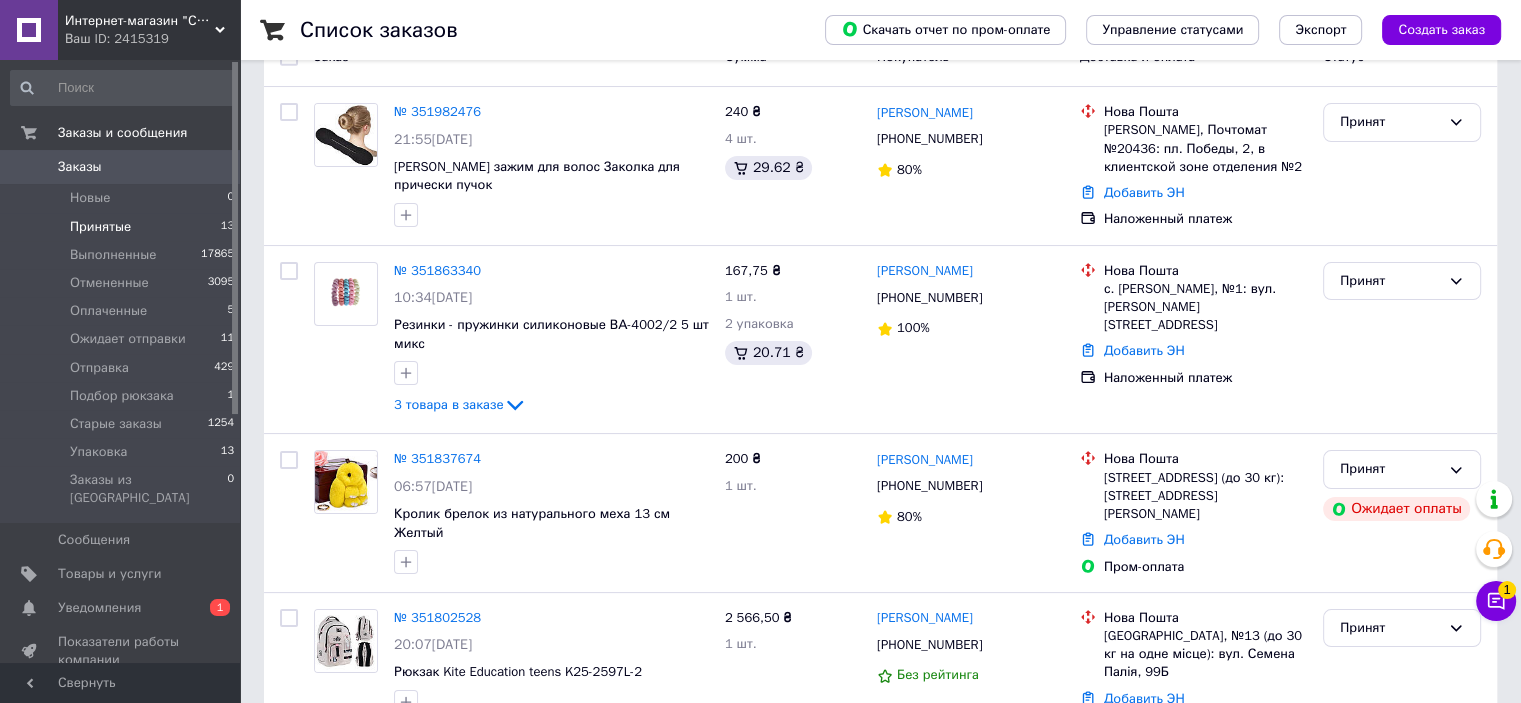 click on "Принятые" at bounding box center (100, 227) 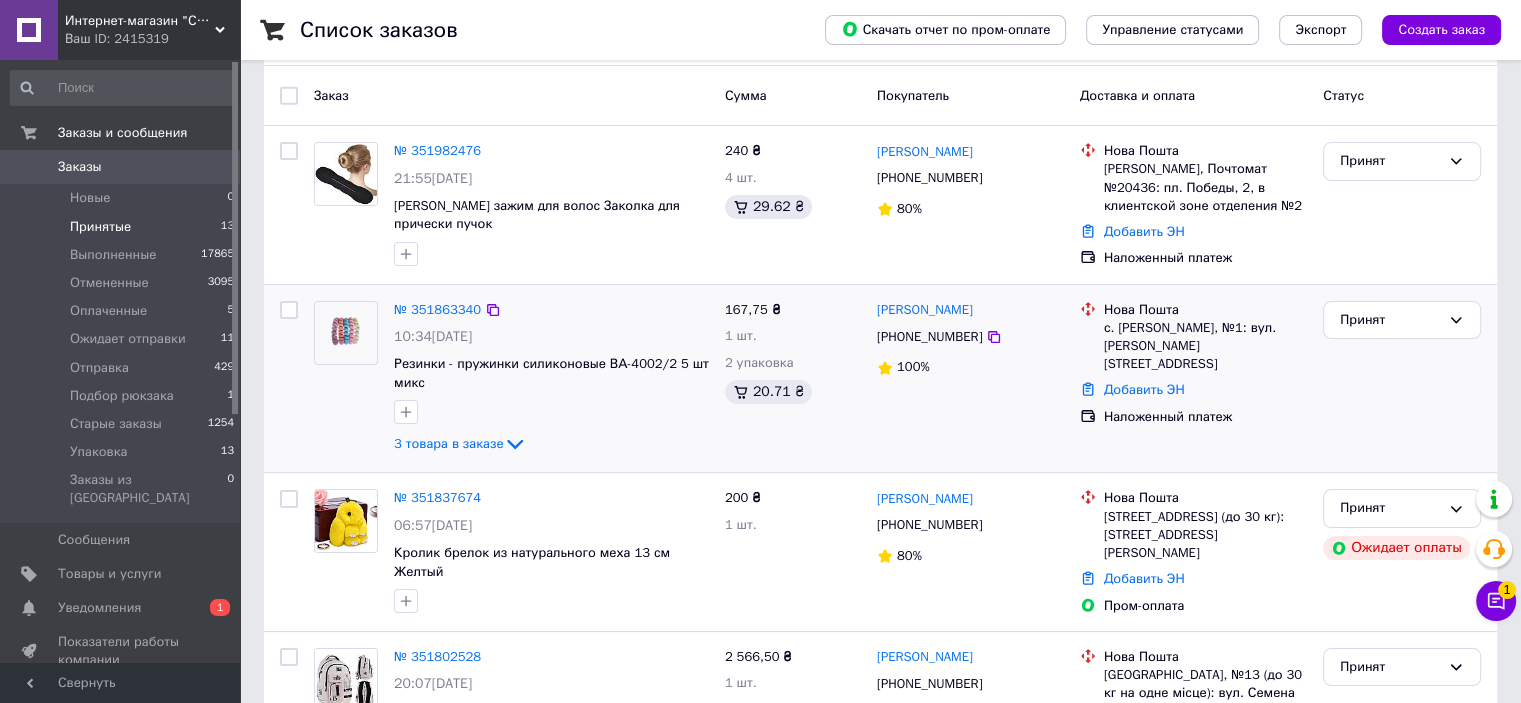 scroll, scrollTop: 0, scrollLeft: 0, axis: both 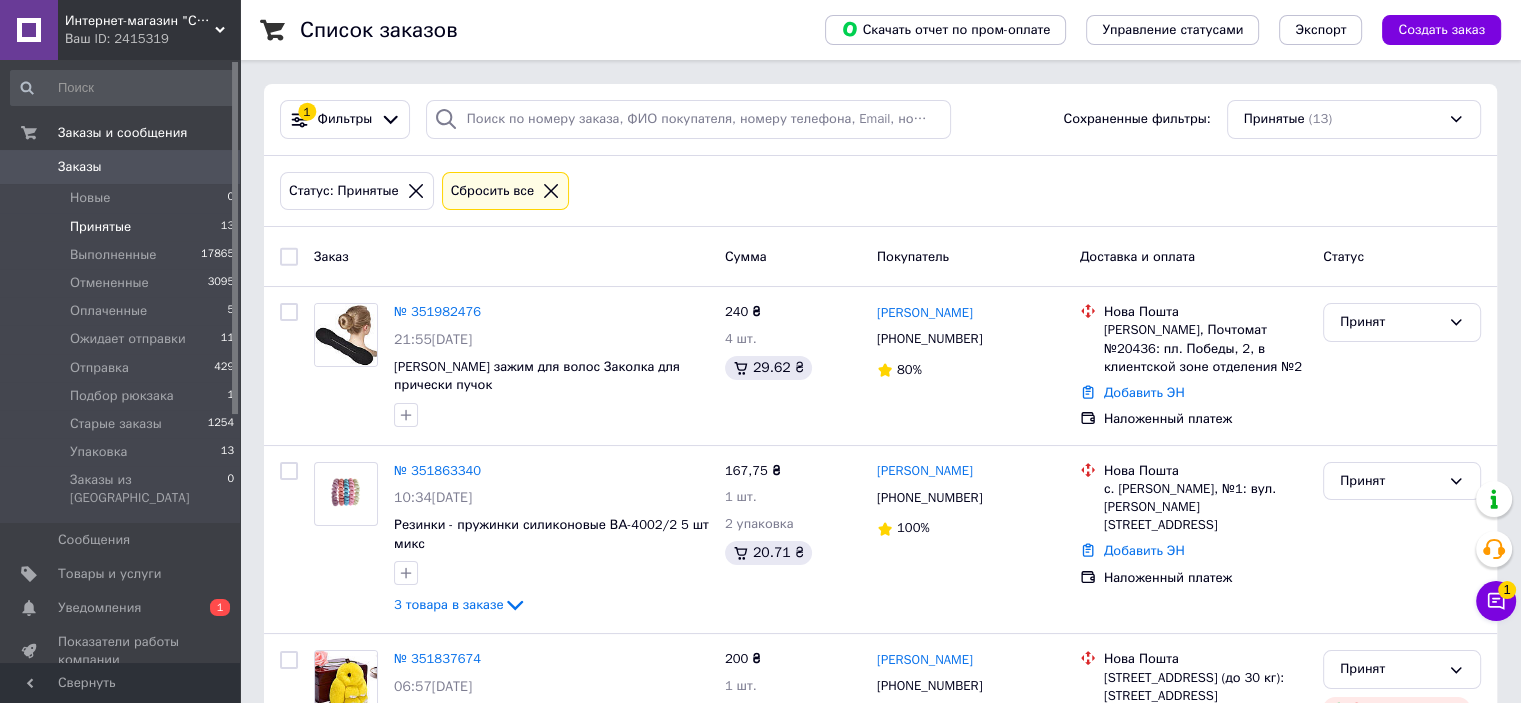 click on "Принятые" at bounding box center (100, 227) 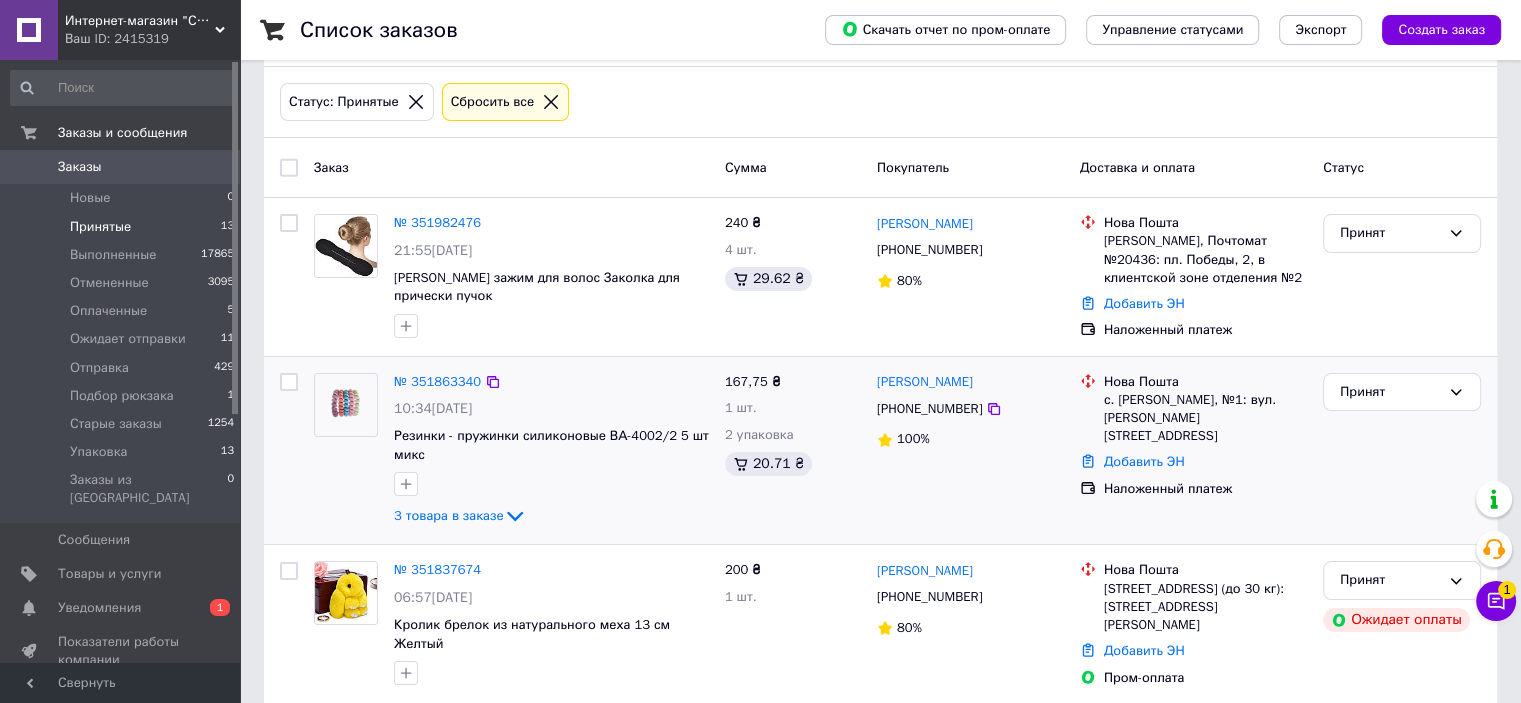 scroll, scrollTop: 300, scrollLeft: 0, axis: vertical 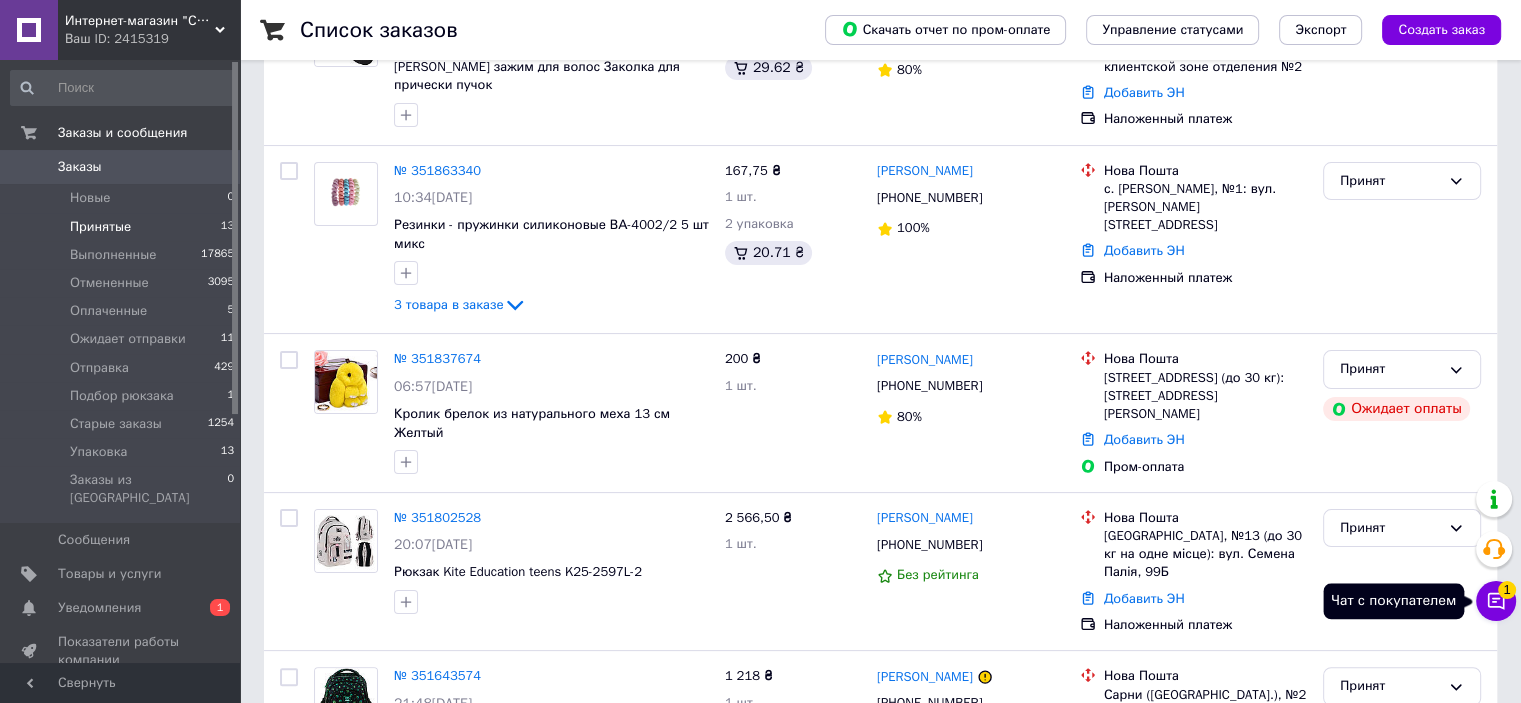 click 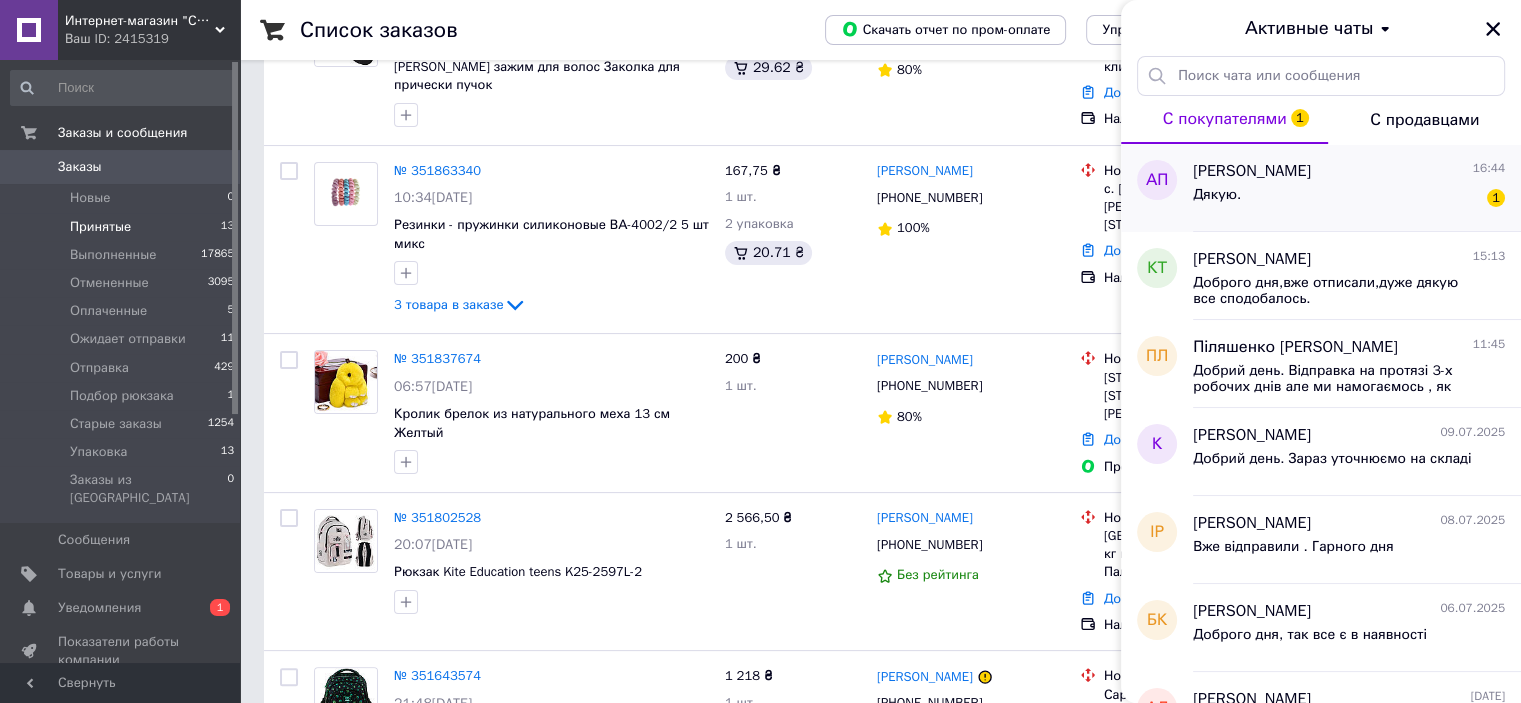 click on "Дякую." at bounding box center (1217, 195) 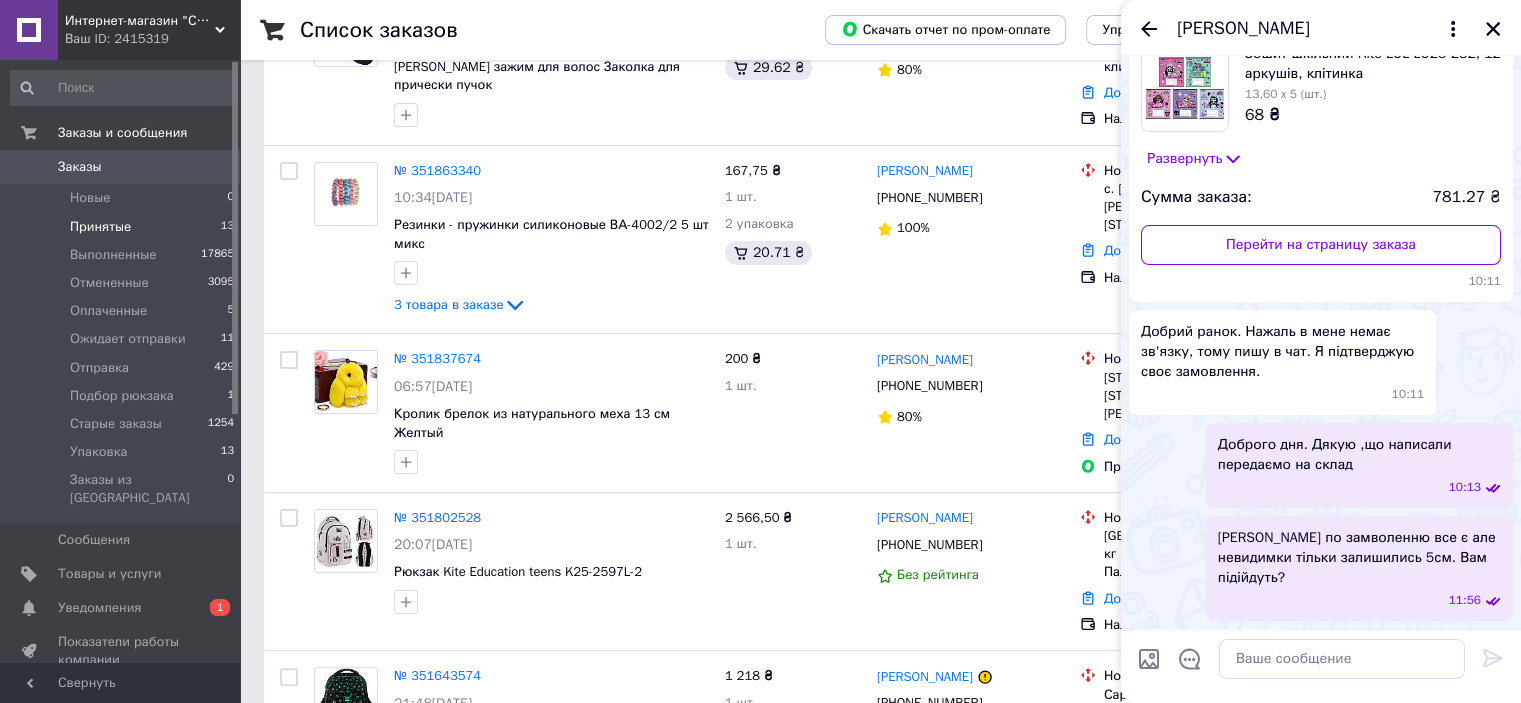 scroll, scrollTop: 0, scrollLeft: 0, axis: both 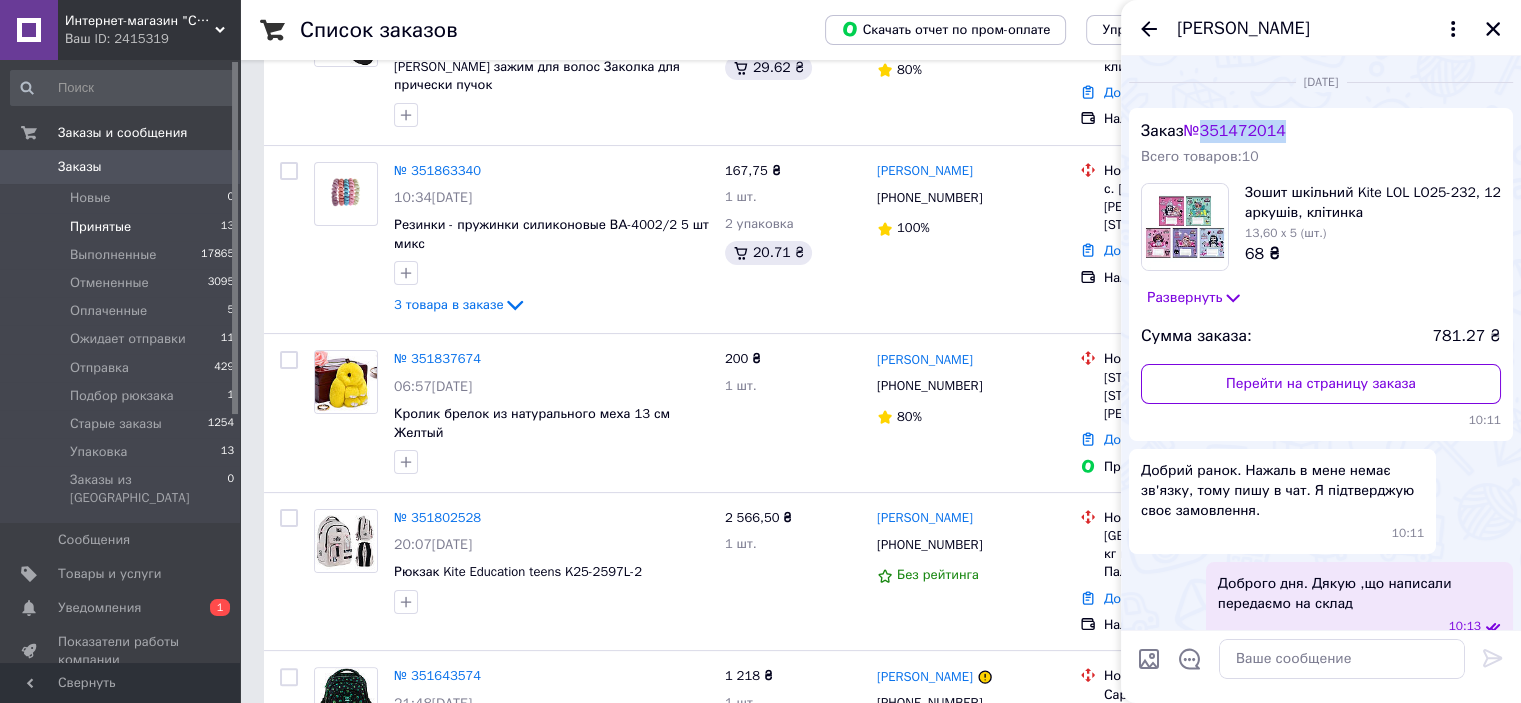 drag, startPoint x: 1302, startPoint y: 134, endPoint x: 1206, endPoint y: 133, distance: 96.00521 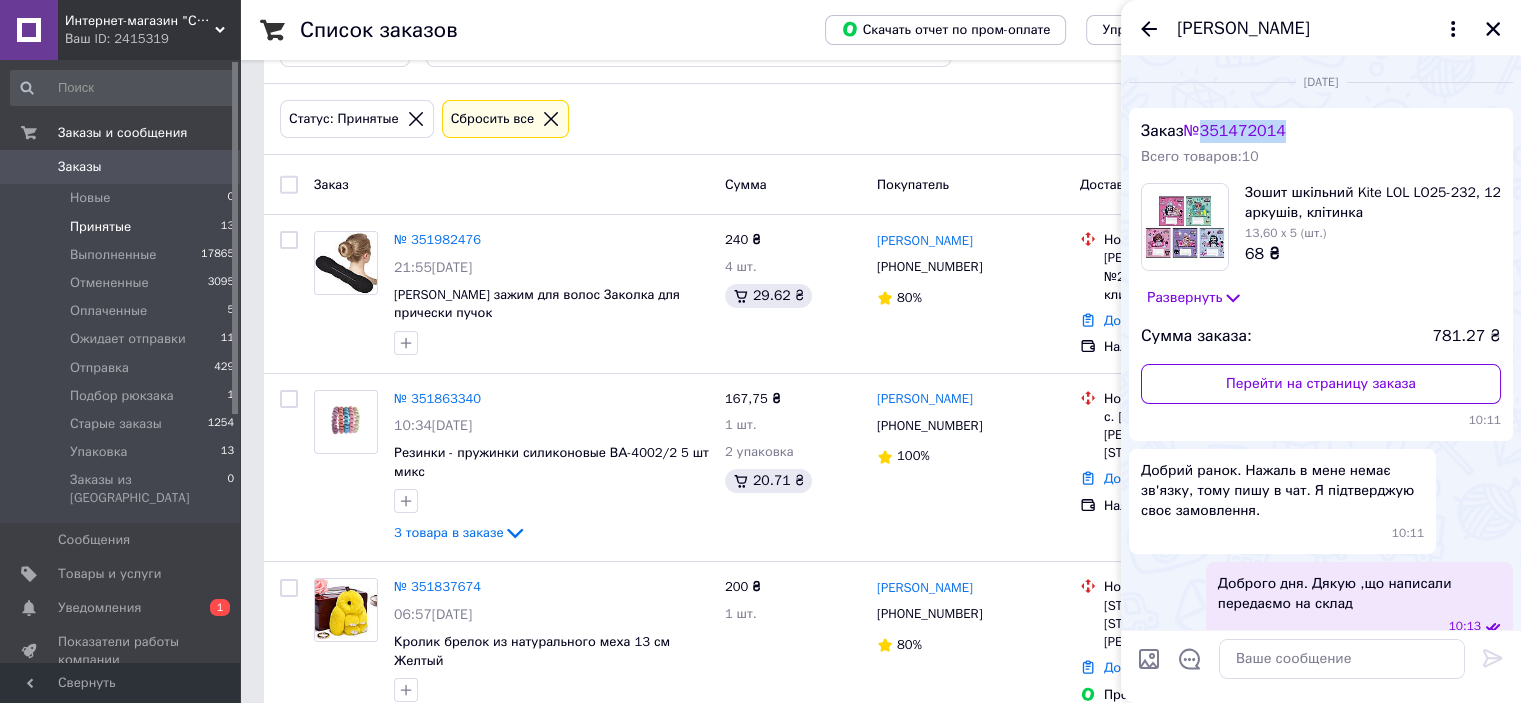 scroll, scrollTop: 0, scrollLeft: 0, axis: both 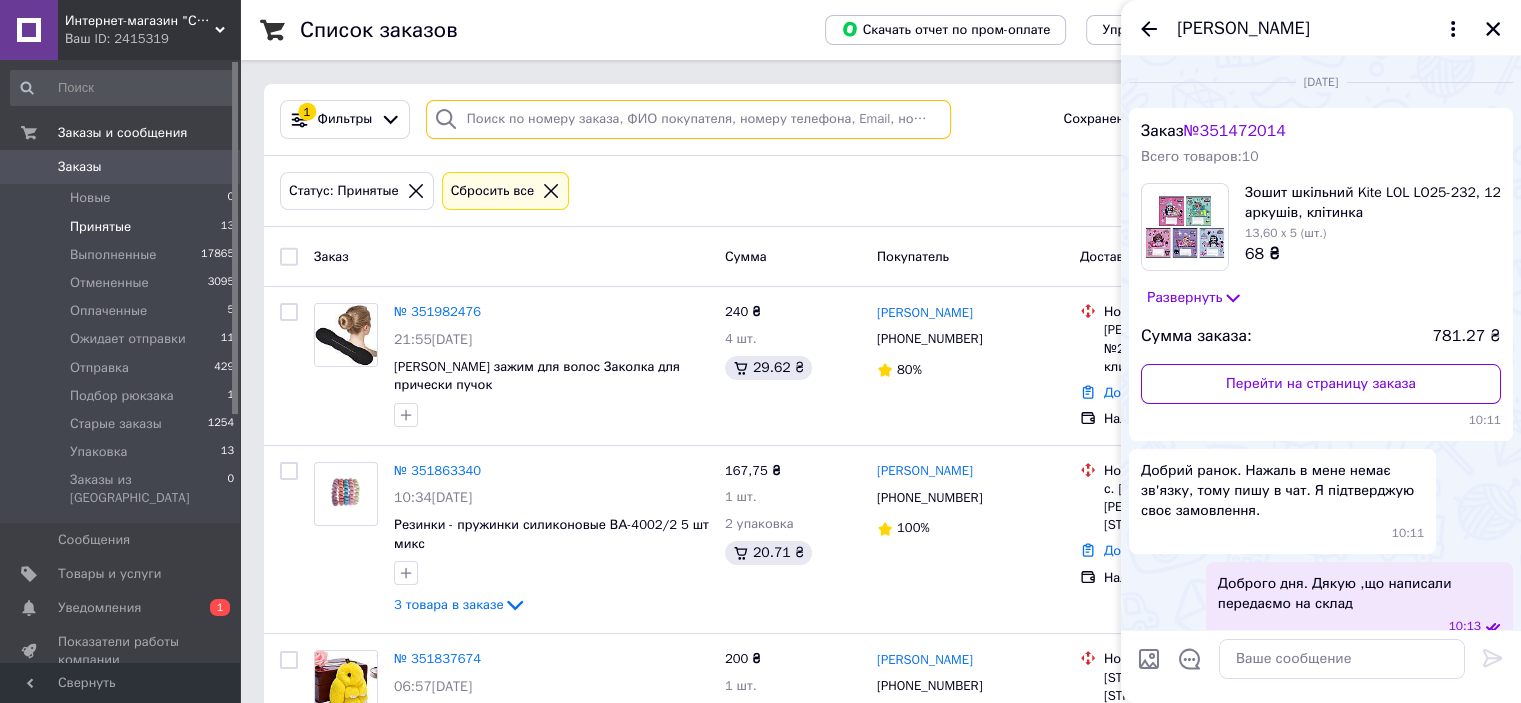 click at bounding box center (688, 119) 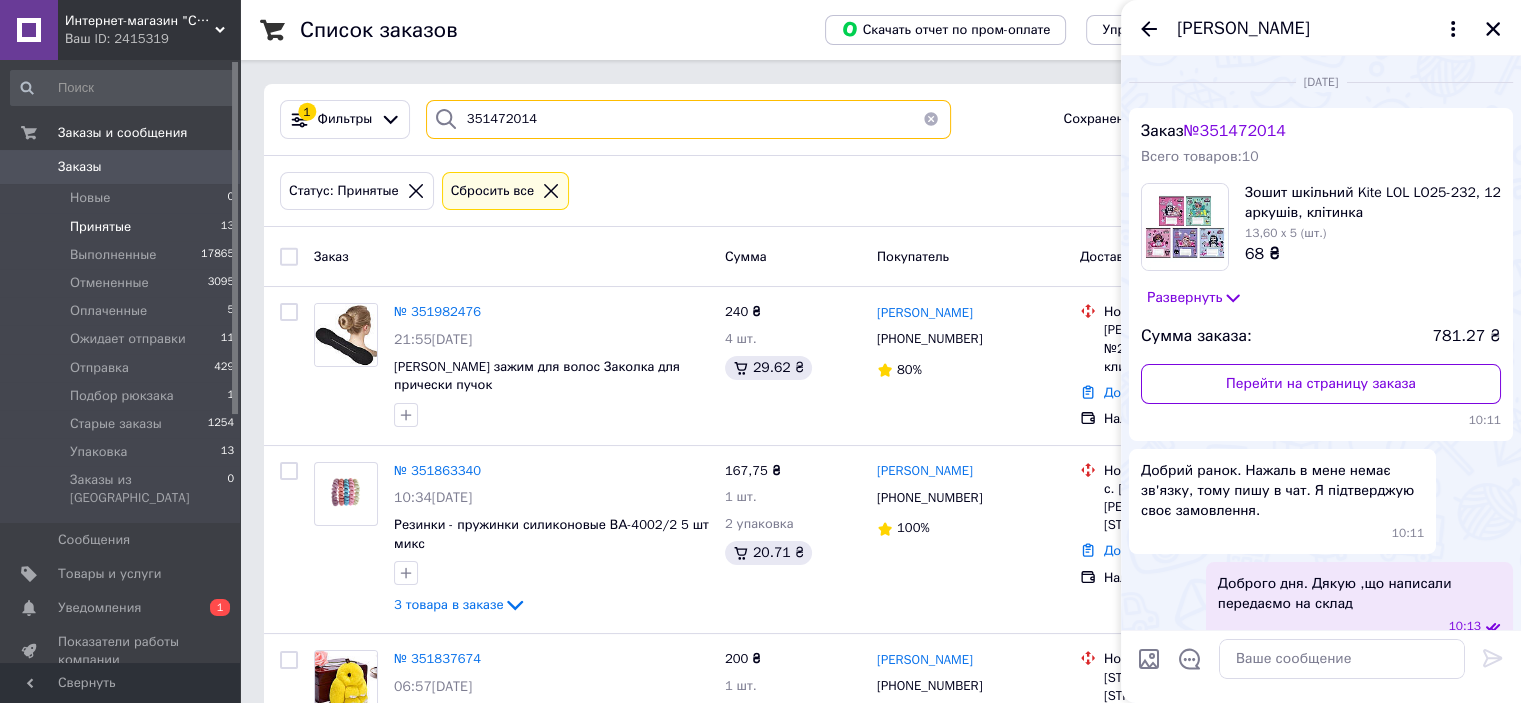 type on "351472014" 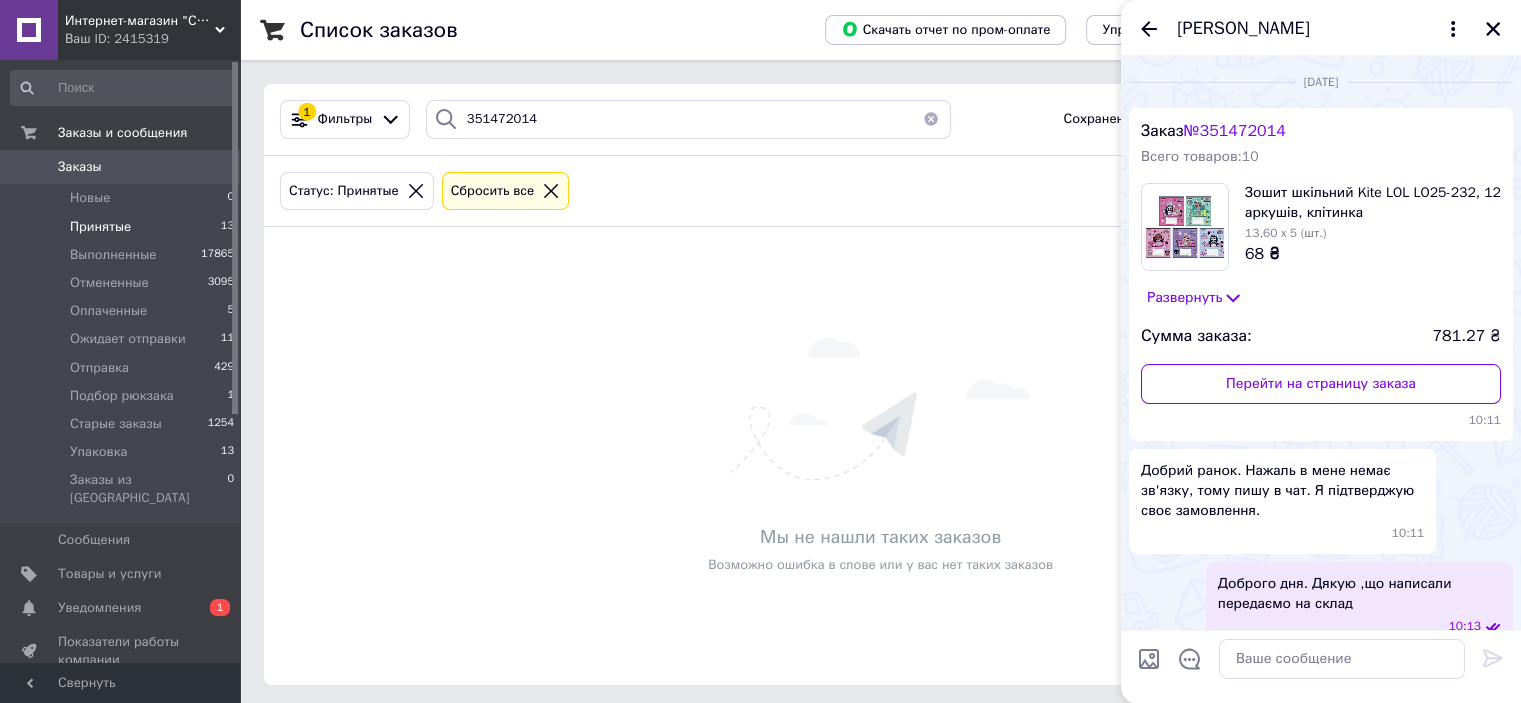 click at bounding box center (551, 191) 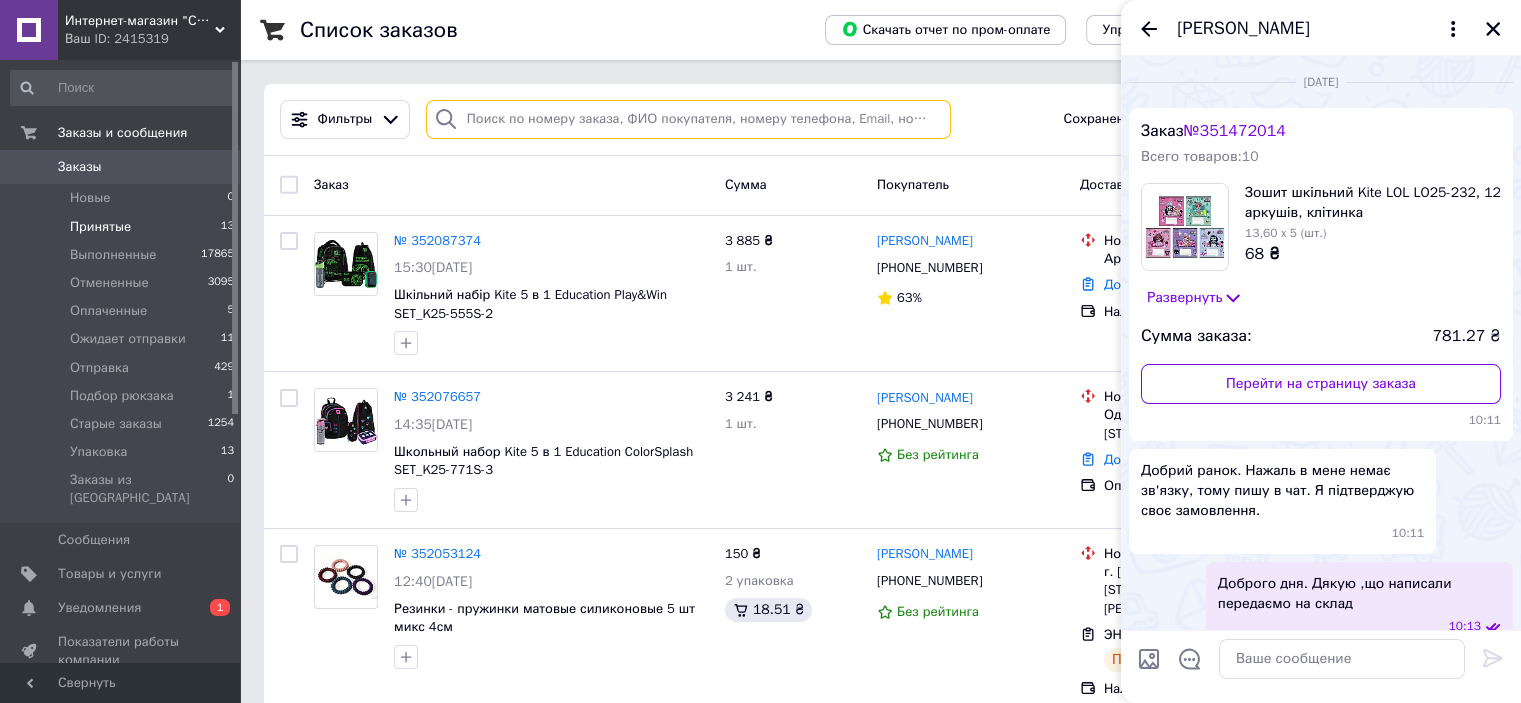 click at bounding box center [688, 119] 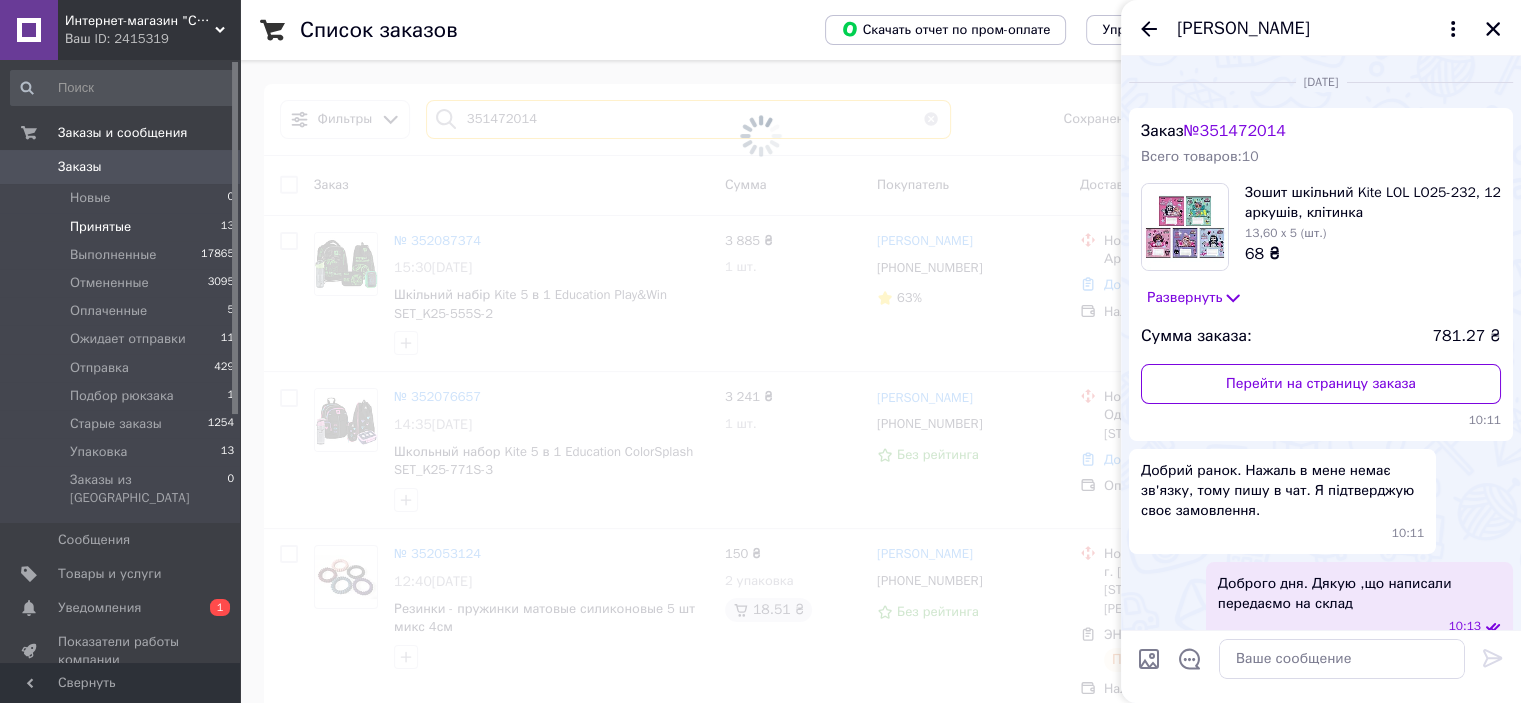 type on "351472014" 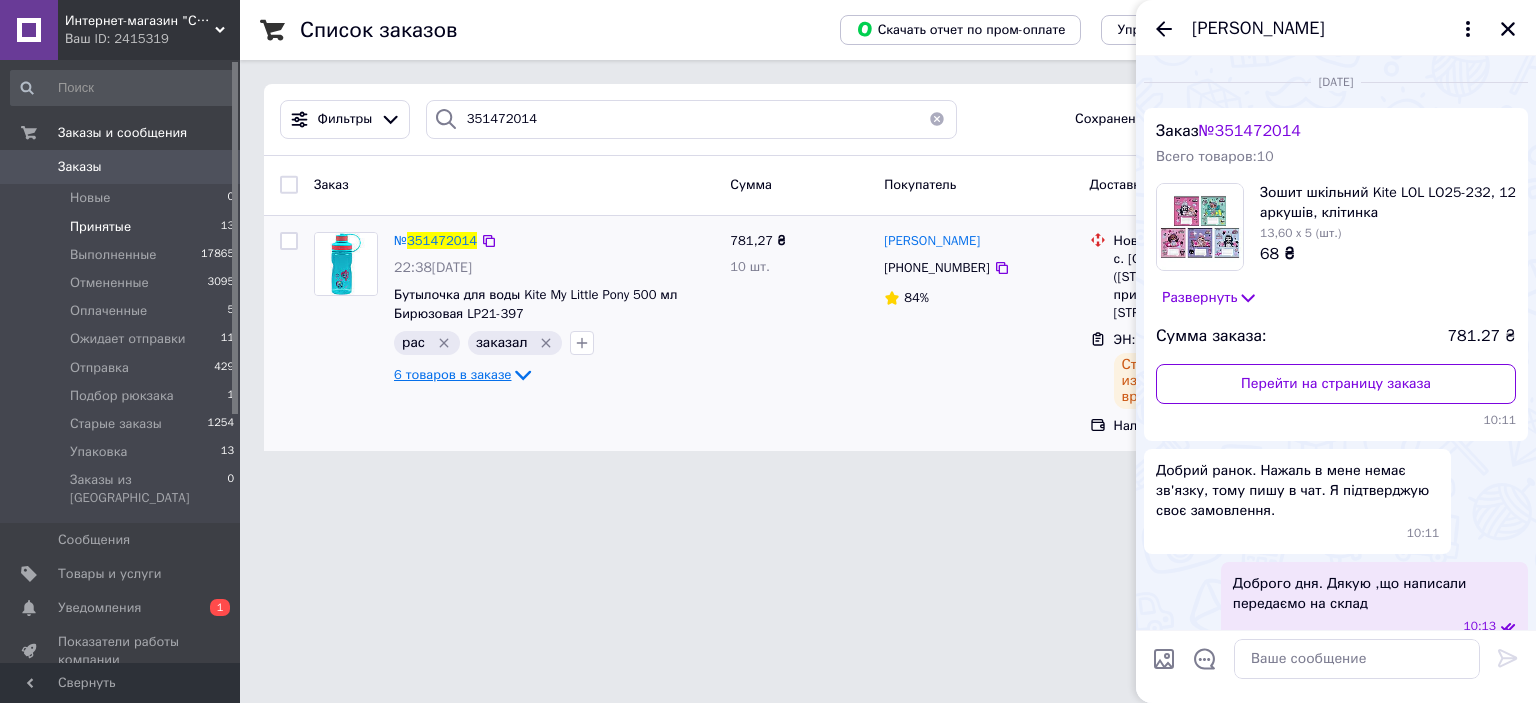 click 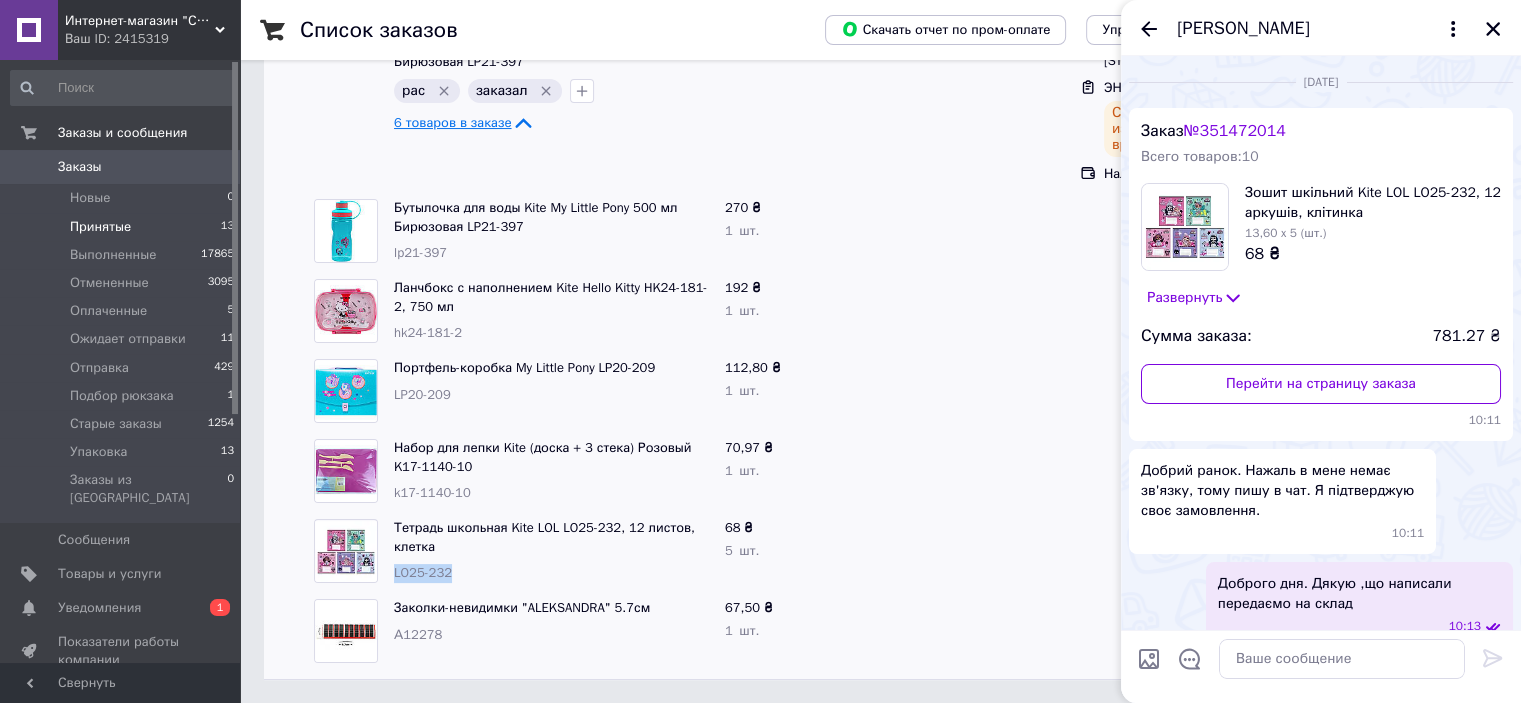 copy on "LO25-232" 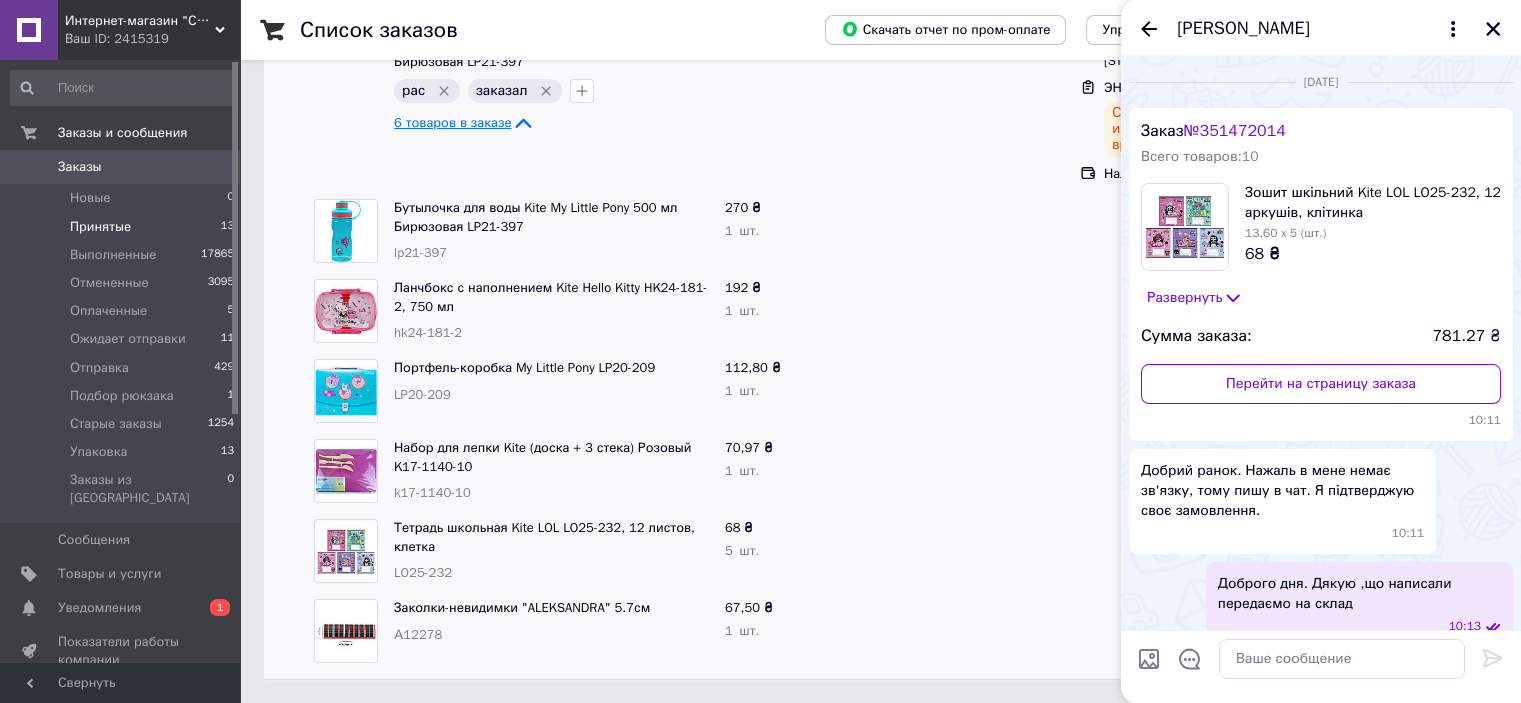 click at bounding box center (970, 551) 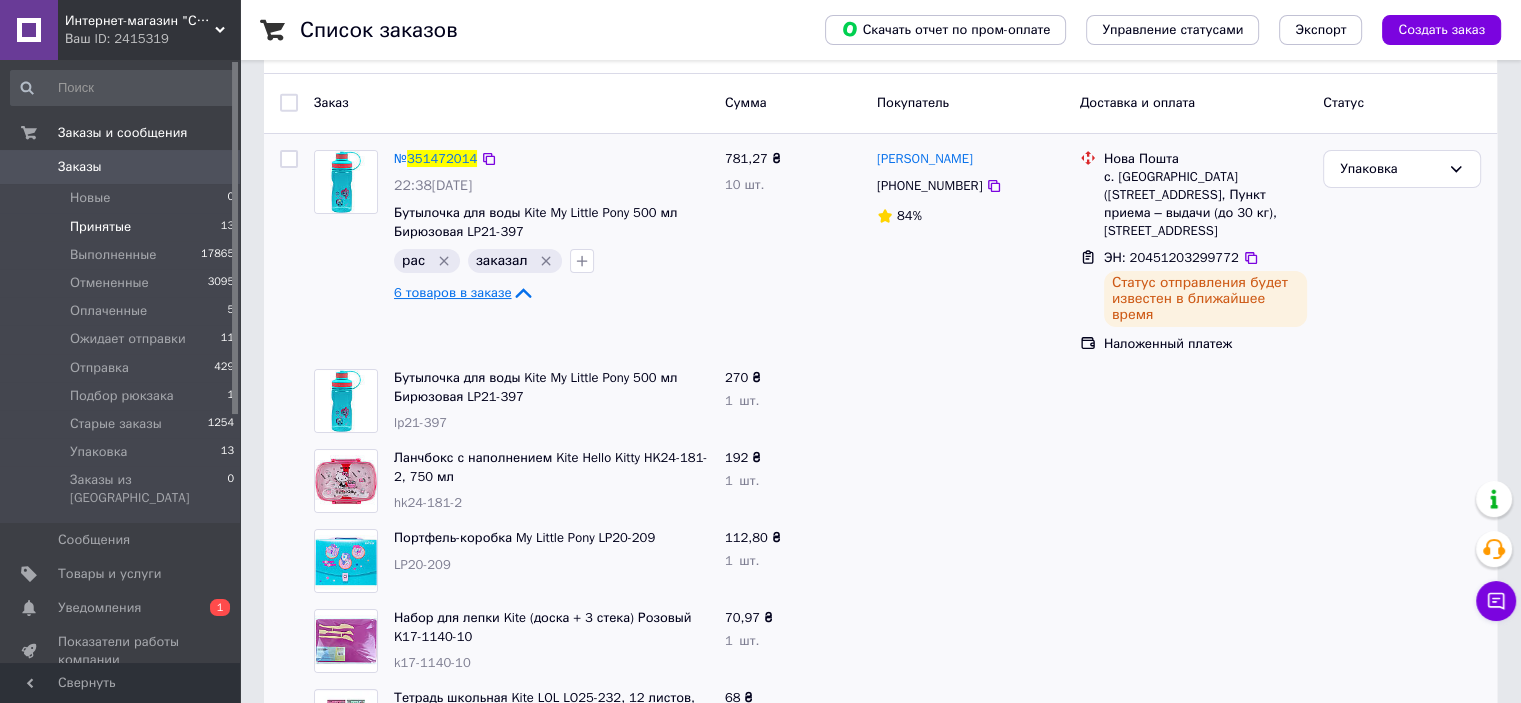 scroll, scrollTop: 0, scrollLeft: 0, axis: both 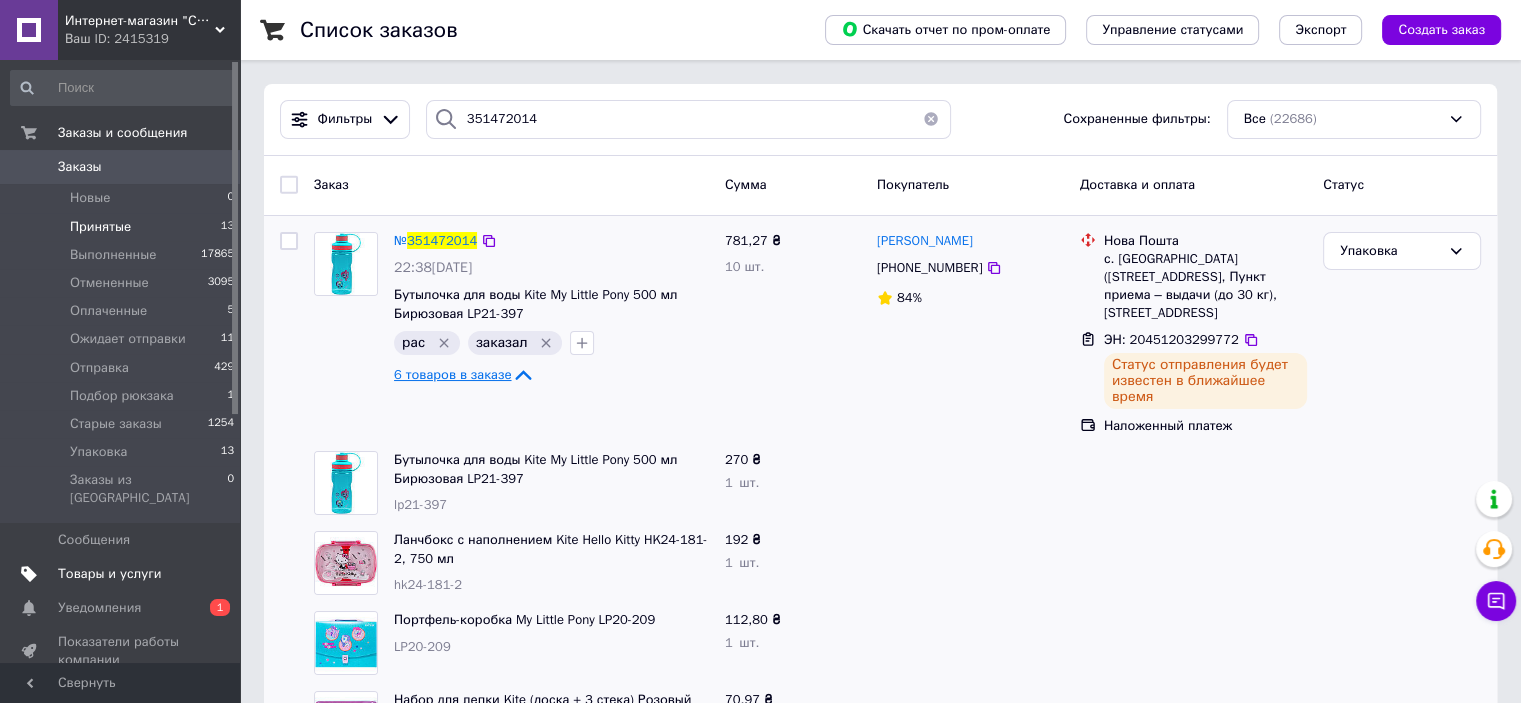 click on "Товары и услуги" at bounding box center (110, 574) 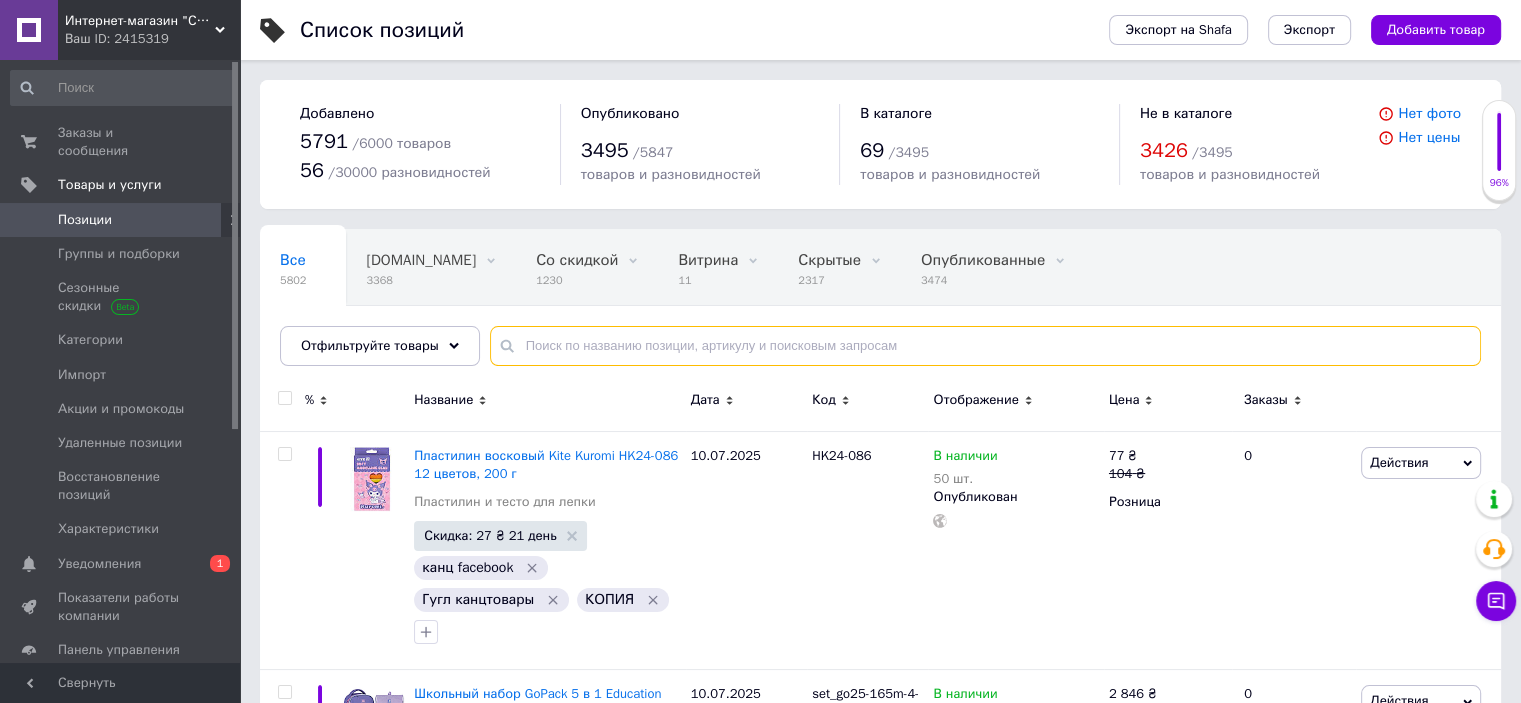 click at bounding box center [985, 346] 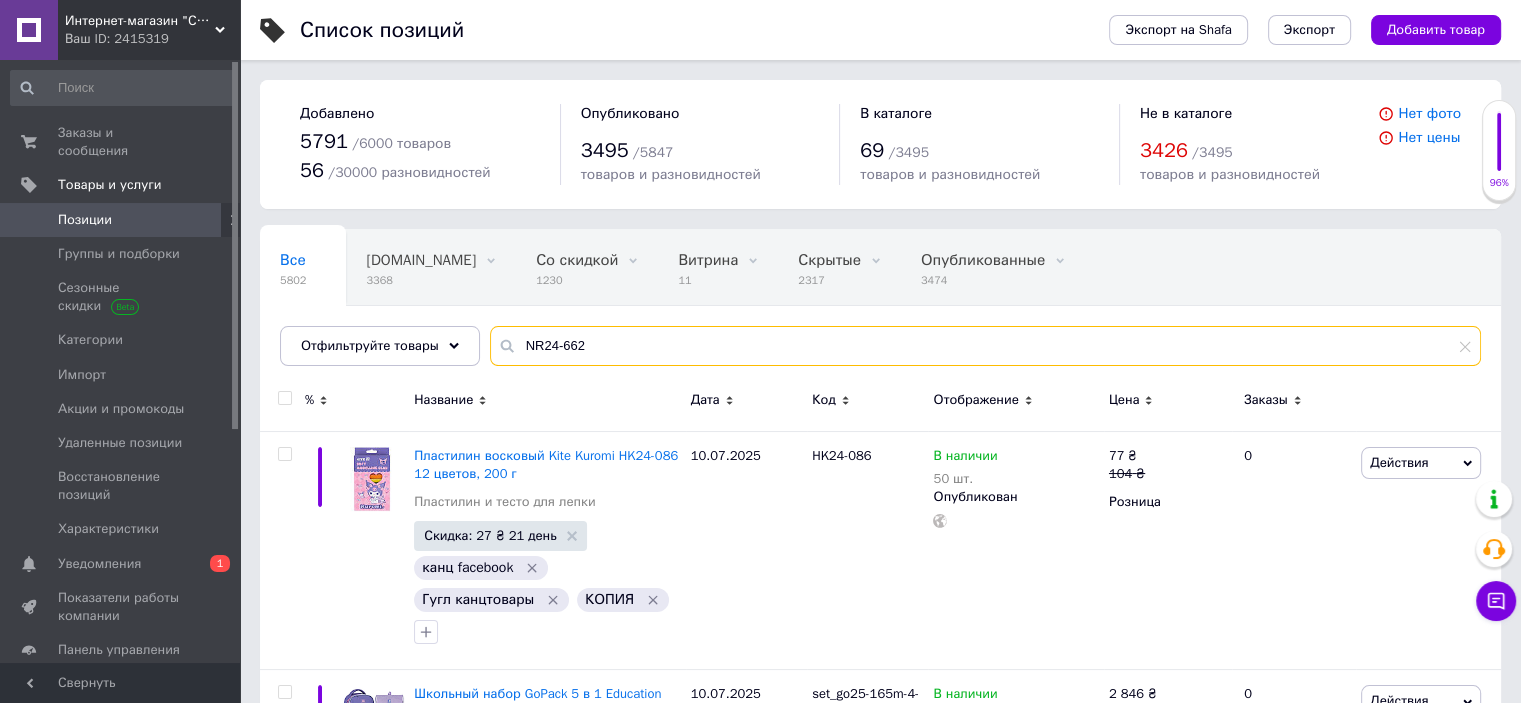 click on "NR24-662" at bounding box center (985, 346) 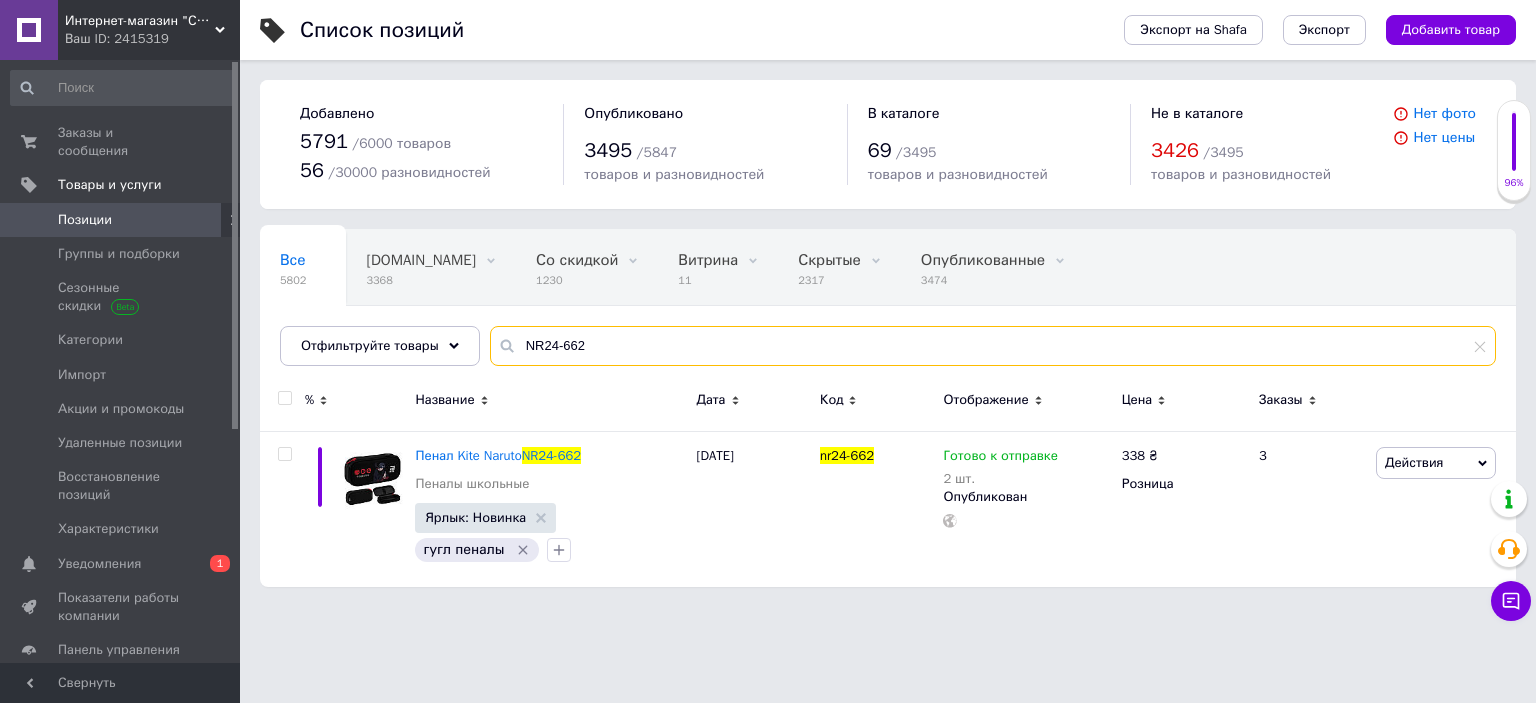 type on "NR24-662" 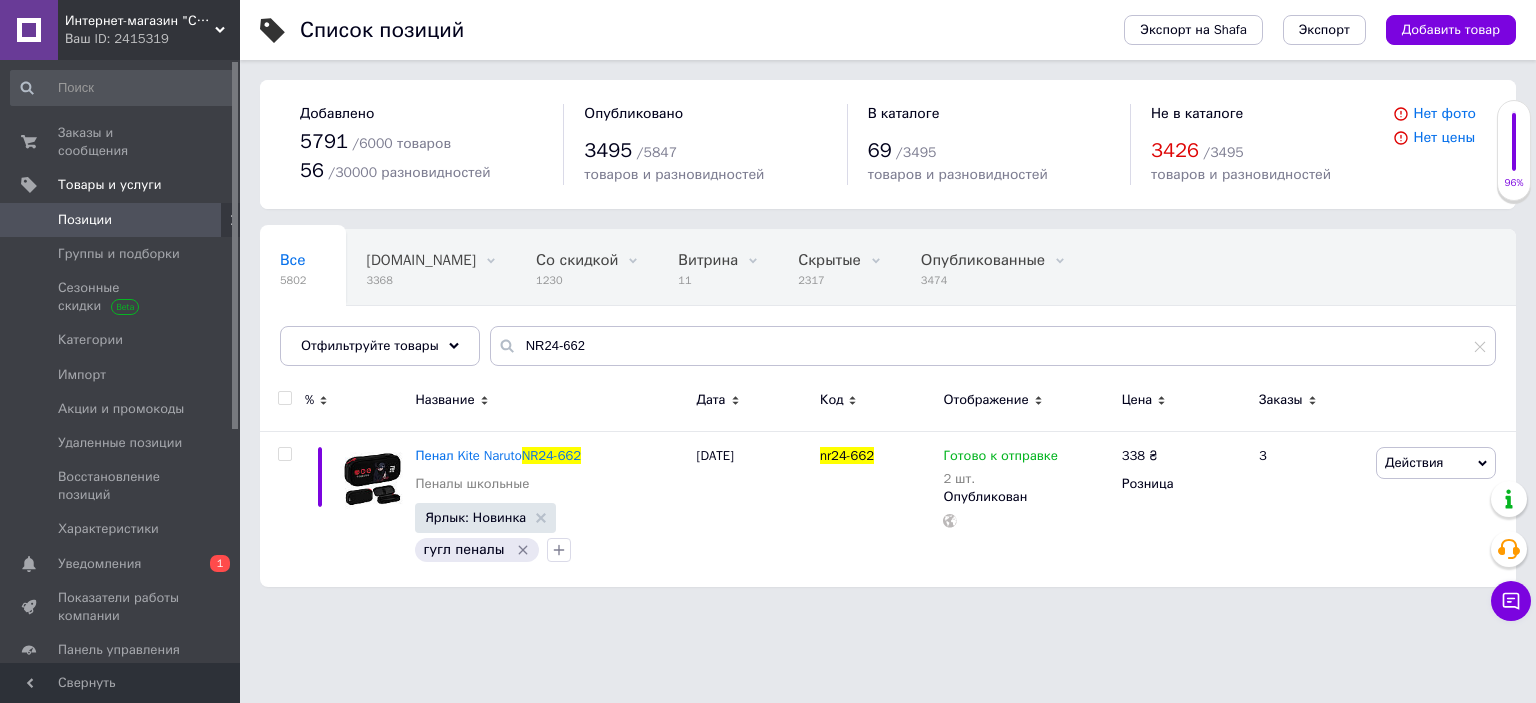 click on "Позиции" at bounding box center (121, 220) 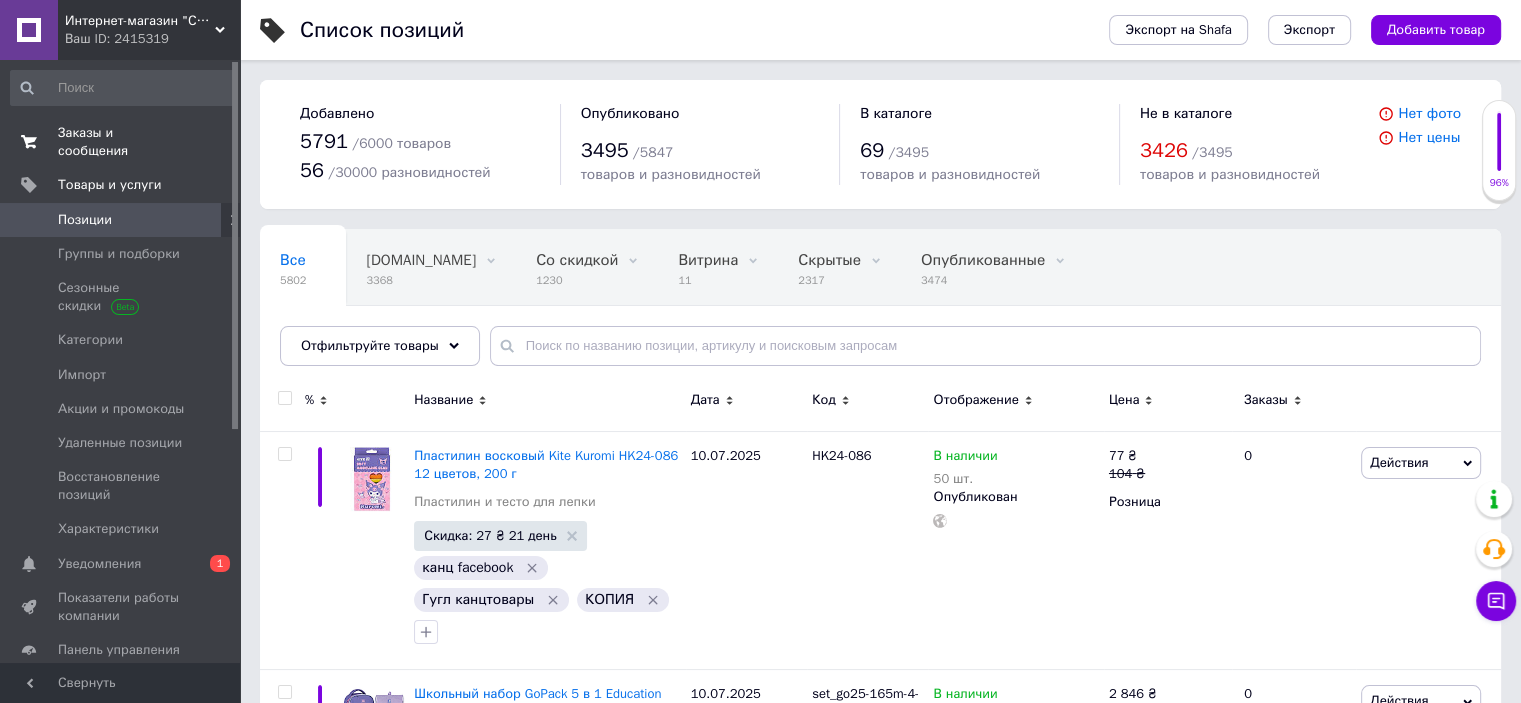 click on "Заказы и сообщения" at bounding box center [121, 142] 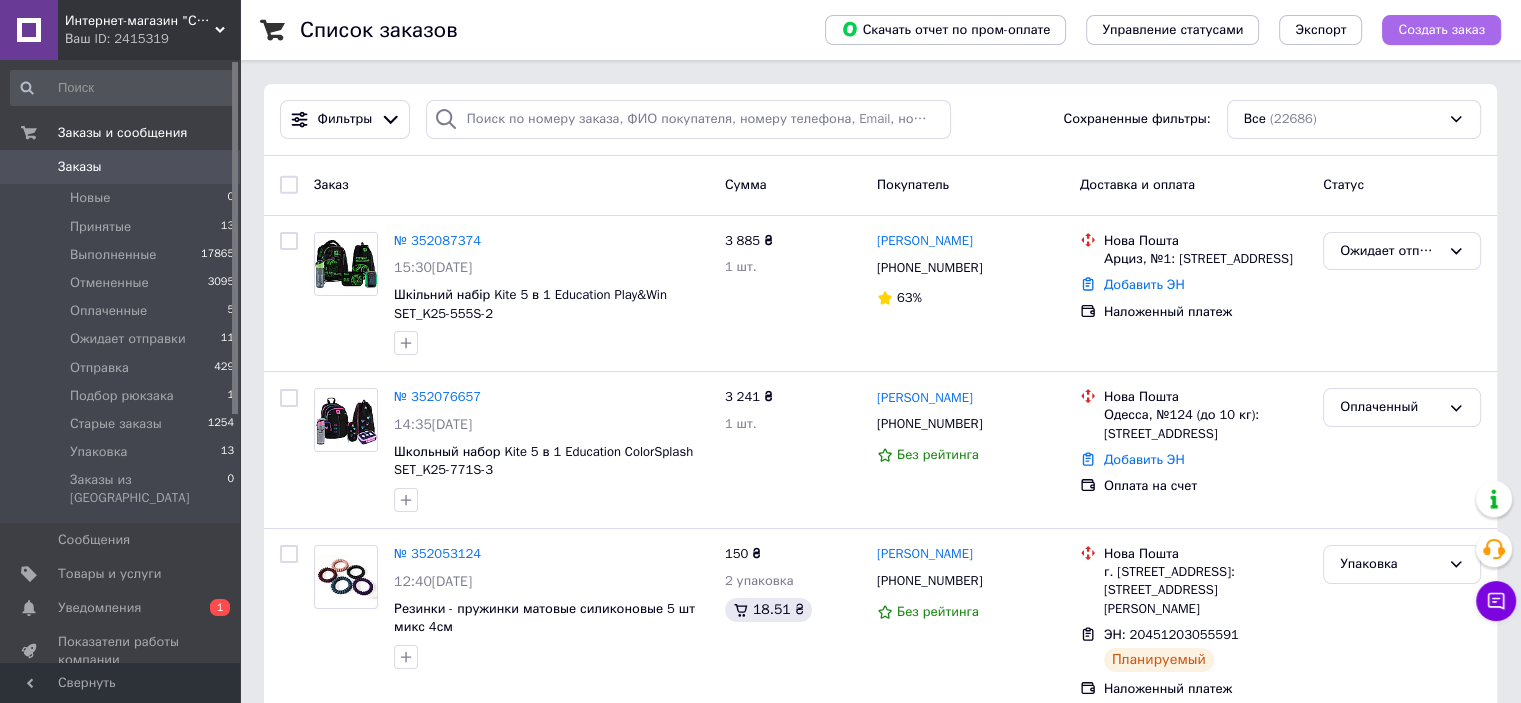 click on "Создать заказ" at bounding box center [1441, 30] 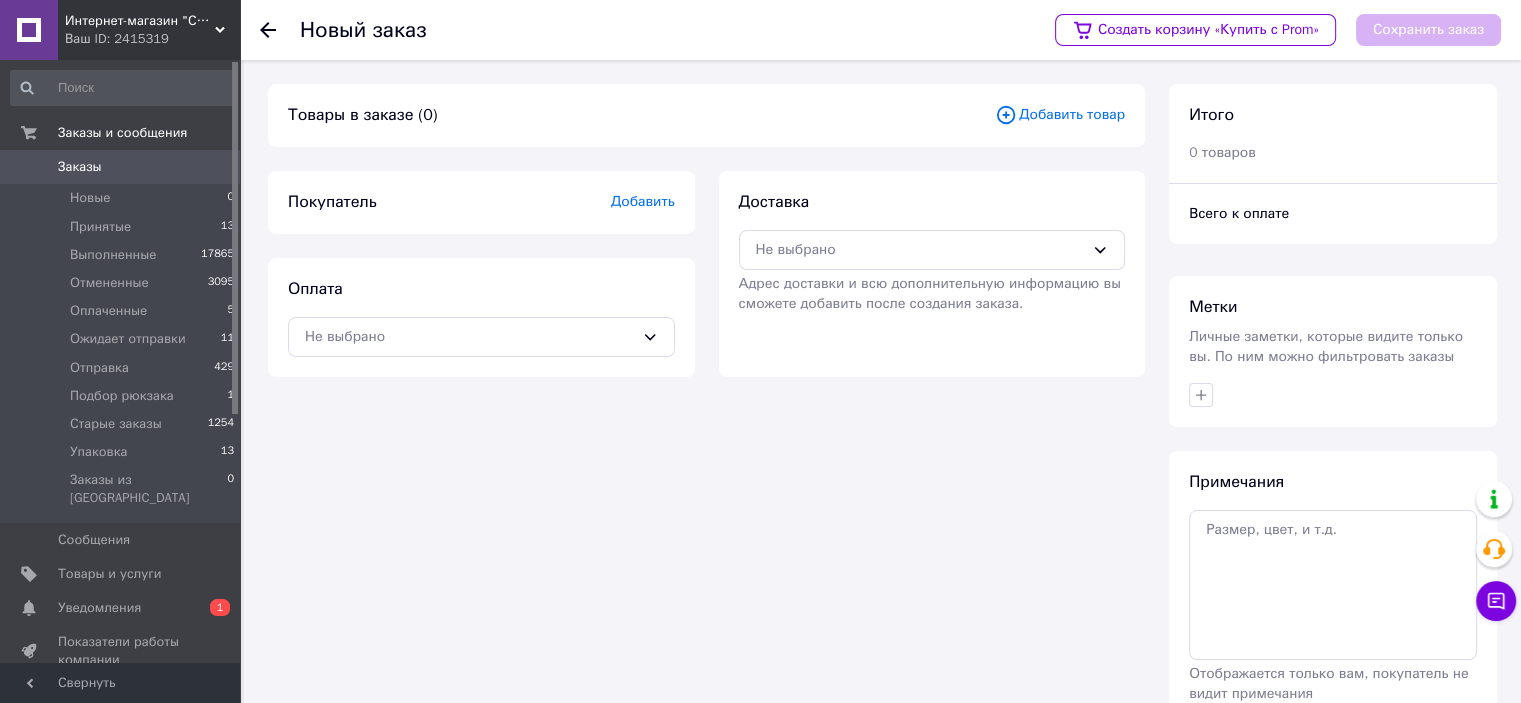 click on "Добавить" at bounding box center (643, 201) 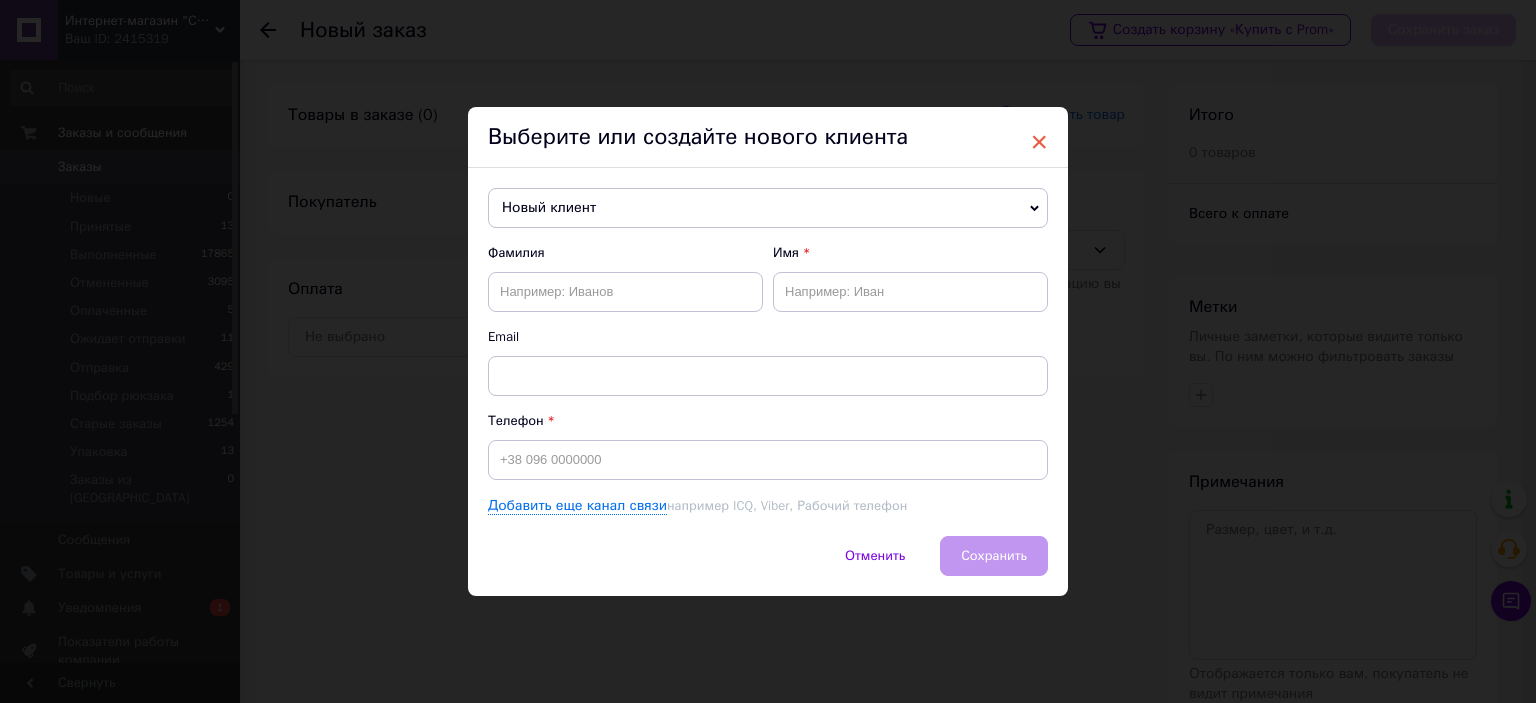 click on "×" at bounding box center (1039, 142) 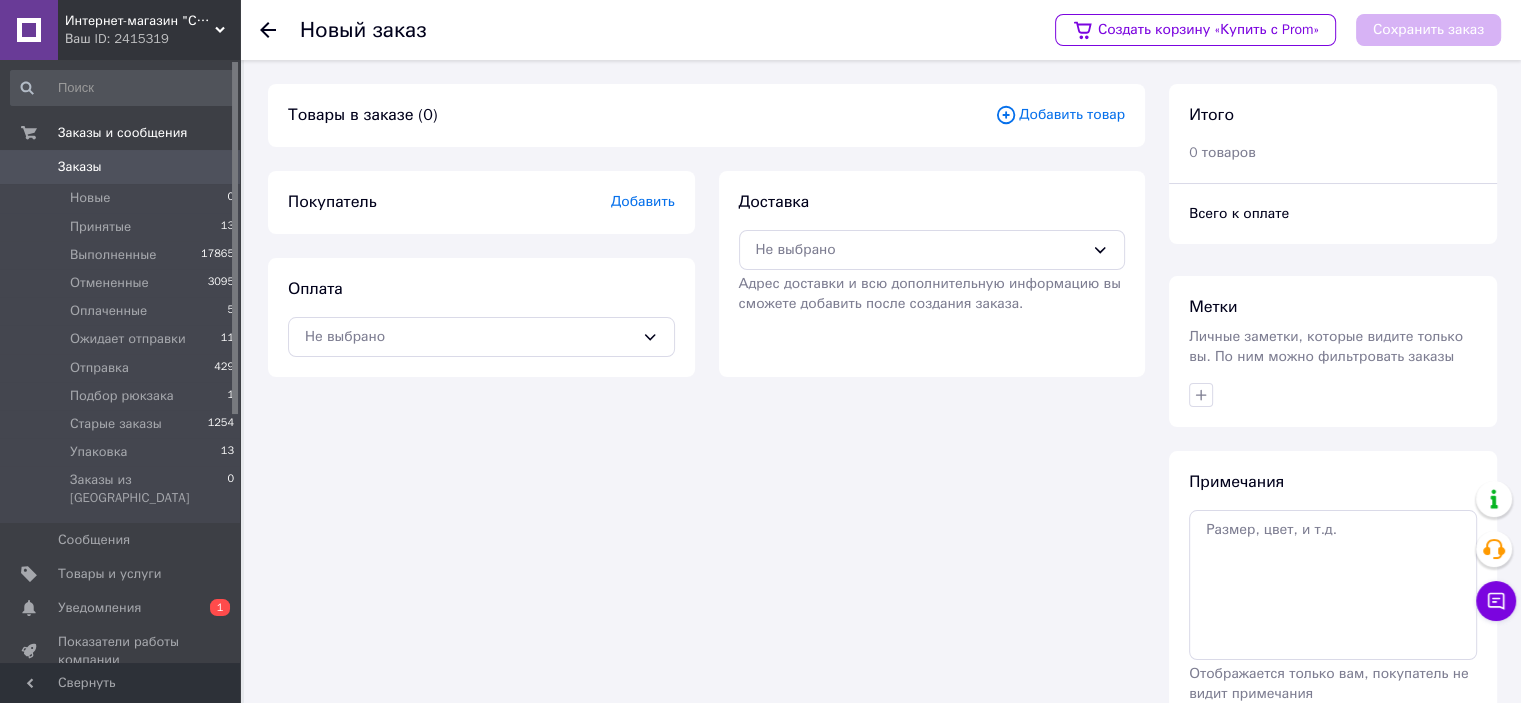click on "Добавить товар" at bounding box center (1060, 115) 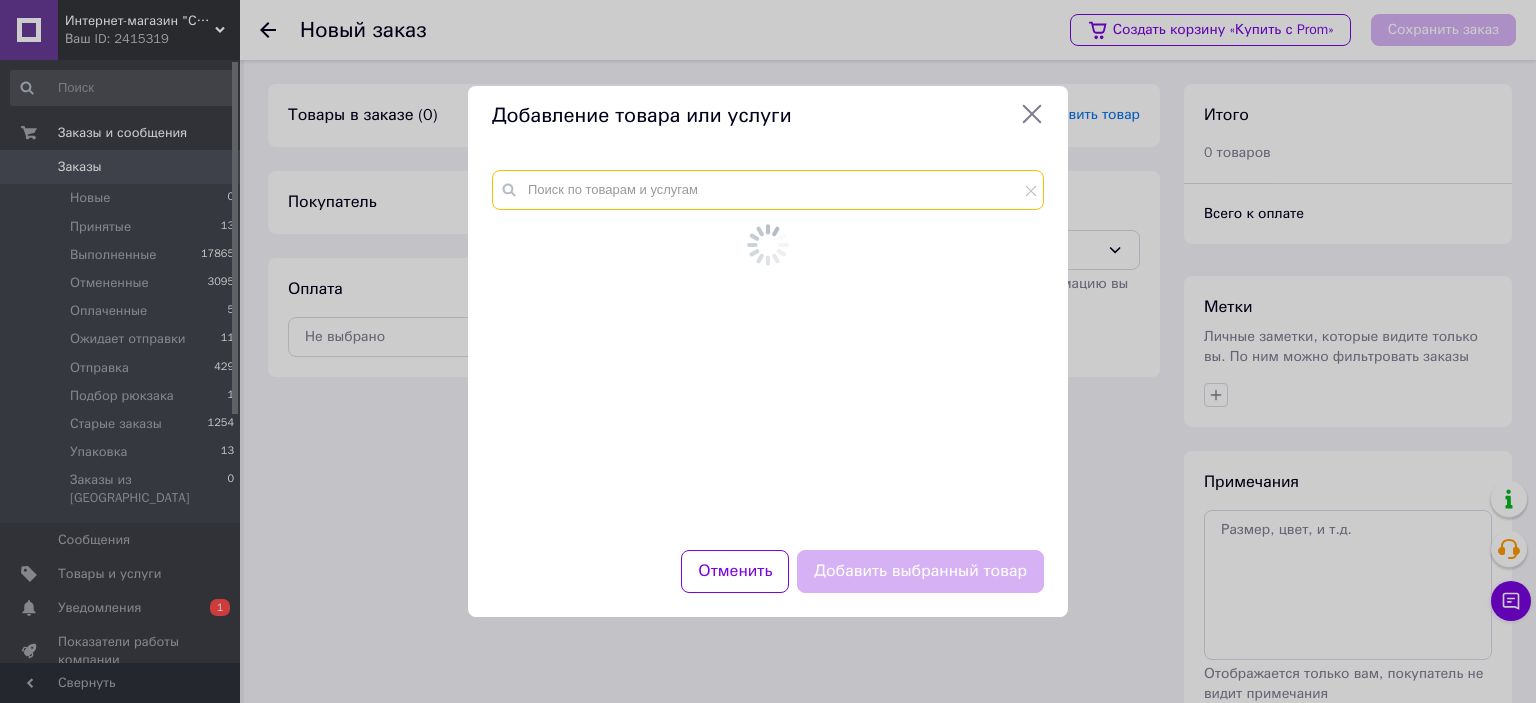 drag, startPoint x: 621, startPoint y: 198, endPoint x: 638, endPoint y: 191, distance: 18.384777 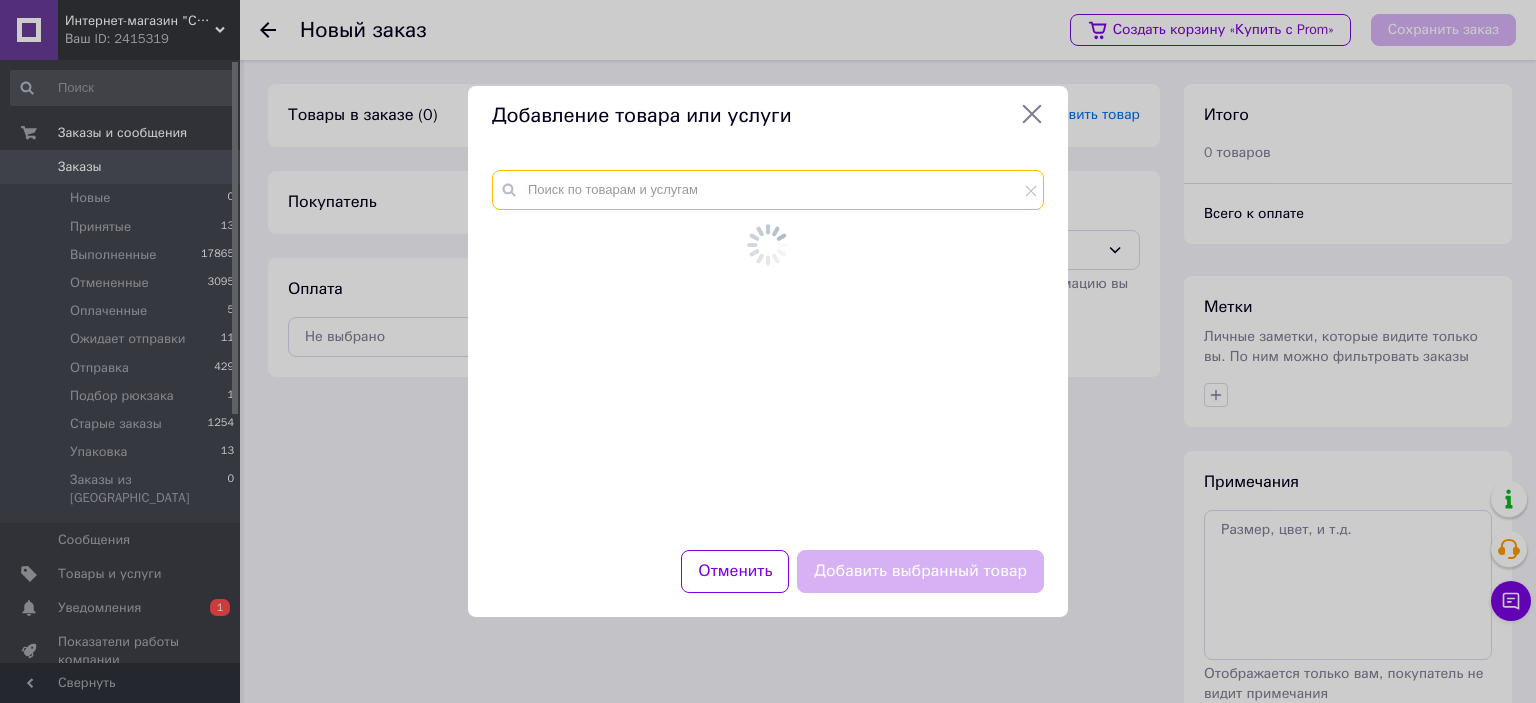 click at bounding box center [768, 190] 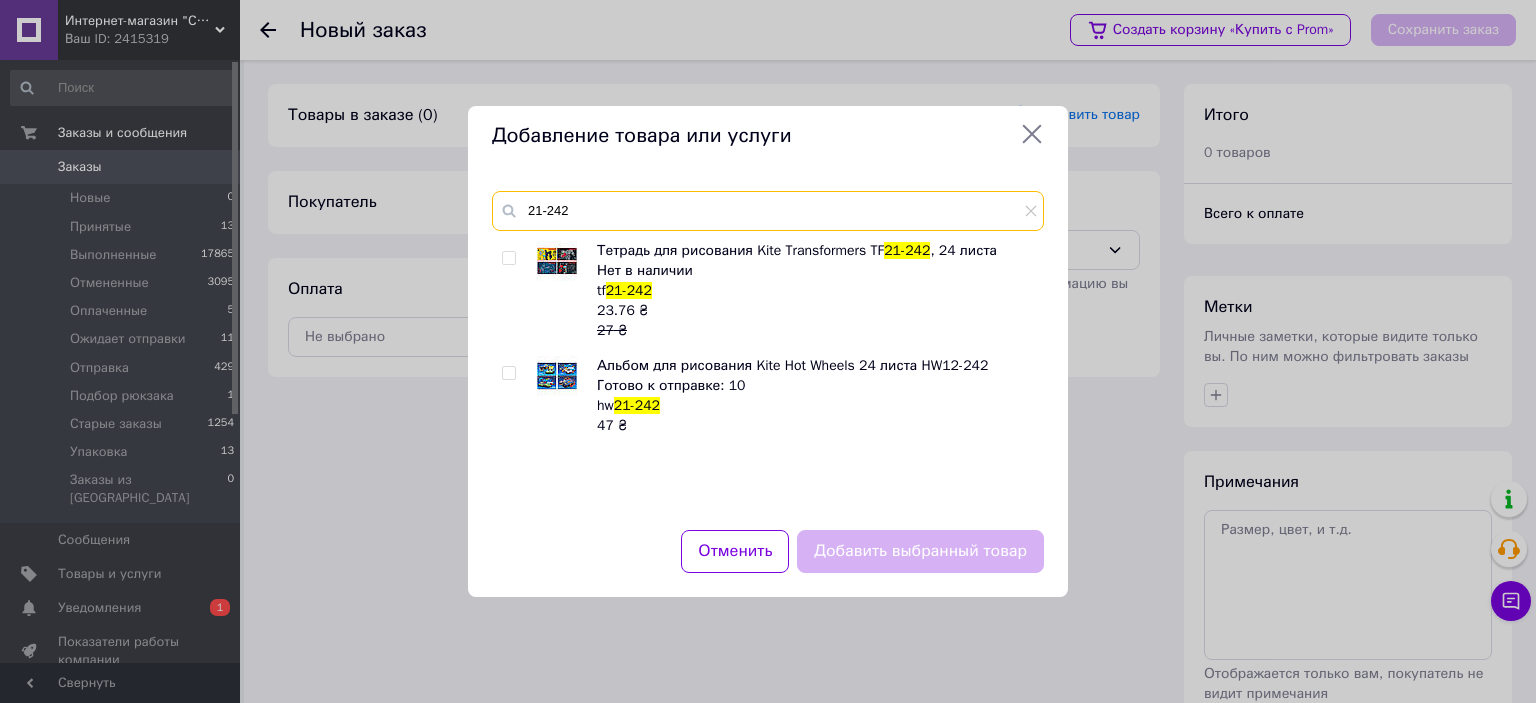 type on "21-242" 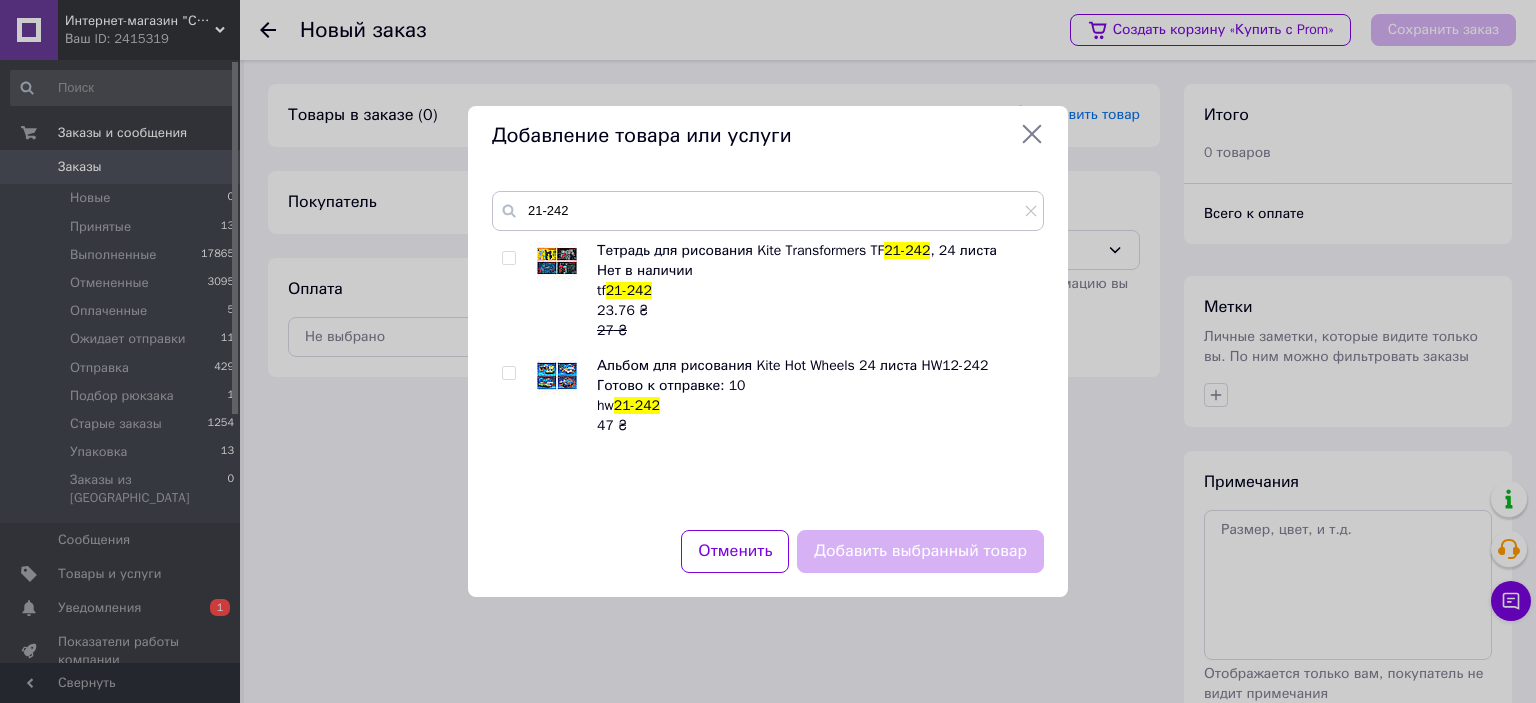 click at bounding box center (509, 373) 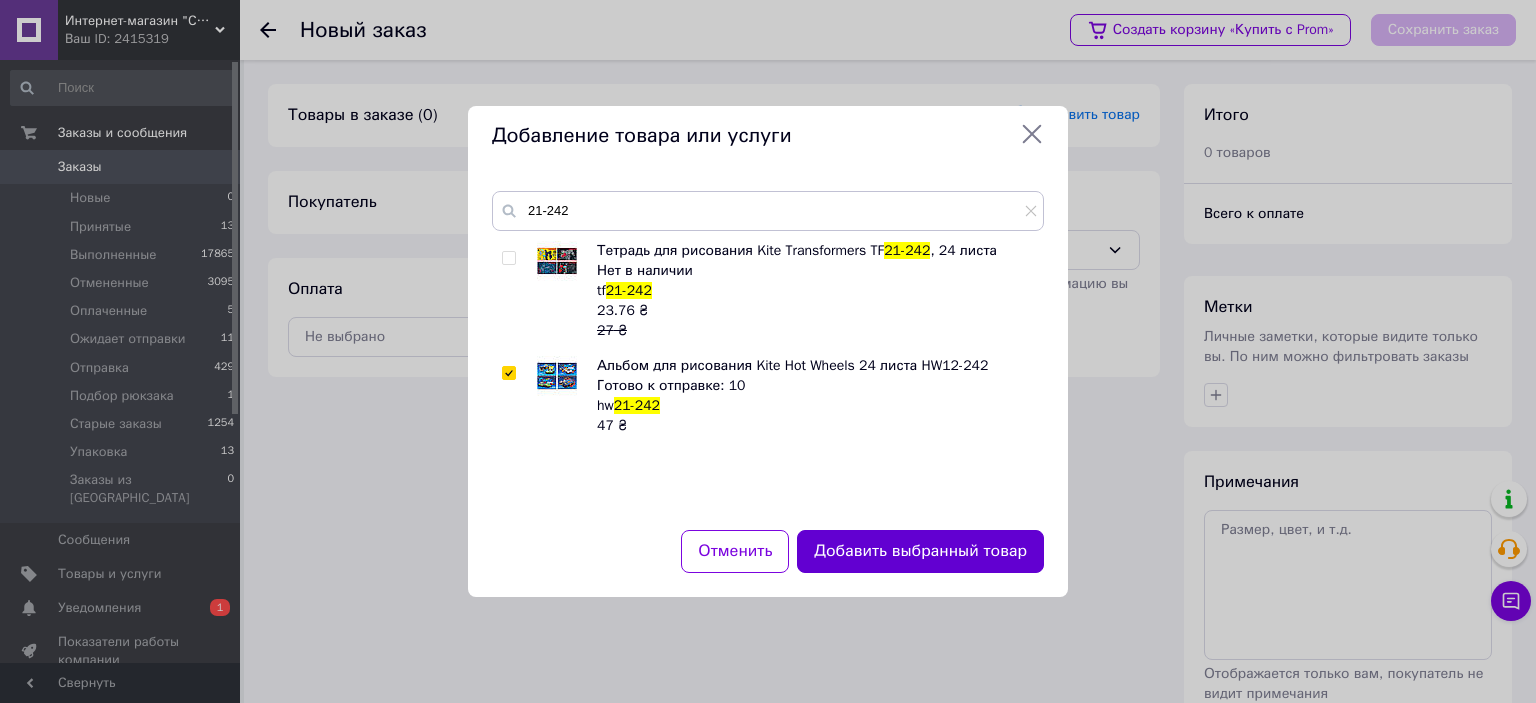 drag, startPoint x: 876, startPoint y: 547, endPoint x: 1028, endPoint y: 403, distance: 209.38004 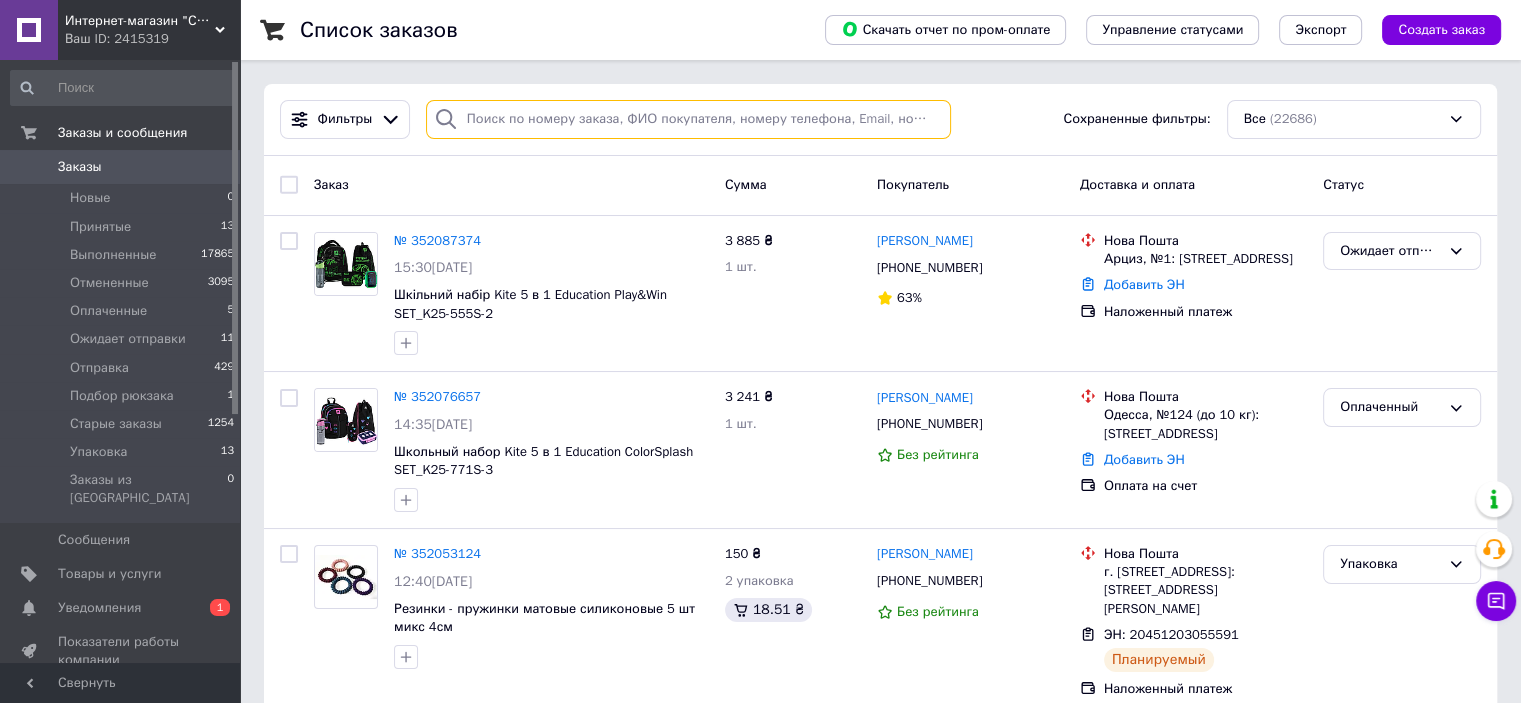 click at bounding box center (688, 119) 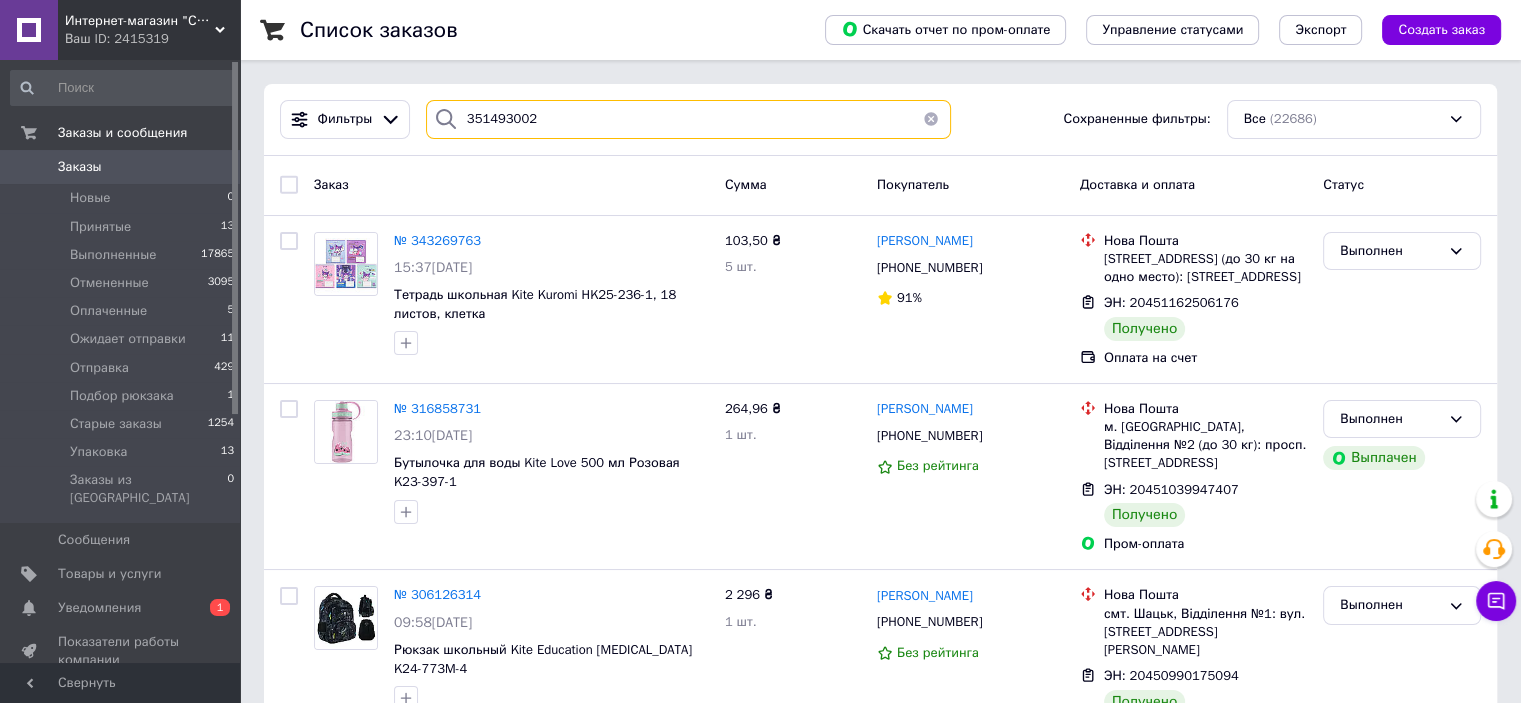 type on "351493002" 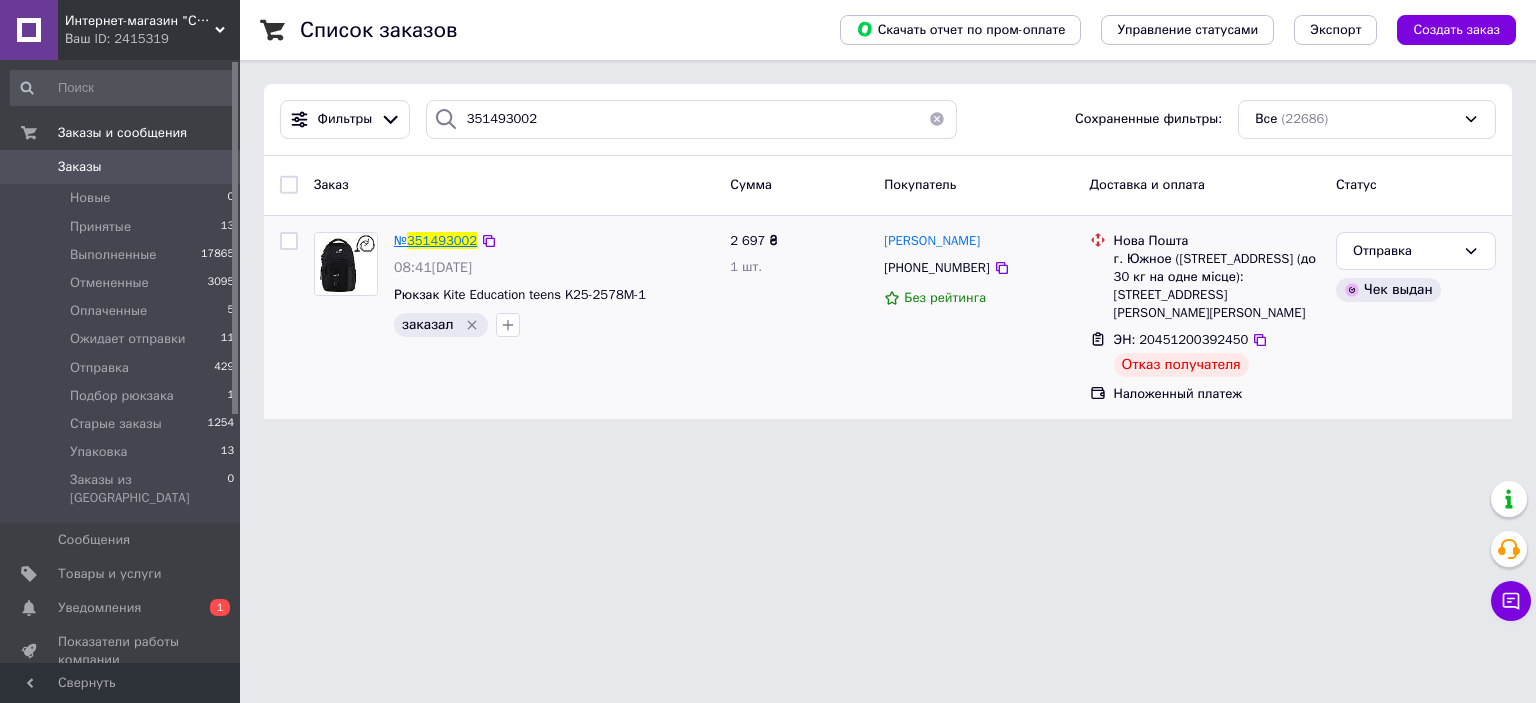 click on "№" at bounding box center [400, 240] 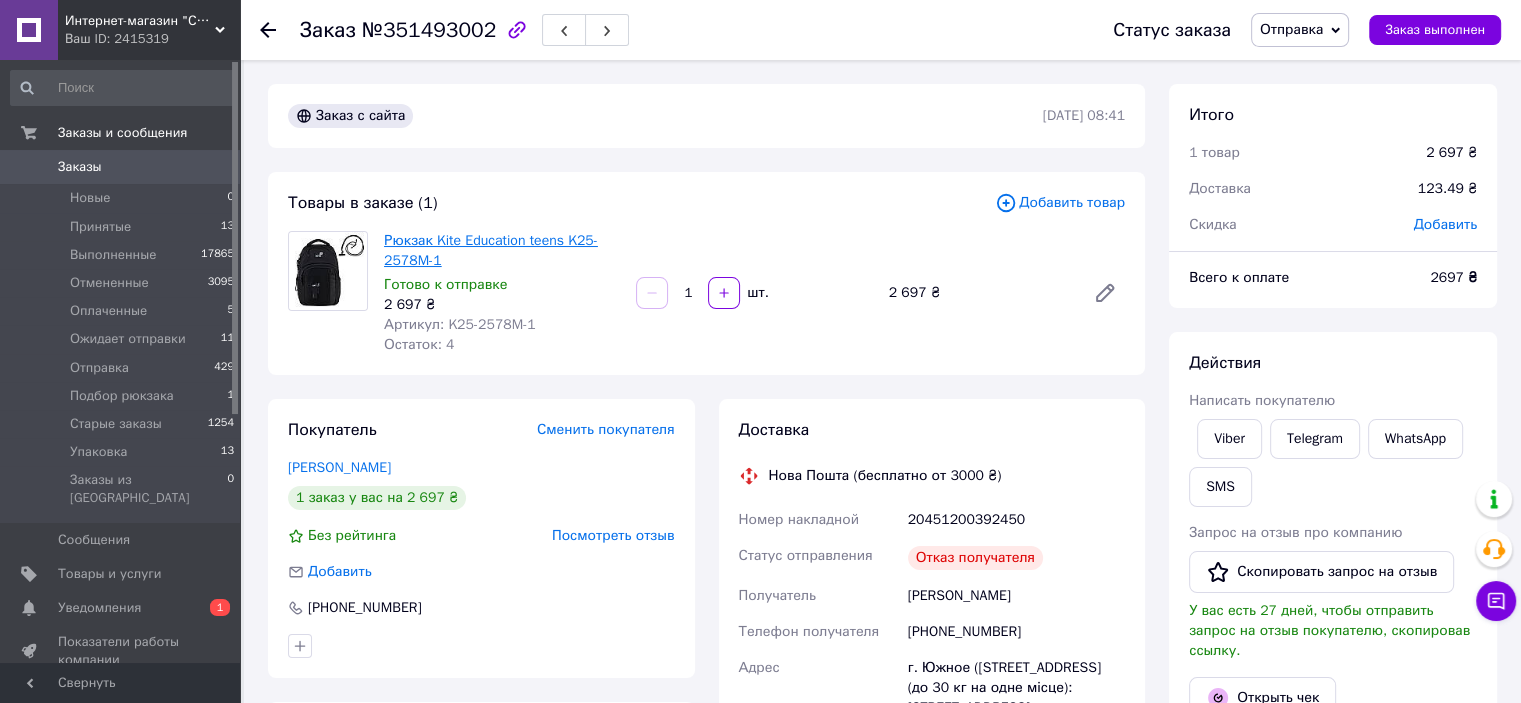click on "Рюкзак Kite Education teens K25-2578M-1" at bounding box center [491, 250] 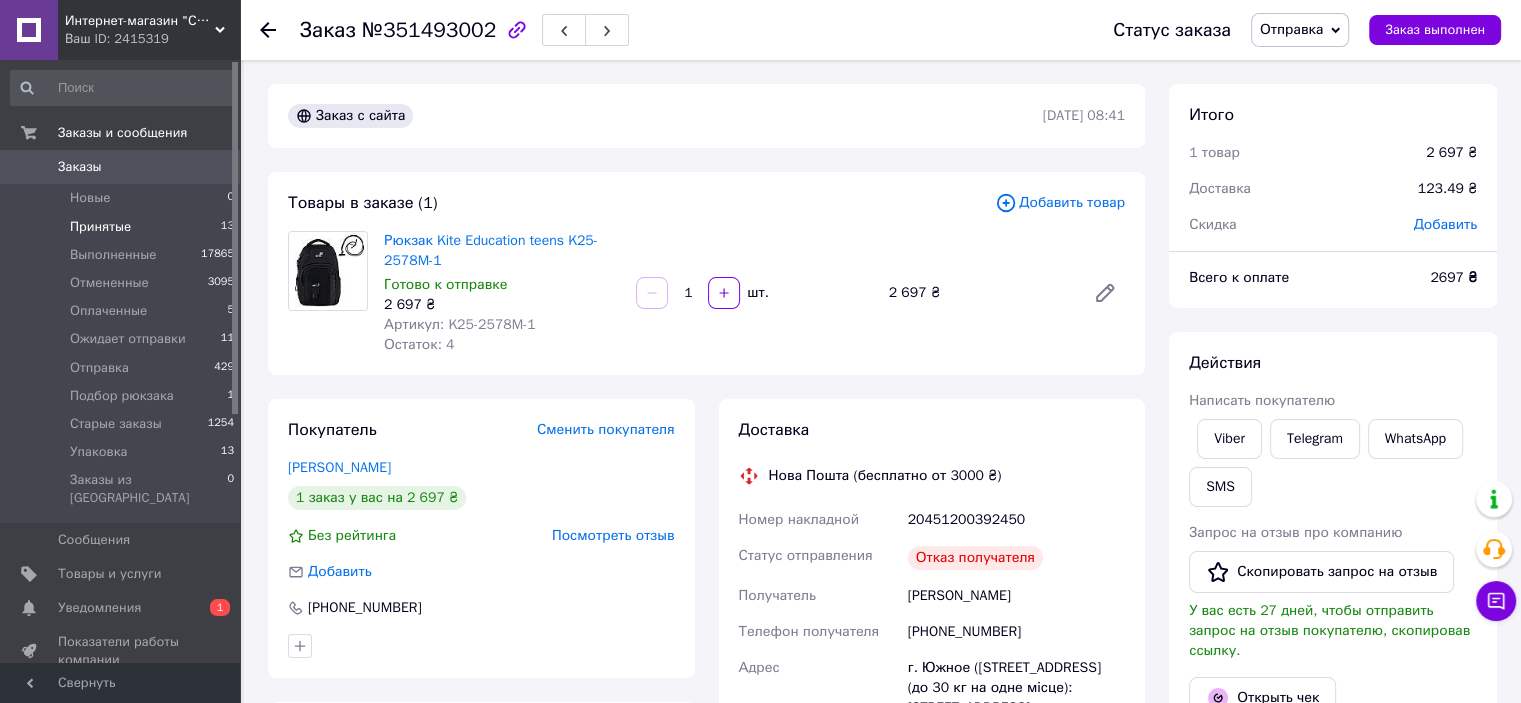 click on "Принятые" at bounding box center (100, 227) 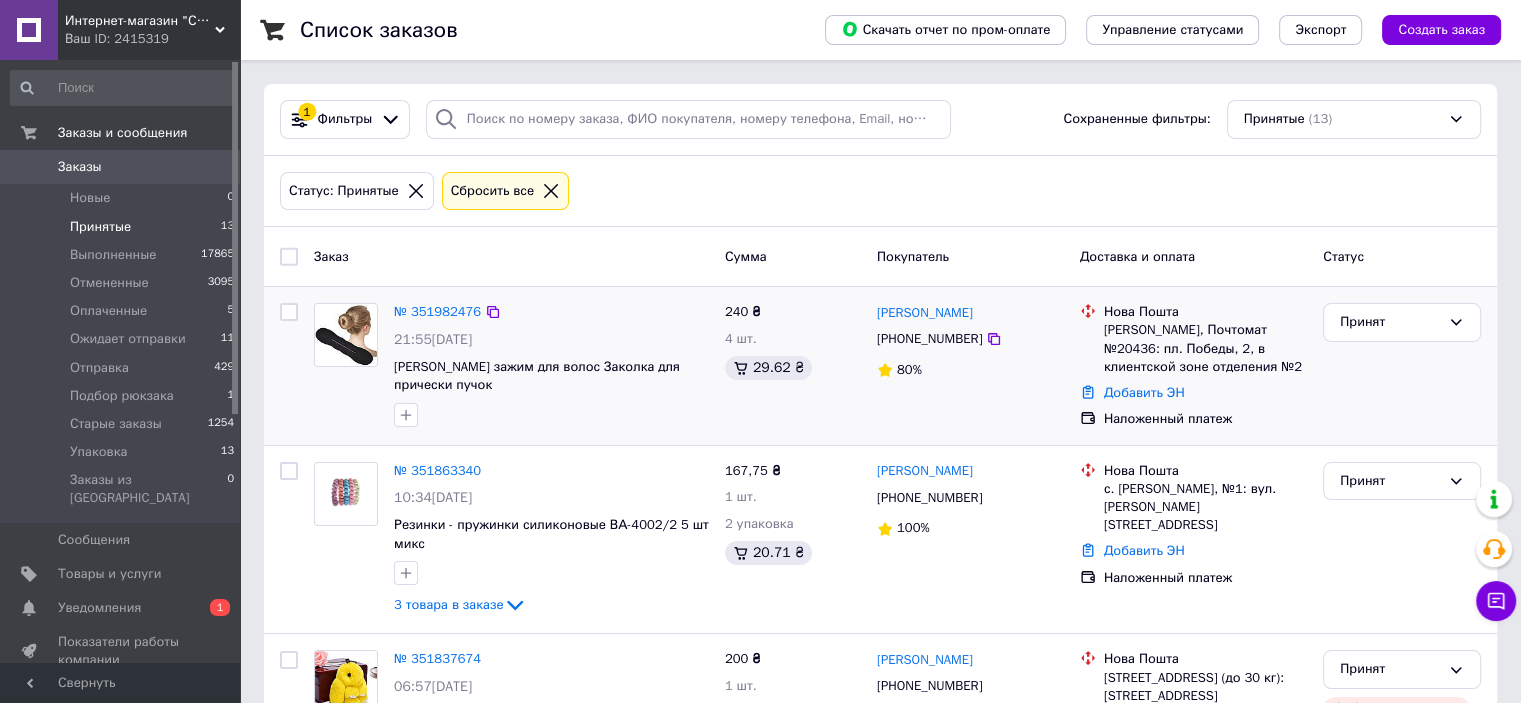 click on "№ 351982476 21:55[DATE] Твистер зажим для волос Заколка для прически пучок" at bounding box center [551, 365] 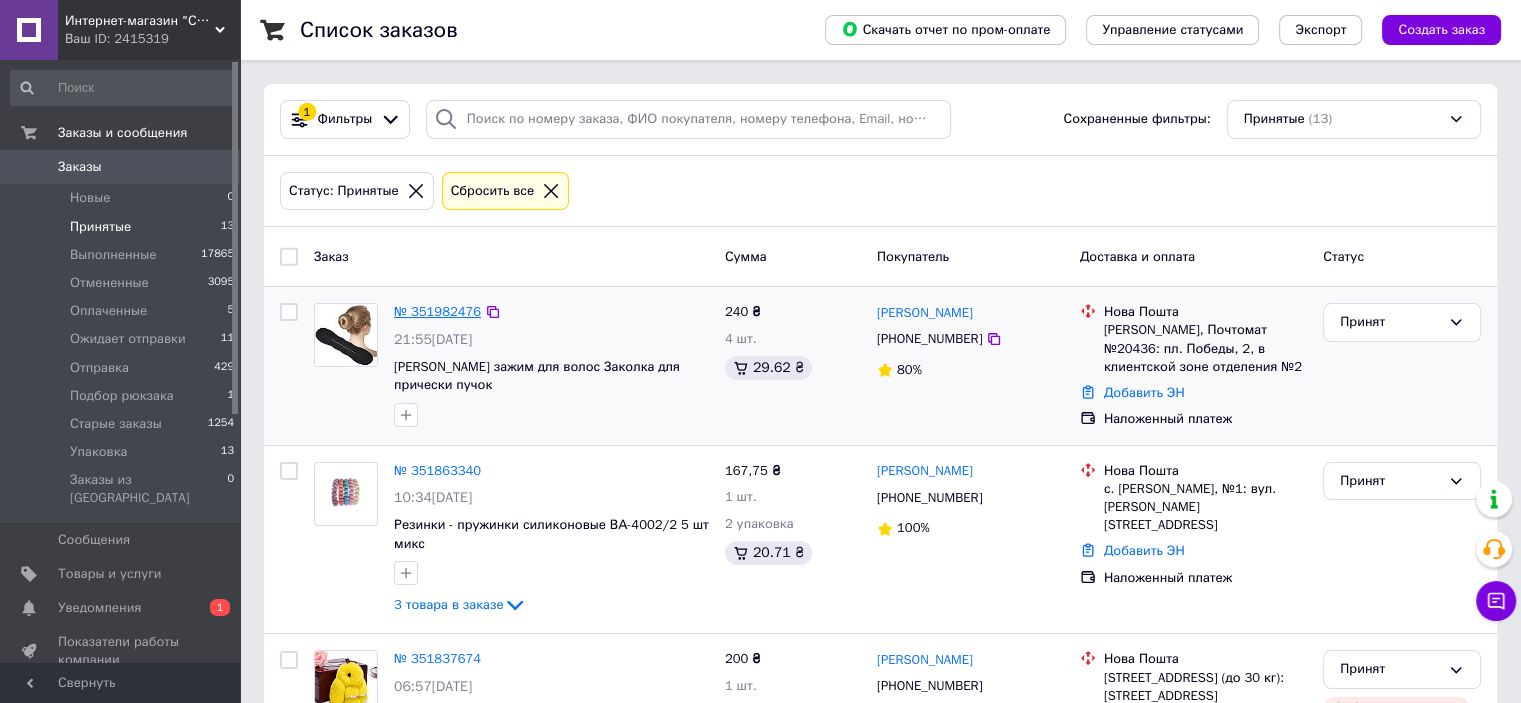 click on "№ 351982476" at bounding box center (437, 311) 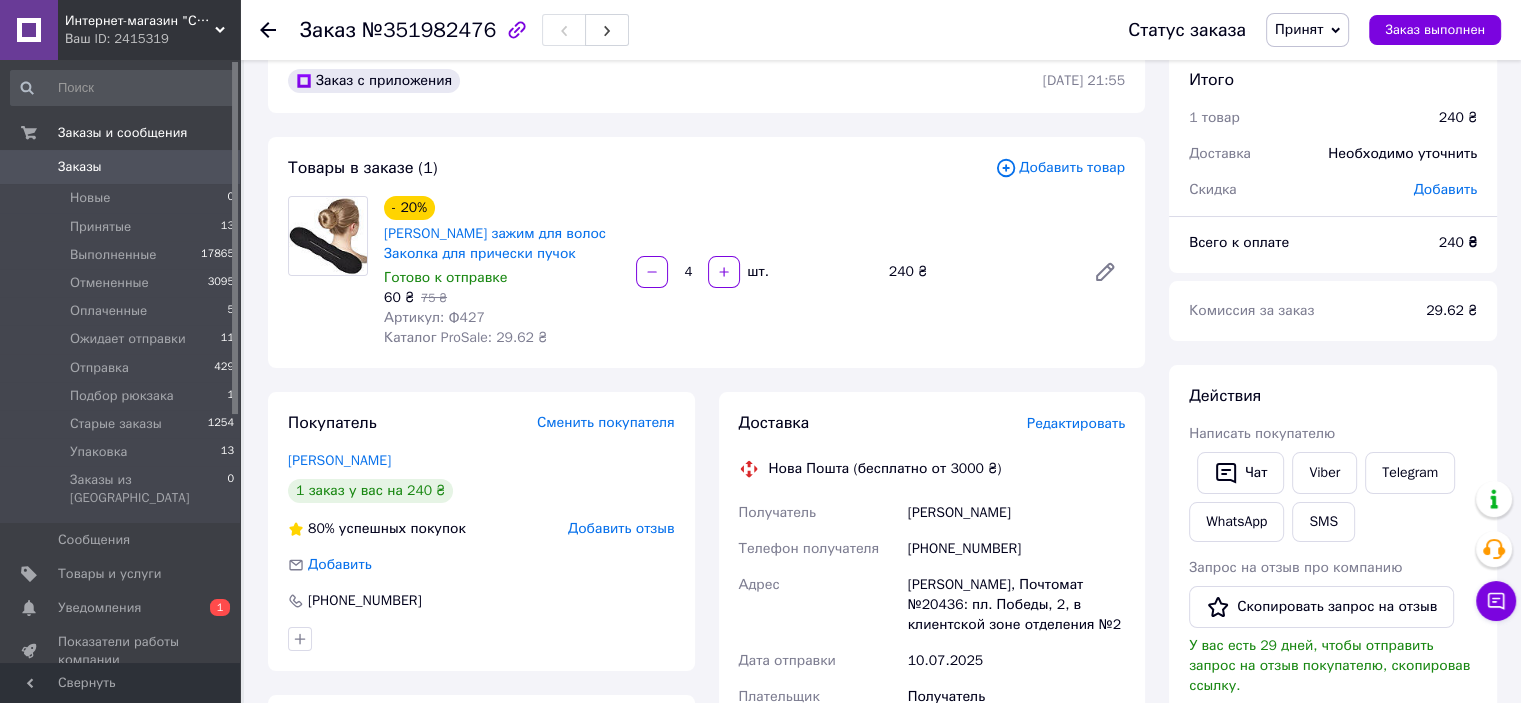 scroll, scrollTop: 0, scrollLeft: 0, axis: both 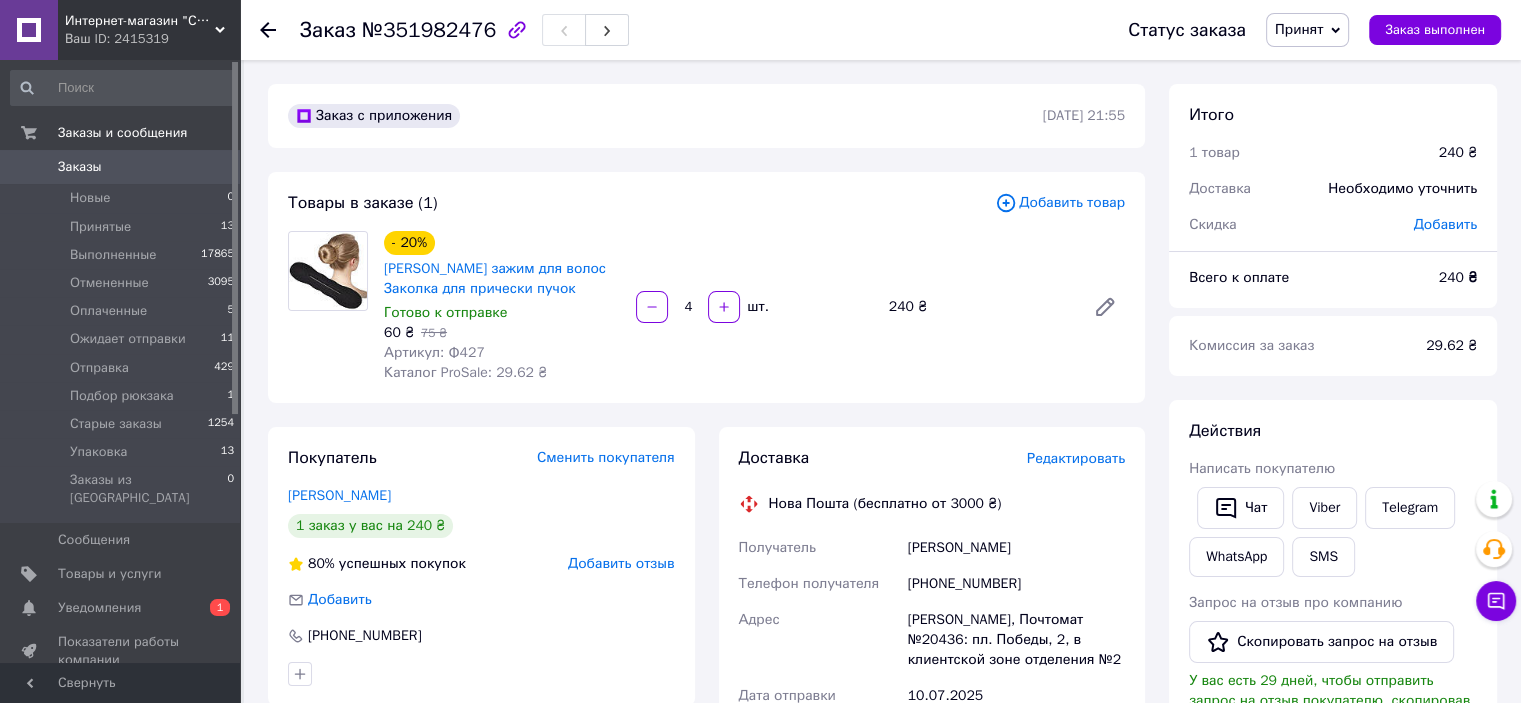 click on "Товары в заказе (1) Добавить товар - 20% Твистер зажим для волос Заколка для прически пучок Готово к отправке 60 ₴   75 ₴ Артикул: Ф427 Каталог ProSale: 29.62 ₴  4   шт. 240 ₴" at bounding box center [706, 287] 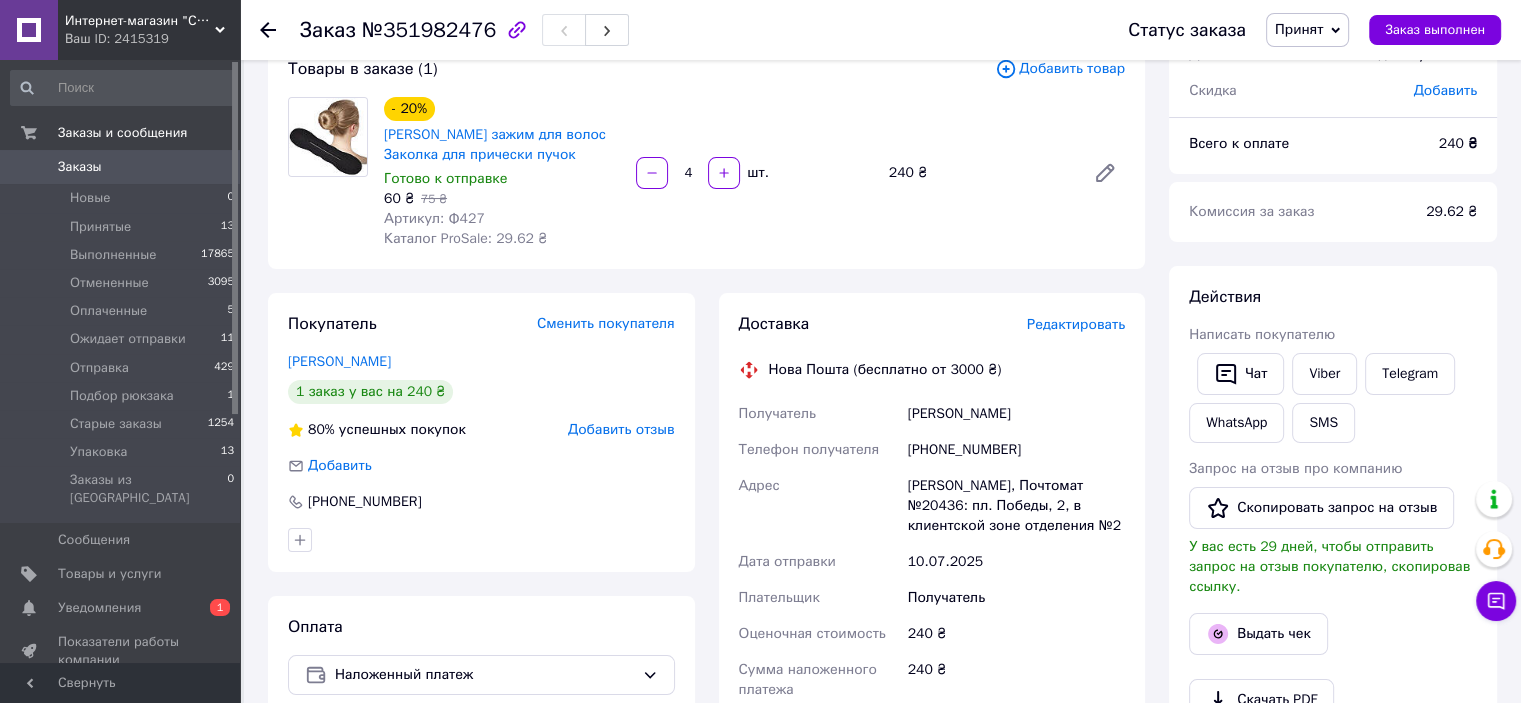 scroll, scrollTop: 300, scrollLeft: 0, axis: vertical 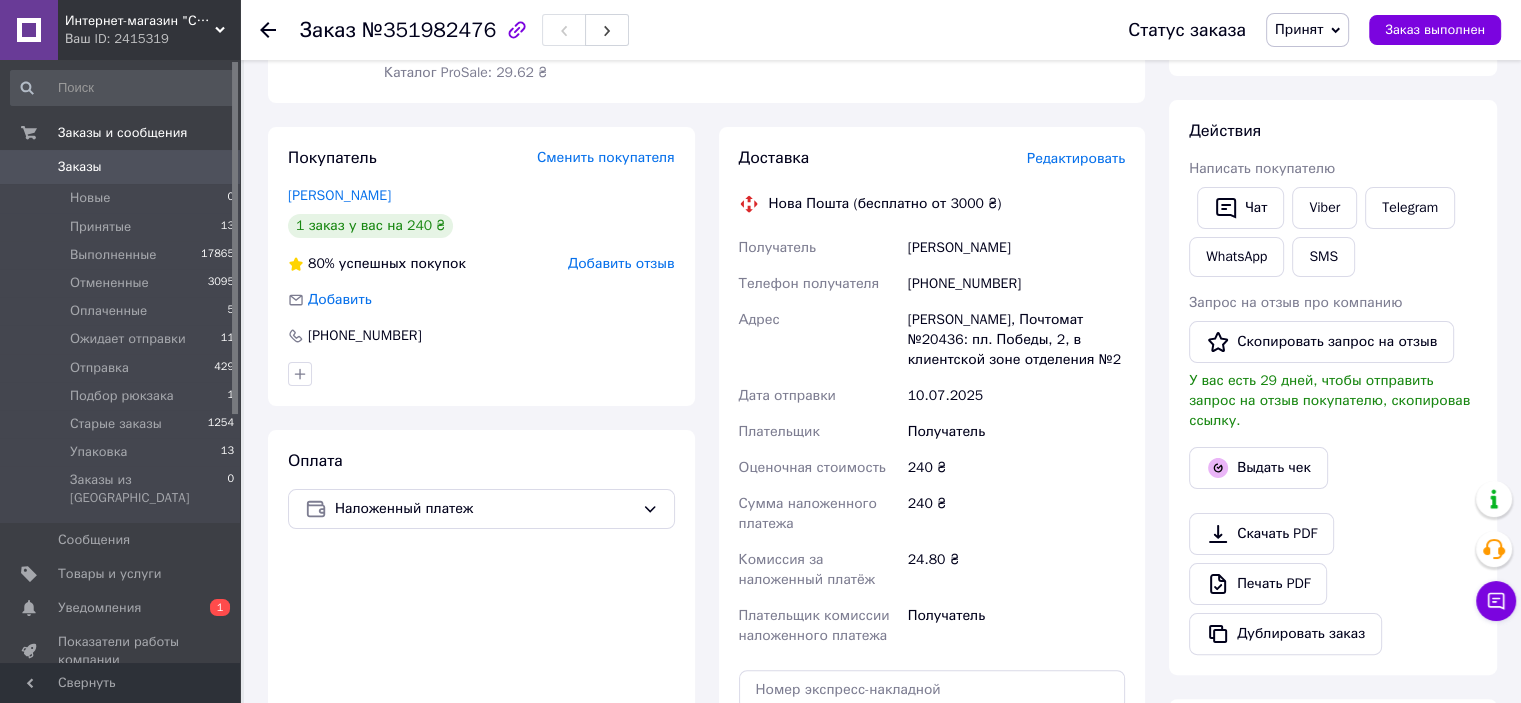 drag, startPoint x: 1308, startPoint y: 36, endPoint x: 1336, endPoint y: 83, distance: 54.708317 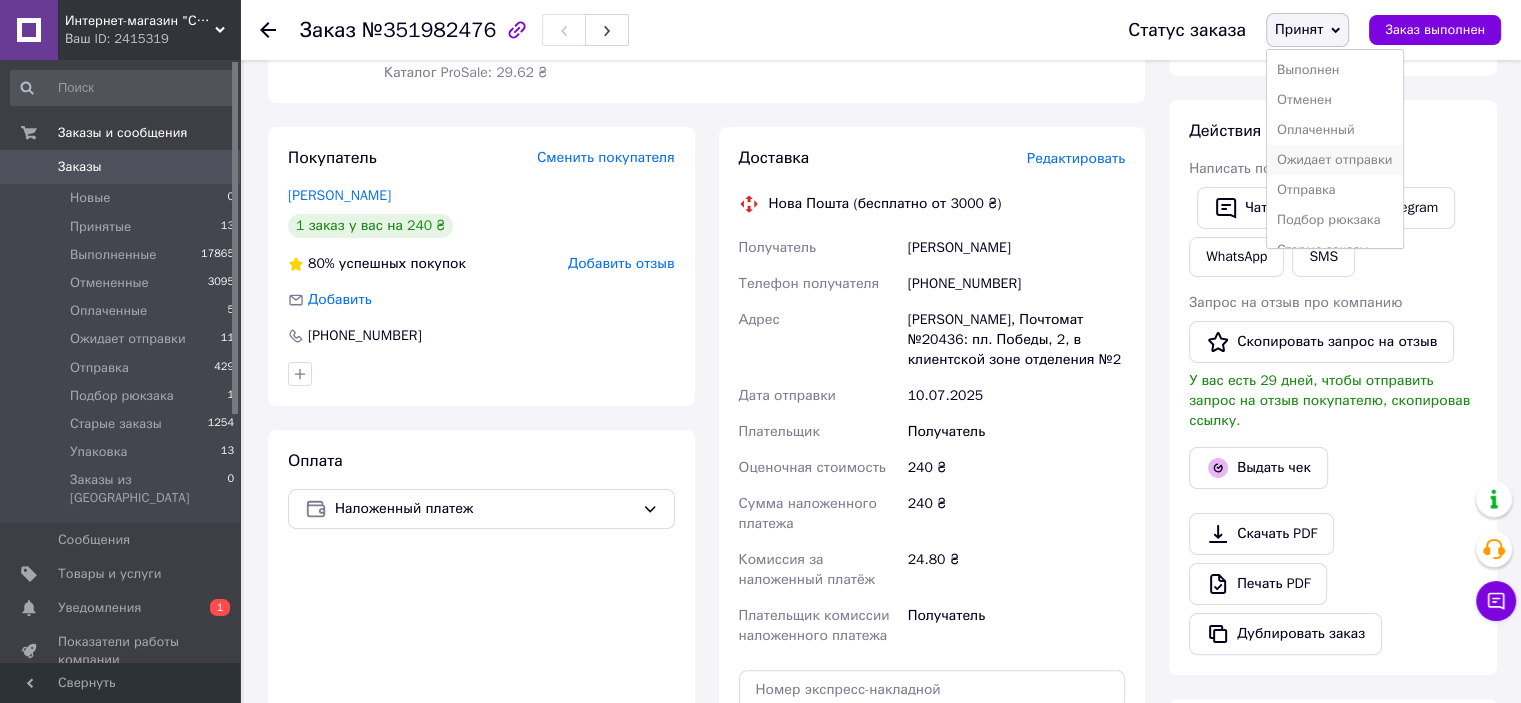 click on "Ожидает отправки" at bounding box center [1335, 160] 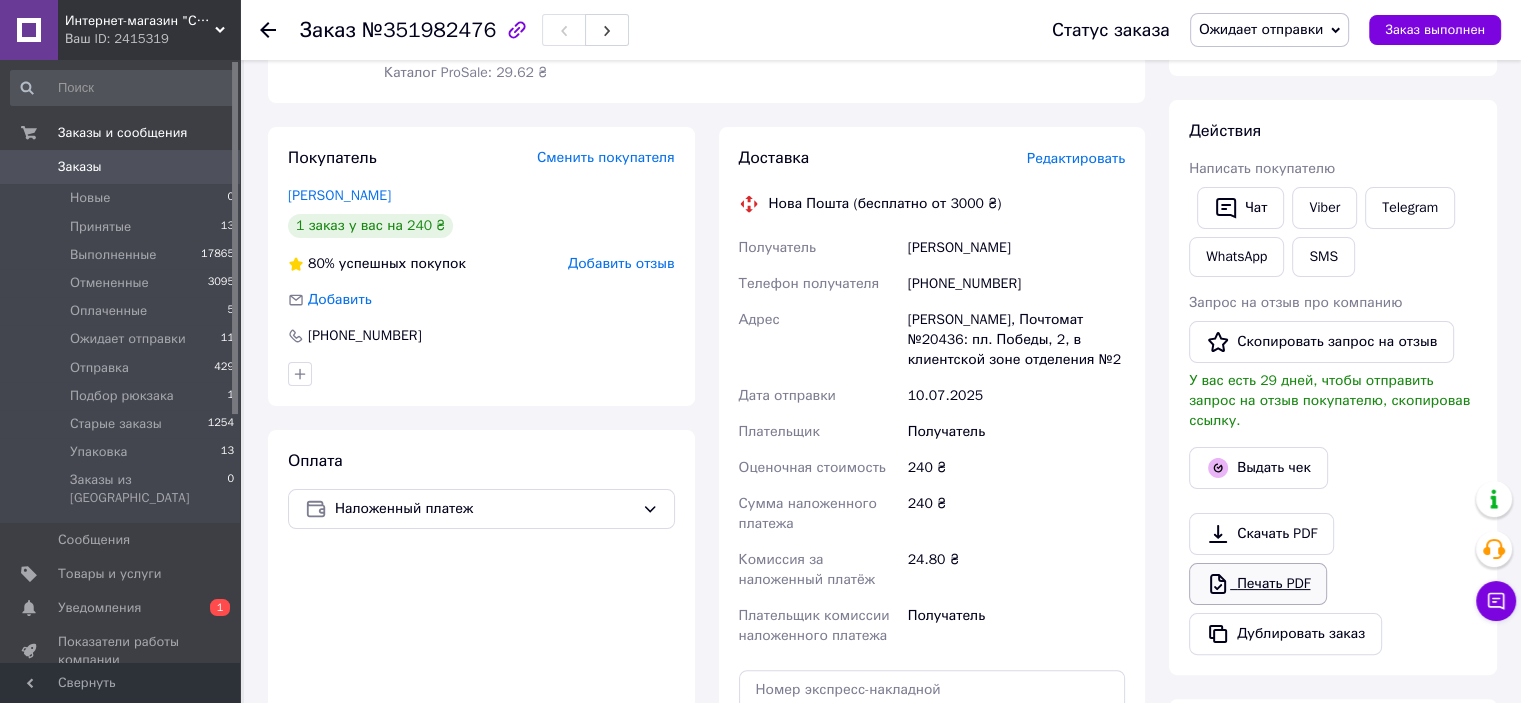 click on "Печать PDF" at bounding box center [1258, 584] 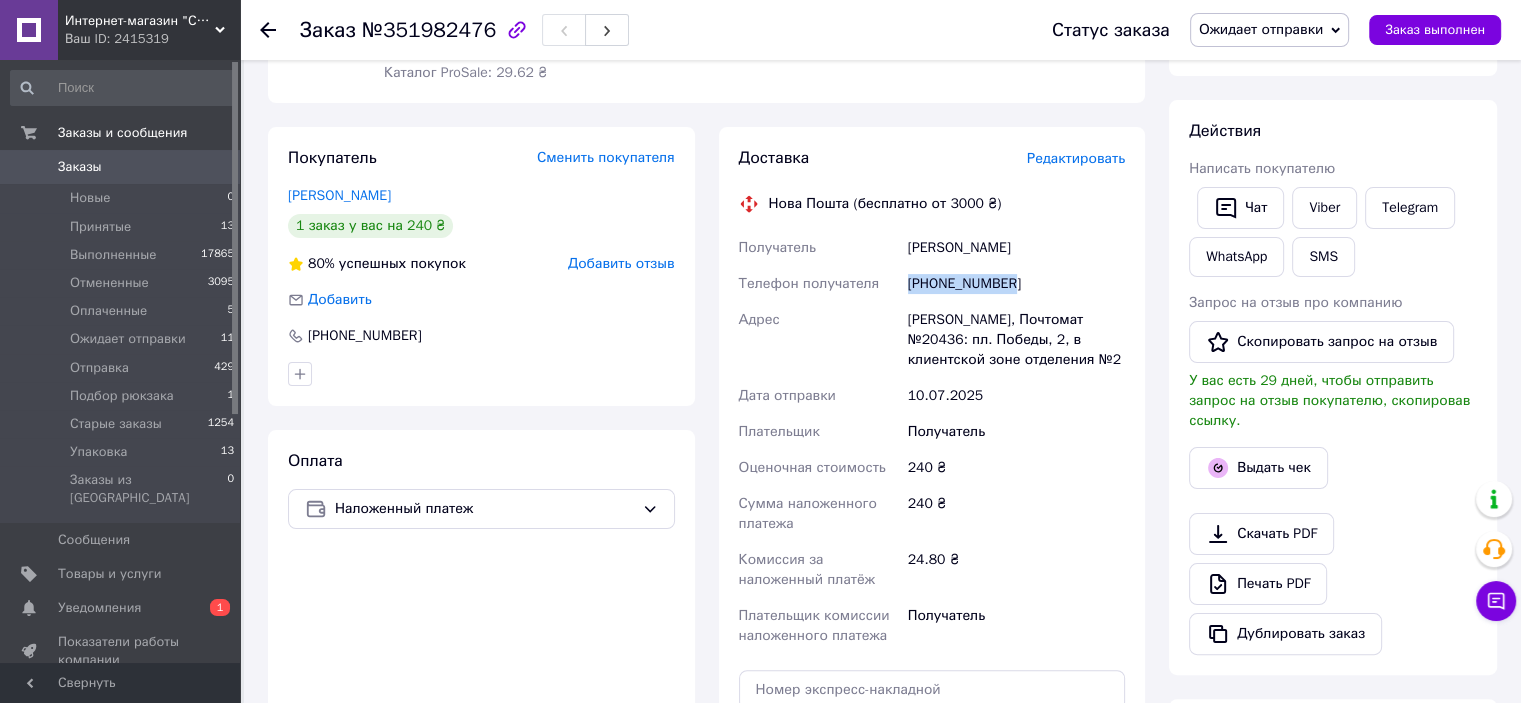 copy on "[PHONE_NUMBER]" 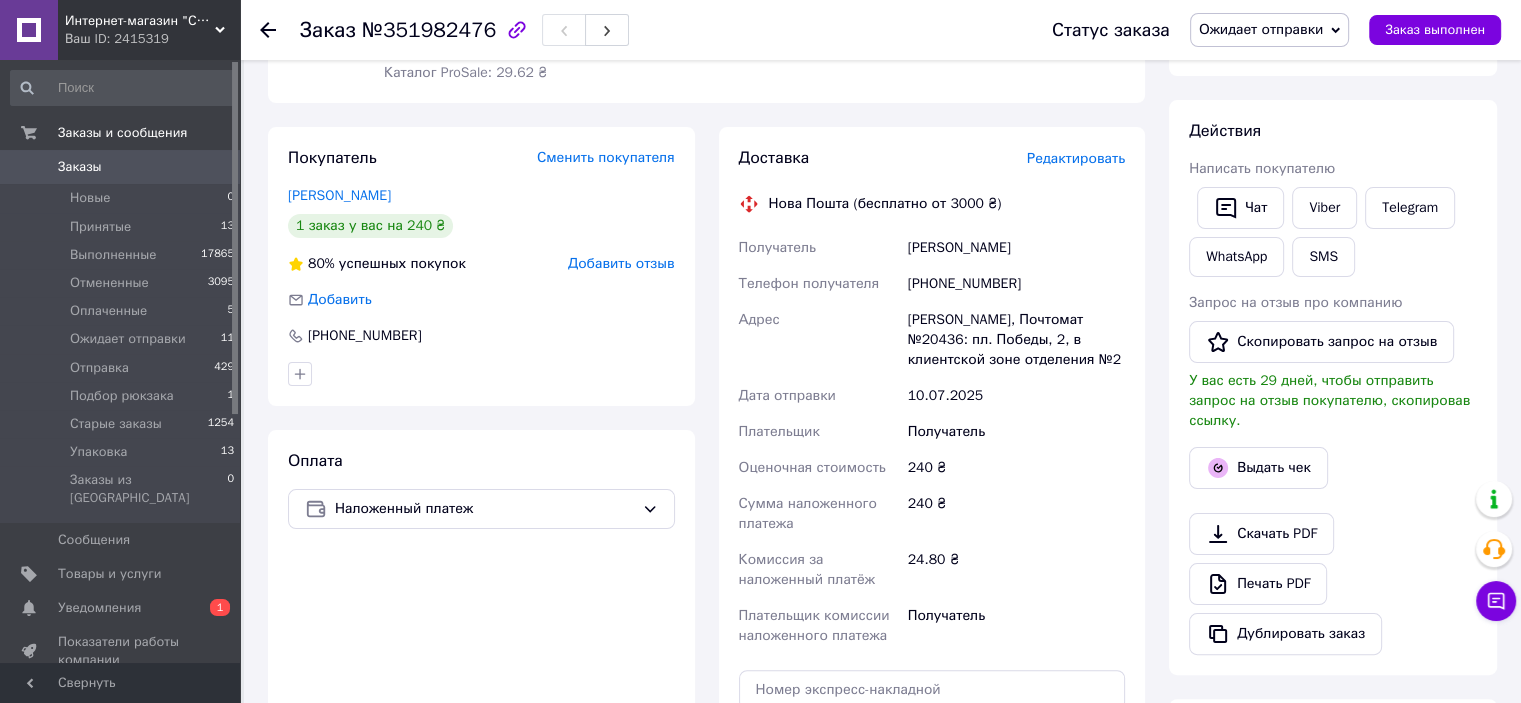 click on "[PERSON_NAME], Почтомат №20436: пл. Победы, 2, в клиентской зоне отделения №2" at bounding box center (1016, 340) 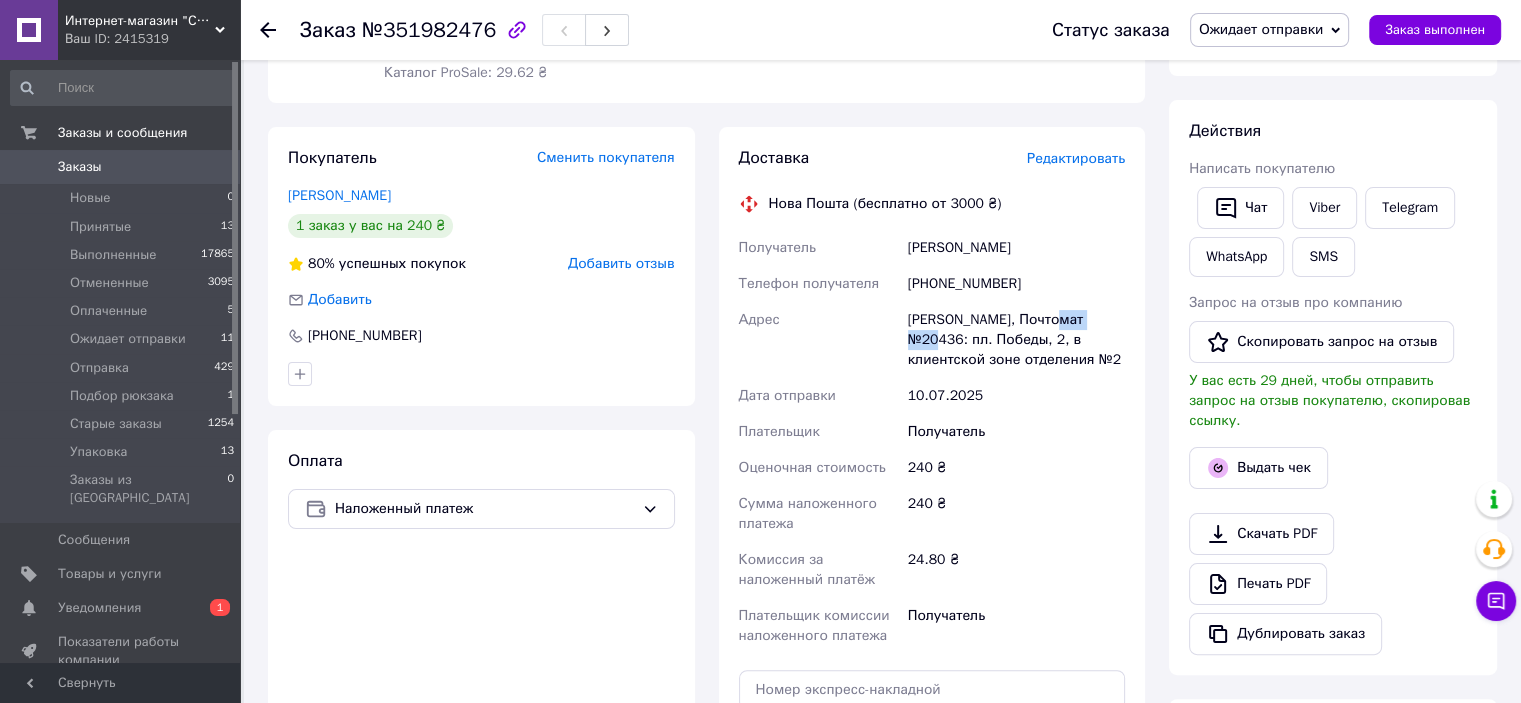 copy on "20436:" 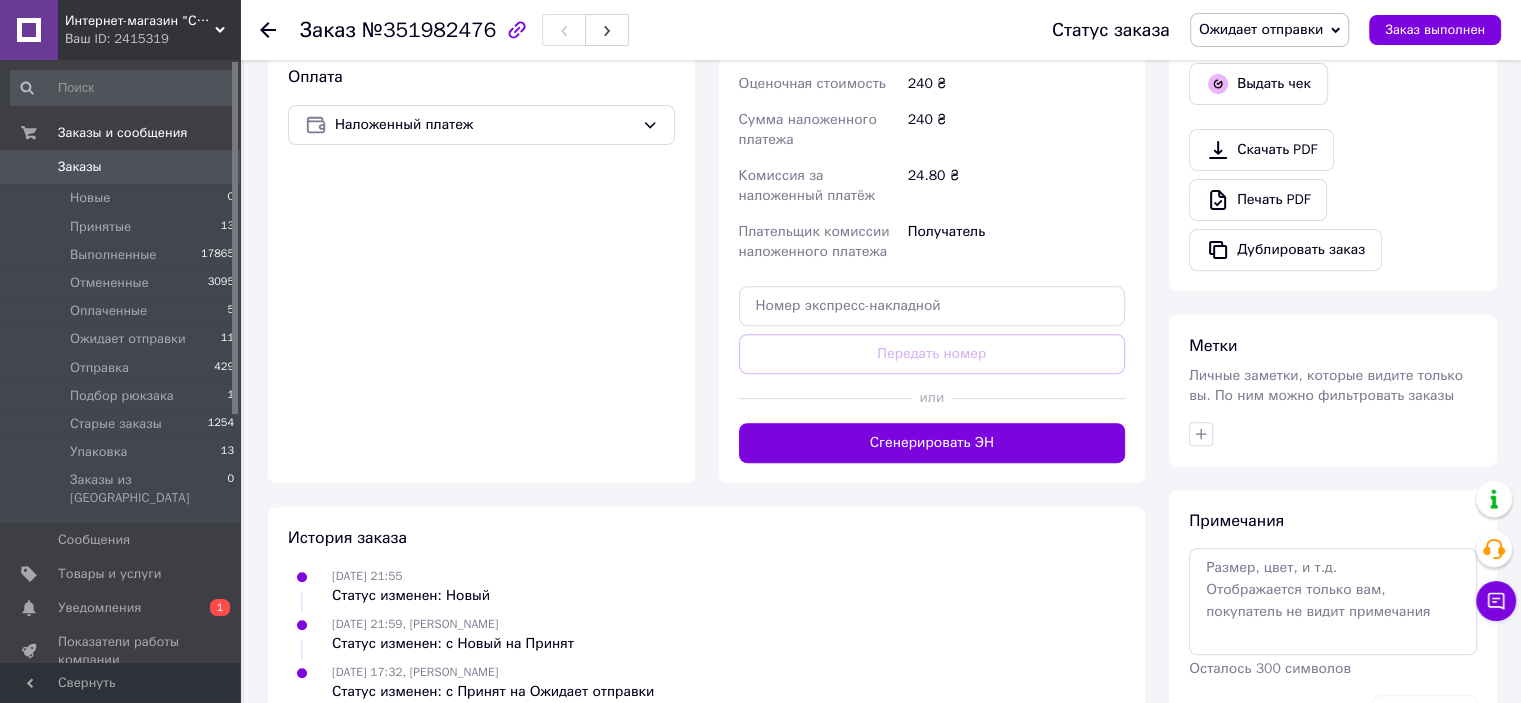 scroll, scrollTop: 700, scrollLeft: 0, axis: vertical 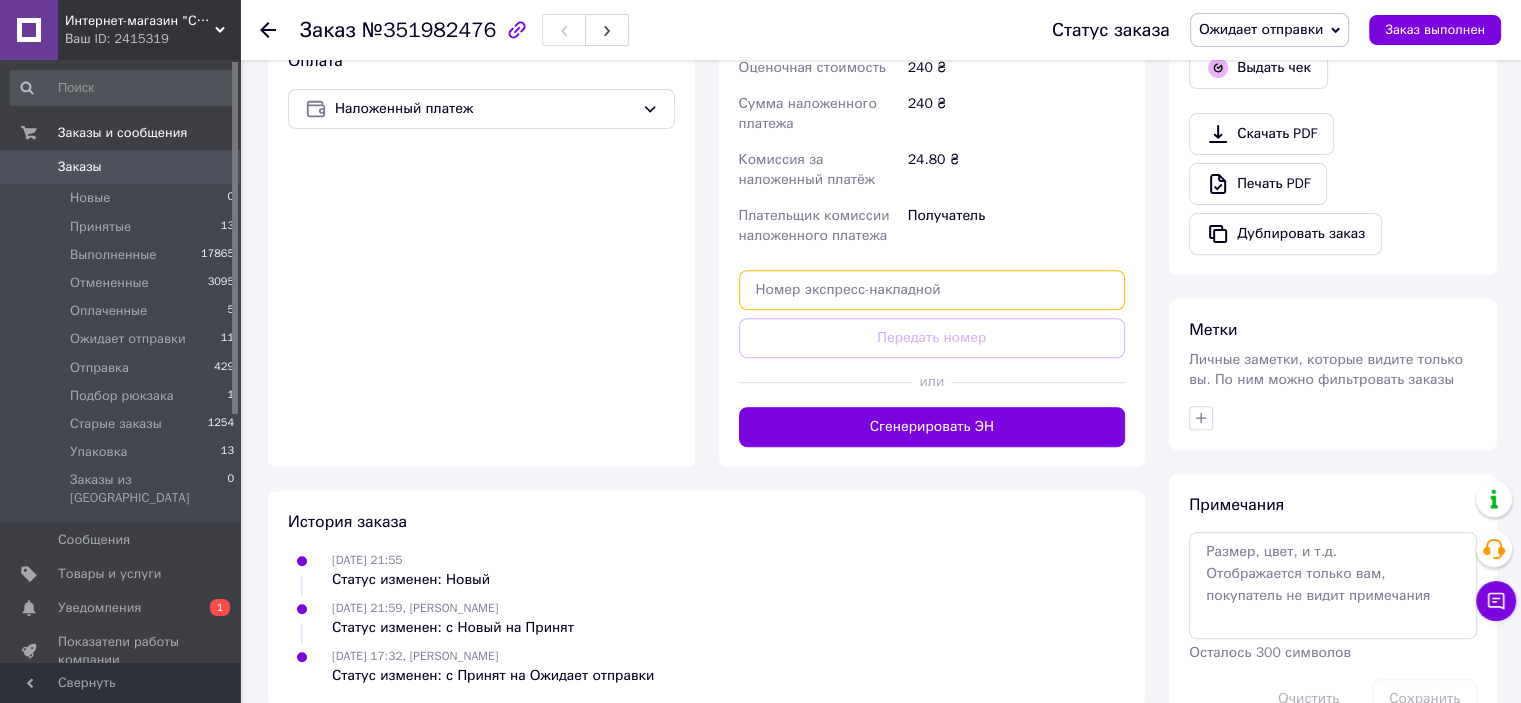 paste on "20451203346952" 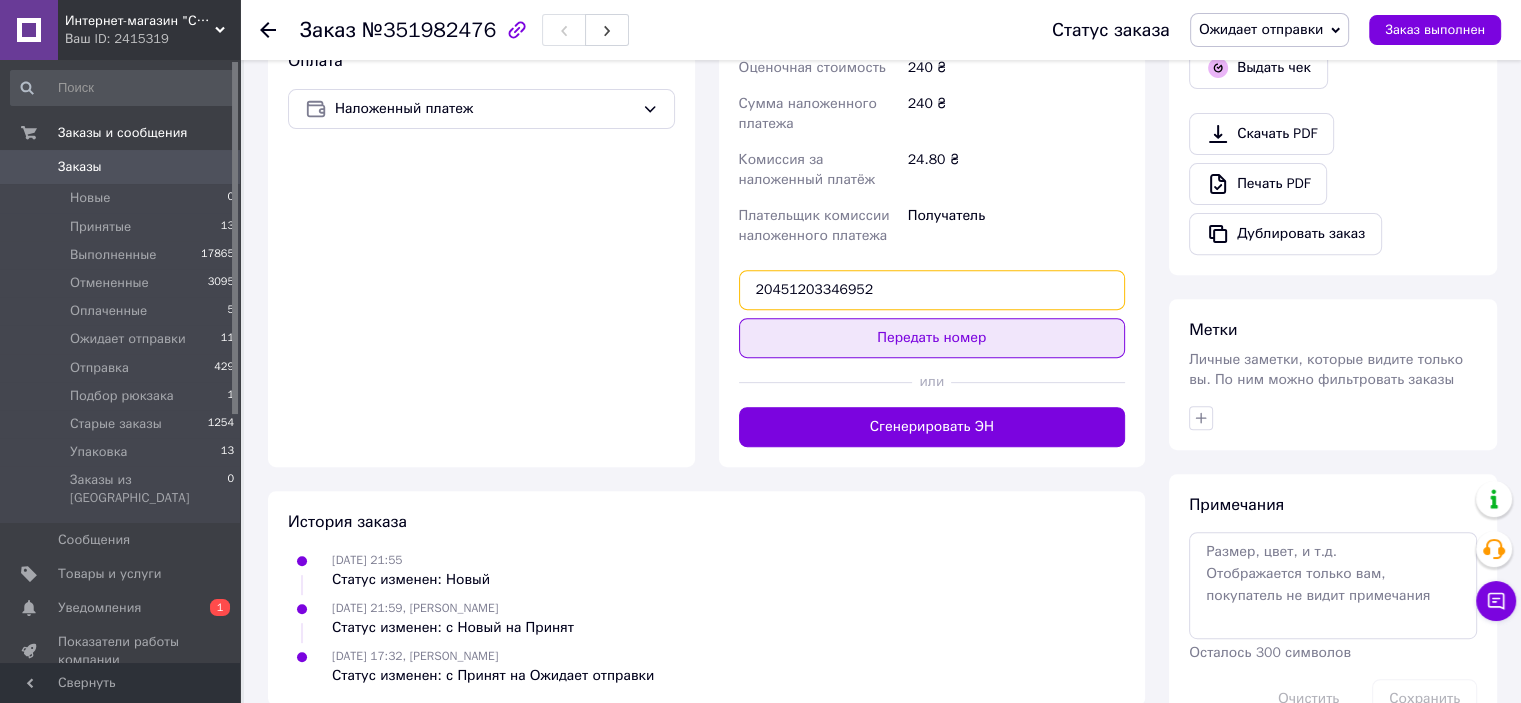 type on "20451203346952" 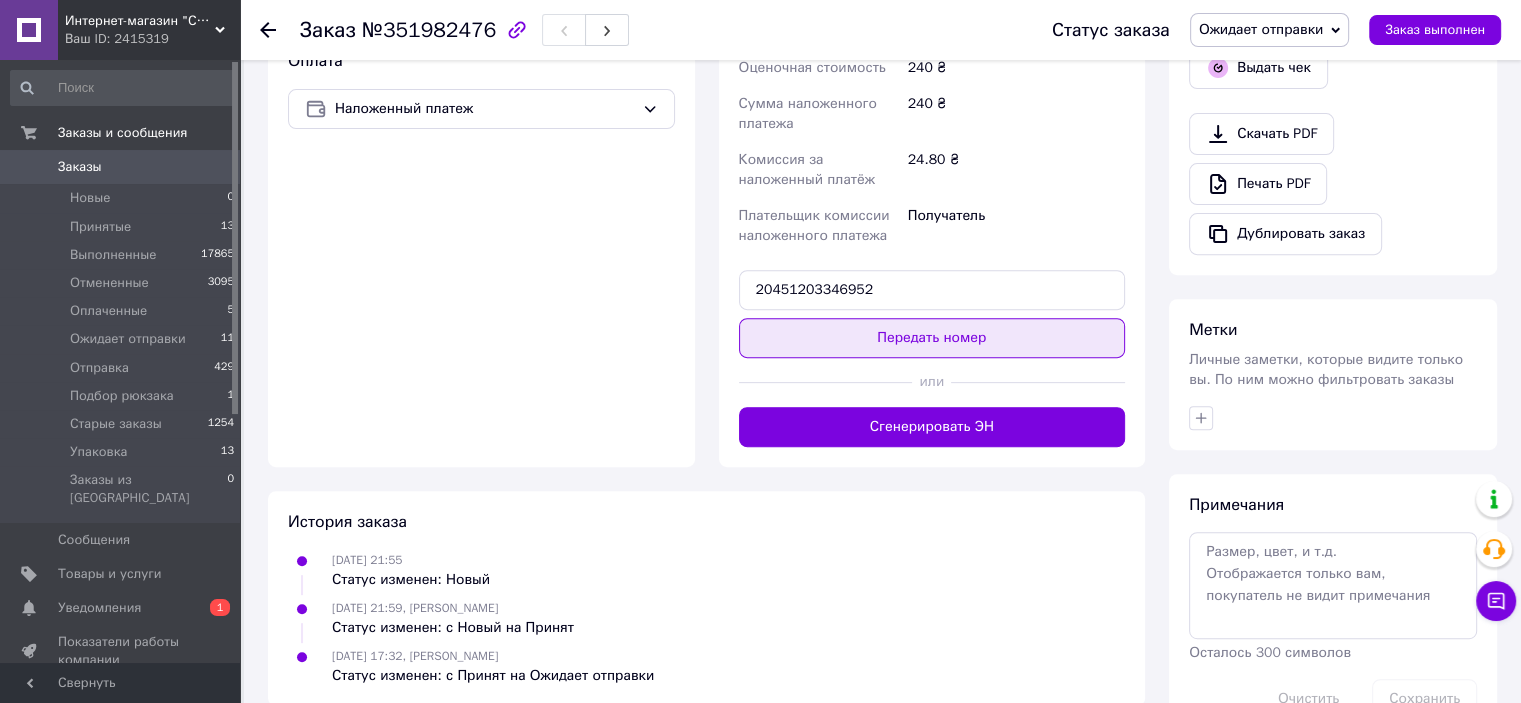 click on "Передать номер" at bounding box center [932, 338] 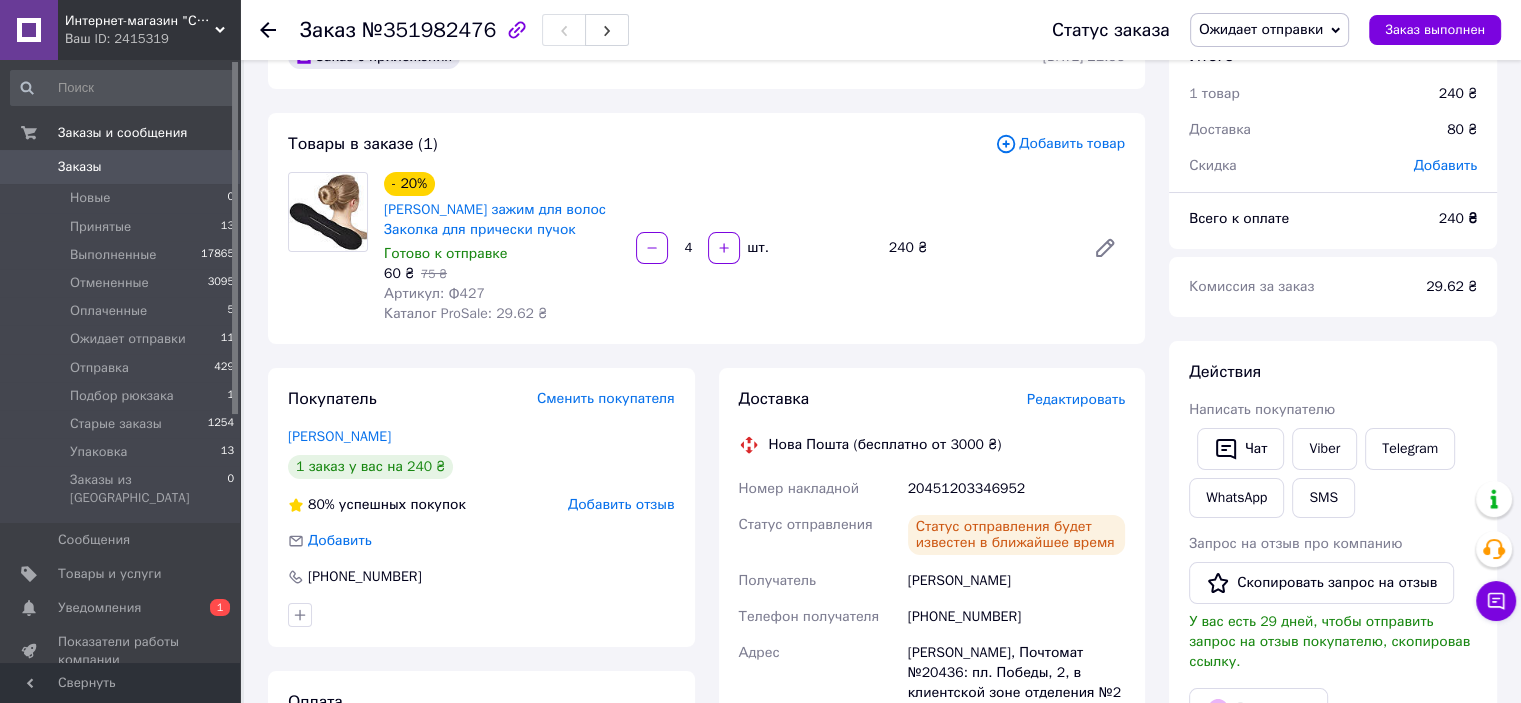 scroll, scrollTop: 0, scrollLeft: 0, axis: both 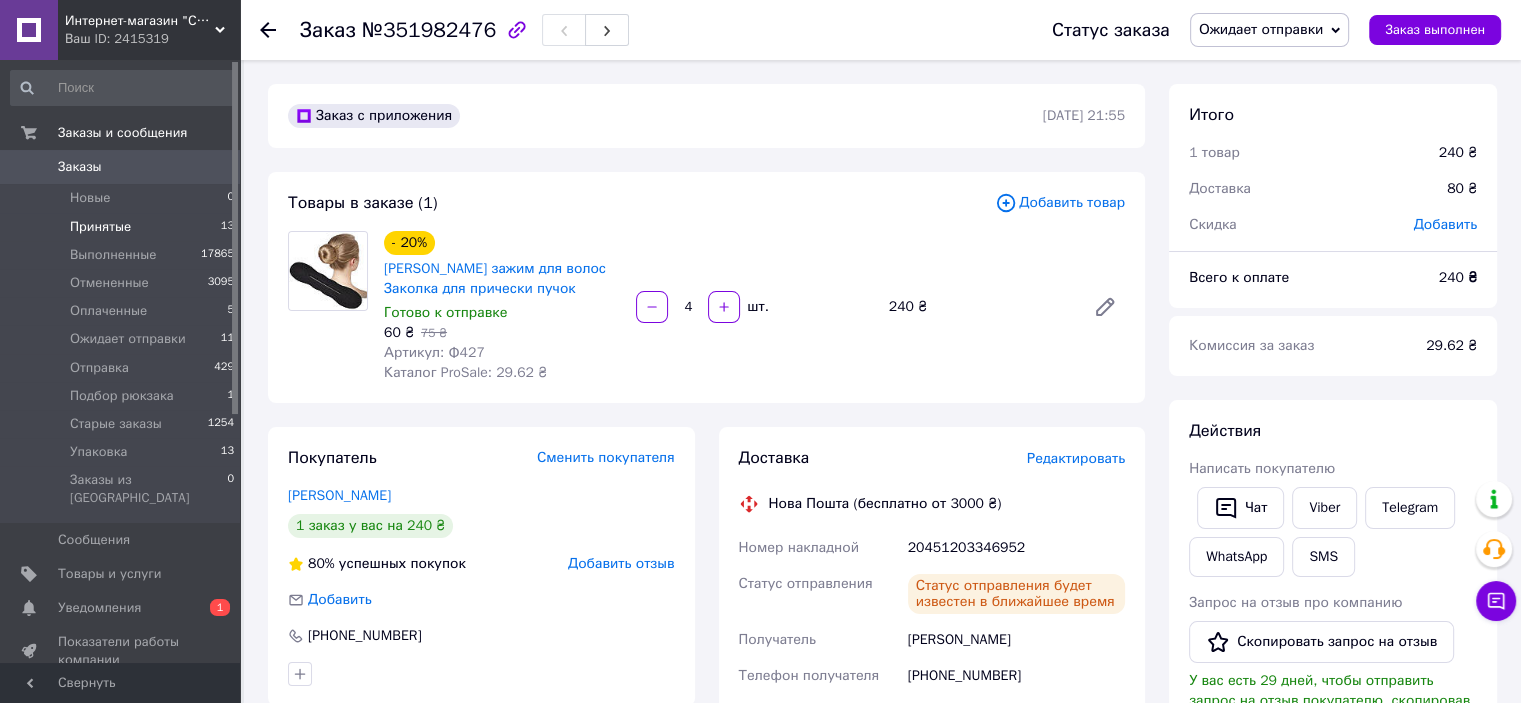 click on "Принятые" at bounding box center (100, 227) 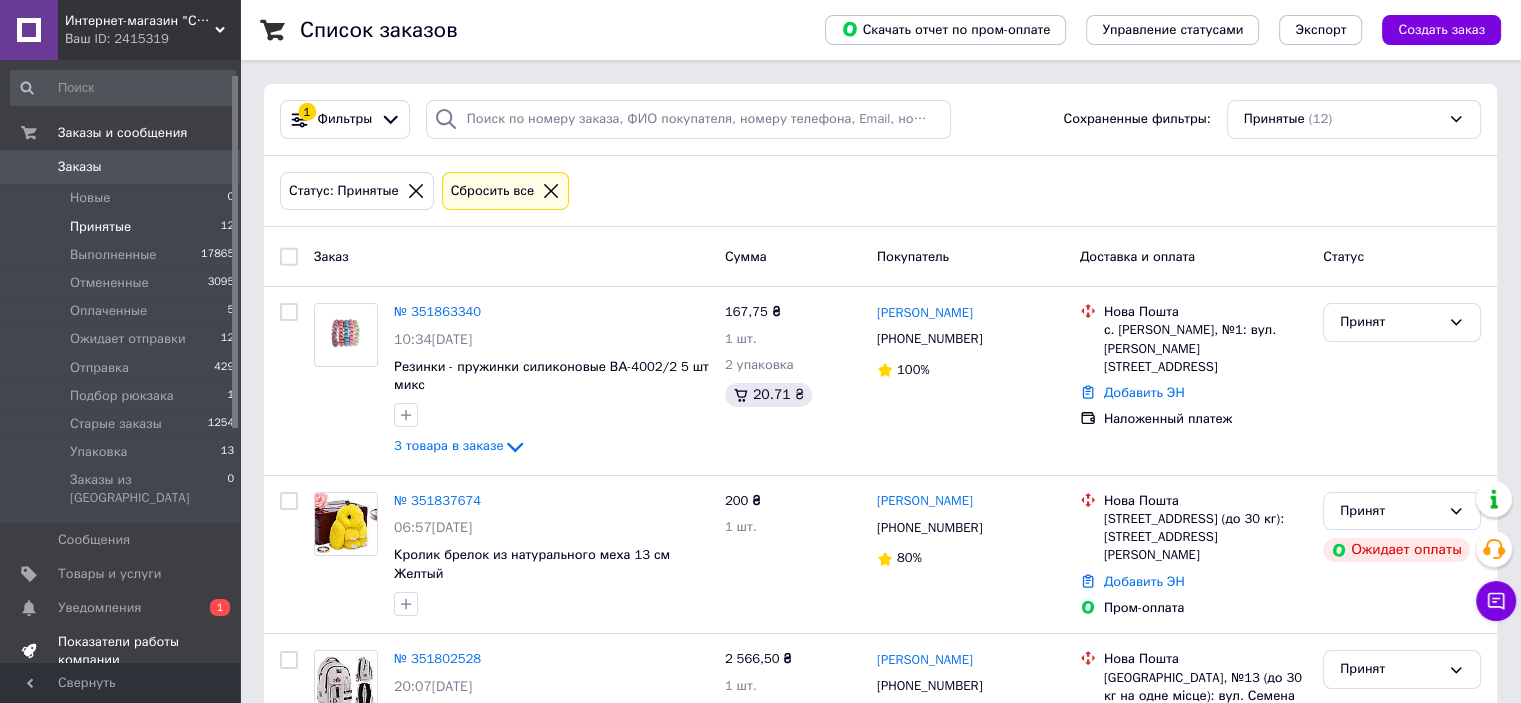 scroll, scrollTop: 200, scrollLeft: 0, axis: vertical 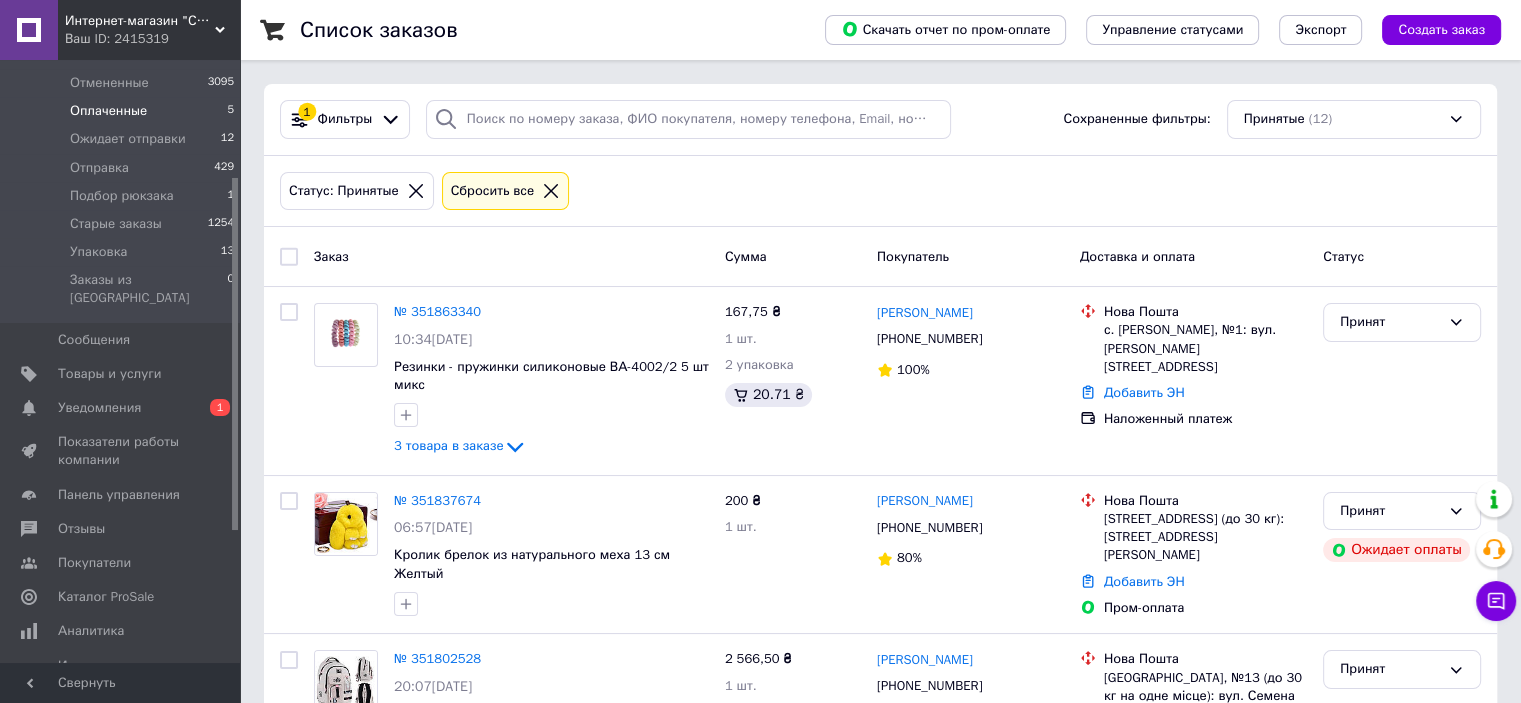 click on "Оплаченные" at bounding box center (108, 111) 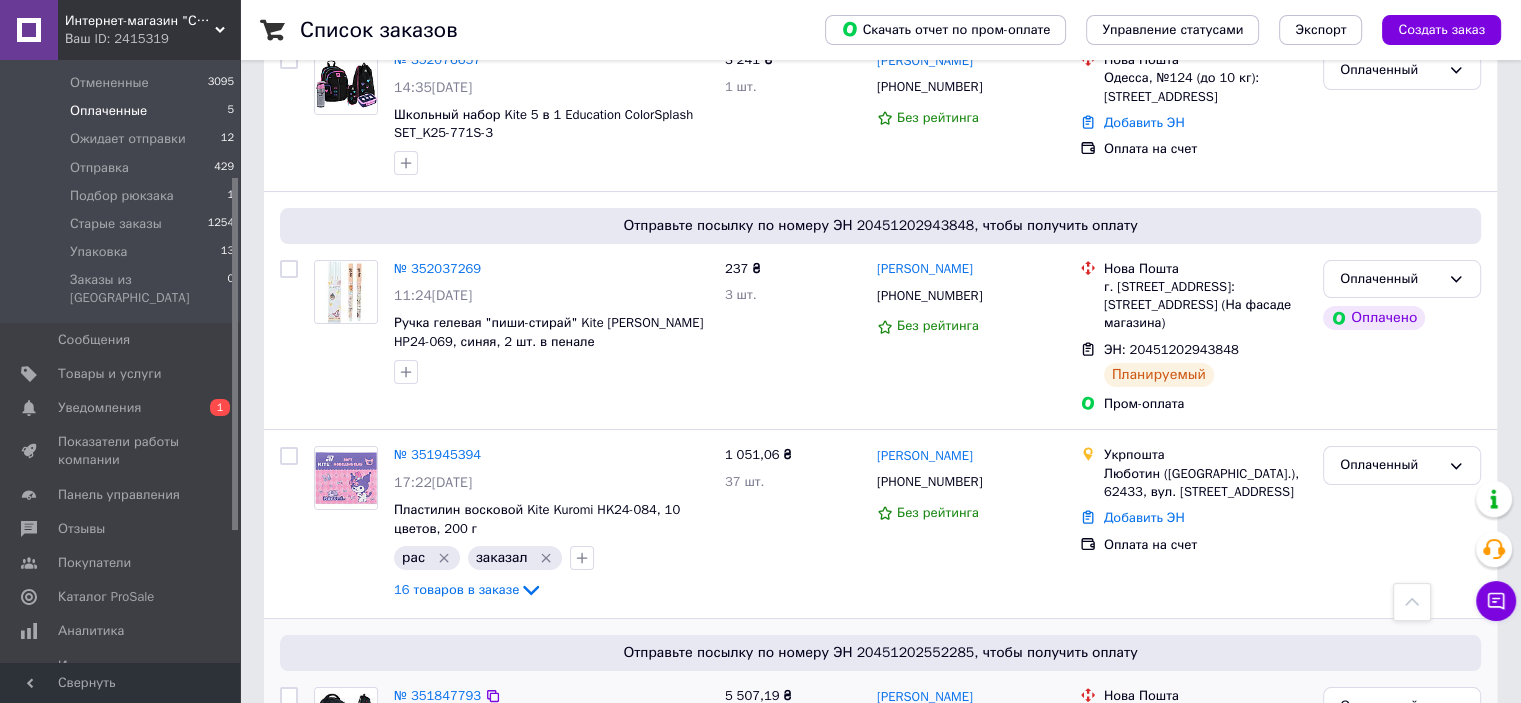 scroll, scrollTop: 0, scrollLeft: 0, axis: both 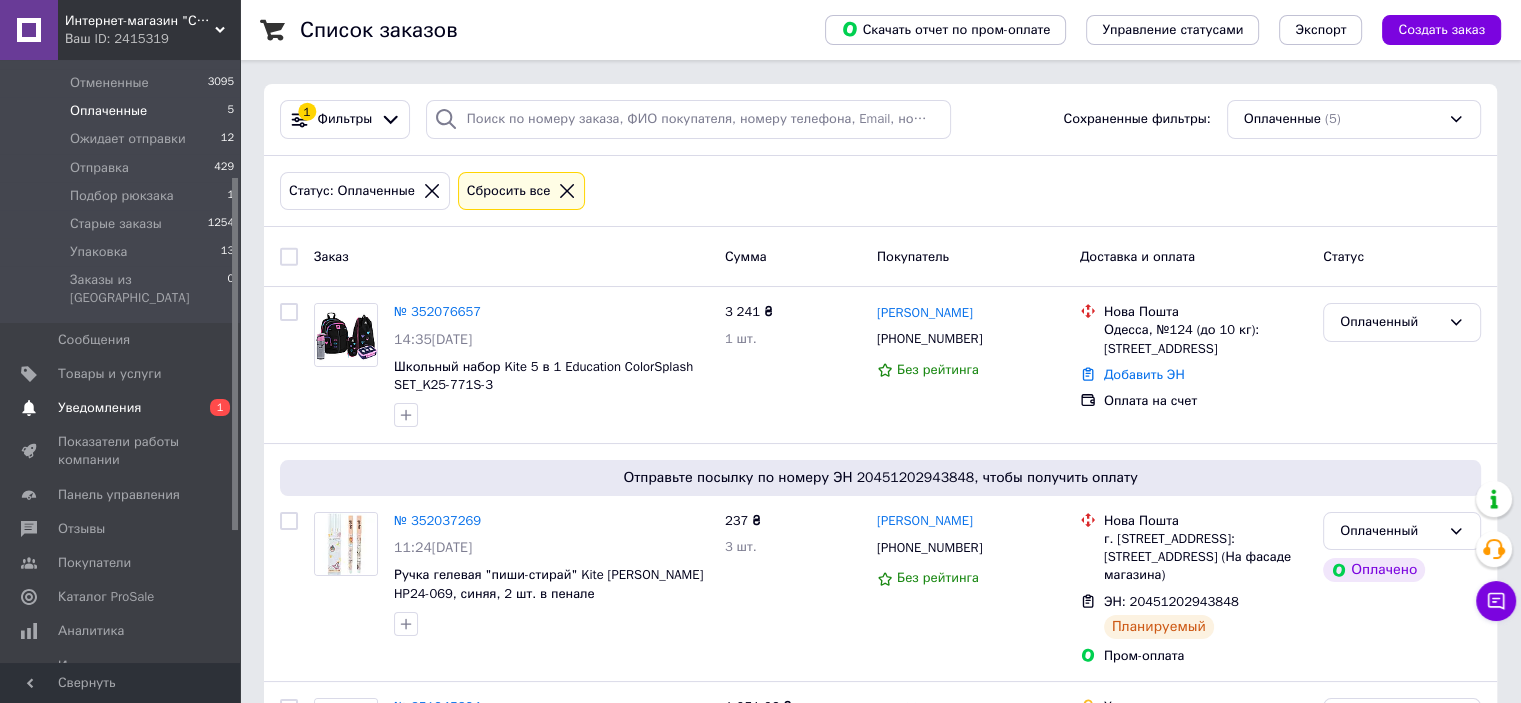 click on "Товары и услуги" at bounding box center (110, 374) 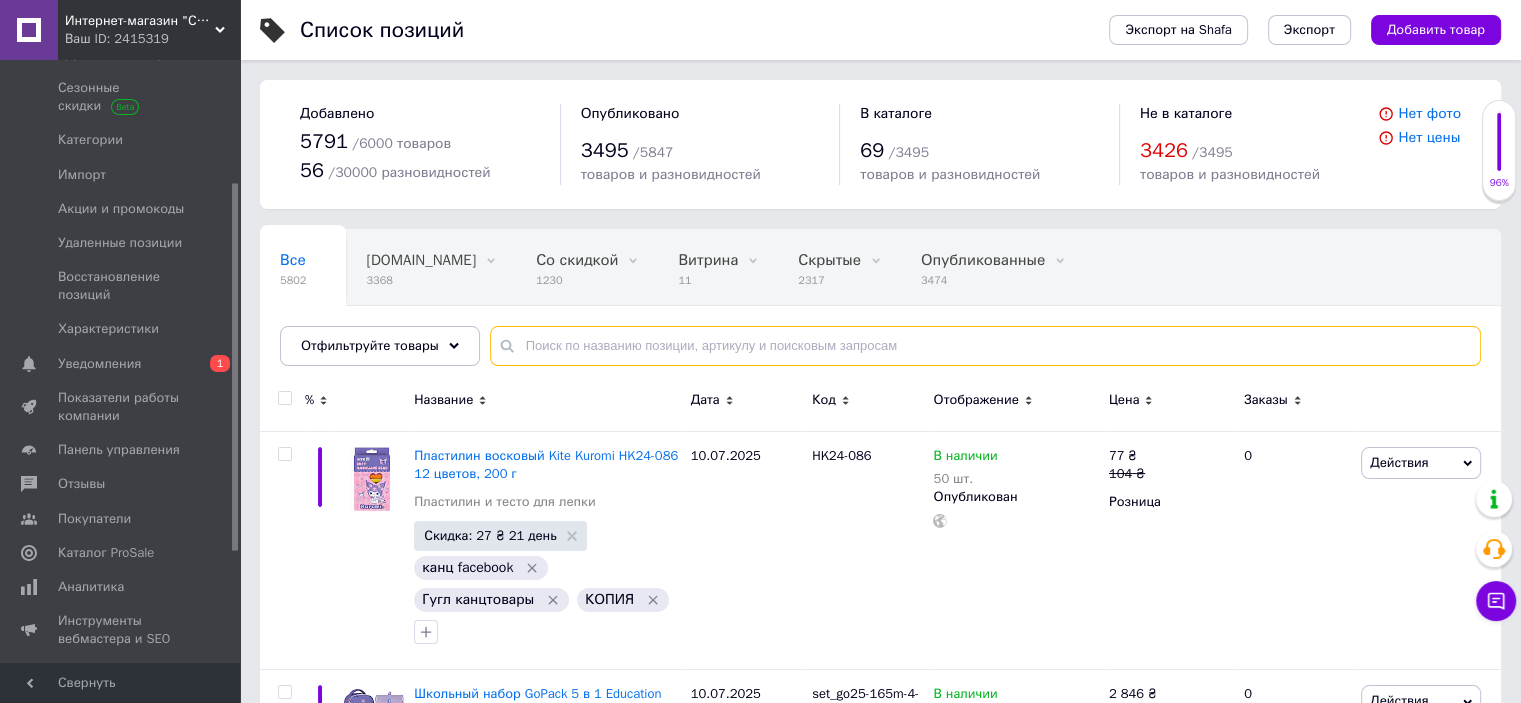 click at bounding box center (985, 346) 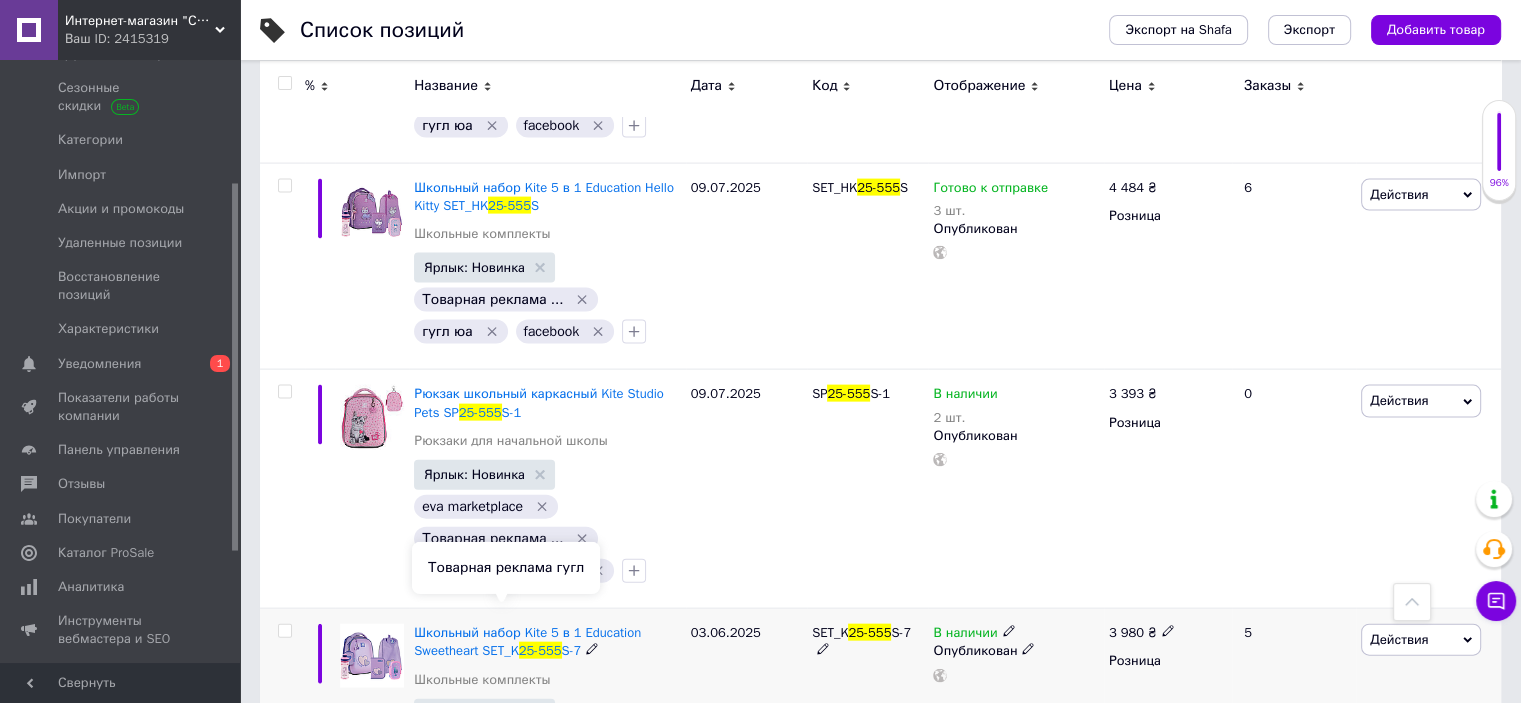 scroll, scrollTop: 4367, scrollLeft: 0, axis: vertical 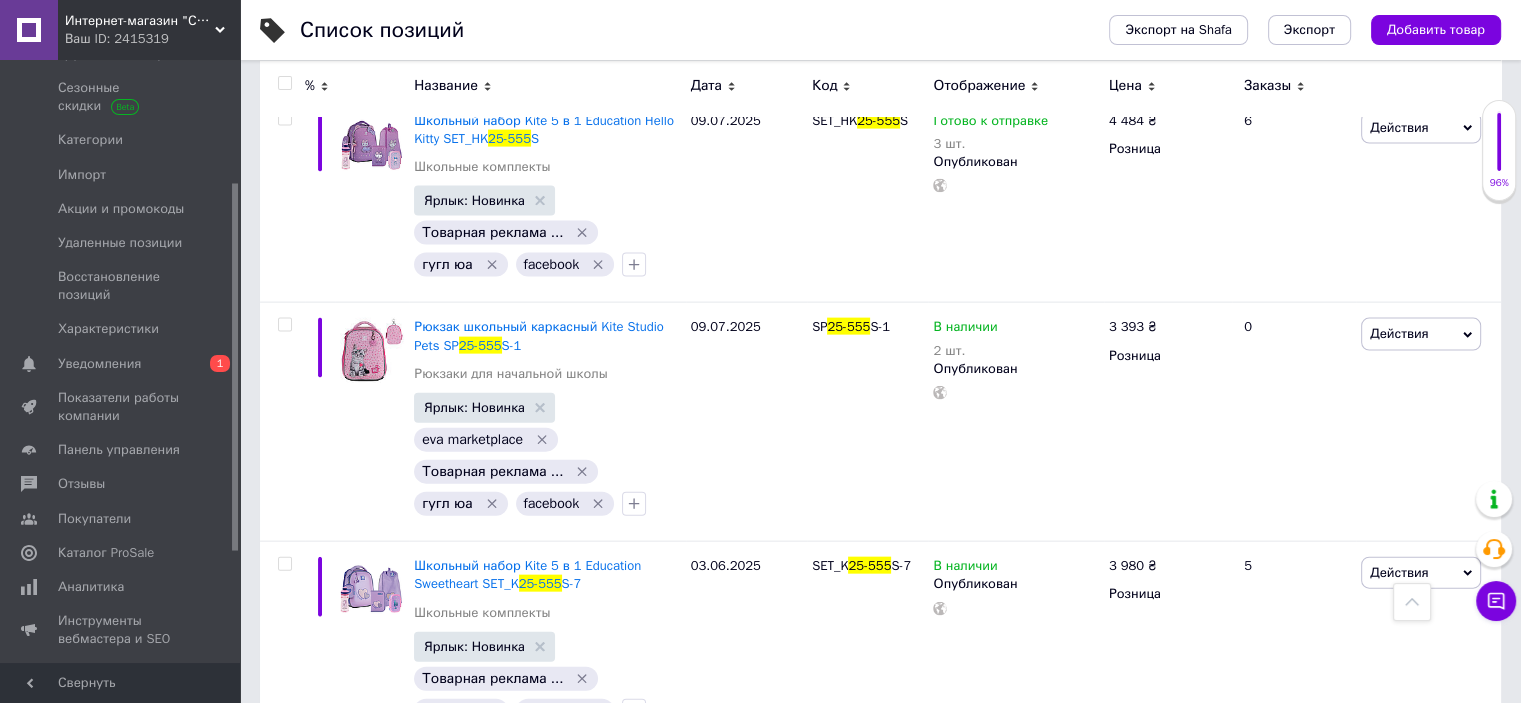 click on "2" at bounding box center (327, 789) 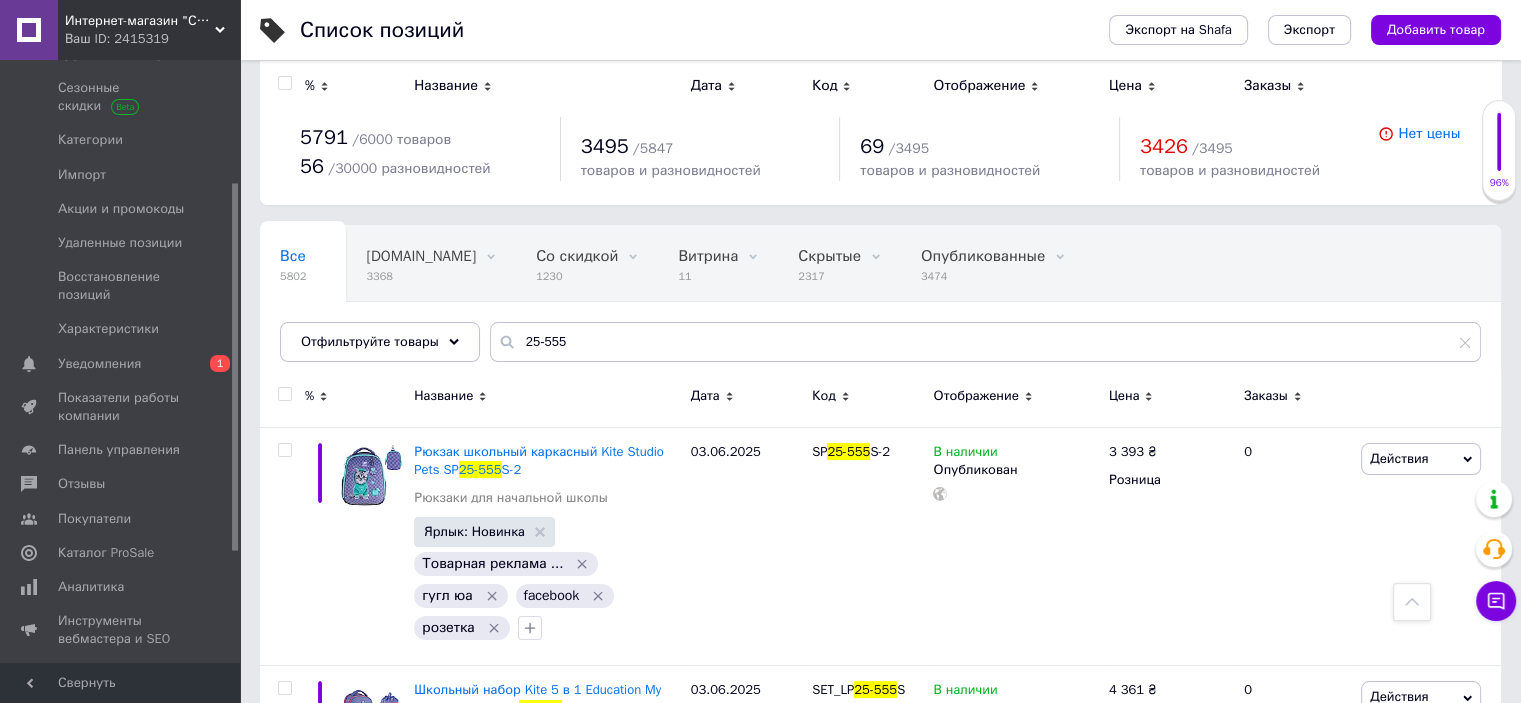 scroll, scrollTop: 0, scrollLeft: 0, axis: both 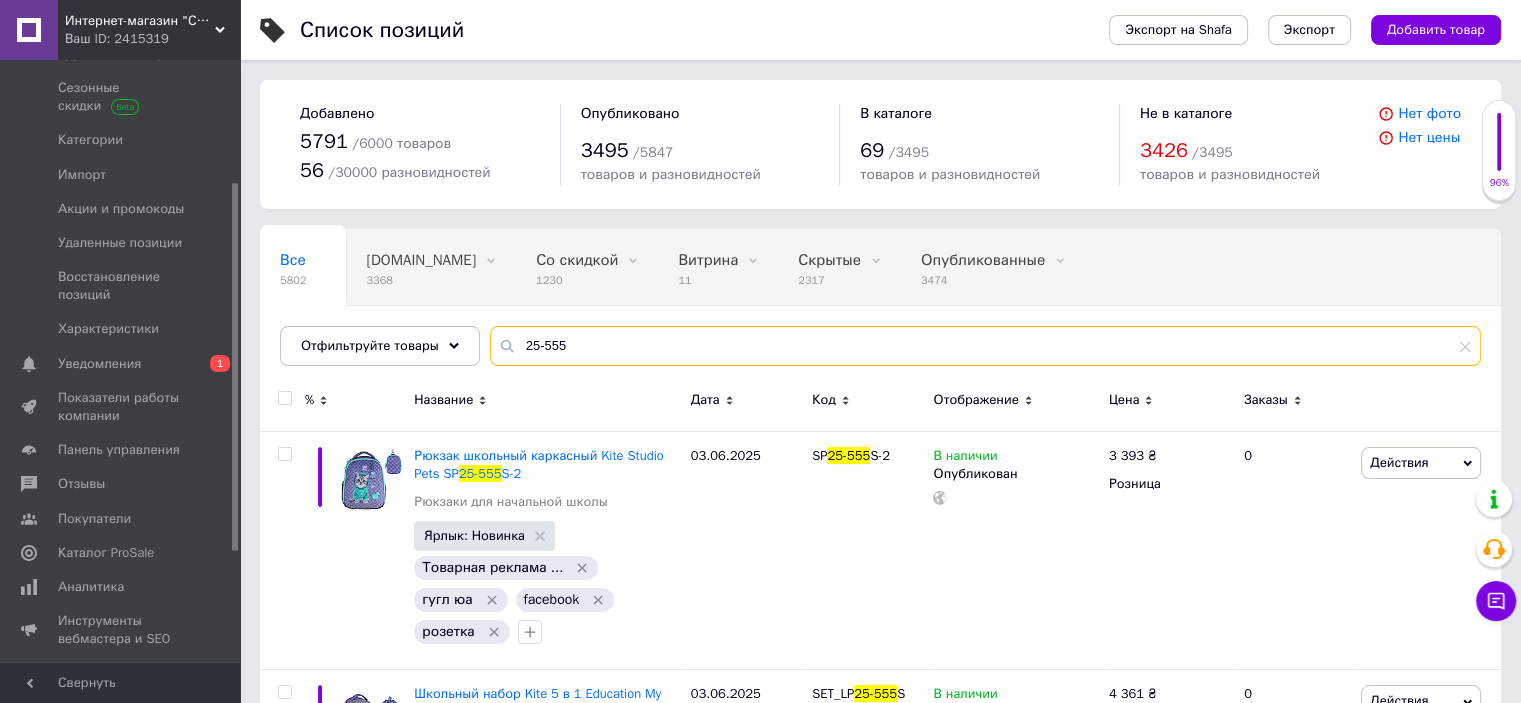 click on "25-555" at bounding box center [985, 346] 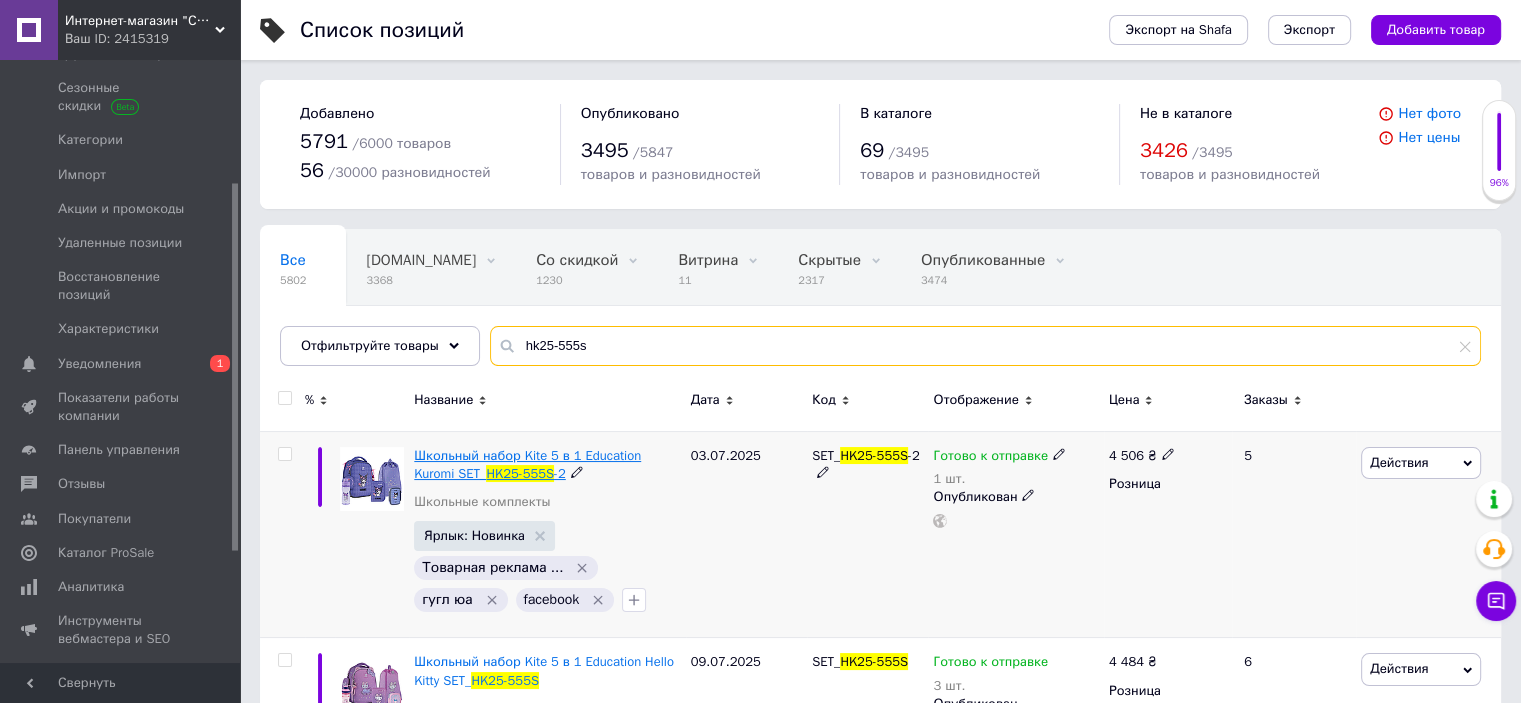 scroll, scrollTop: 100, scrollLeft: 0, axis: vertical 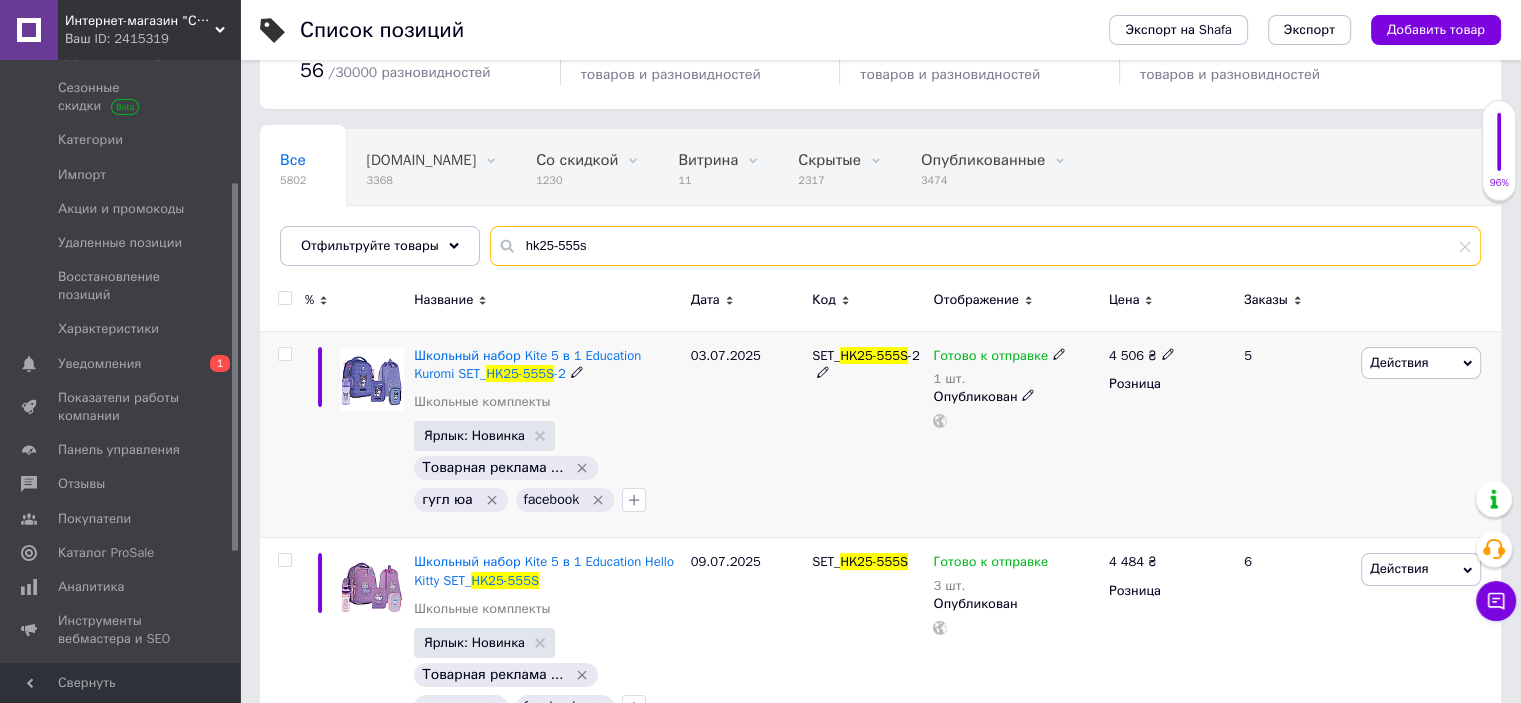 type on "hk25-555s" 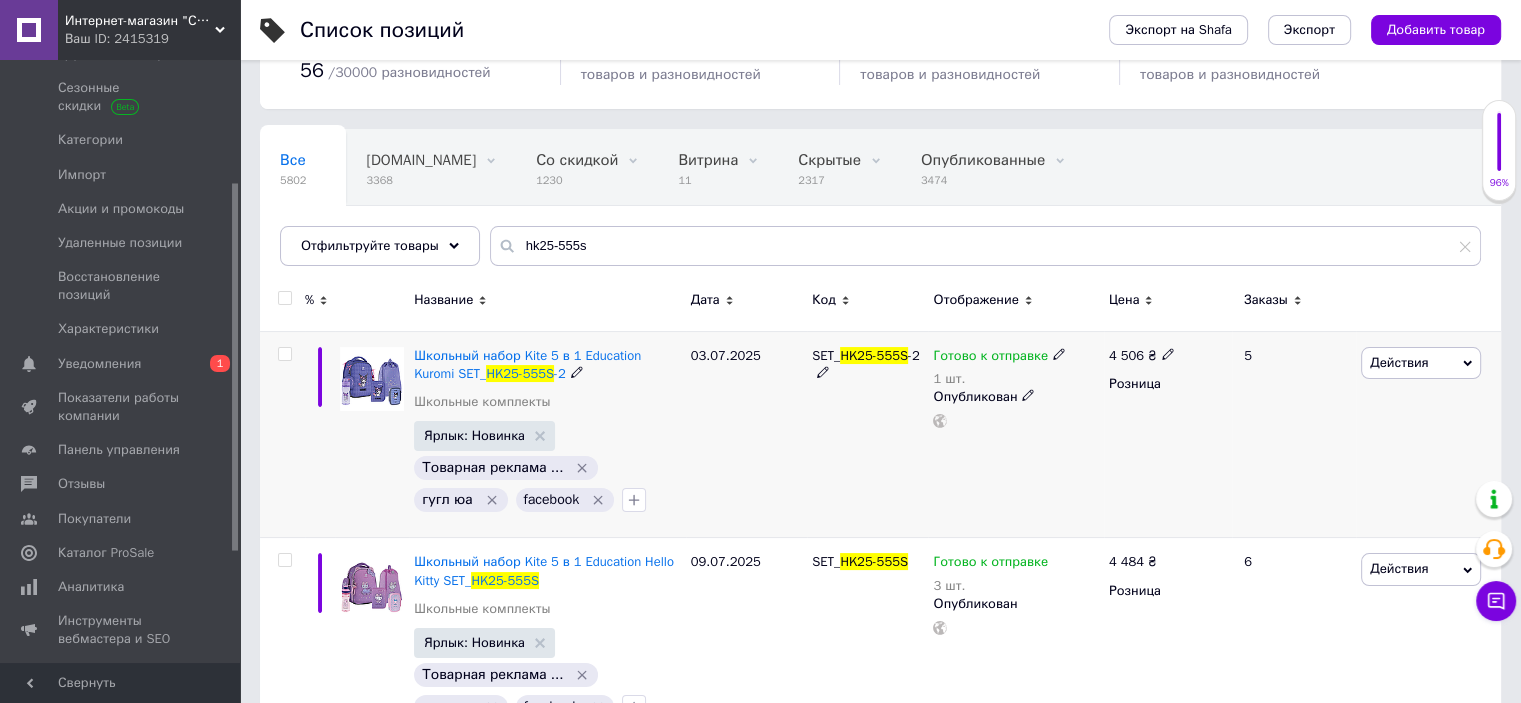 click 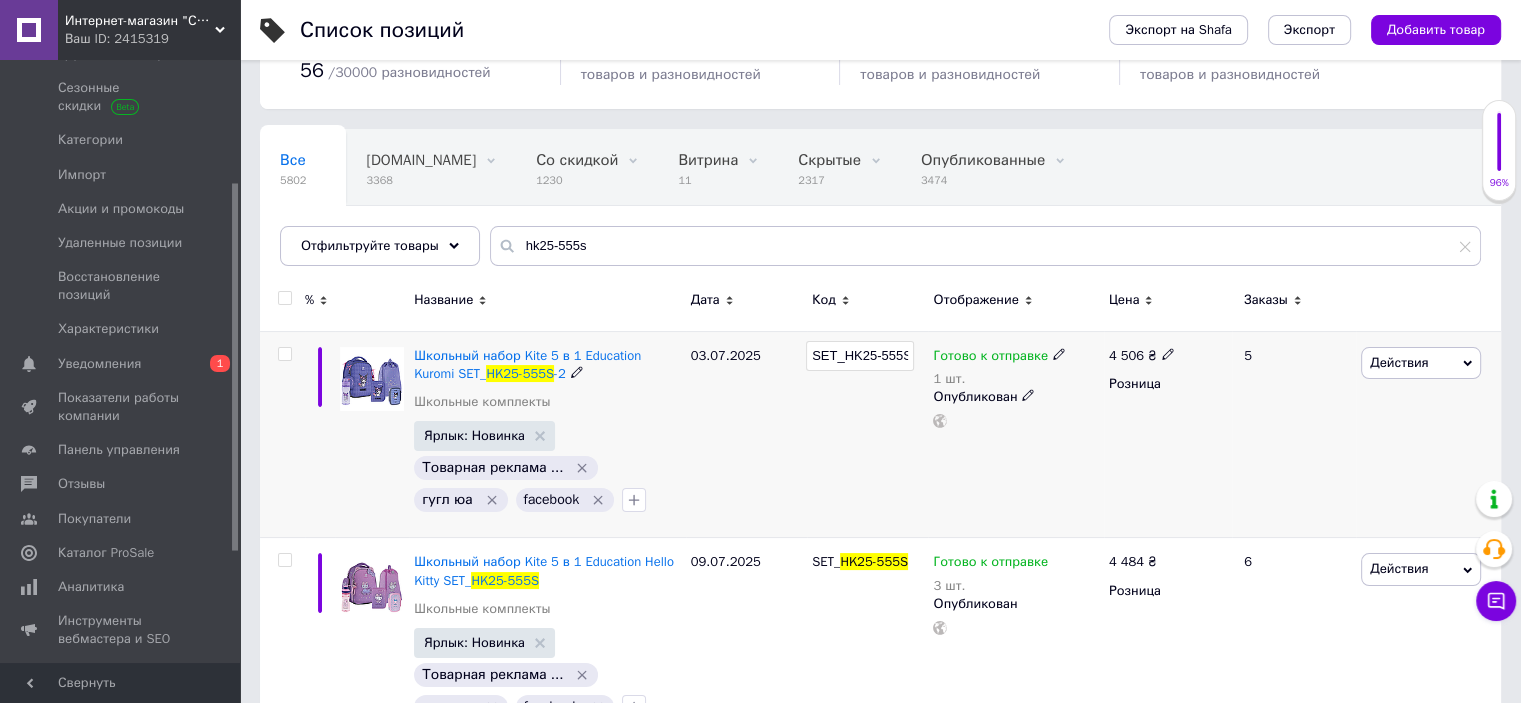 scroll, scrollTop: 0, scrollLeft: 14, axis: horizontal 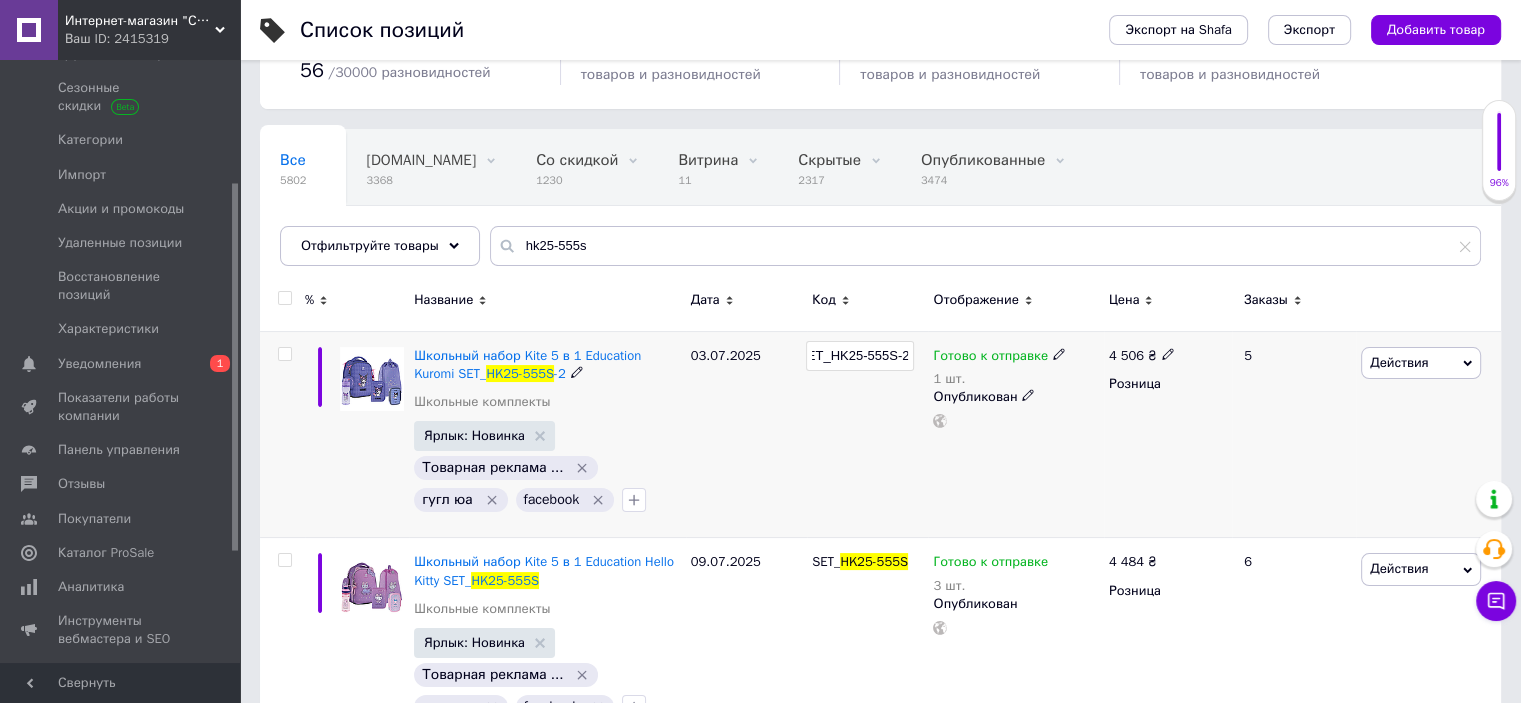 click on "SET_HK25-555S-2" at bounding box center (860, 356) 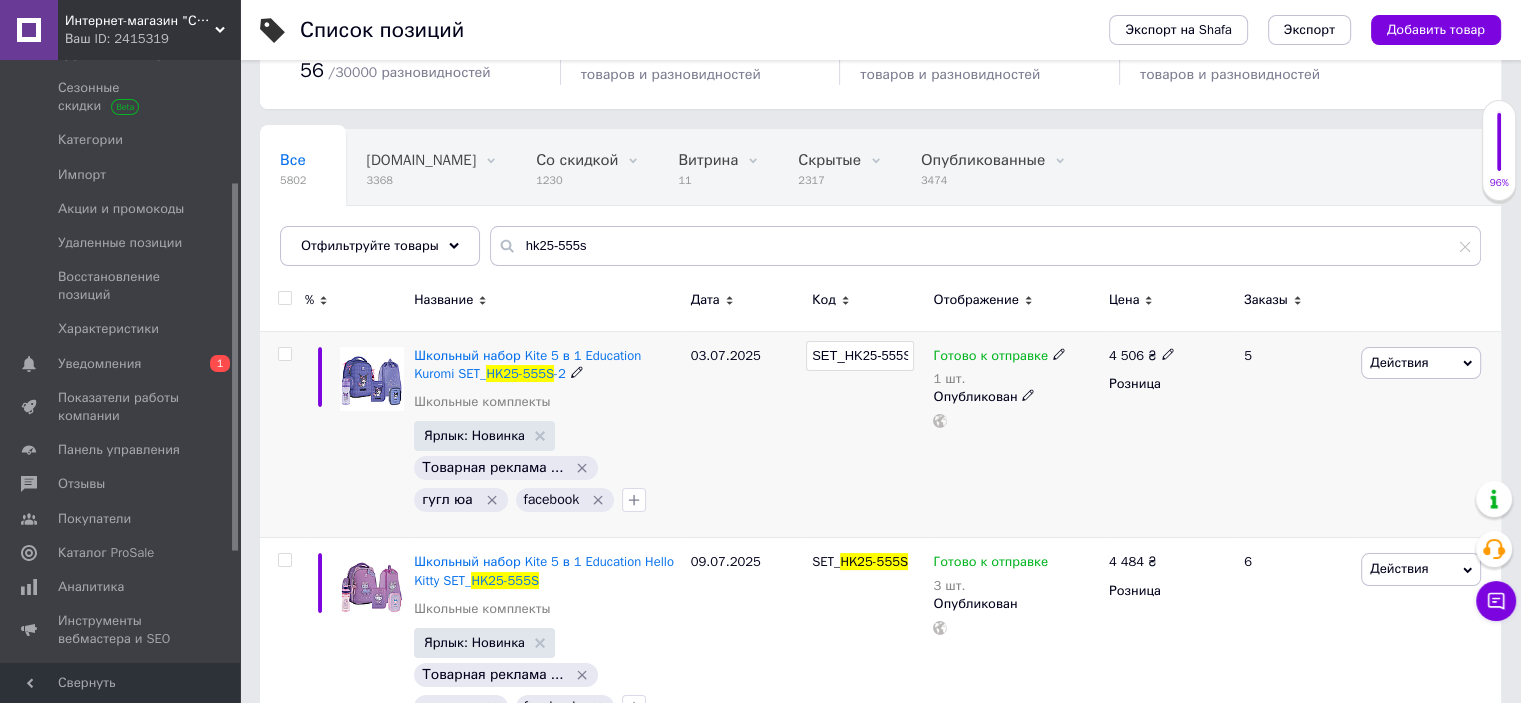 drag, startPoint x: 901, startPoint y: 356, endPoint x: 812, endPoint y: 355, distance: 89.005615 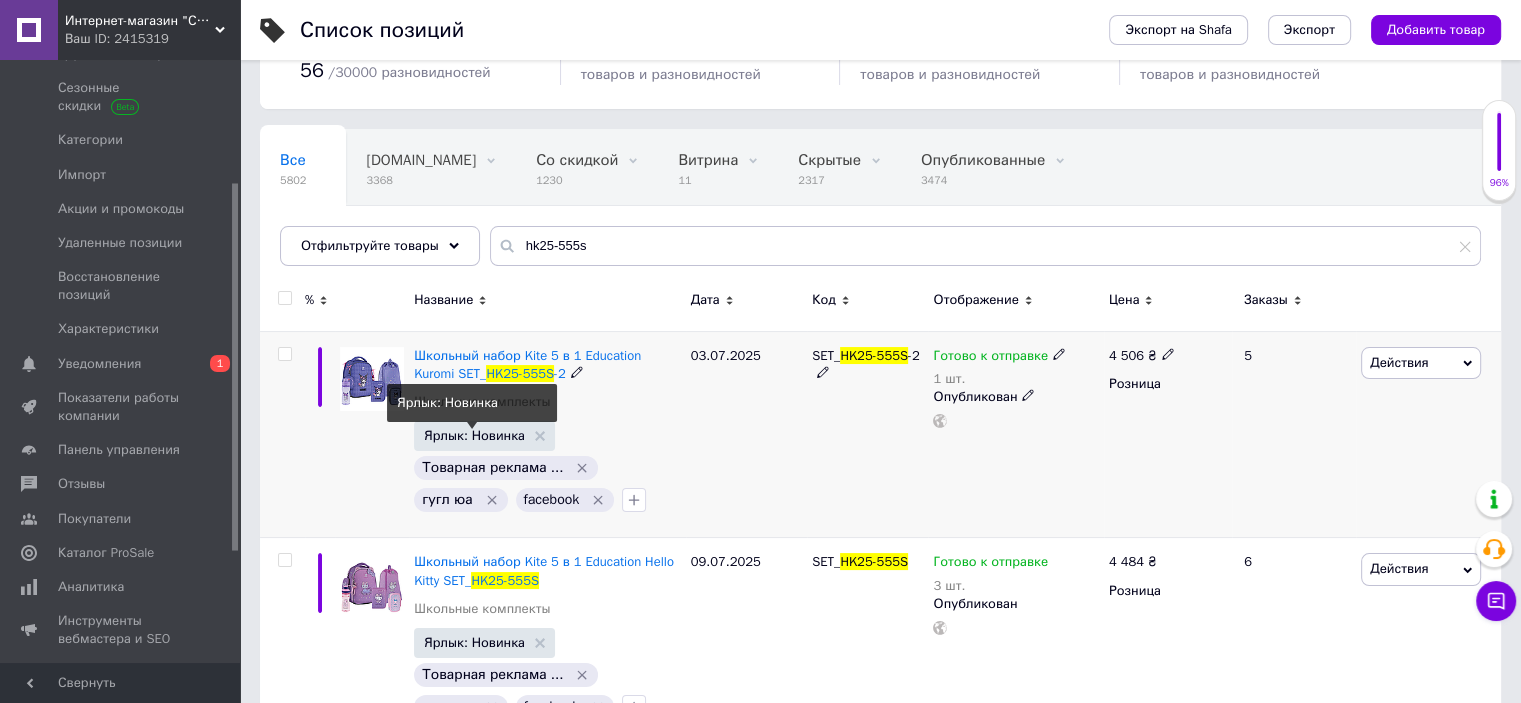 click on "Ярлык: Новинка" at bounding box center [474, 435] 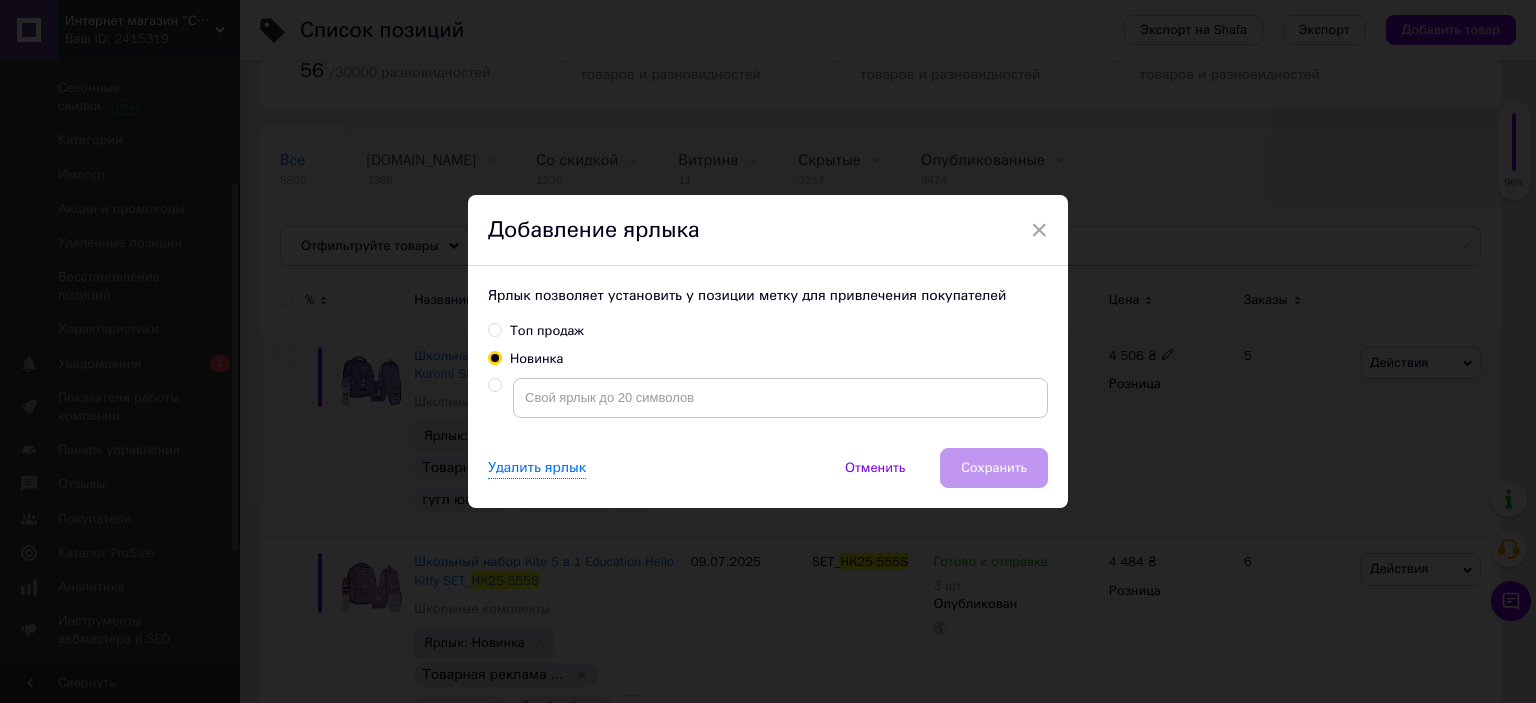click on "Топ продаж" at bounding box center [547, 331] 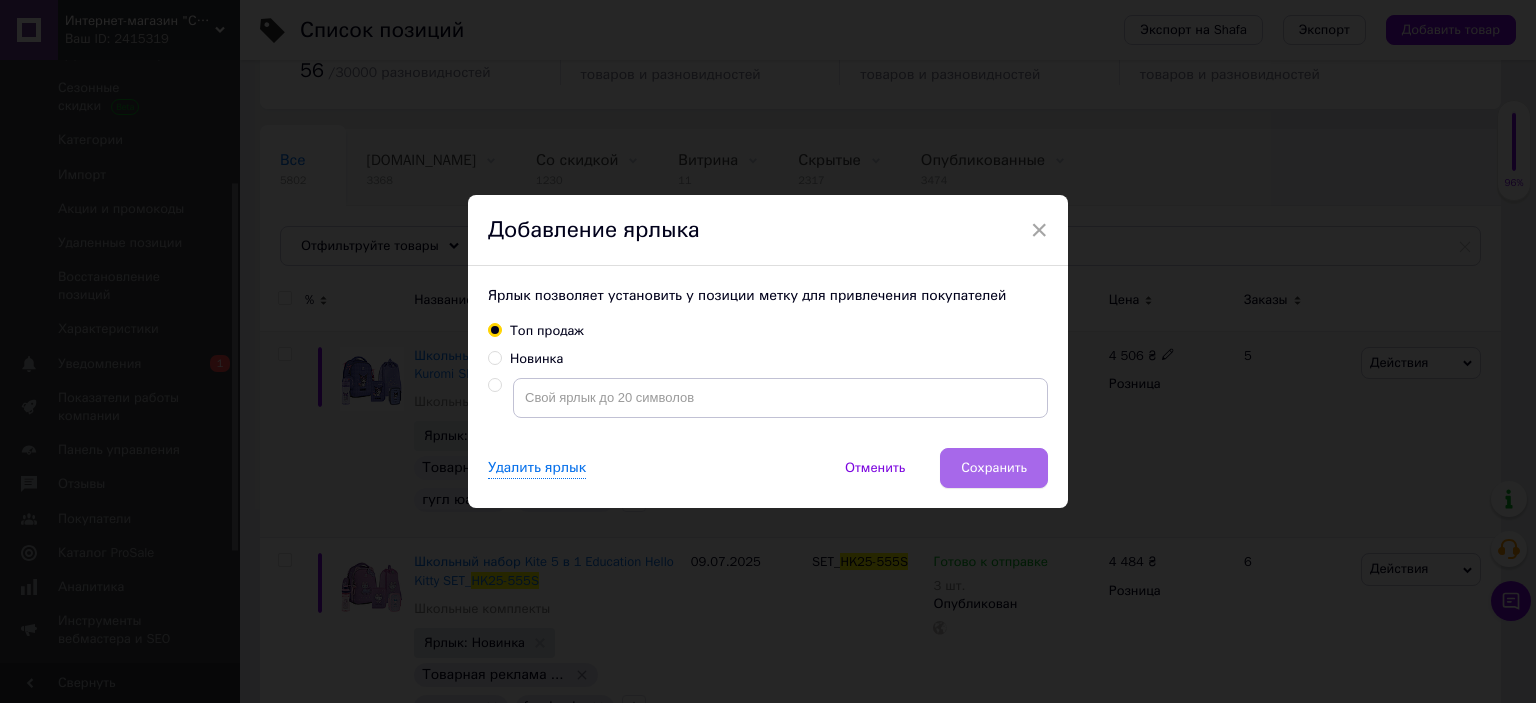 click on "Сохранить" at bounding box center [994, 468] 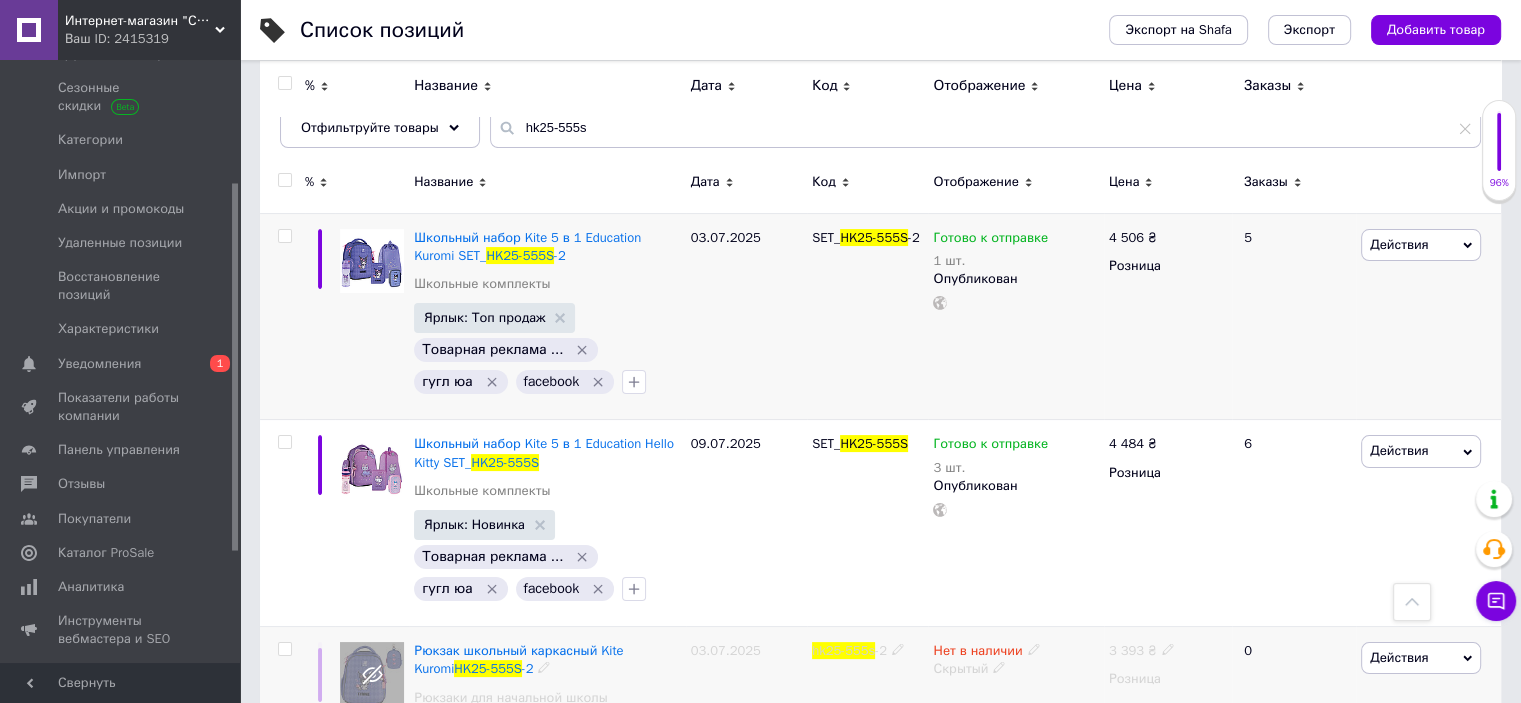 scroll, scrollTop: 0, scrollLeft: 0, axis: both 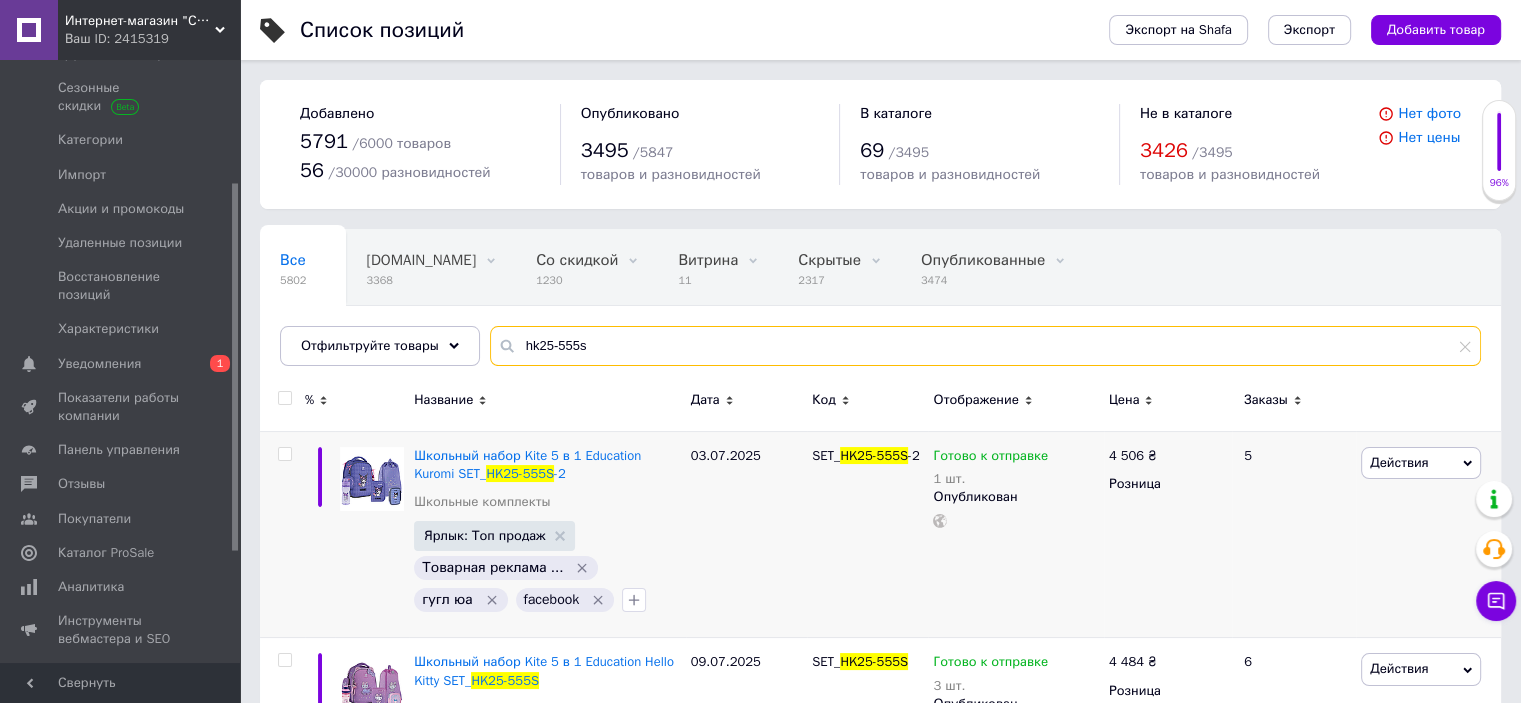 click on "hk25-555s" at bounding box center (985, 346) 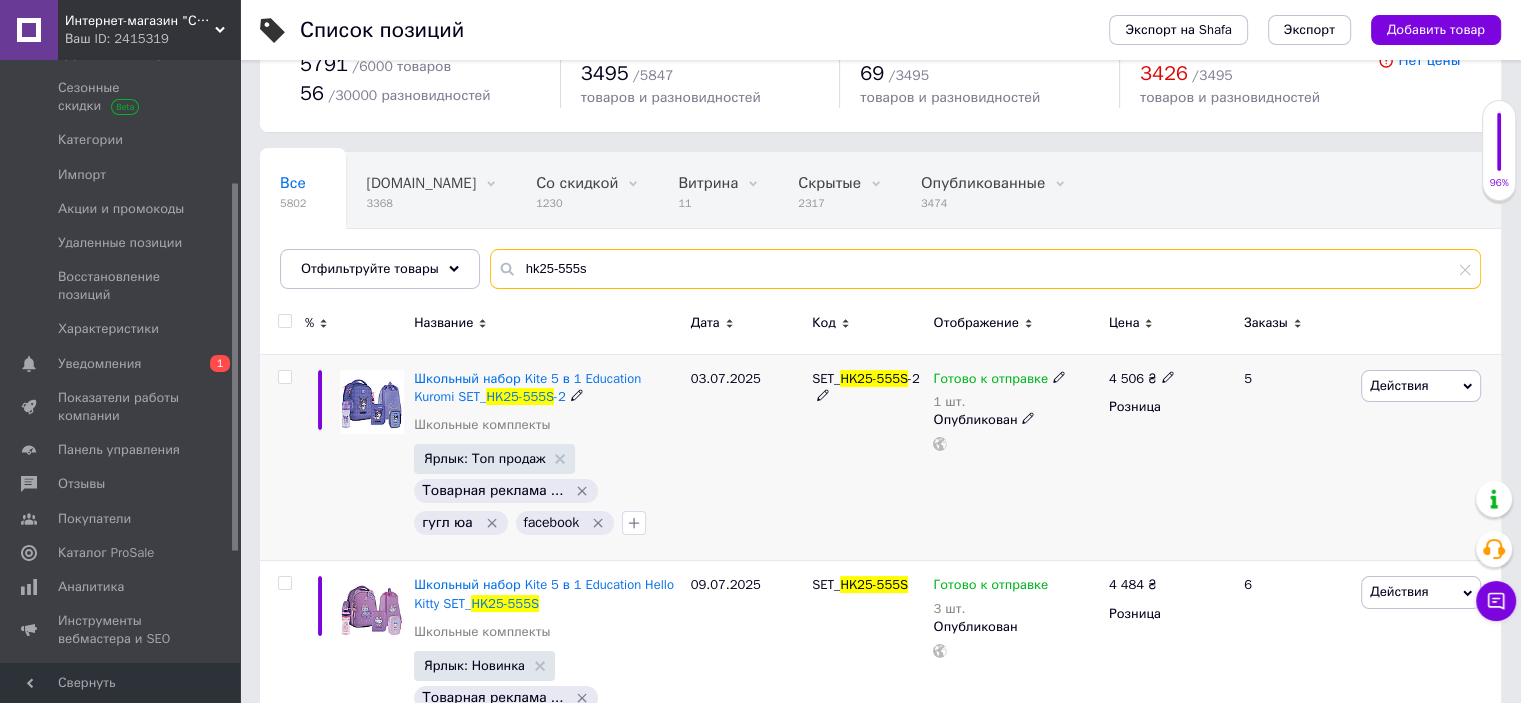 scroll, scrollTop: 200, scrollLeft: 0, axis: vertical 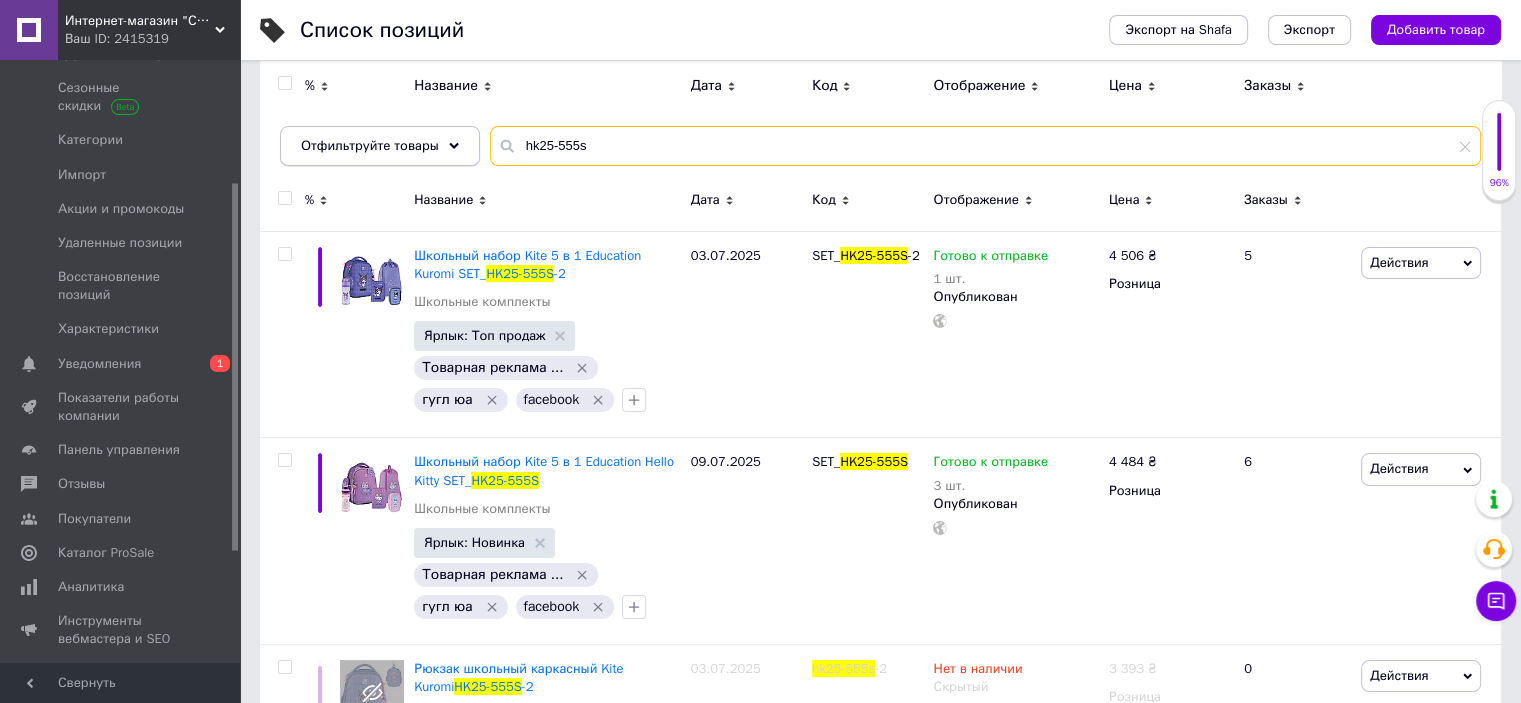 drag, startPoint x: 614, startPoint y: 152, endPoint x: 471, endPoint y: 152, distance: 143 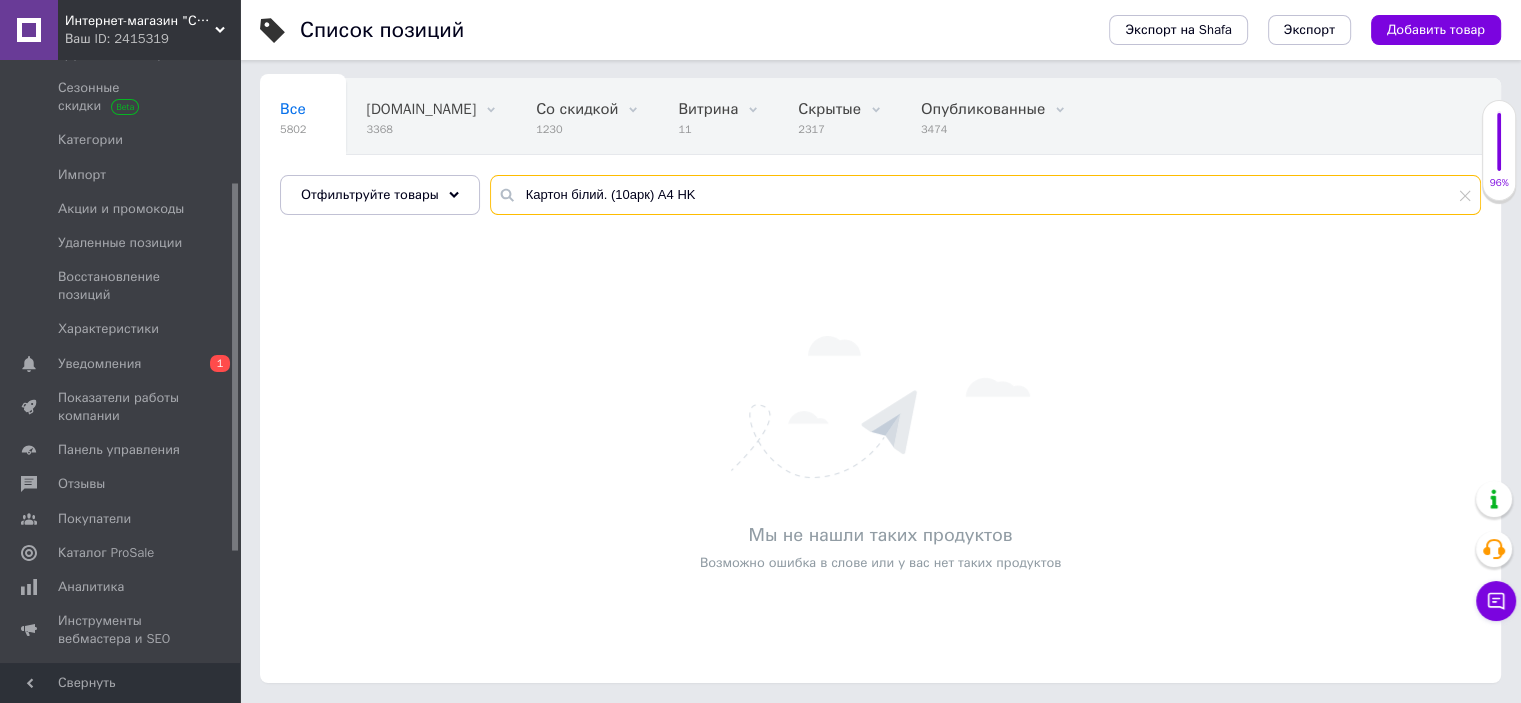 scroll, scrollTop: 150, scrollLeft: 0, axis: vertical 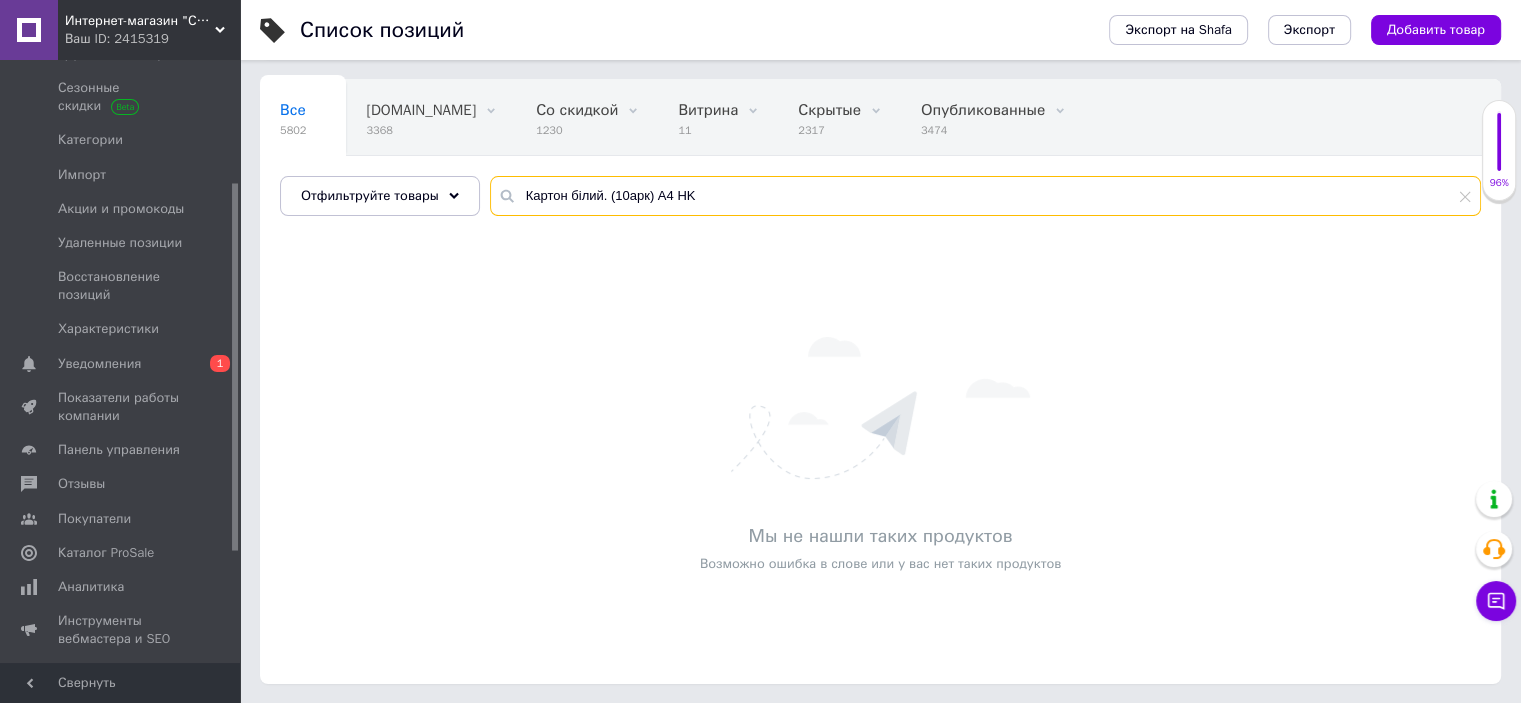 click on "Картон білий. (10арк) A4 HK" at bounding box center (985, 196) 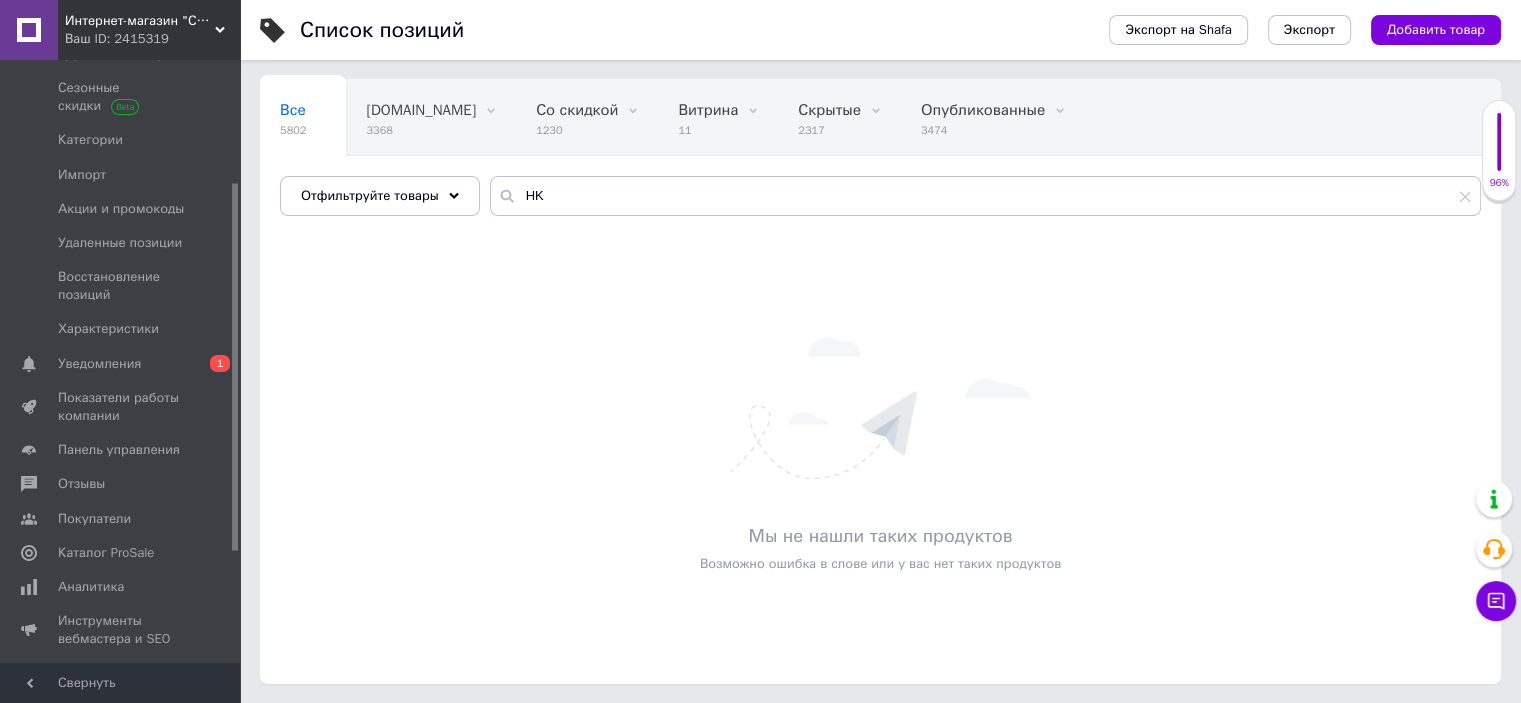 click on "Все 5802 [DOMAIN_NAME] 3368 Удалить Редактировать Со скидкой 1230 Удалить Редактировать Витрина 11 Удалить Редактировать Скрытые 2317 Удалить Редактировать Опубликованные 3474 Удалить Редактировать Rozetka Рюкзаки 0 Удалить Редактировать Ok Отфильтровано...  Сохранить" at bounding box center [880, 157] 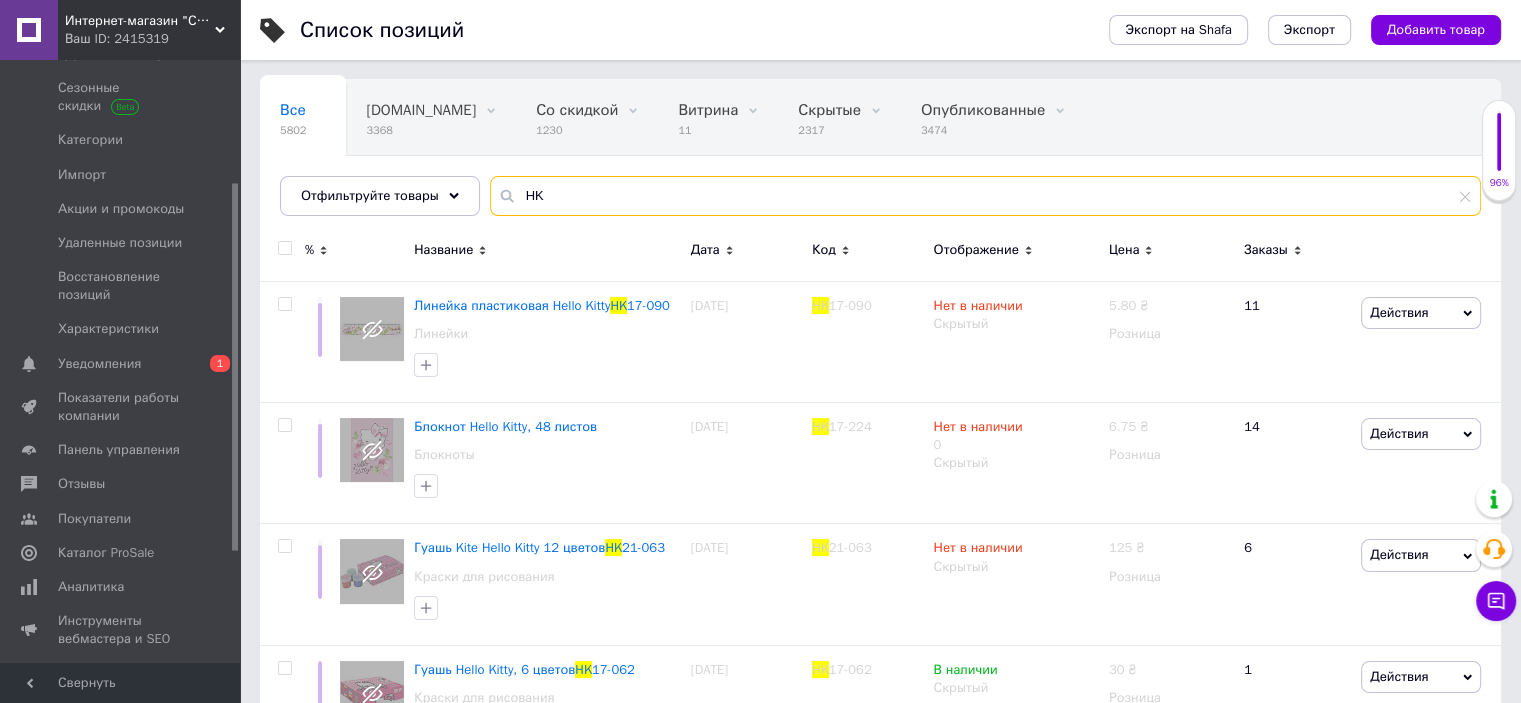 click on "HK" at bounding box center (985, 196) 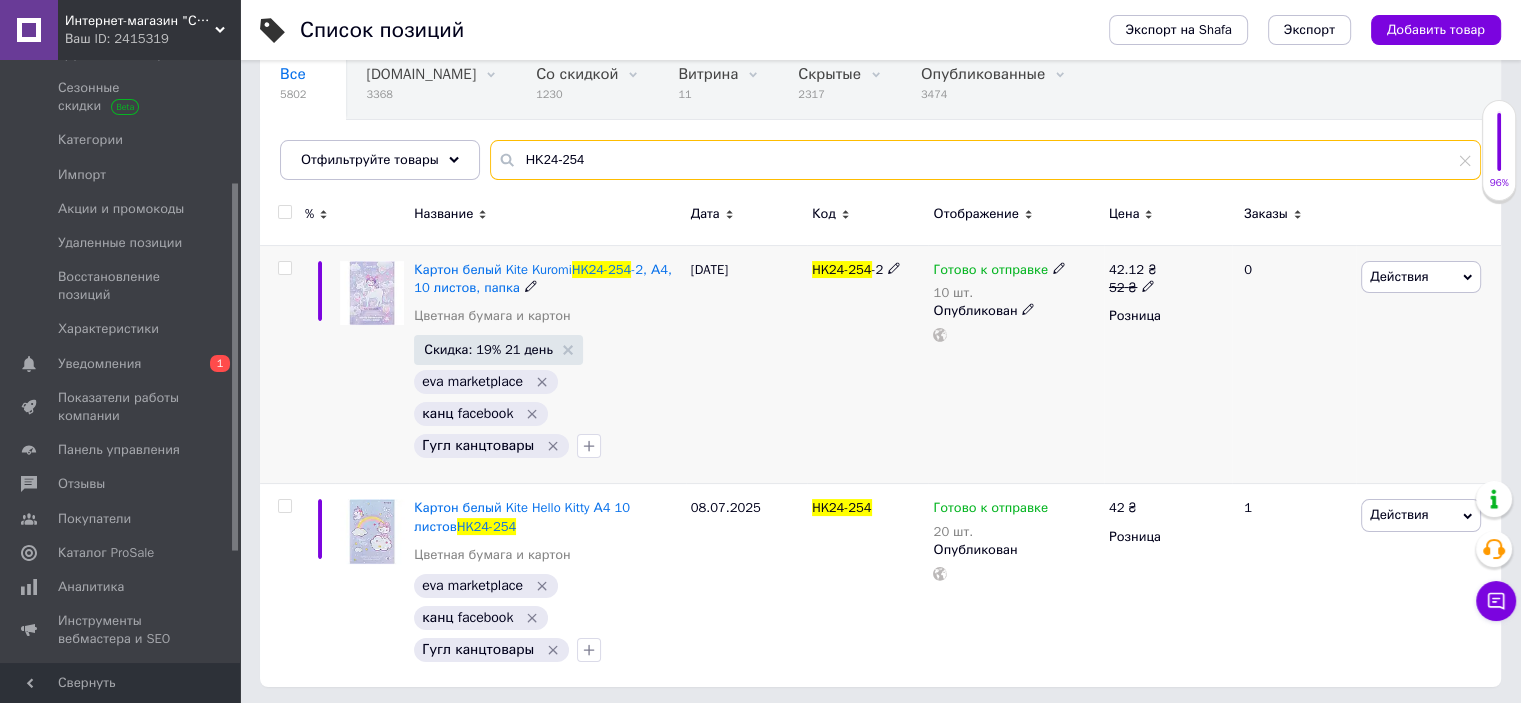 scroll, scrollTop: 188, scrollLeft: 0, axis: vertical 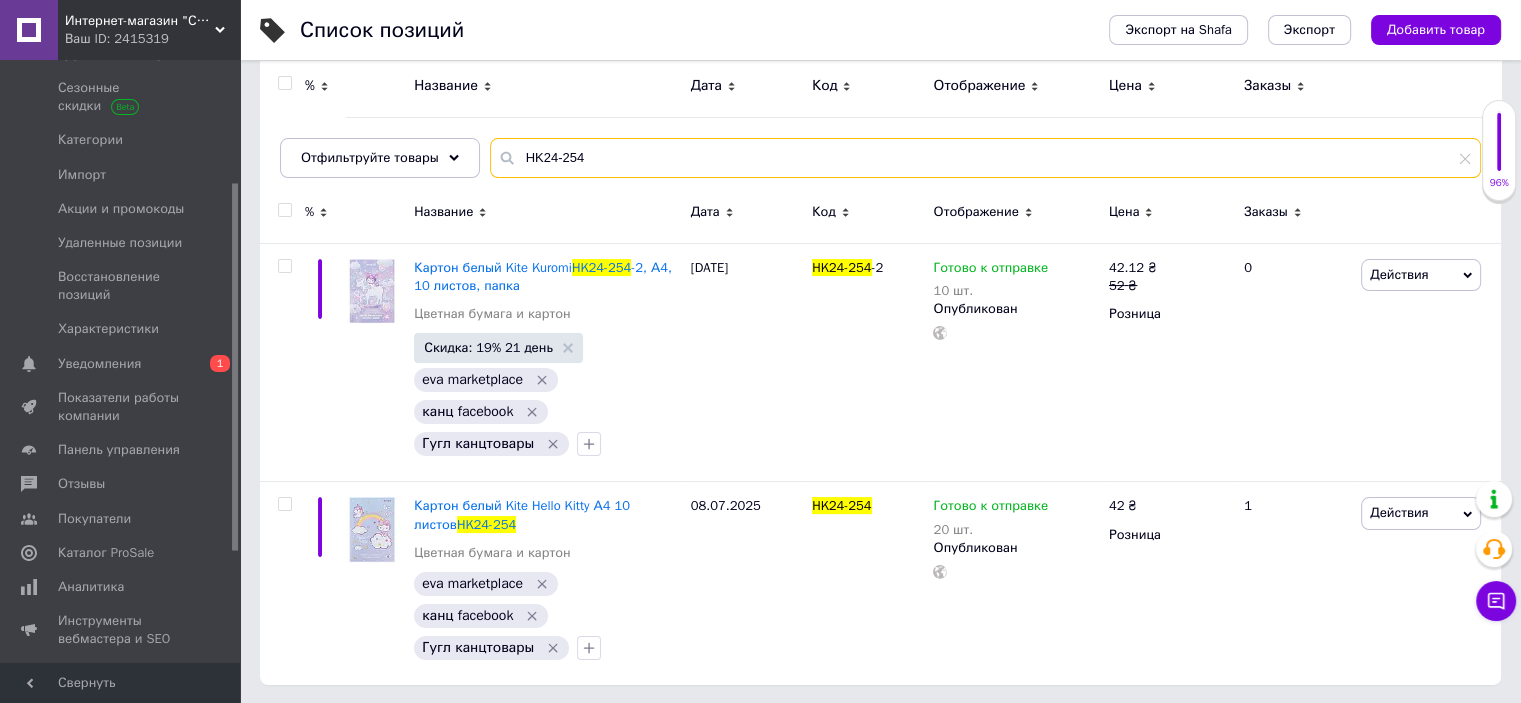 click on "HK24-254" at bounding box center [985, 158] 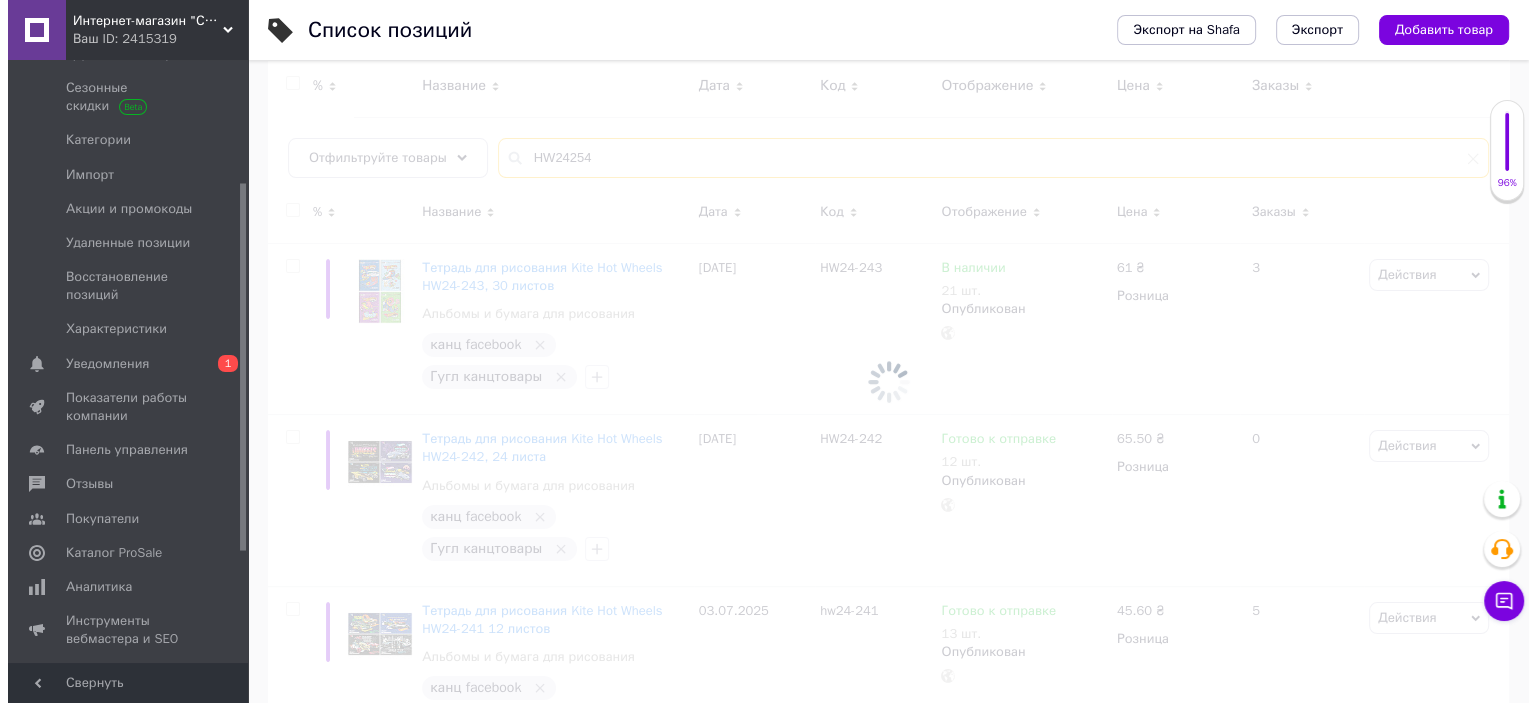 scroll, scrollTop: 0, scrollLeft: 0, axis: both 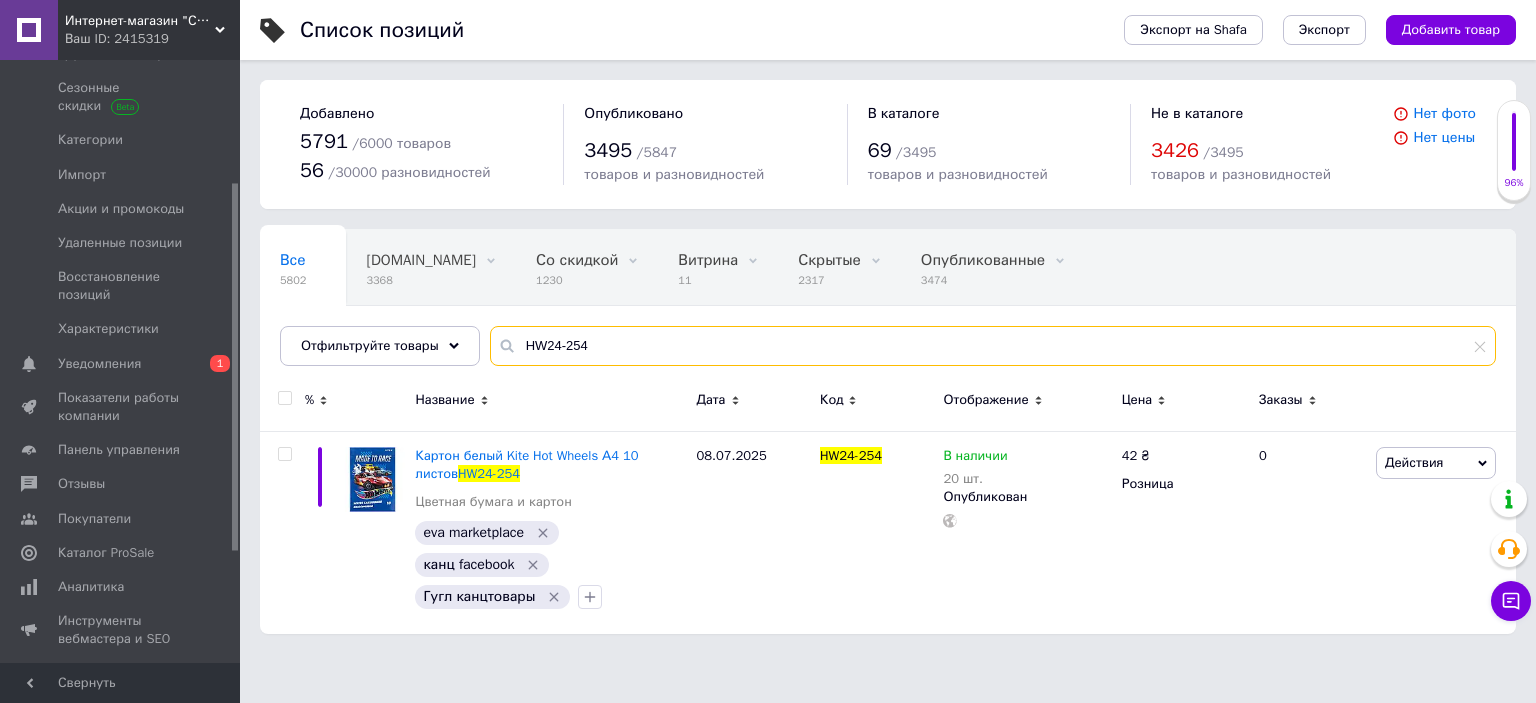 type on "HW24-254" 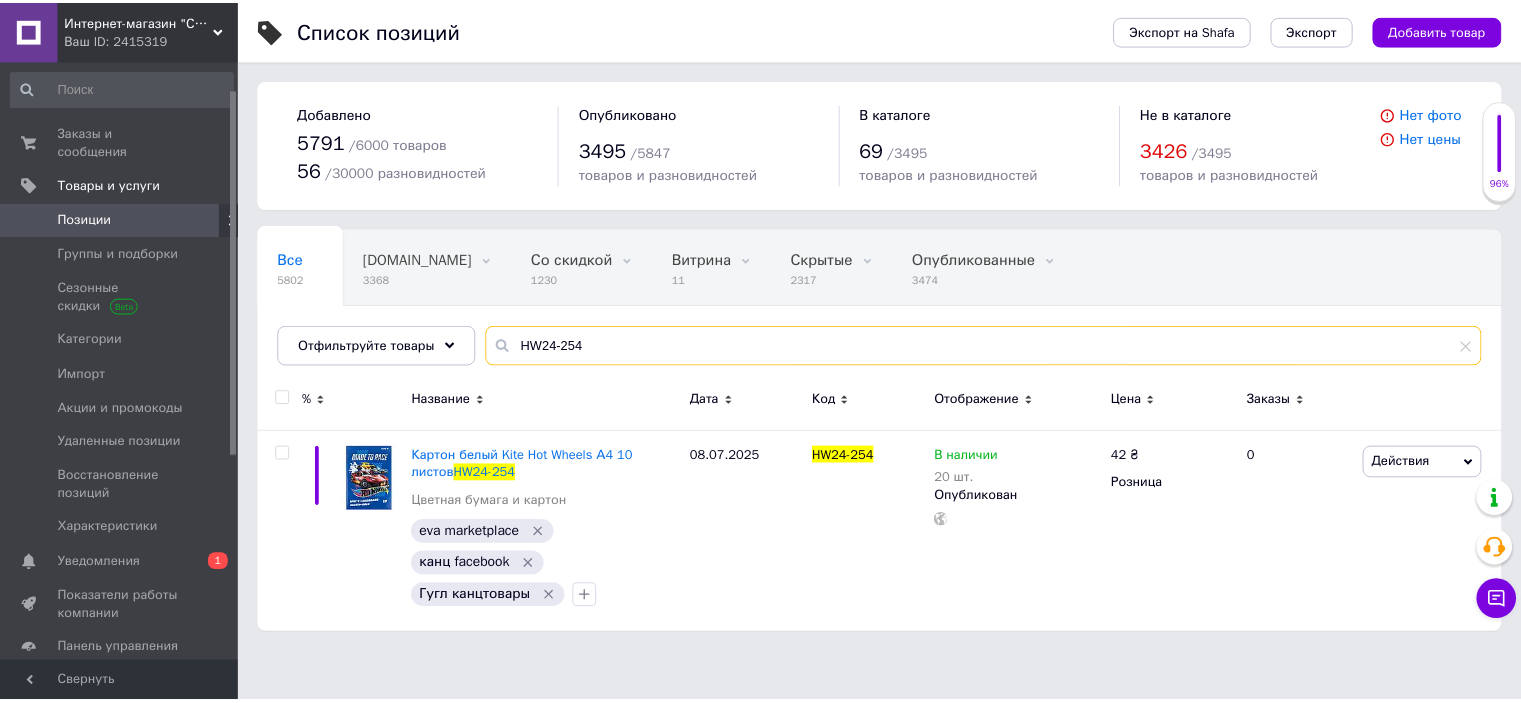 scroll, scrollTop: 0, scrollLeft: 0, axis: both 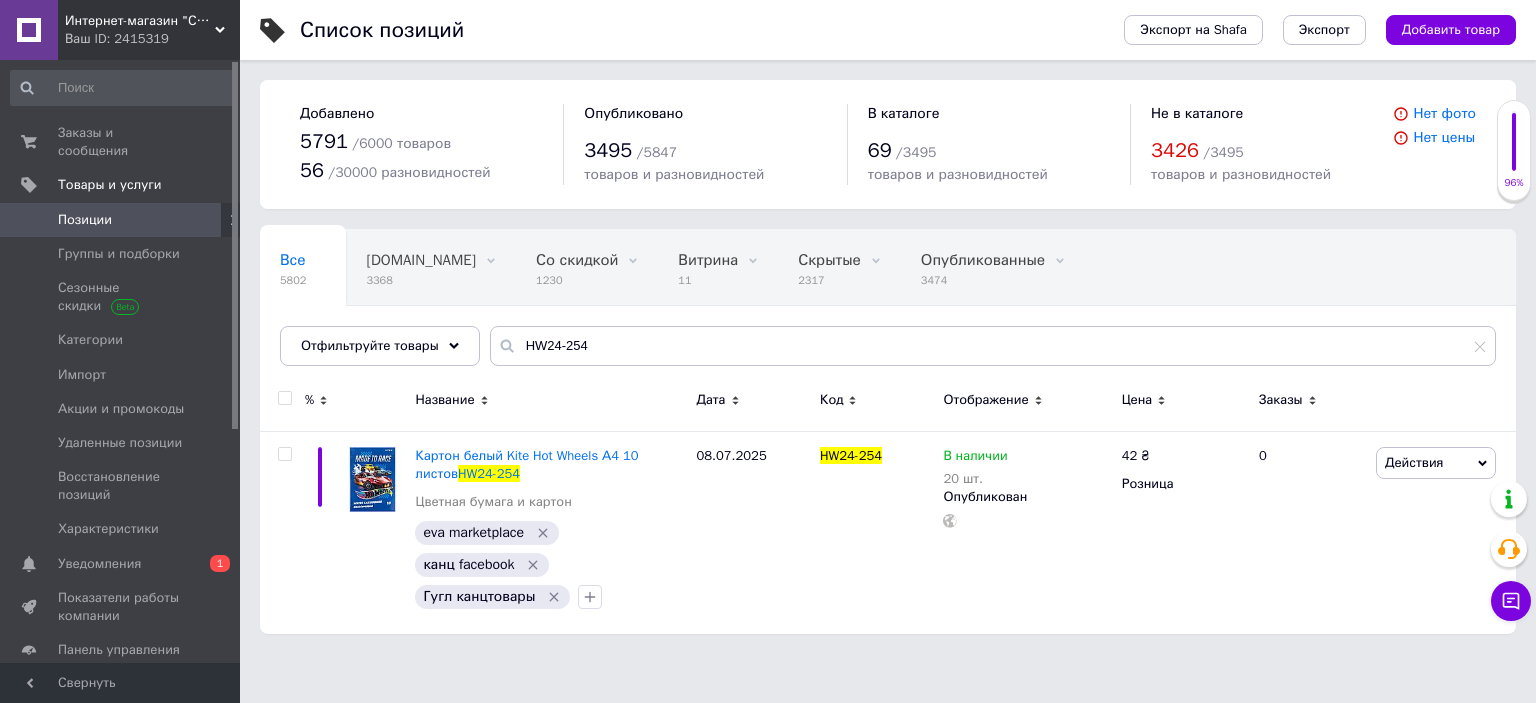 click on "Позиции" at bounding box center (121, 220) 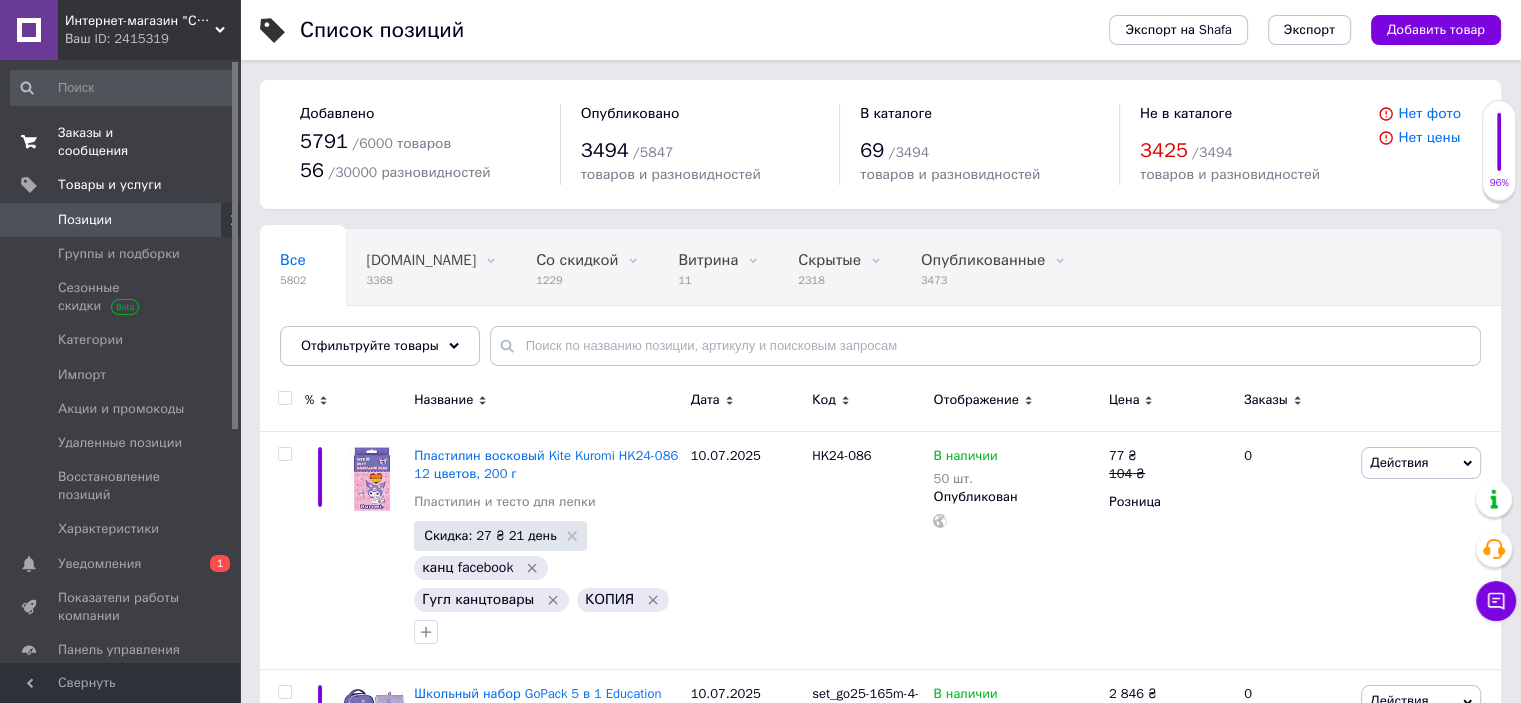 click on "0 0" at bounding box center (212, 142) 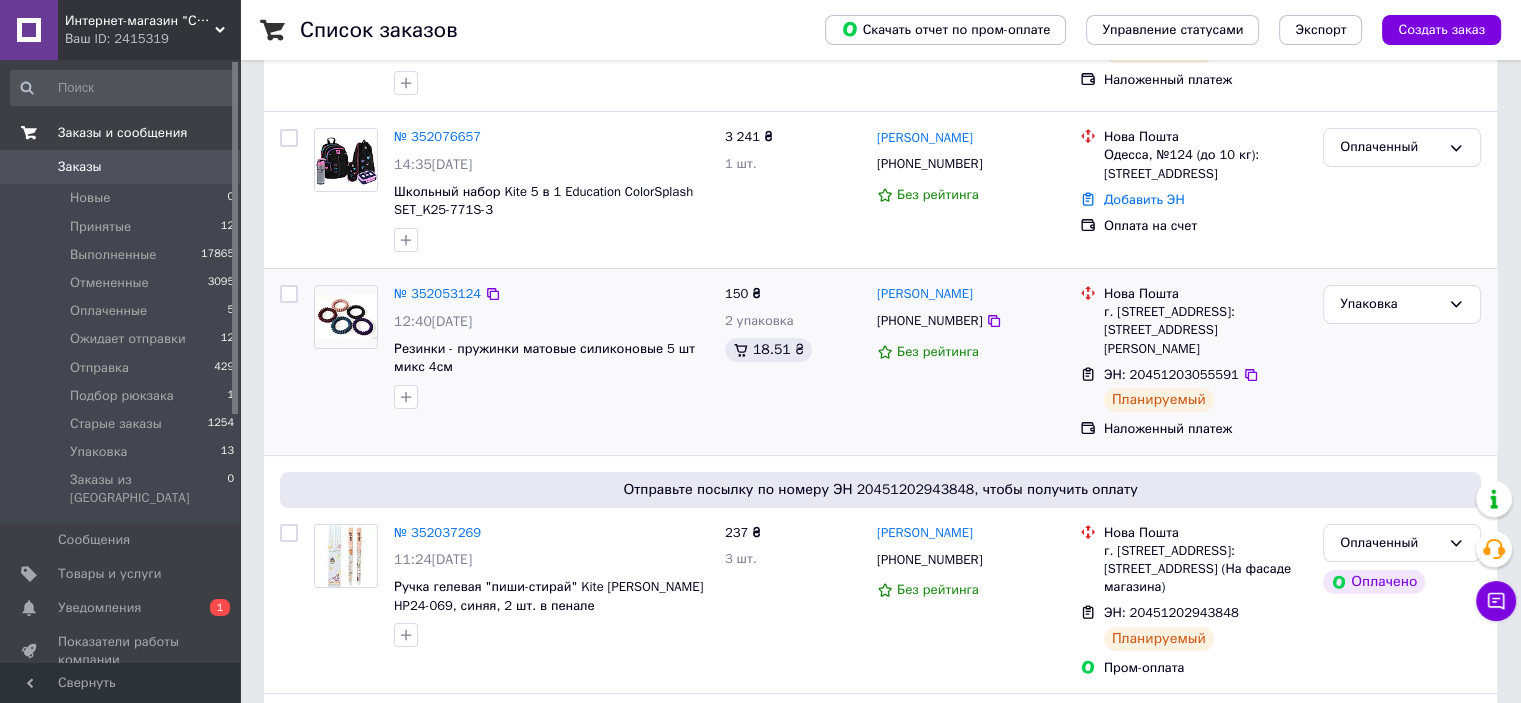 scroll, scrollTop: 300, scrollLeft: 0, axis: vertical 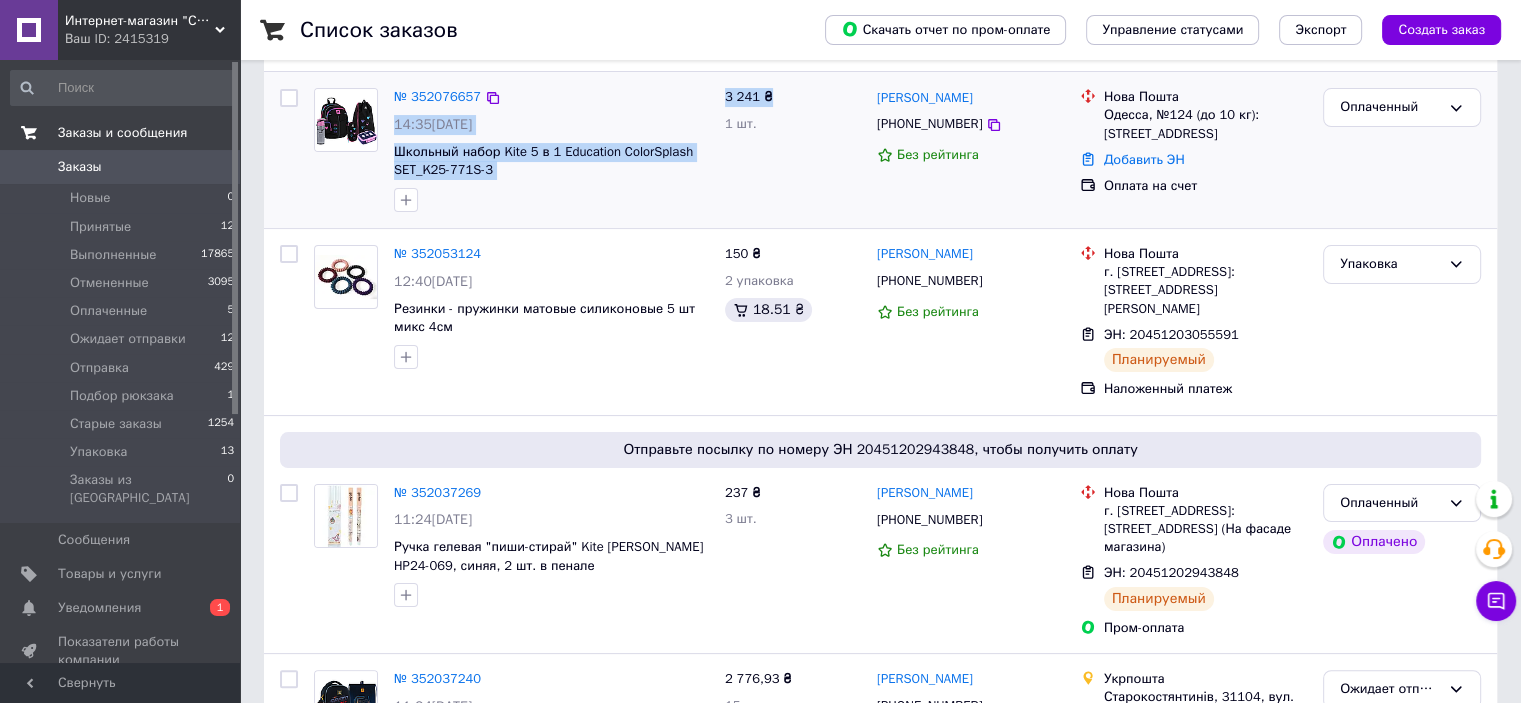 drag, startPoint x: 734, startPoint y: 92, endPoint x: 710, endPoint y: 90, distance: 24.083189 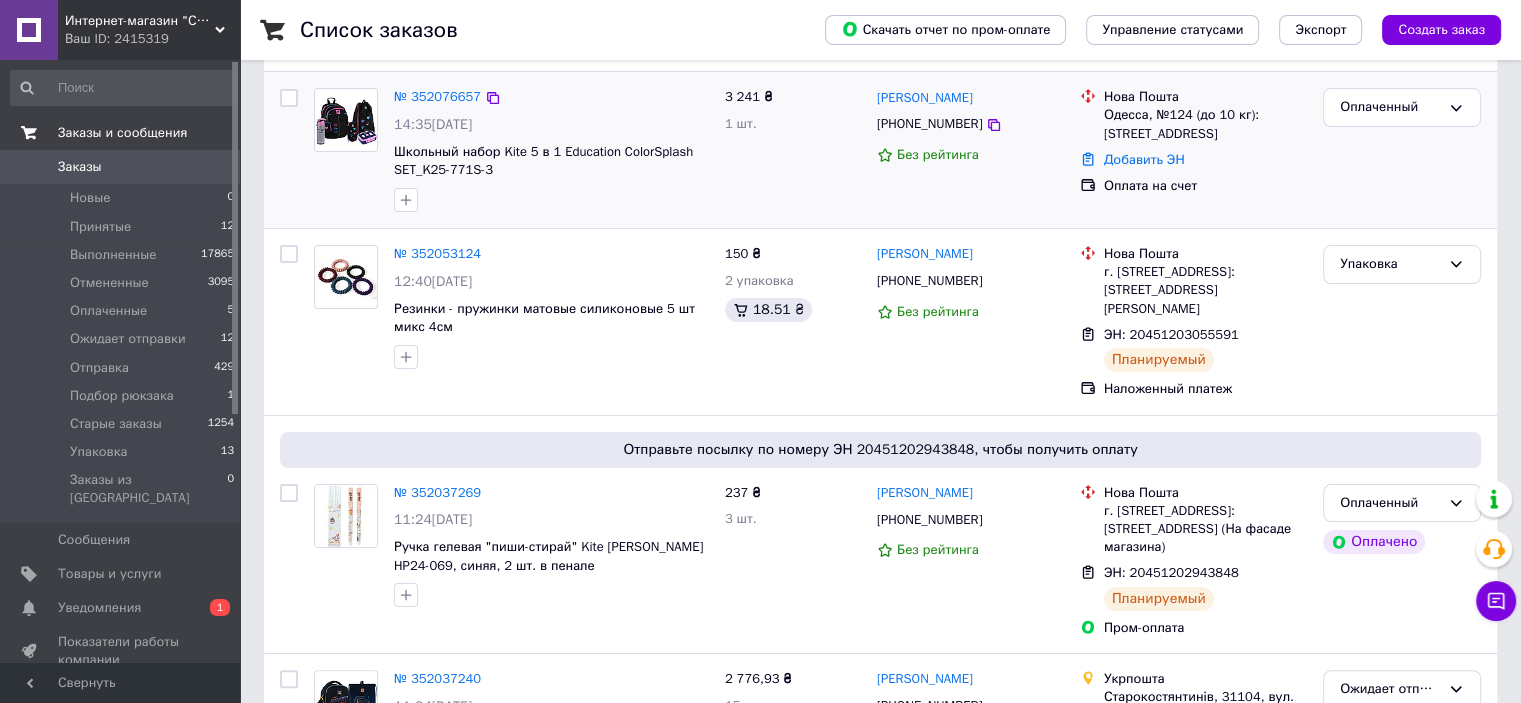 click on "1 шт." at bounding box center [741, 123] 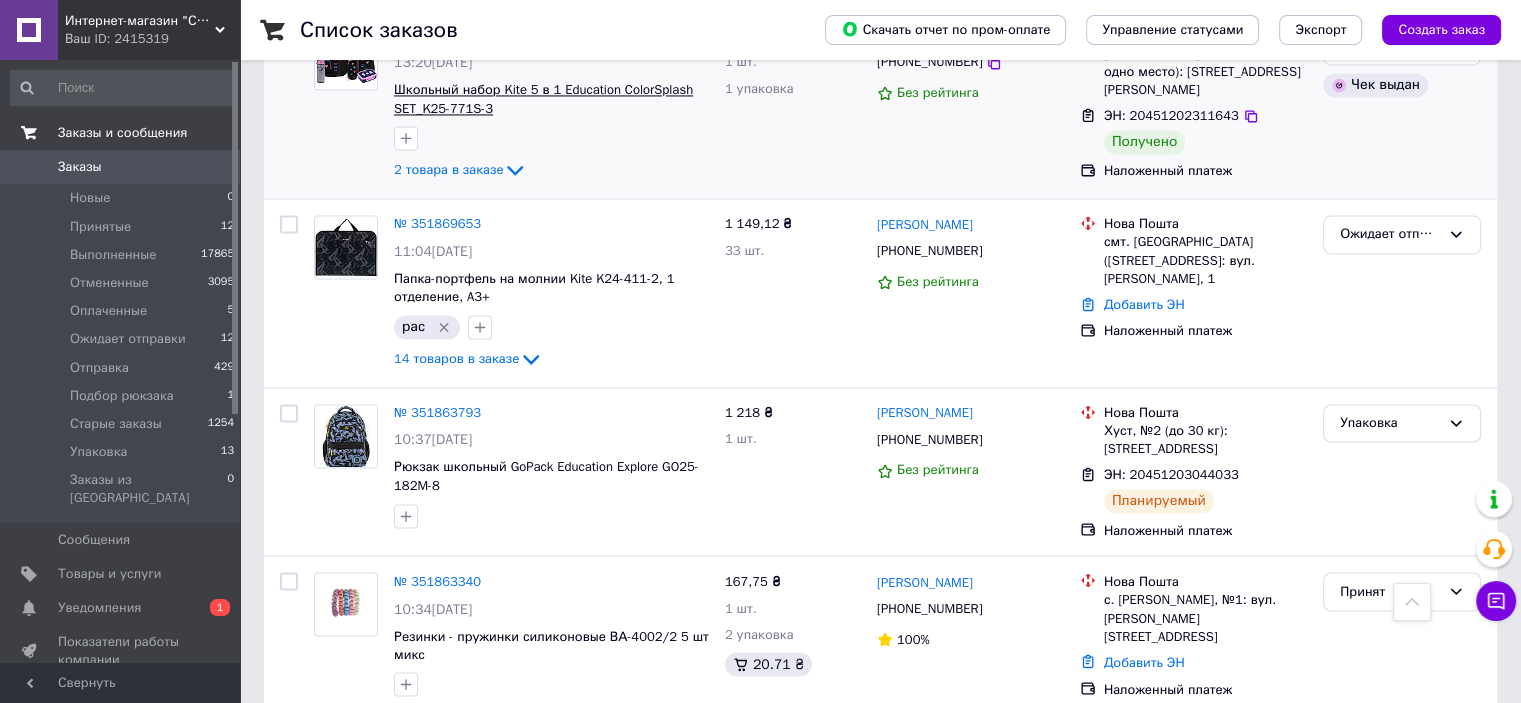 scroll, scrollTop: 3352, scrollLeft: 0, axis: vertical 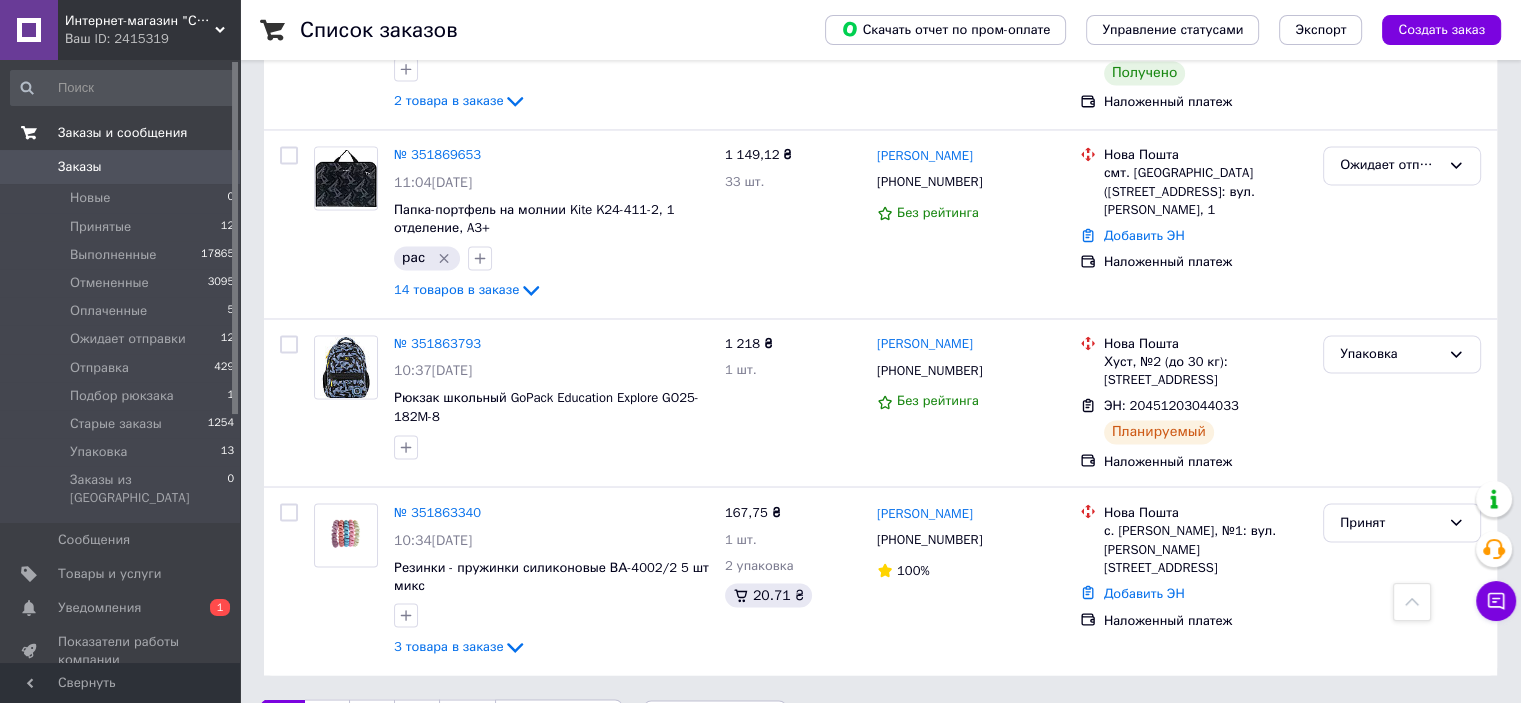 click on "2" at bounding box center [327, 720] 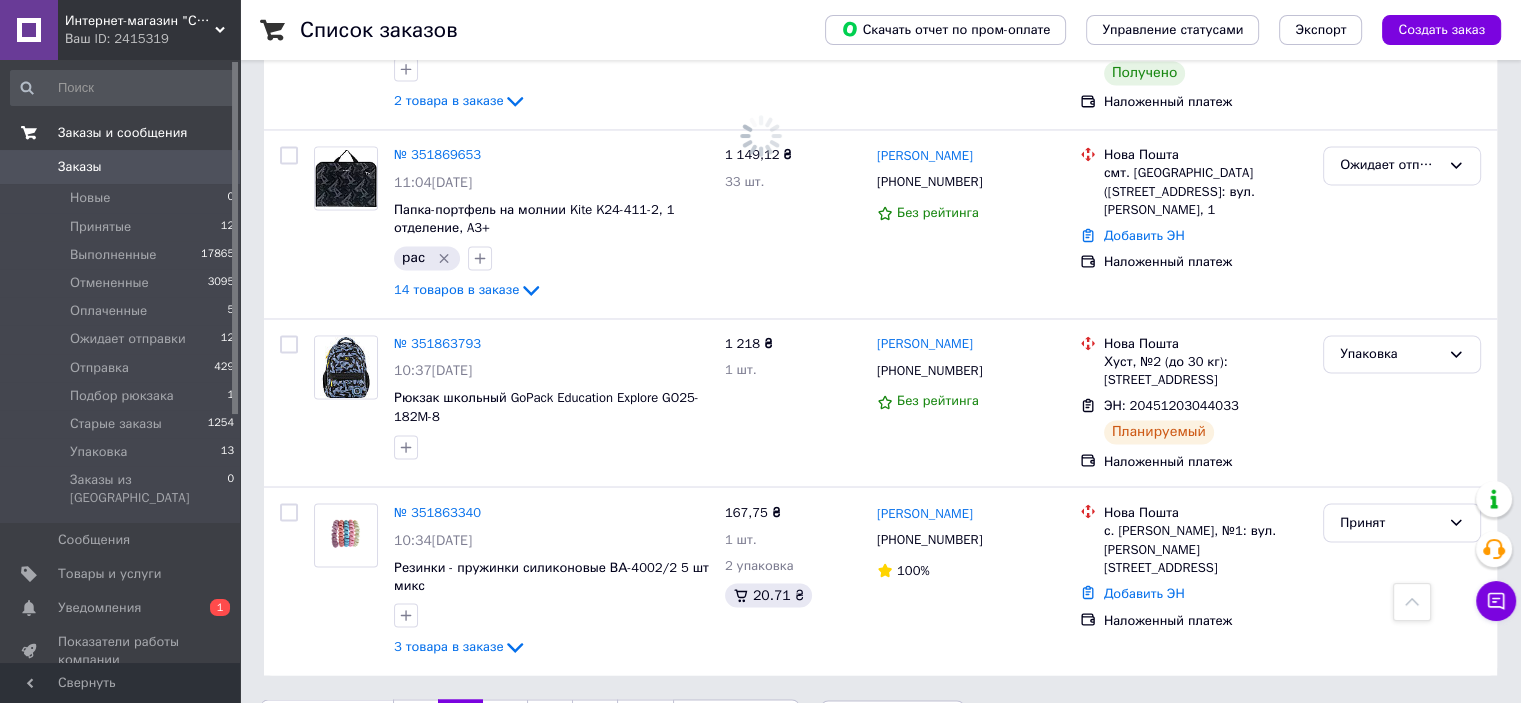 scroll, scrollTop: 0, scrollLeft: 0, axis: both 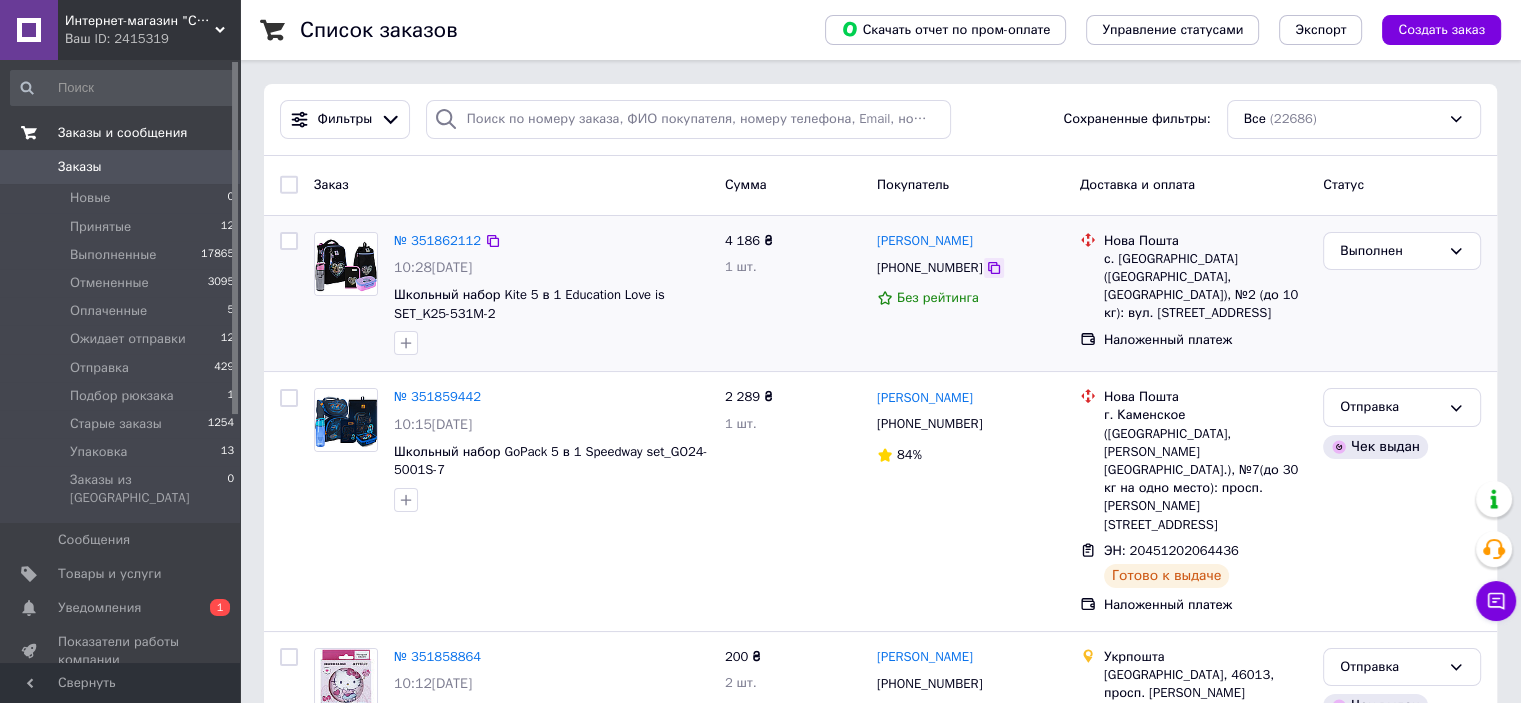 click 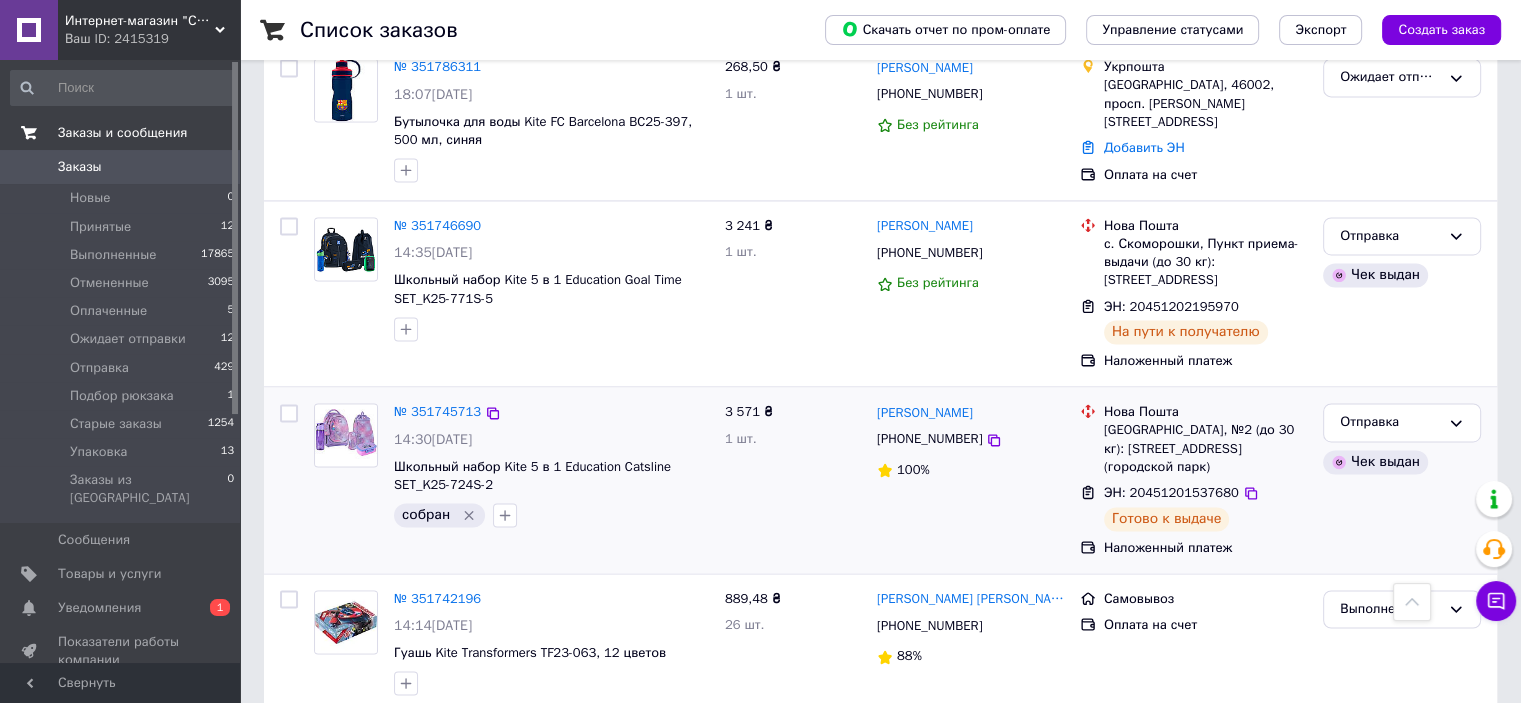scroll, scrollTop: 3080, scrollLeft: 0, axis: vertical 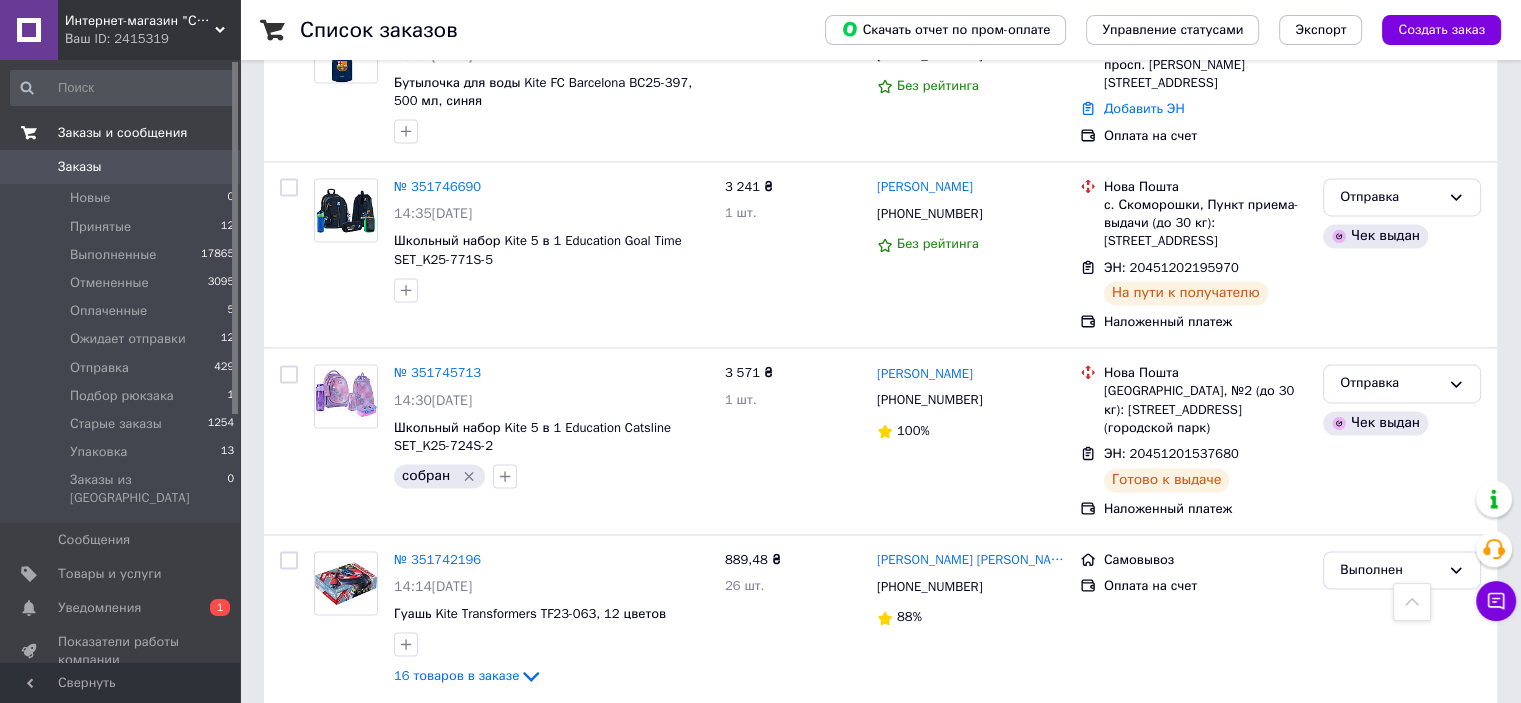 click on "3" at bounding box center [505, 935] 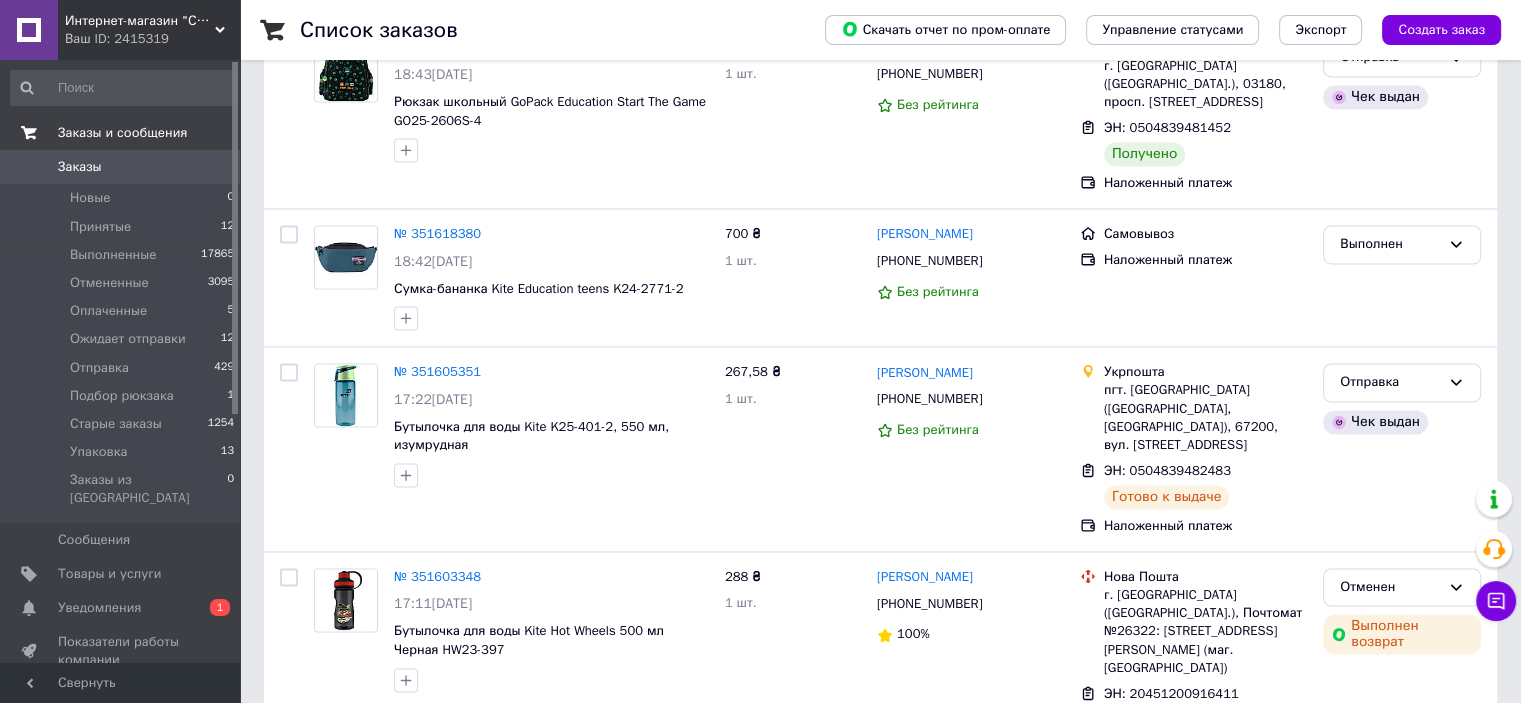 scroll, scrollTop: 0, scrollLeft: 0, axis: both 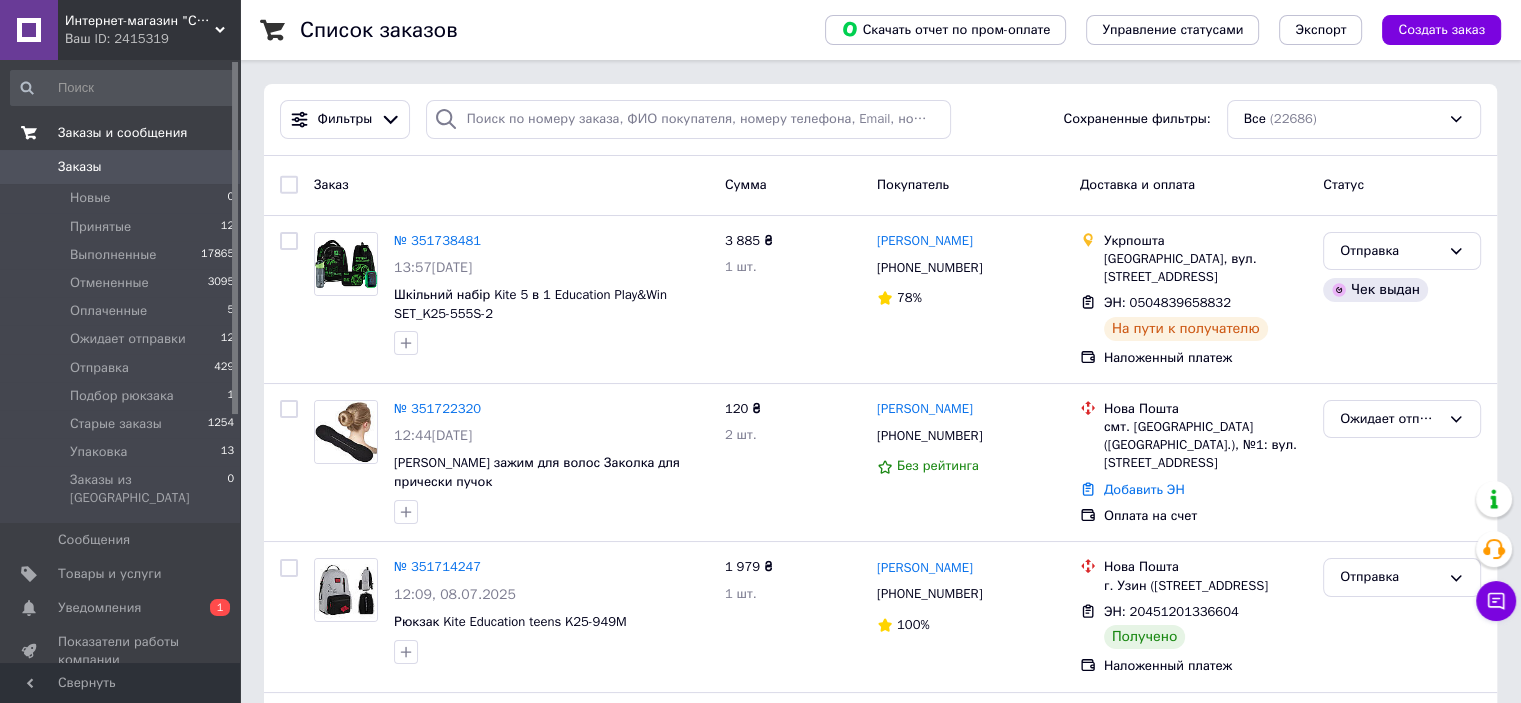 click on "0" at bounding box center (212, 167) 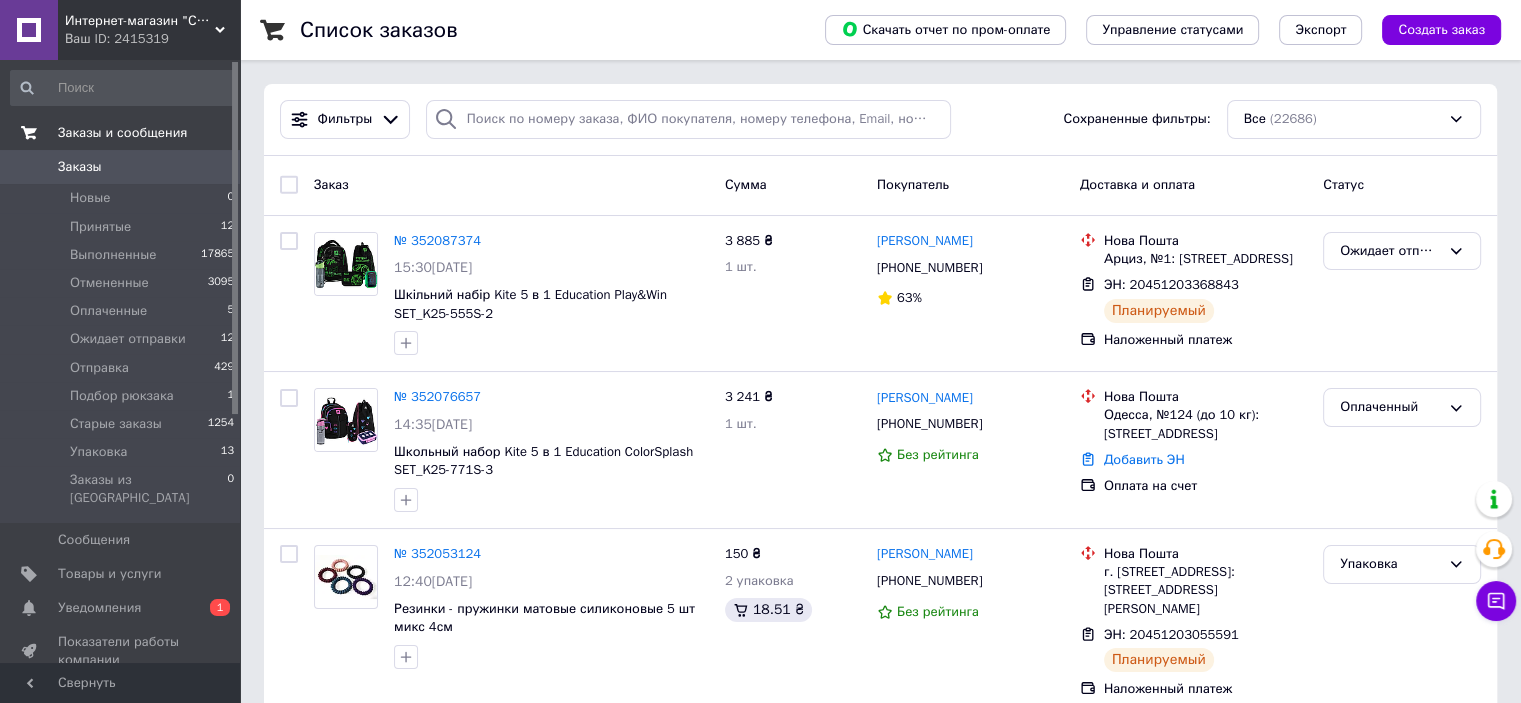click on "0" at bounding box center [212, 167] 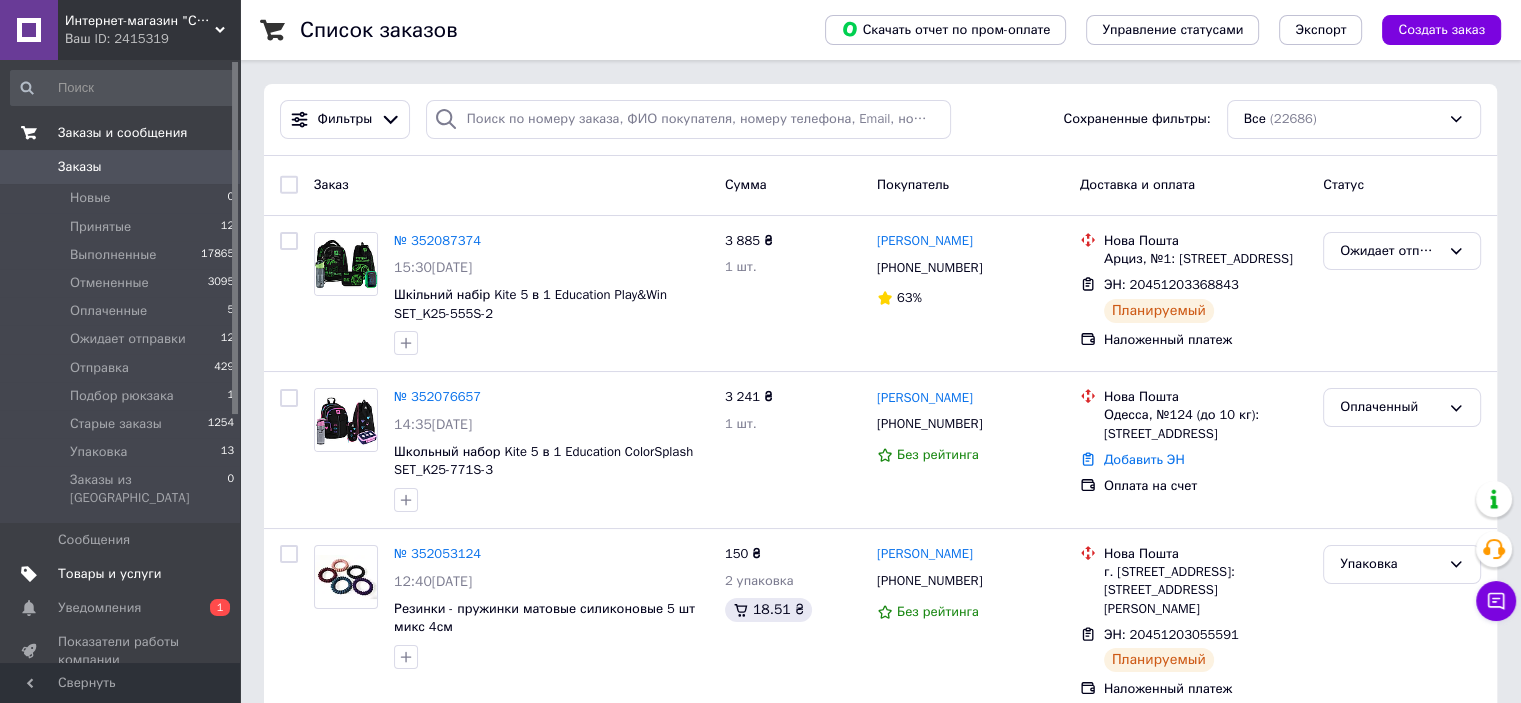 click on "Товары и услуги" at bounding box center [121, 574] 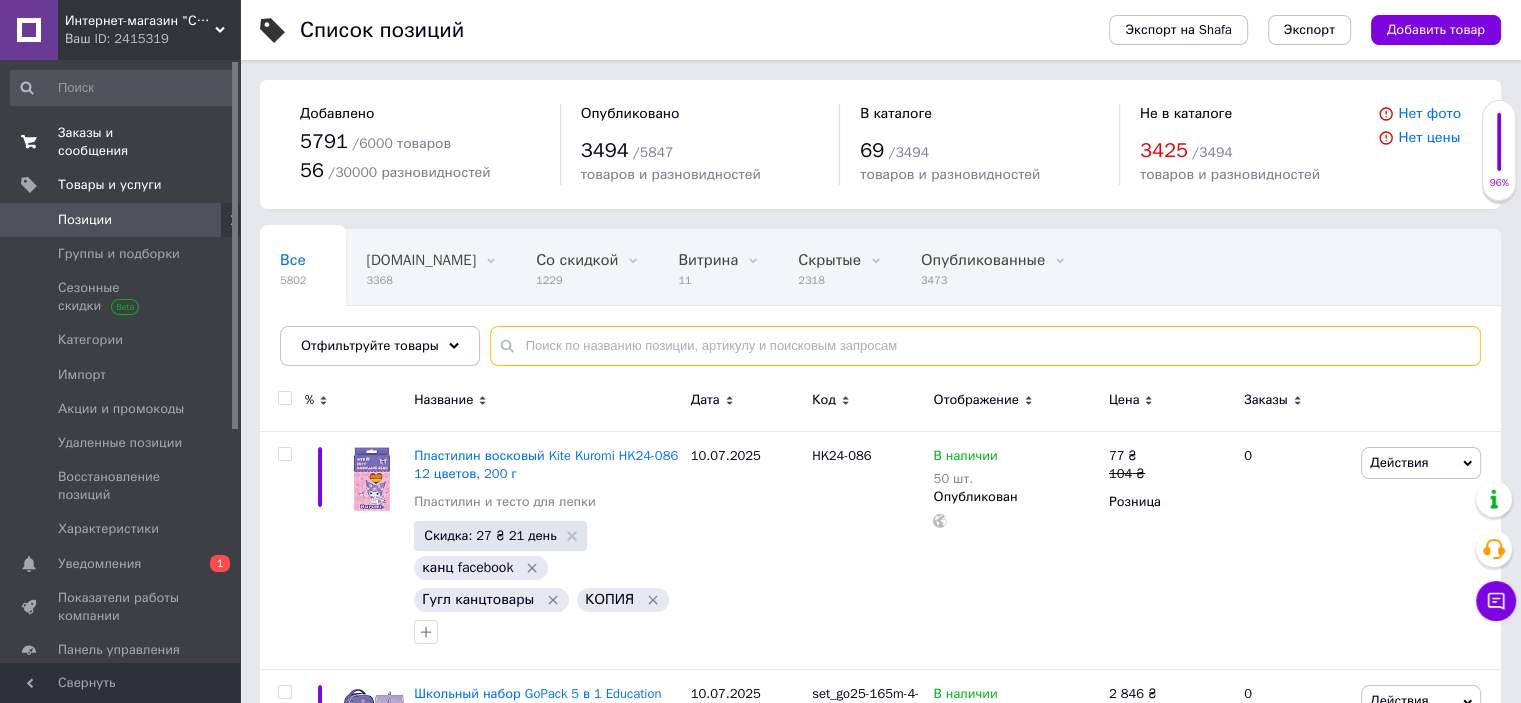 click at bounding box center (985, 346) 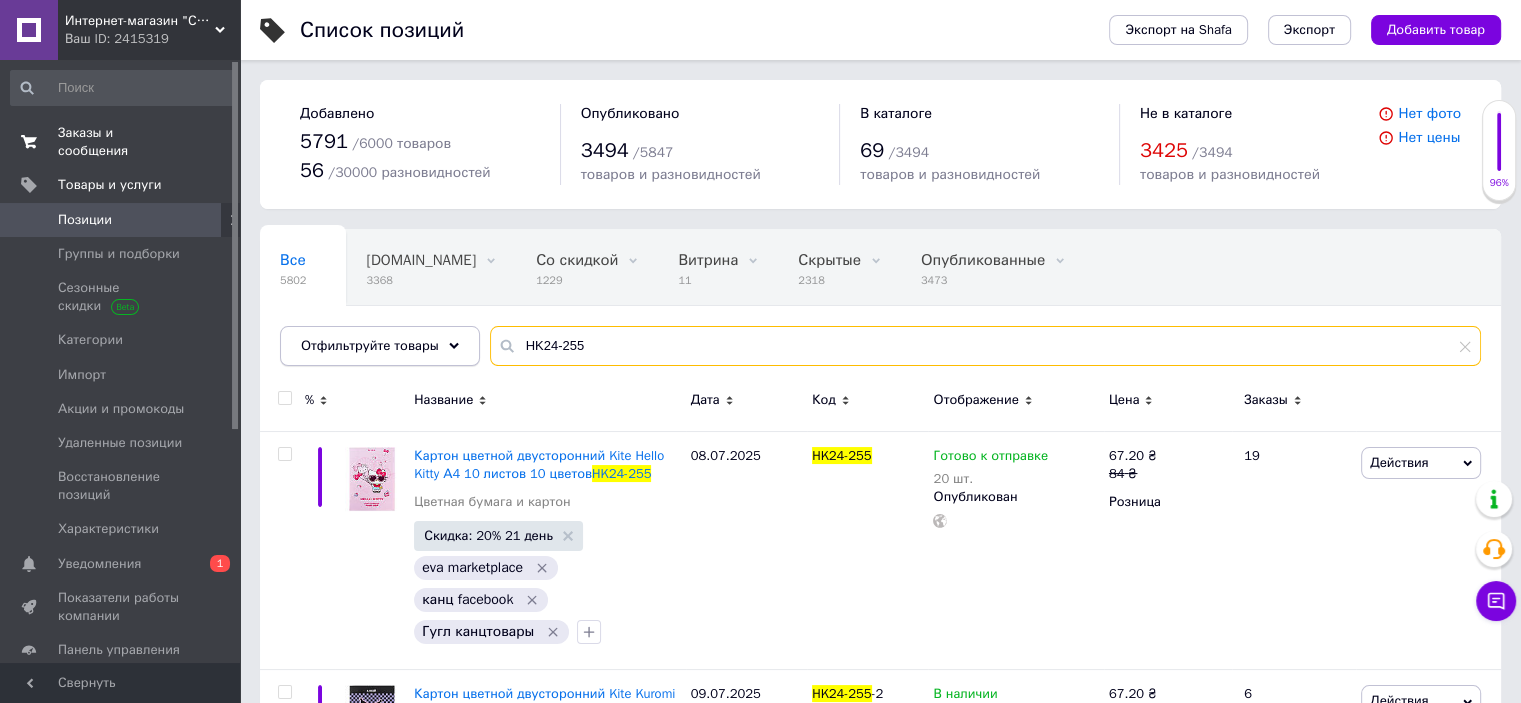 drag, startPoint x: 576, startPoint y: 340, endPoint x: 436, endPoint y: 341, distance: 140.00357 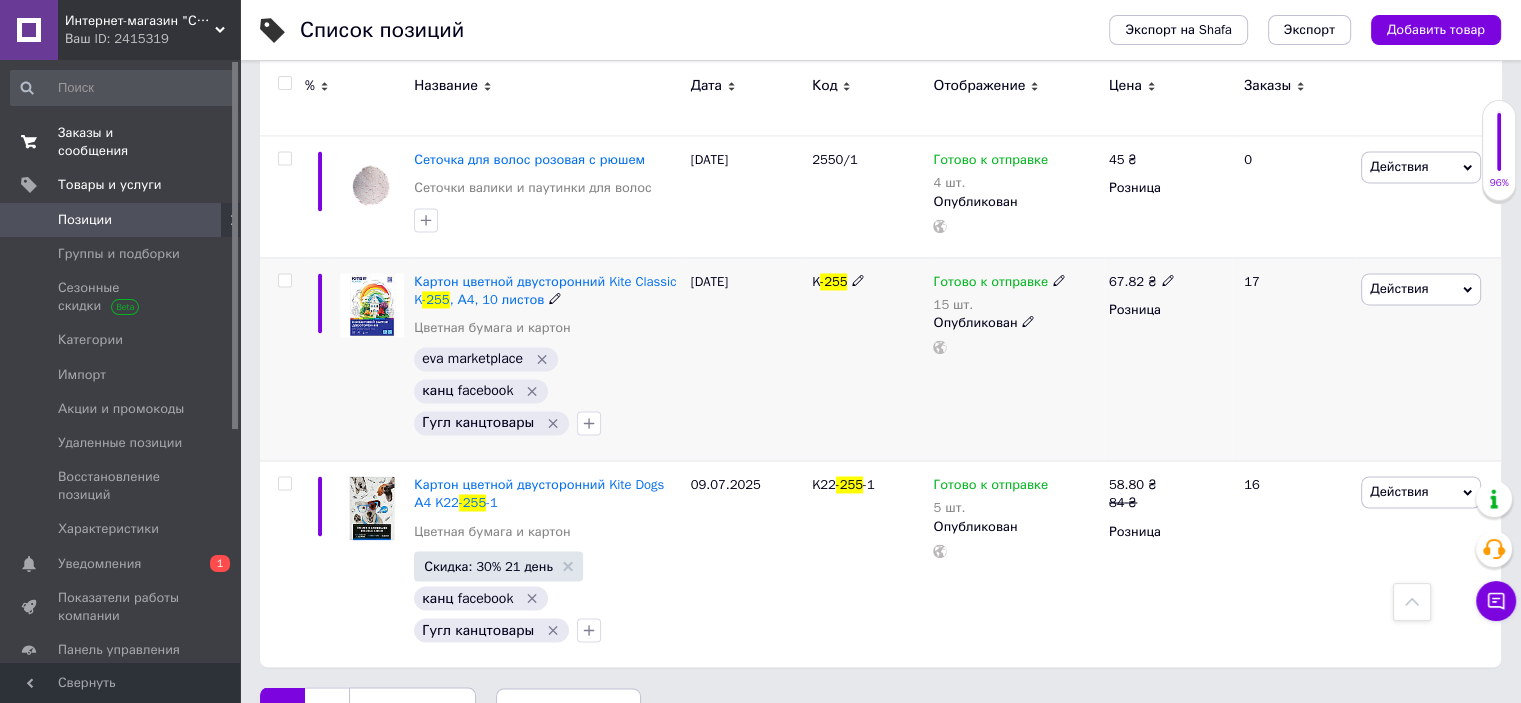 scroll, scrollTop: 3267, scrollLeft: 0, axis: vertical 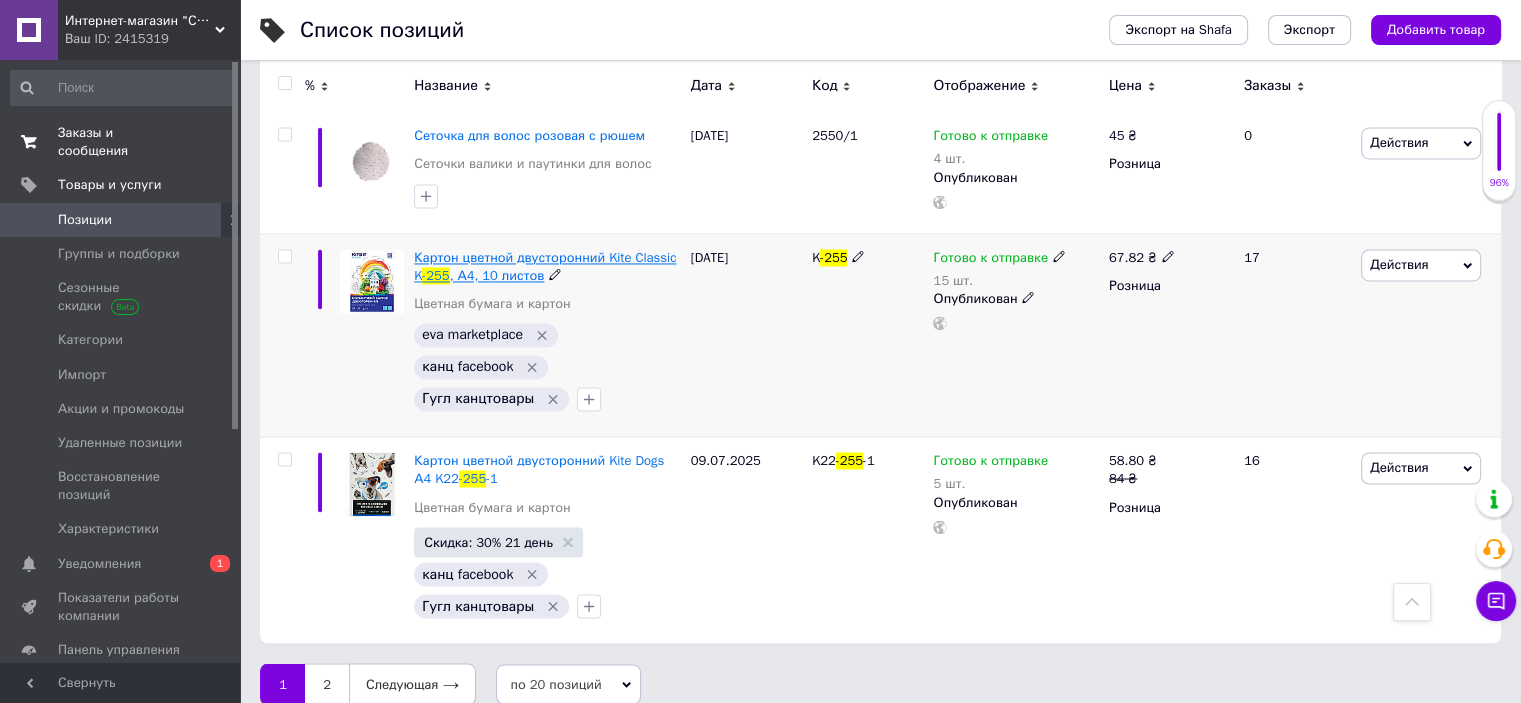 type on "-255" 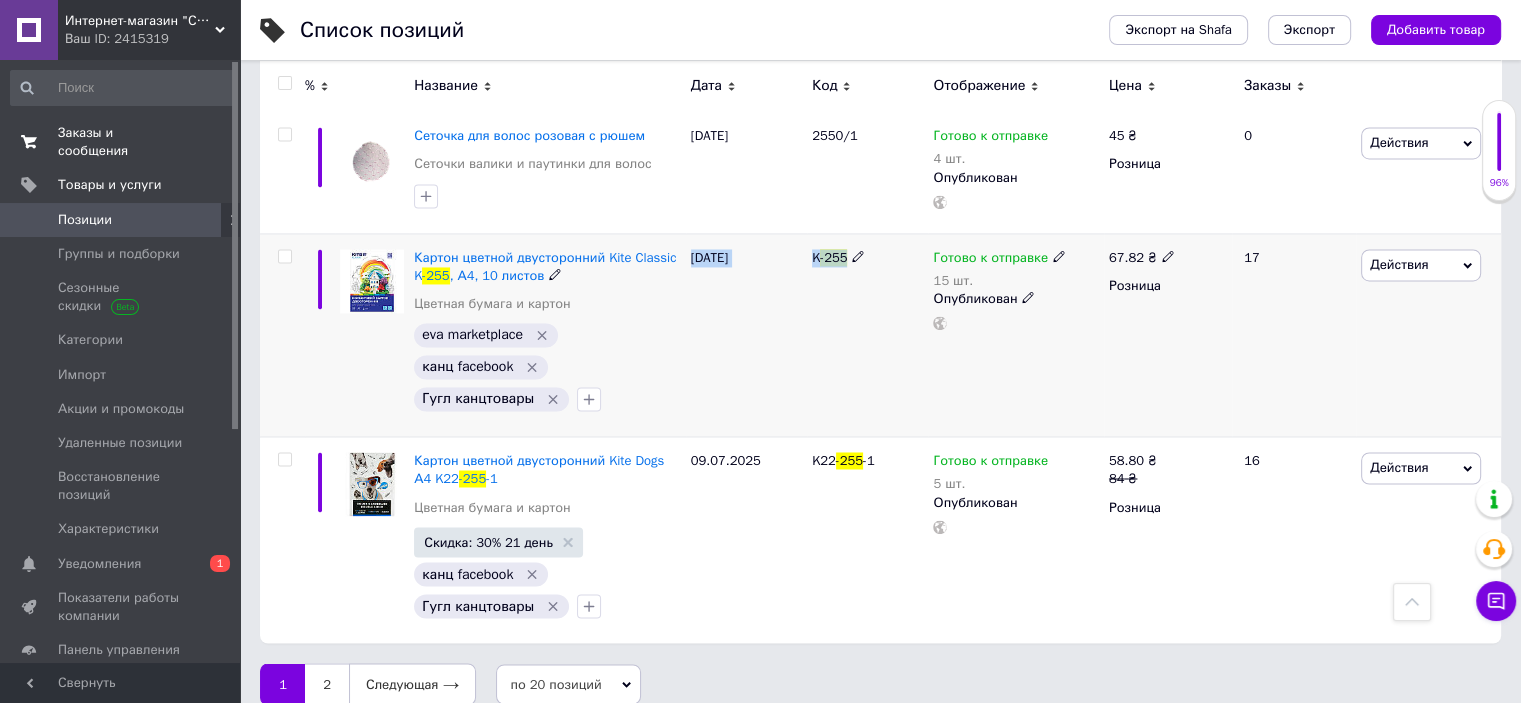 drag, startPoint x: 854, startPoint y: 246, endPoint x: 830, endPoint y: 242, distance: 24.33105 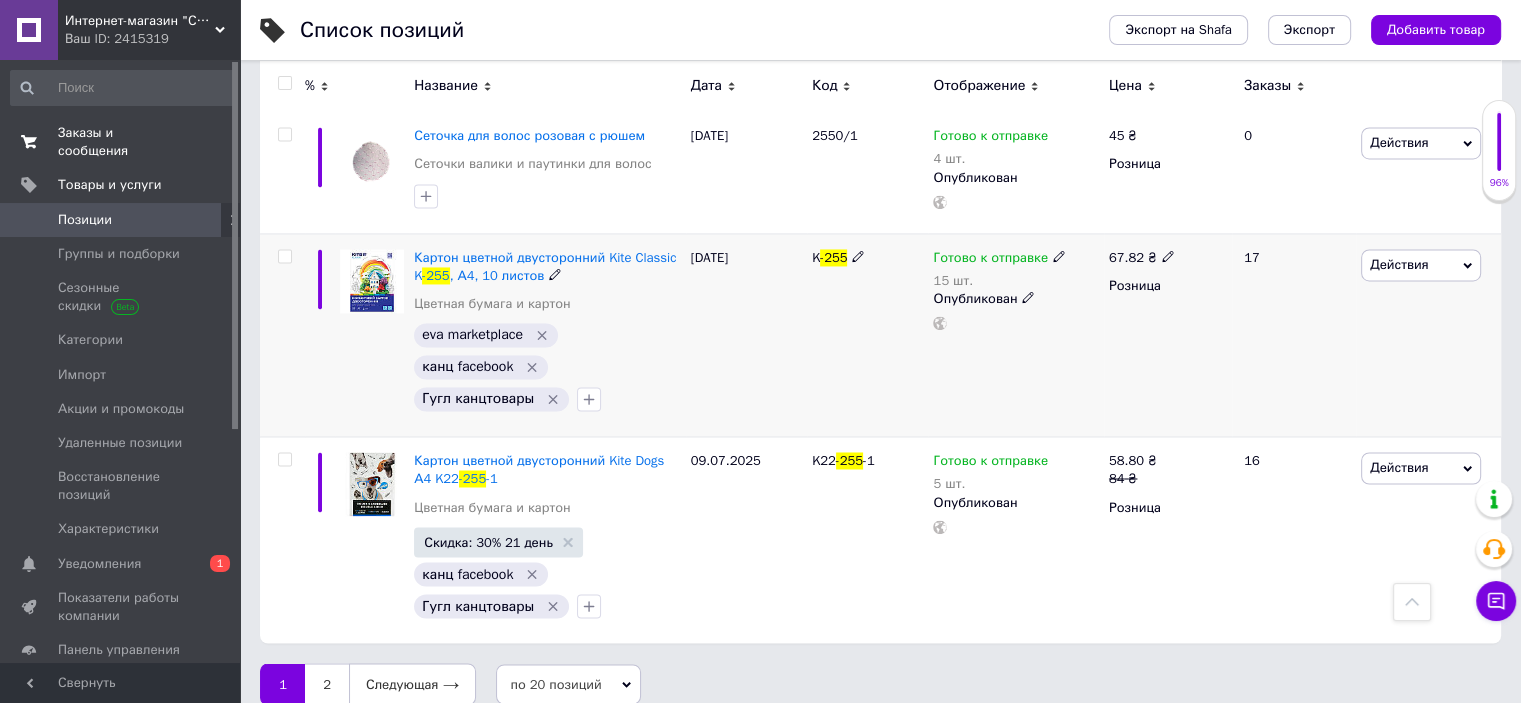 click on "Картон цветной двусторонний Kite Classic K -255 , А4, 10 листов Цветная бумага и картон" at bounding box center (547, 286) 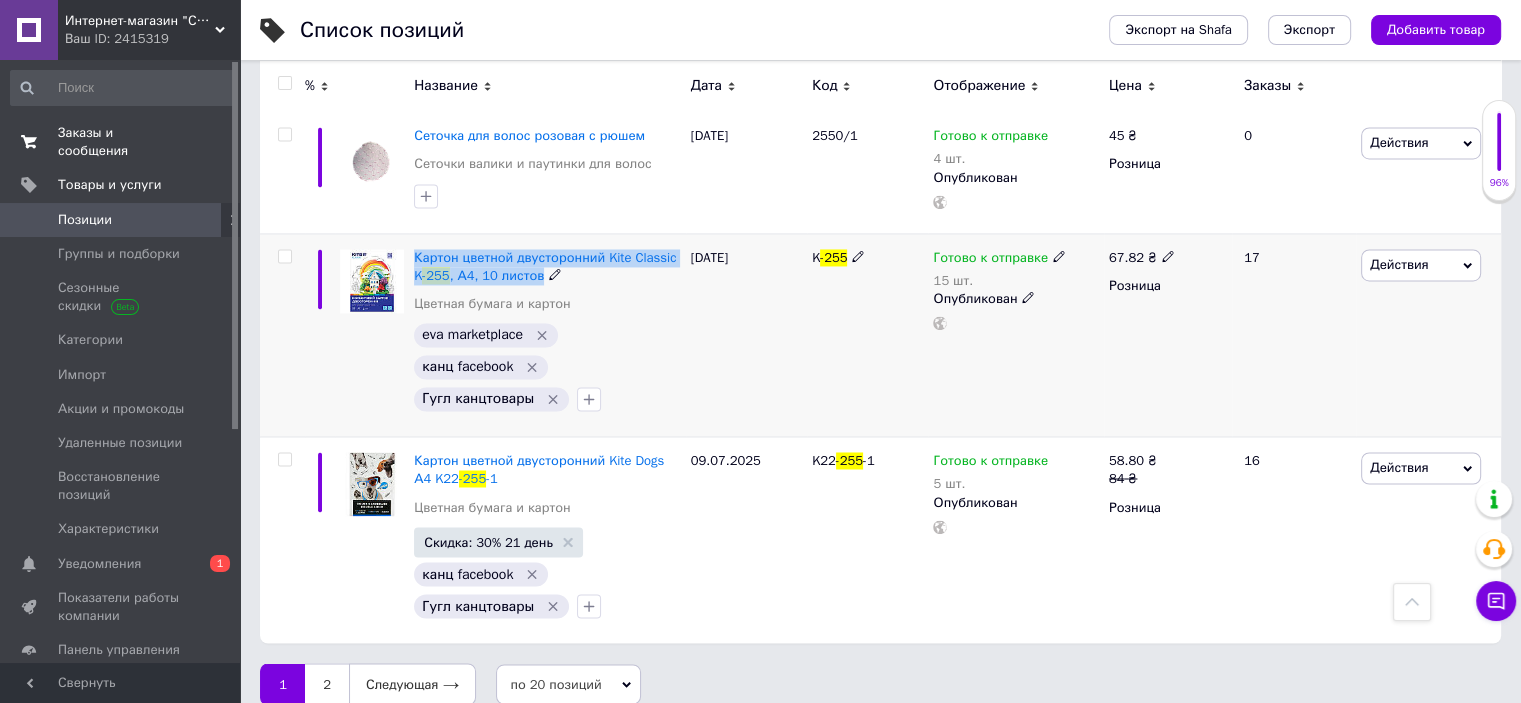 copy on "Картон цветной двусторонний Kite Classic K -255 , А4, 10 листов" 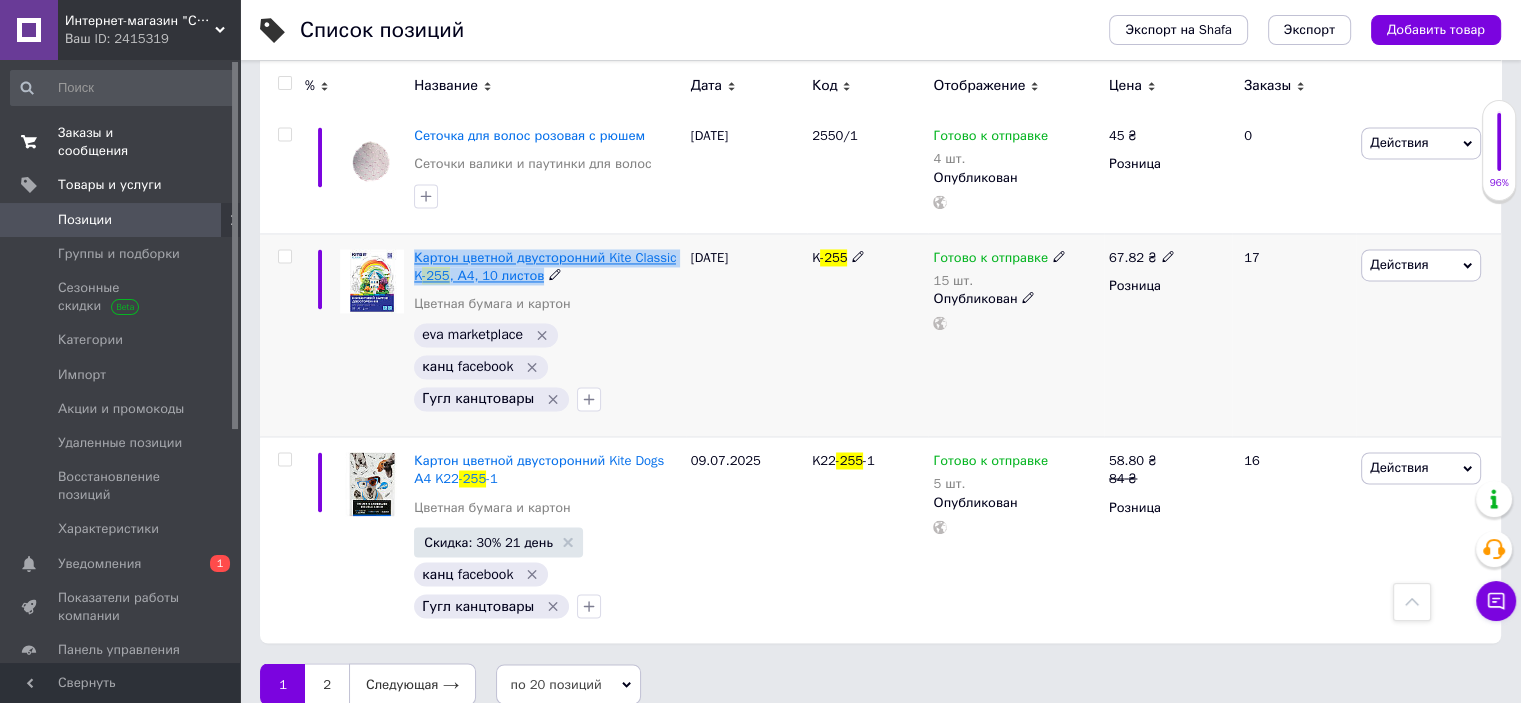 drag, startPoint x: 410, startPoint y: 230, endPoint x: 579, endPoint y: 229, distance: 169.00296 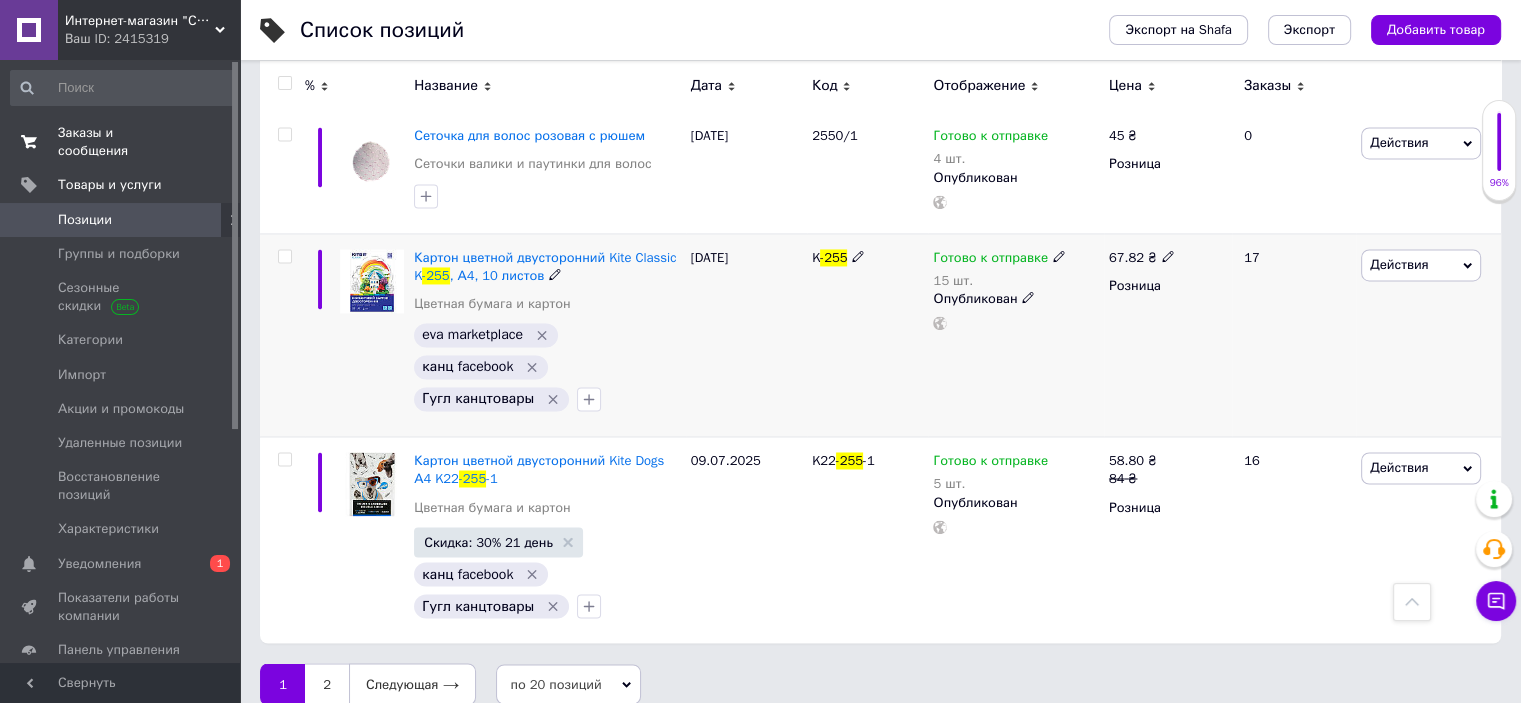 click 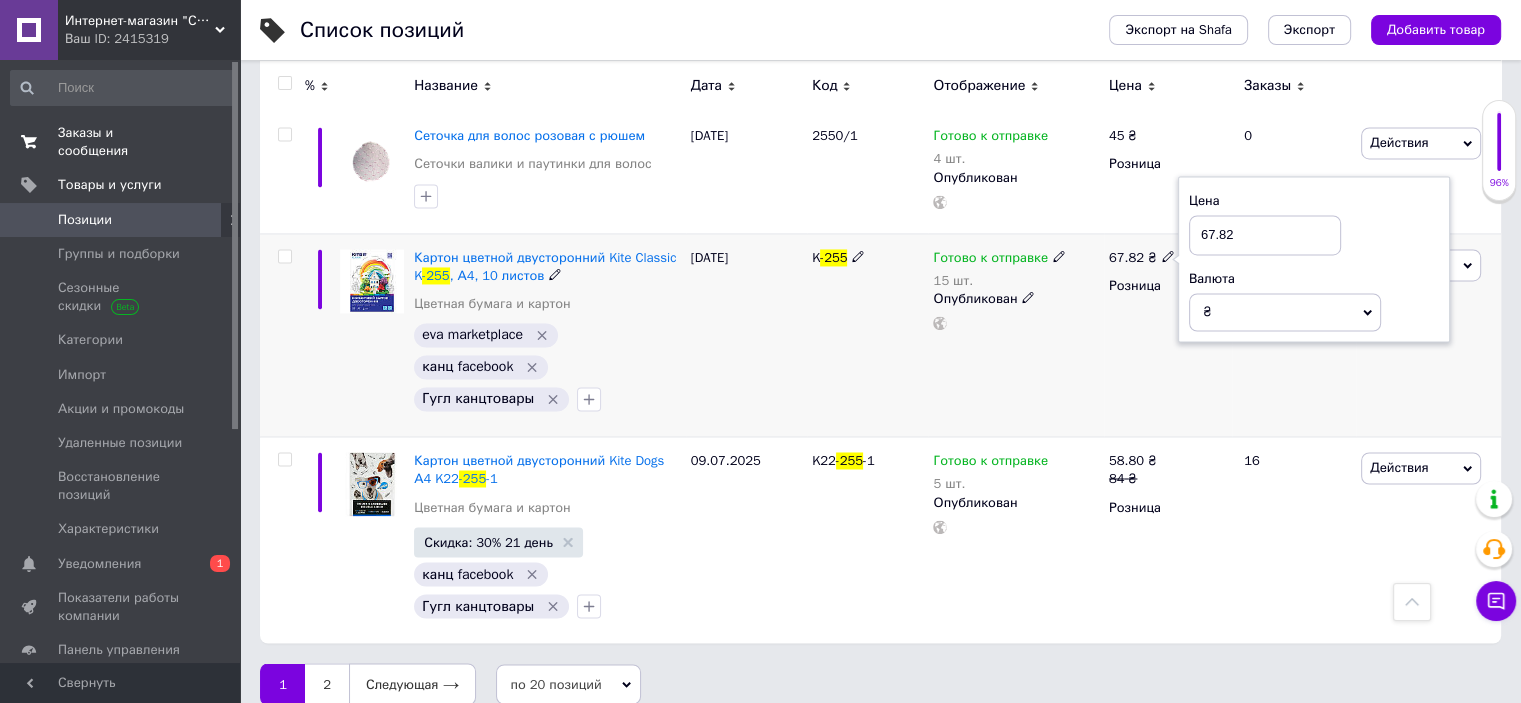click on "67.82" at bounding box center (1265, 235) 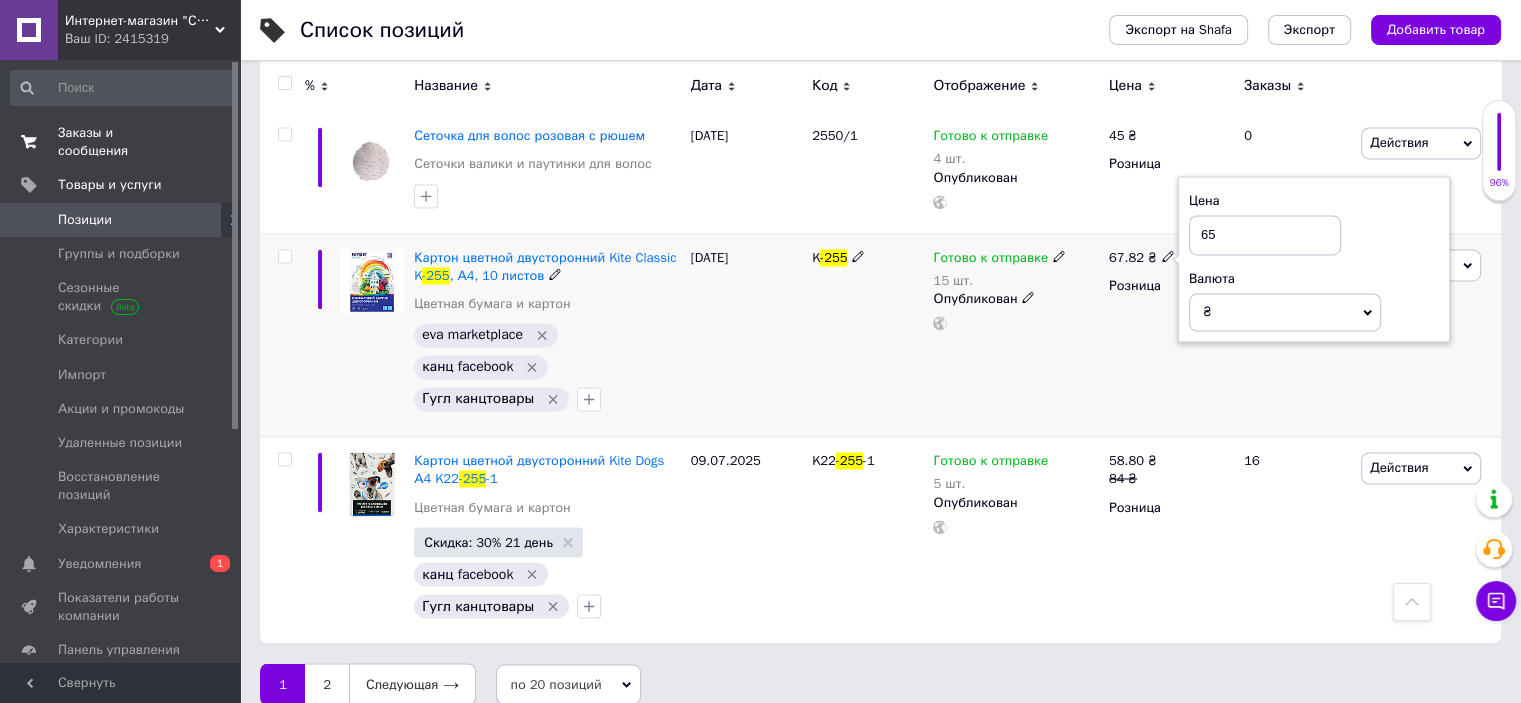 type on "65" 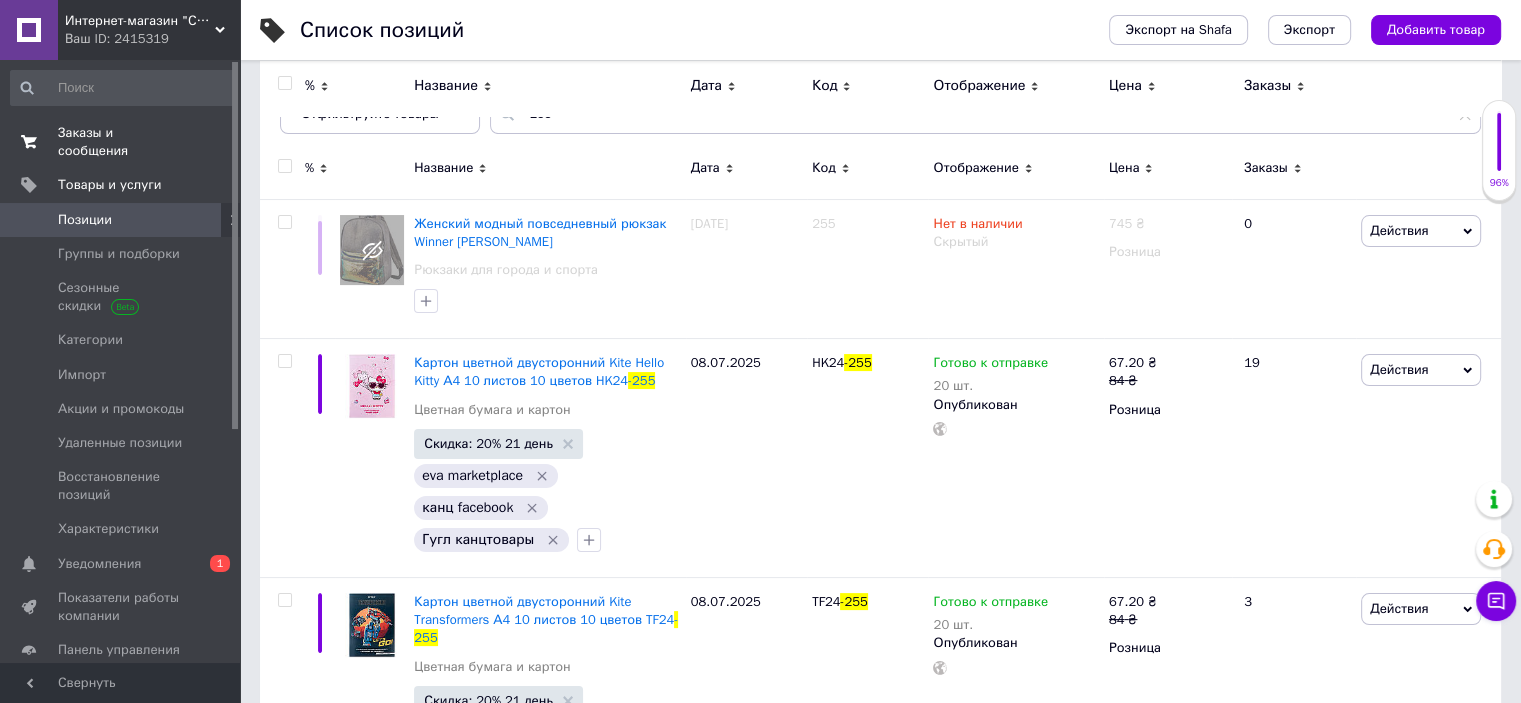 scroll, scrollTop: 0, scrollLeft: 0, axis: both 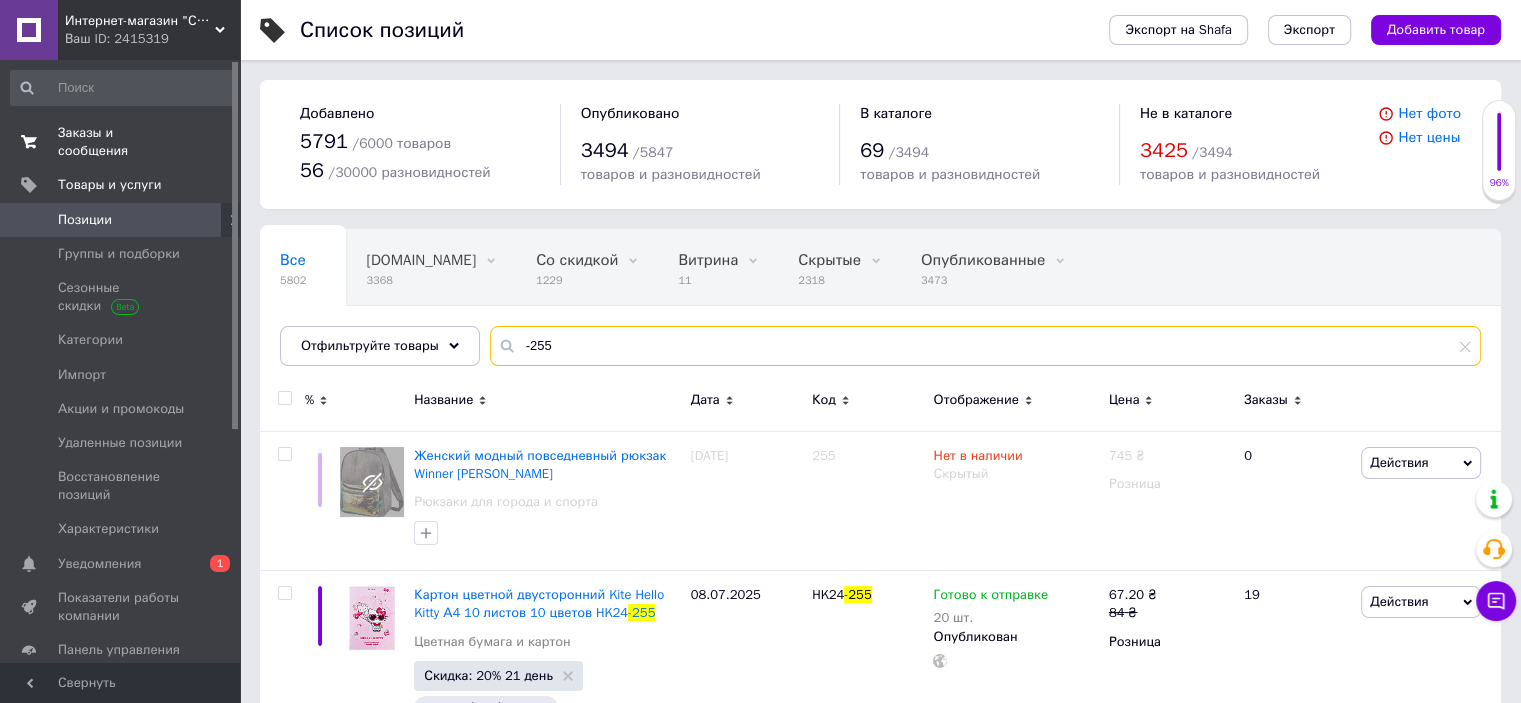 drag, startPoint x: 592, startPoint y: 349, endPoint x: 484, endPoint y: 357, distance: 108.29589 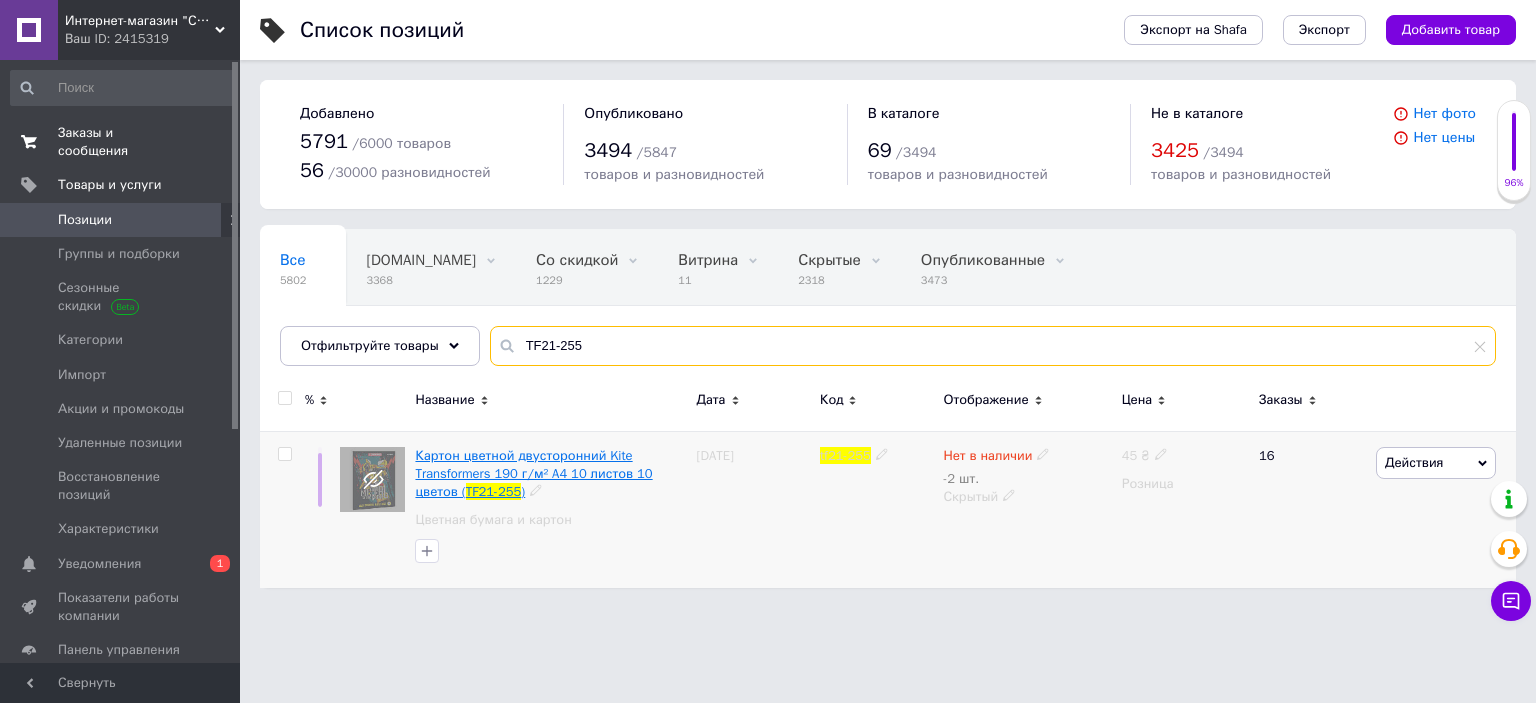 type on "TF21-255" 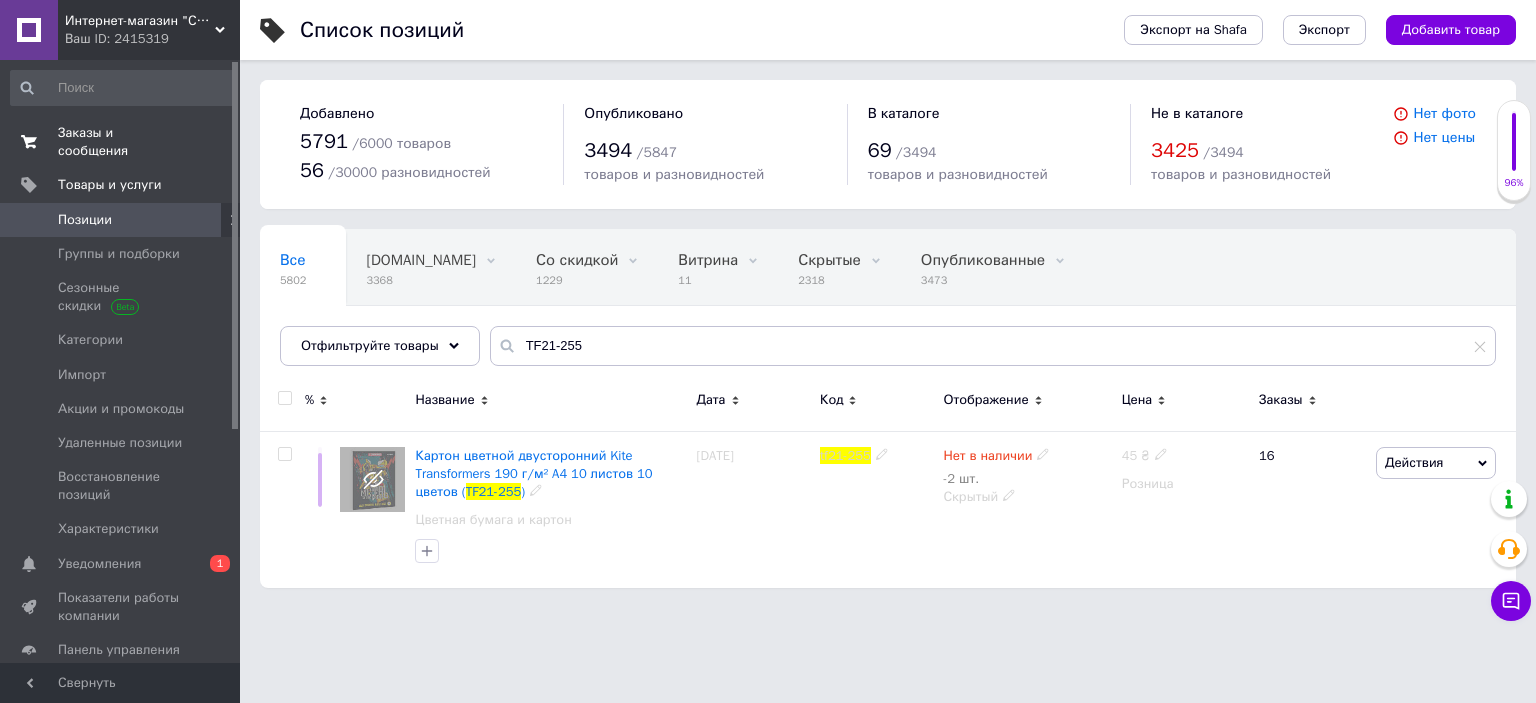 click on "Картон цветной двусторонний Kite Transformers 190 г/м² A4 10 листов 10 цветов (" at bounding box center (533, 473) 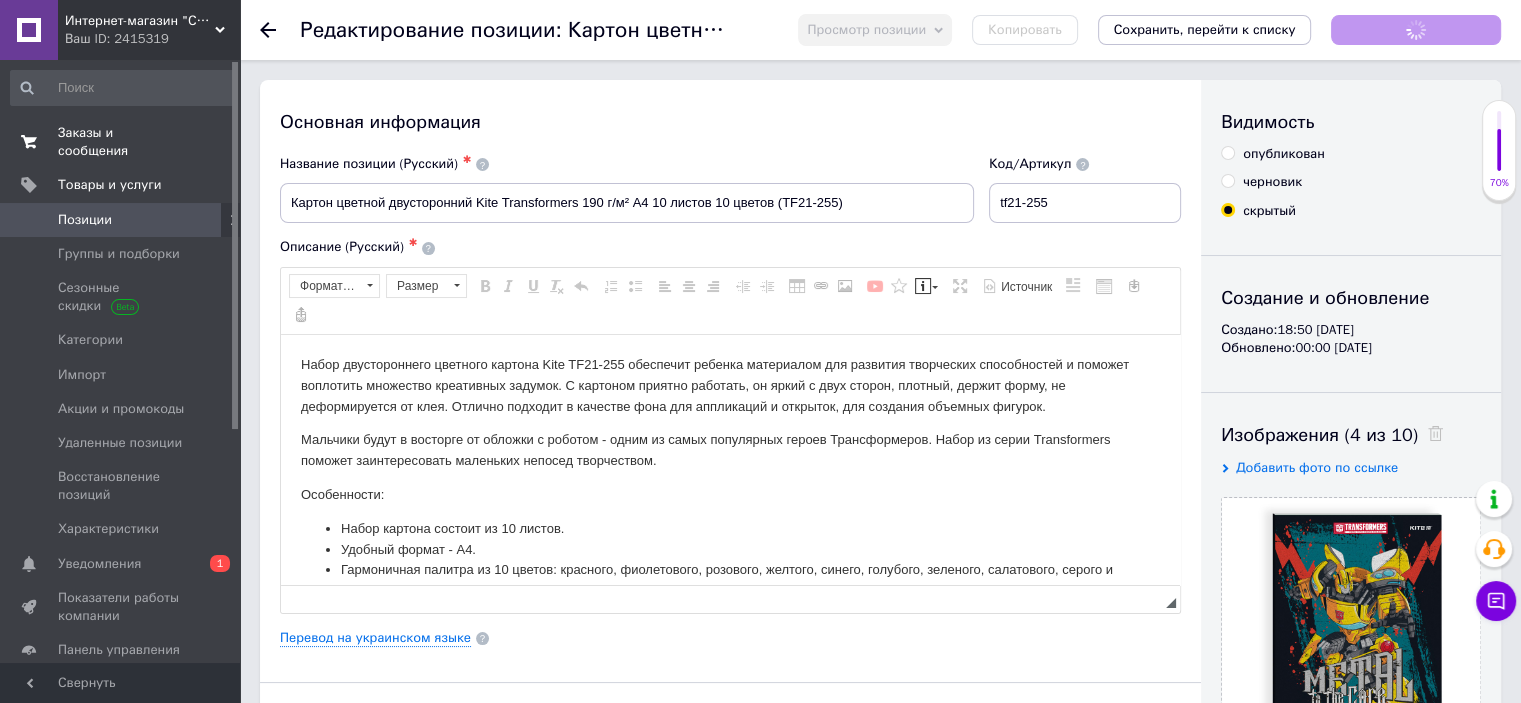 scroll, scrollTop: 0, scrollLeft: 0, axis: both 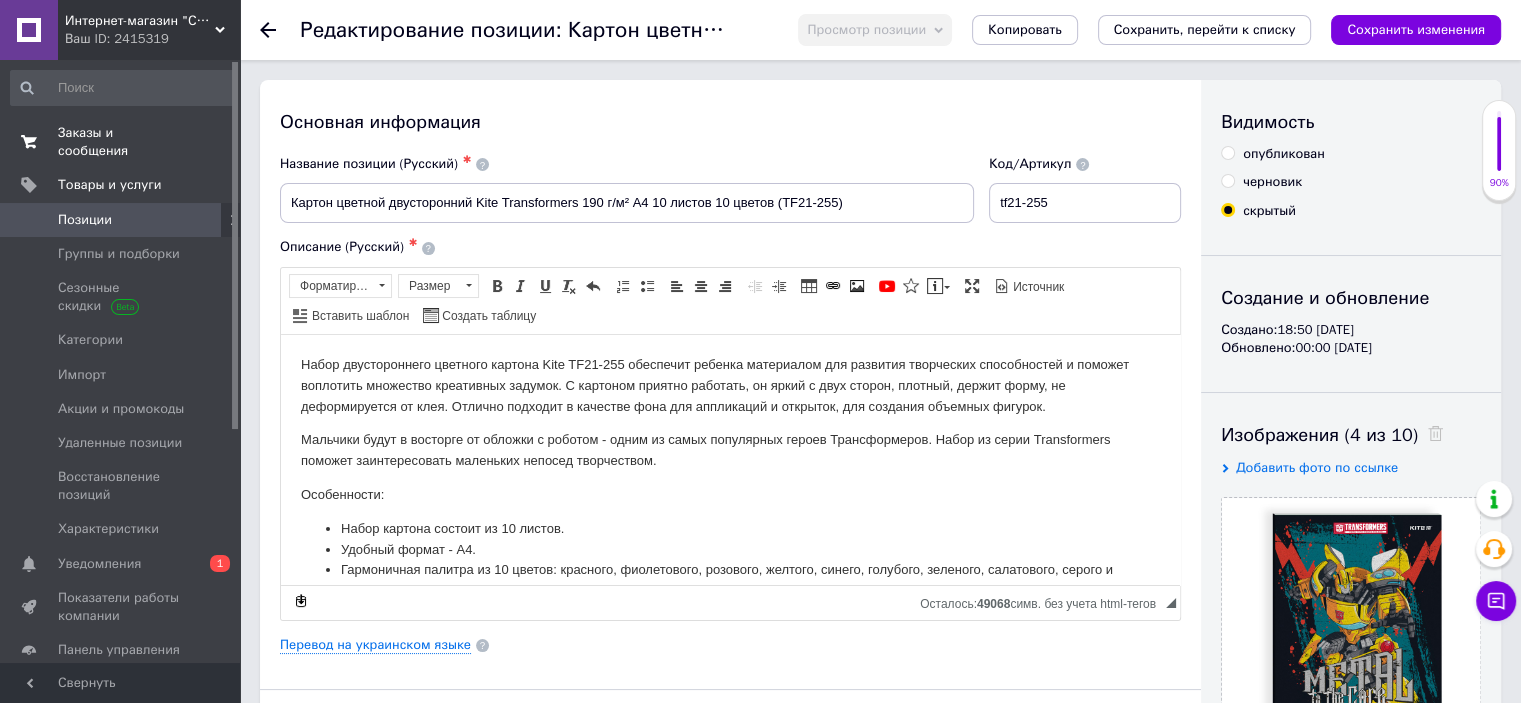 click on "опубликован" at bounding box center [1284, 154] 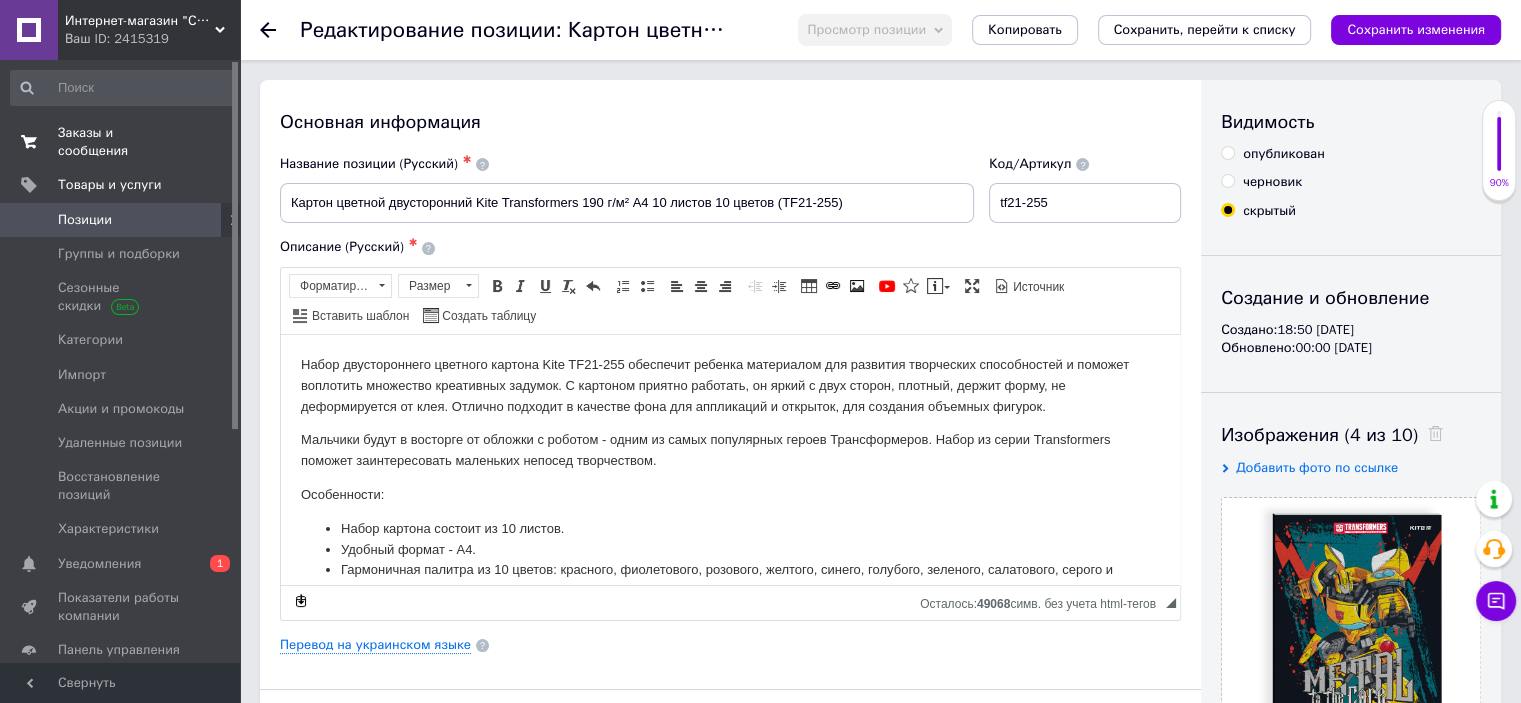 radio on "true" 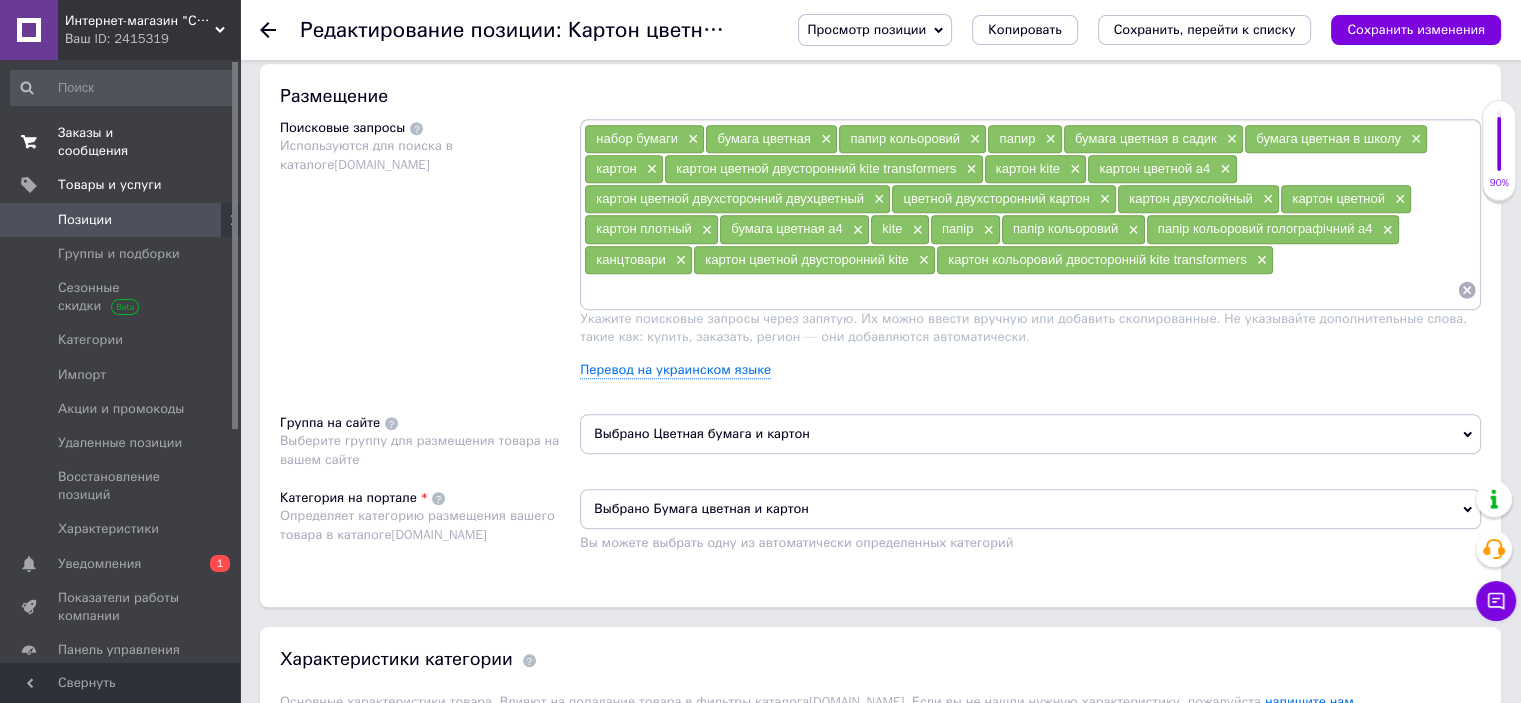 scroll, scrollTop: 800, scrollLeft: 0, axis: vertical 